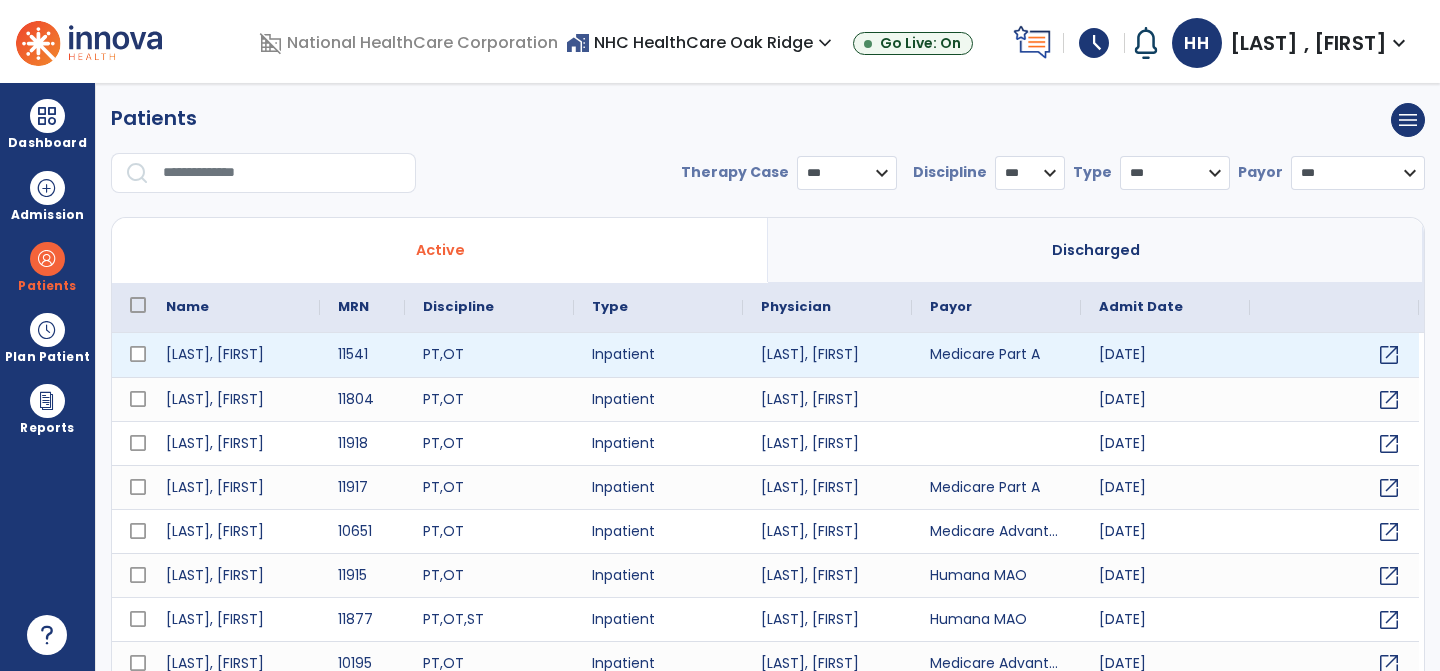scroll, scrollTop: 0, scrollLeft: 0, axis: both 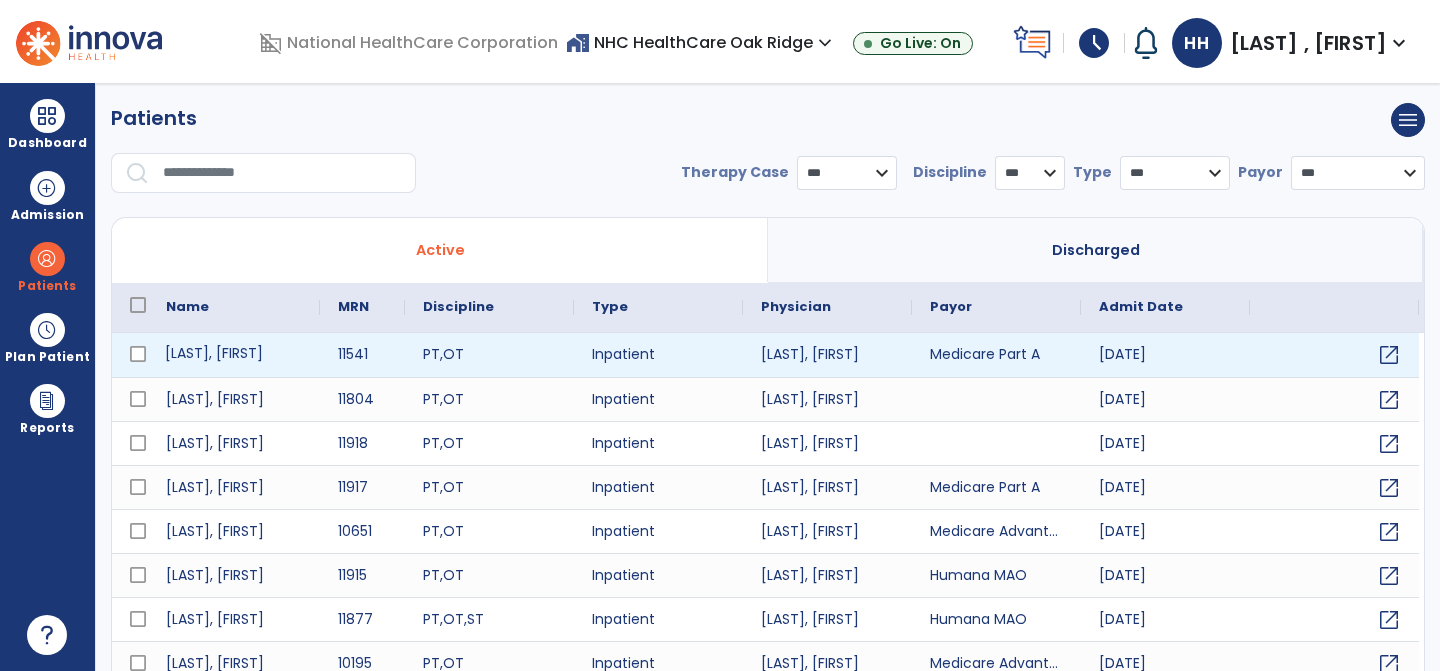 click on "[LAST], [FIRST]" at bounding box center [234, 355] 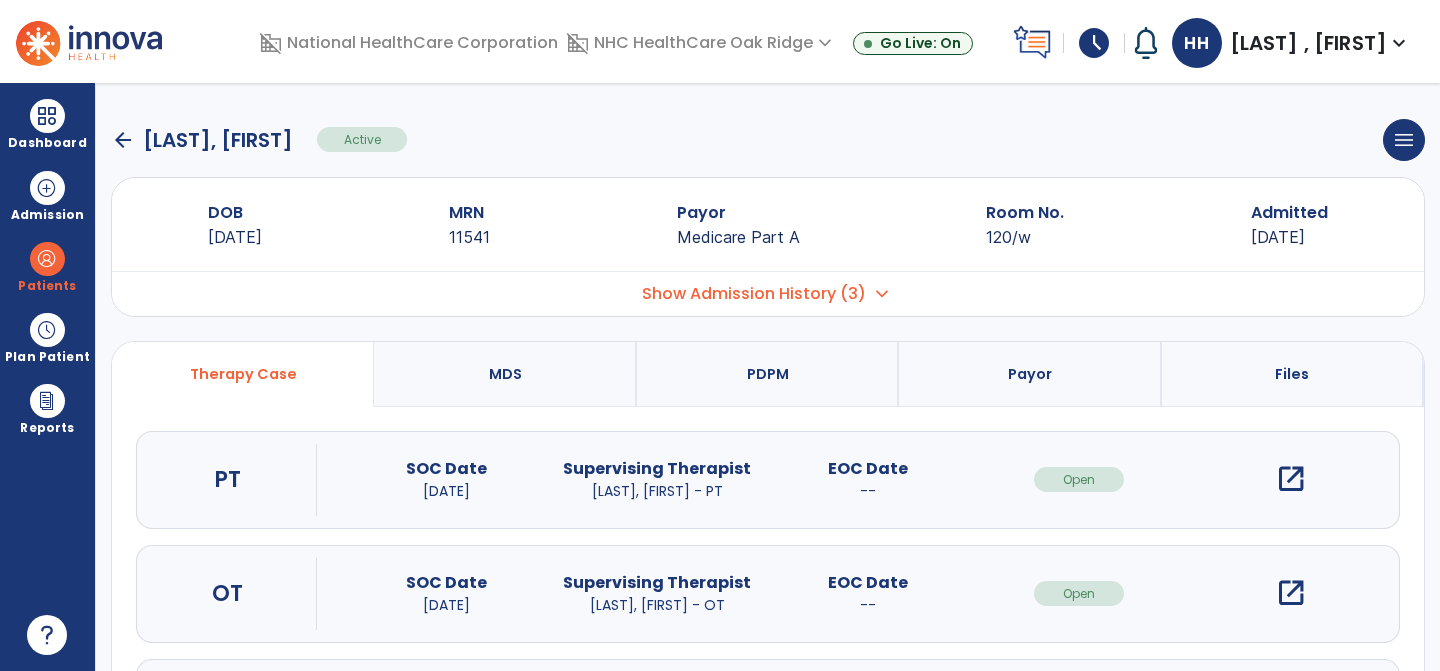 click on "open_in_new" at bounding box center [1291, 479] 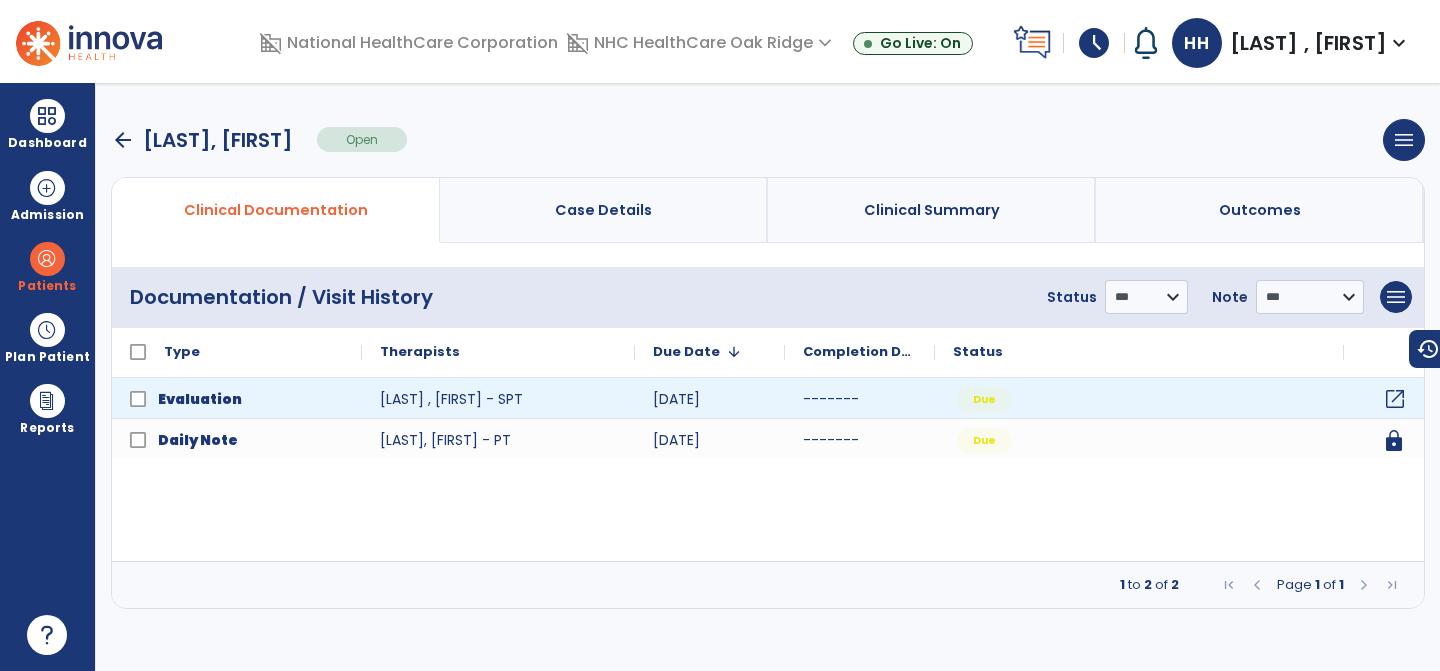 click on "open_in_new" 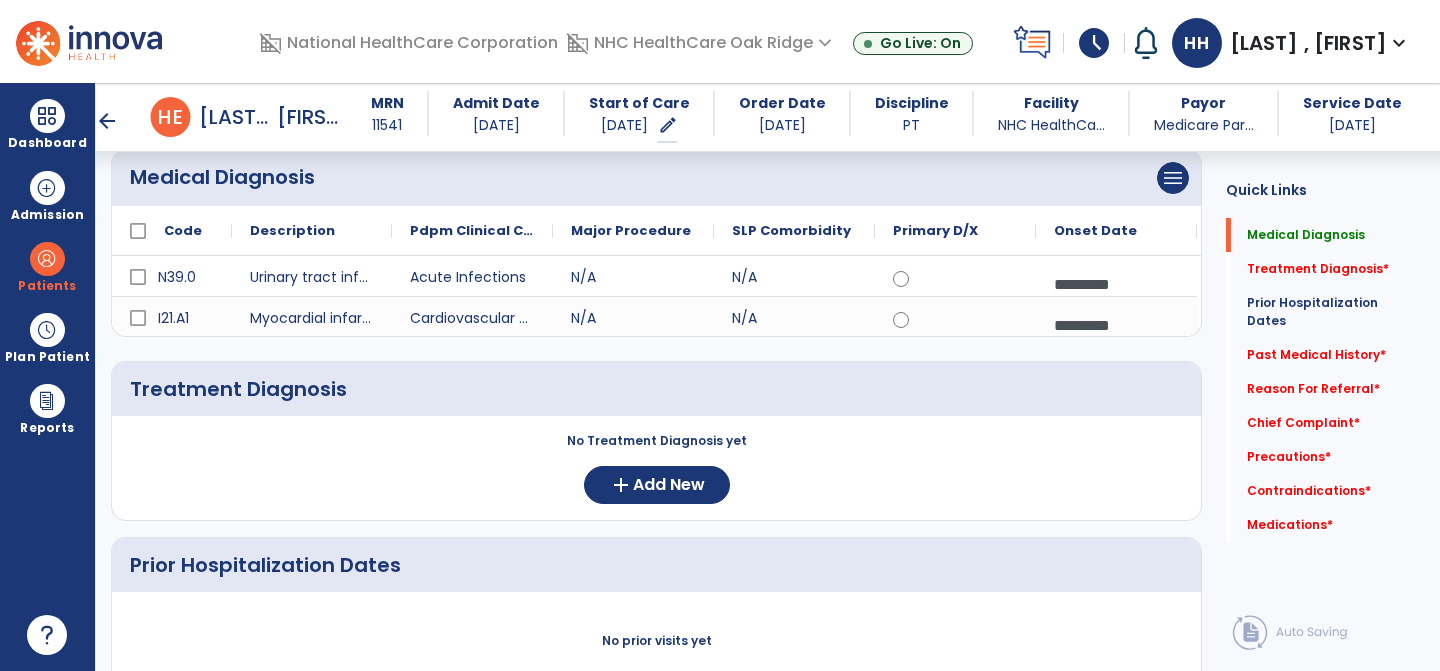 scroll, scrollTop: 205, scrollLeft: 0, axis: vertical 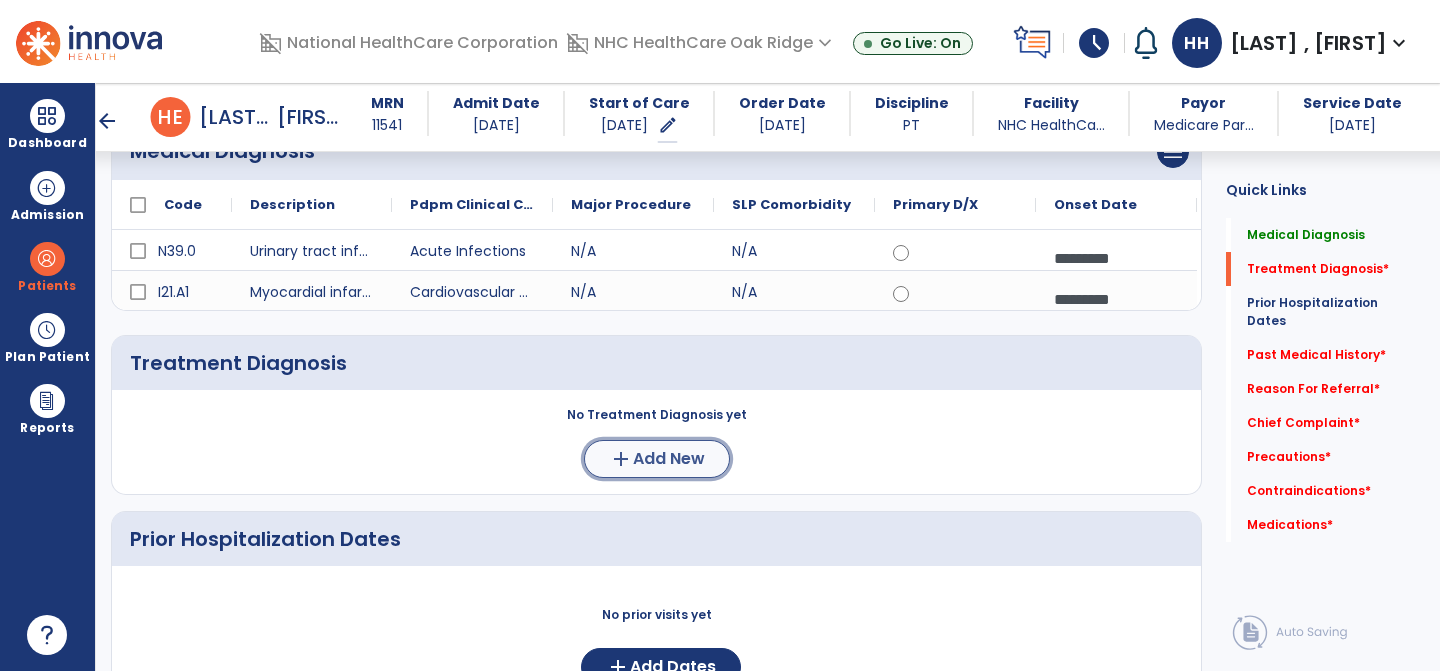 click on "Add New" 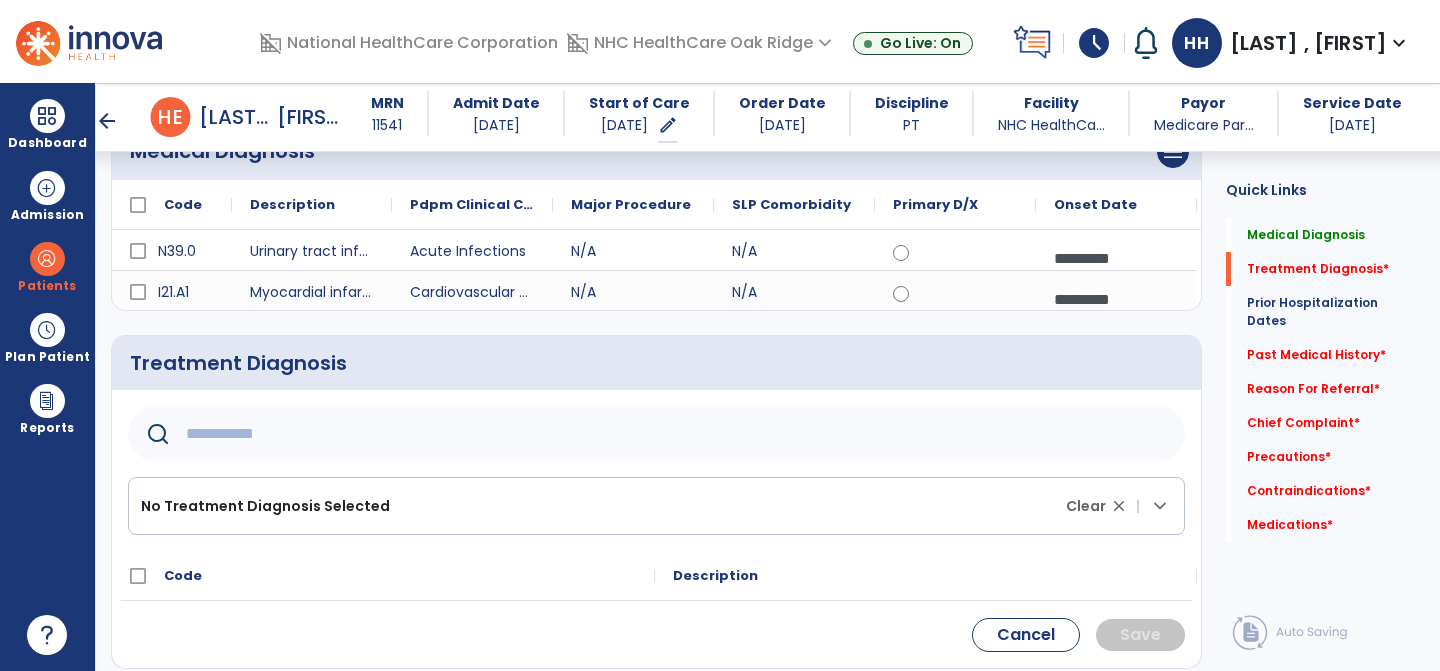 click 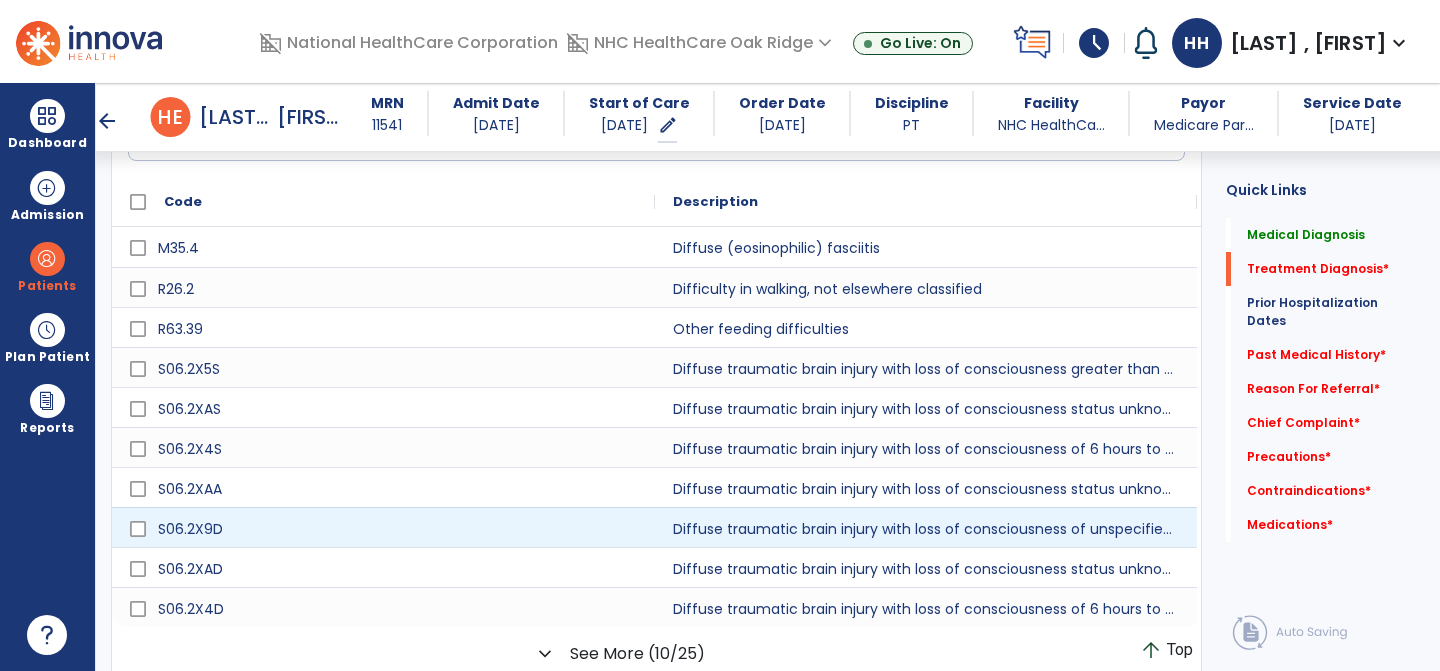 scroll, scrollTop: 581, scrollLeft: 0, axis: vertical 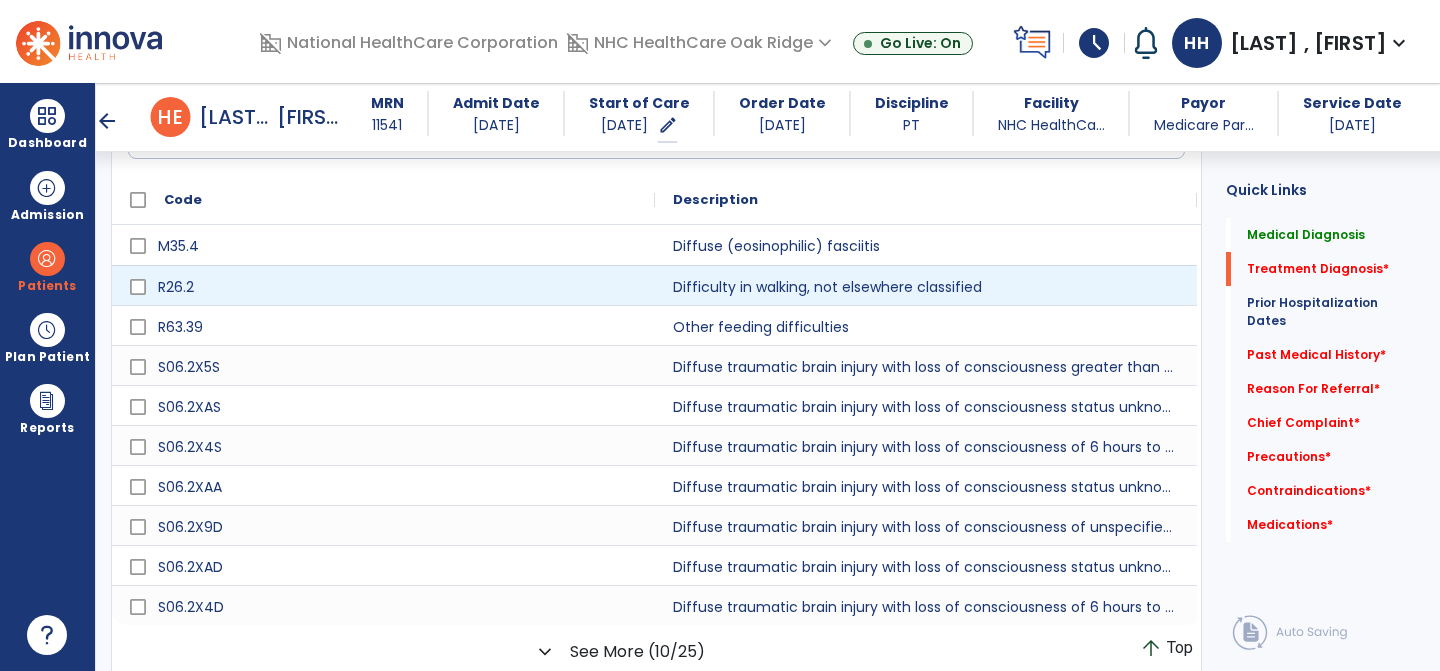 type on "****" 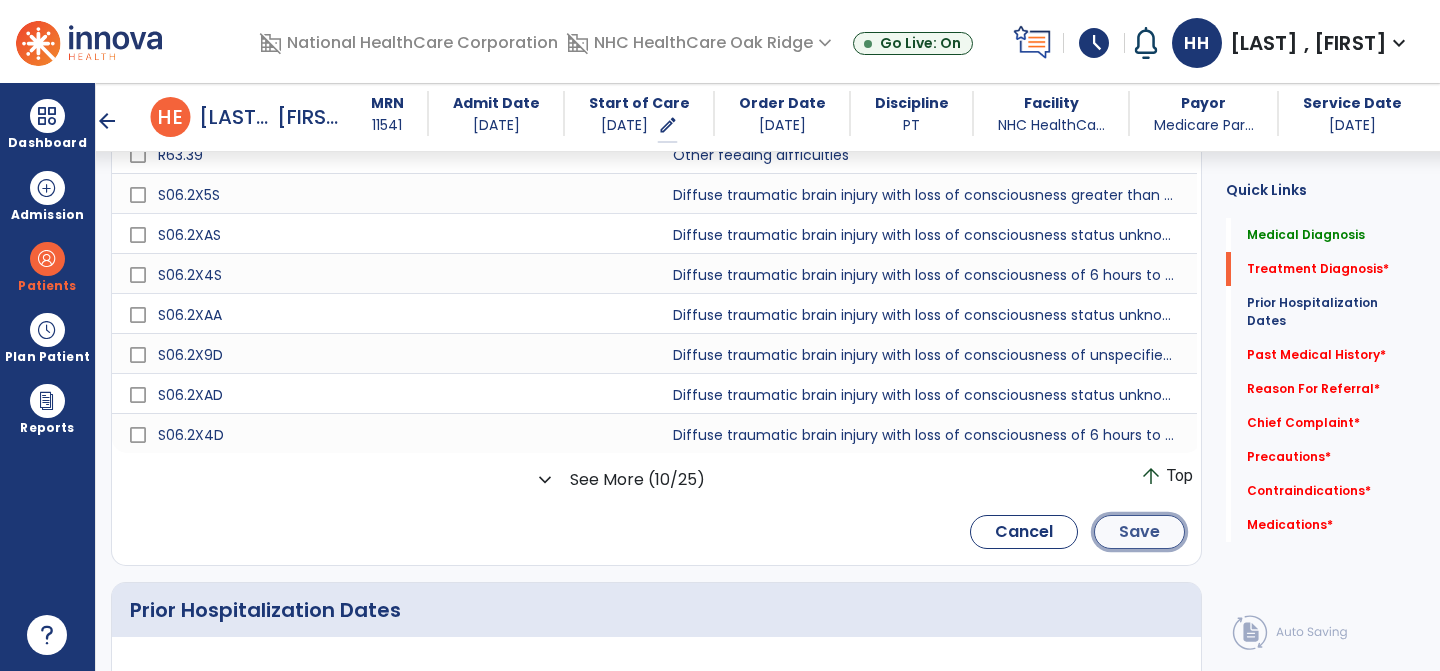 click on "Save" 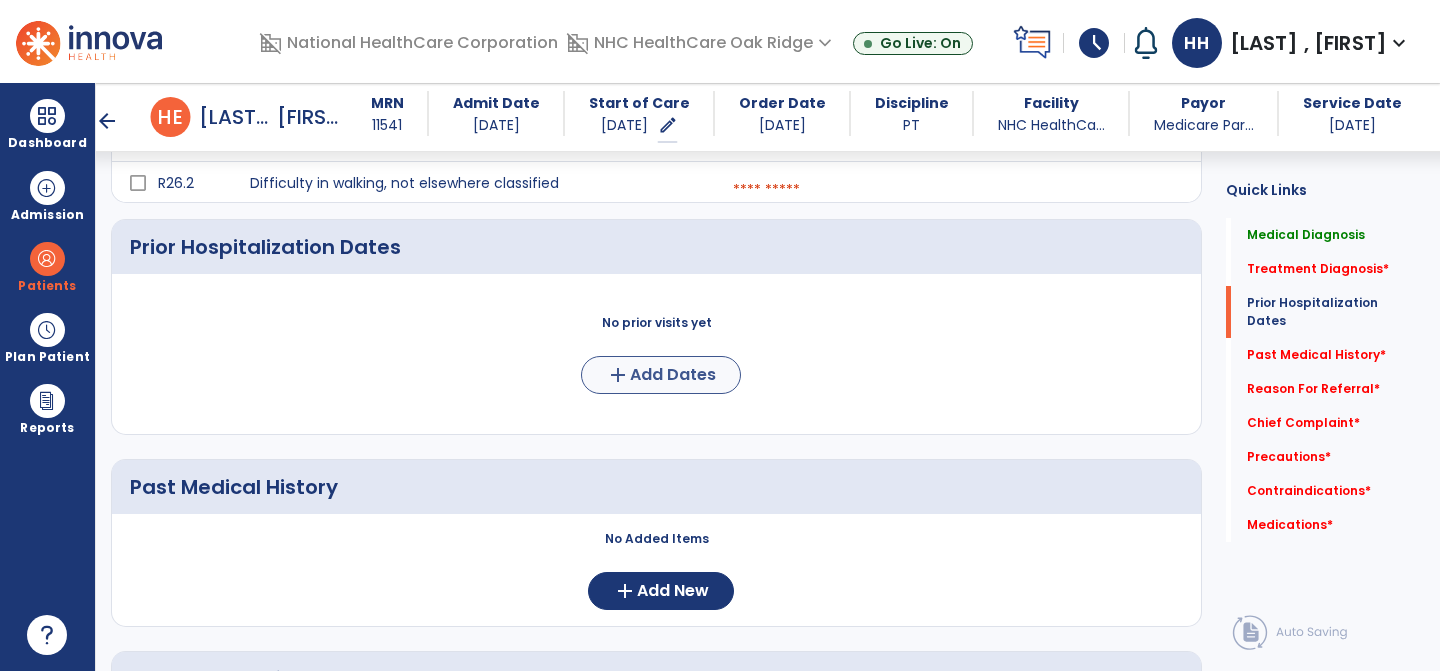 scroll, scrollTop: 484, scrollLeft: 0, axis: vertical 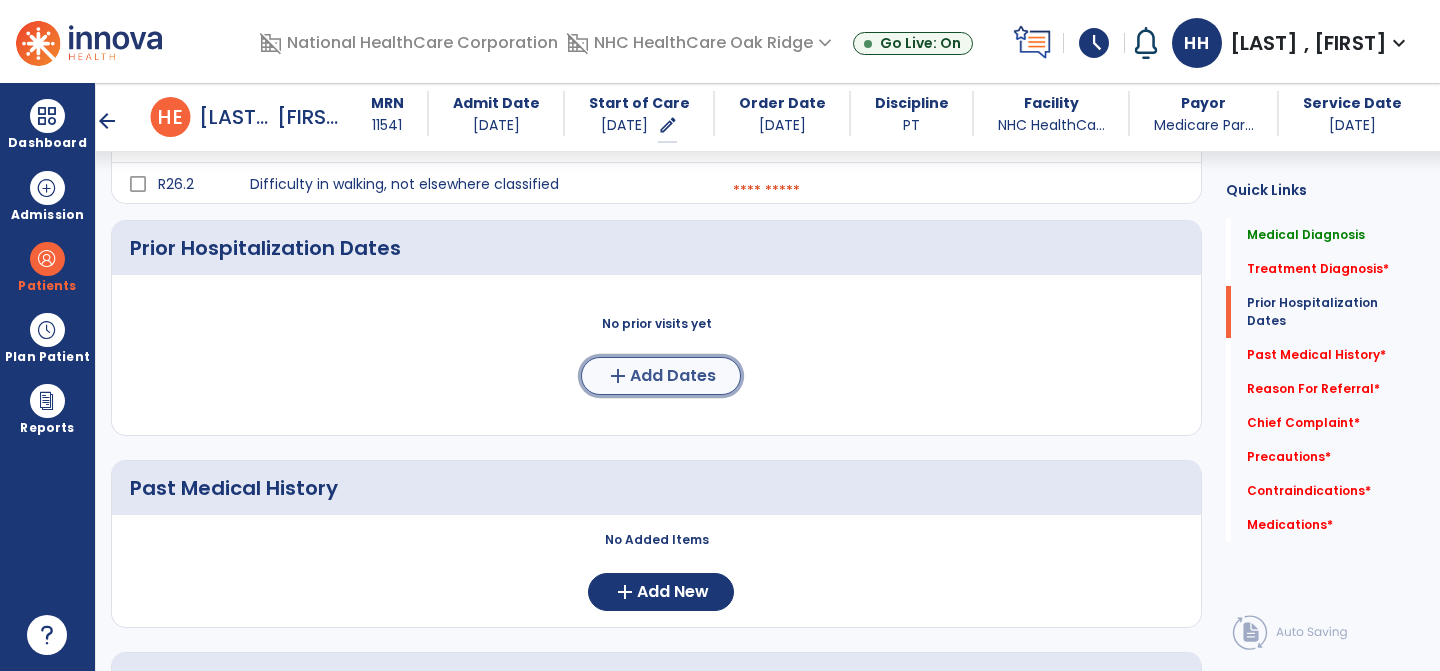 click on "add  Add Dates" 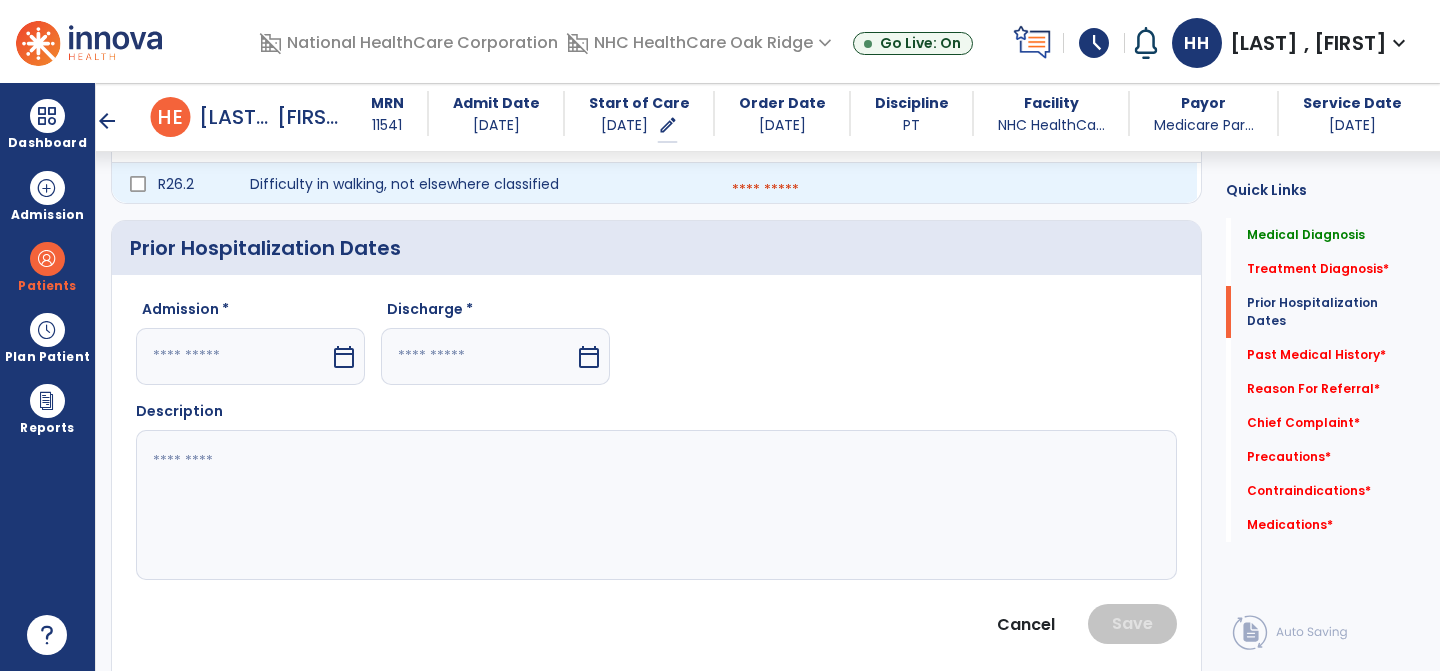 click at bounding box center [956, 190] 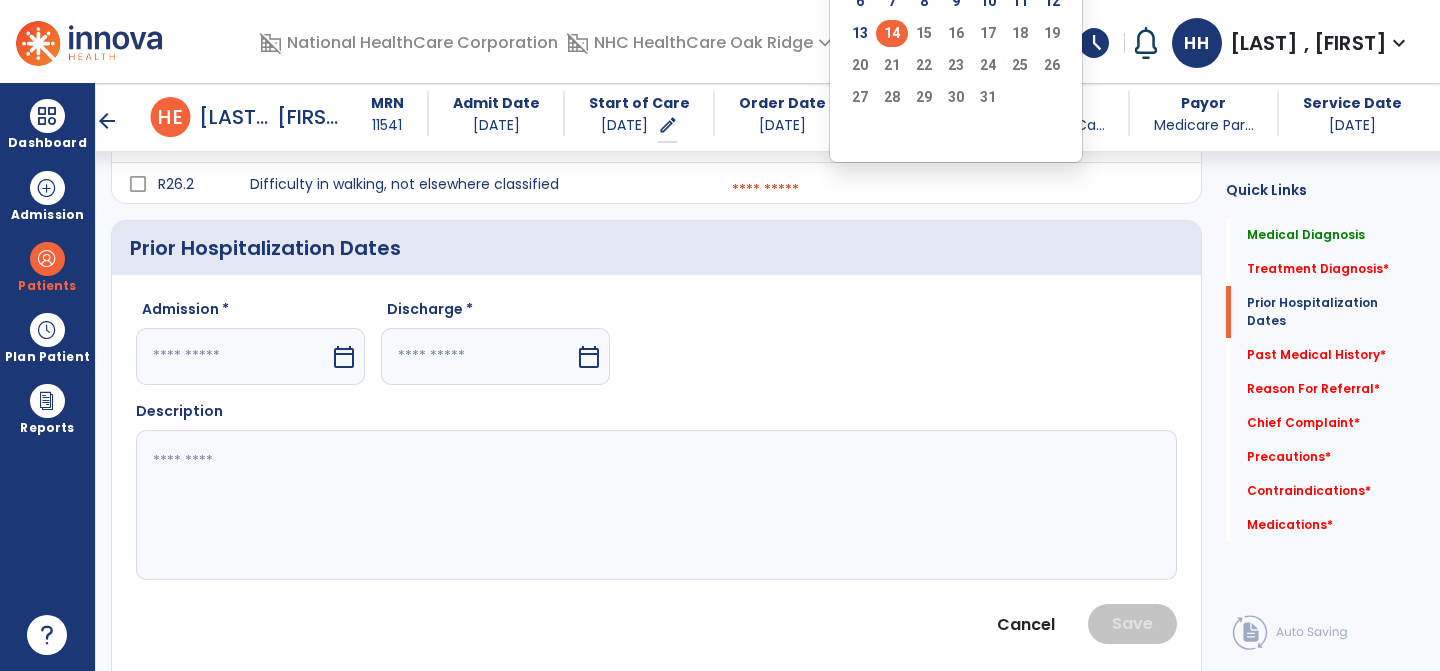 click on "14" 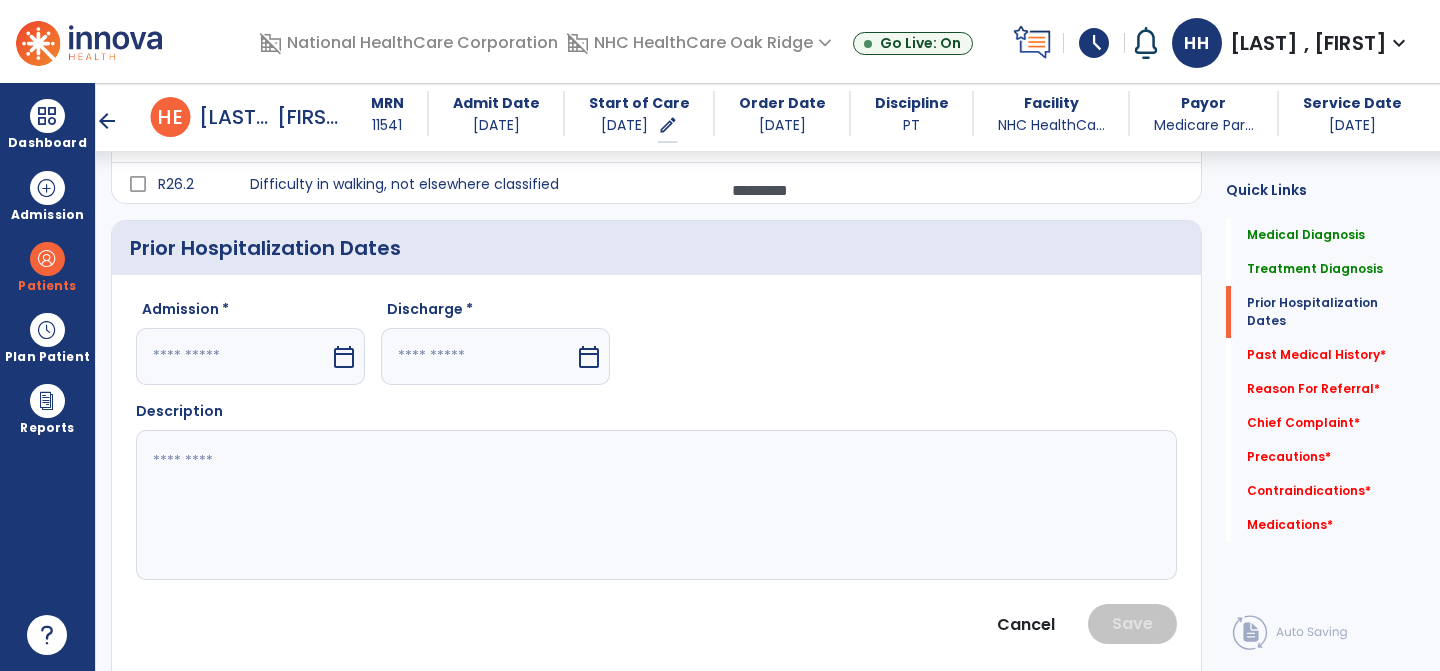 click at bounding box center (233, 356) 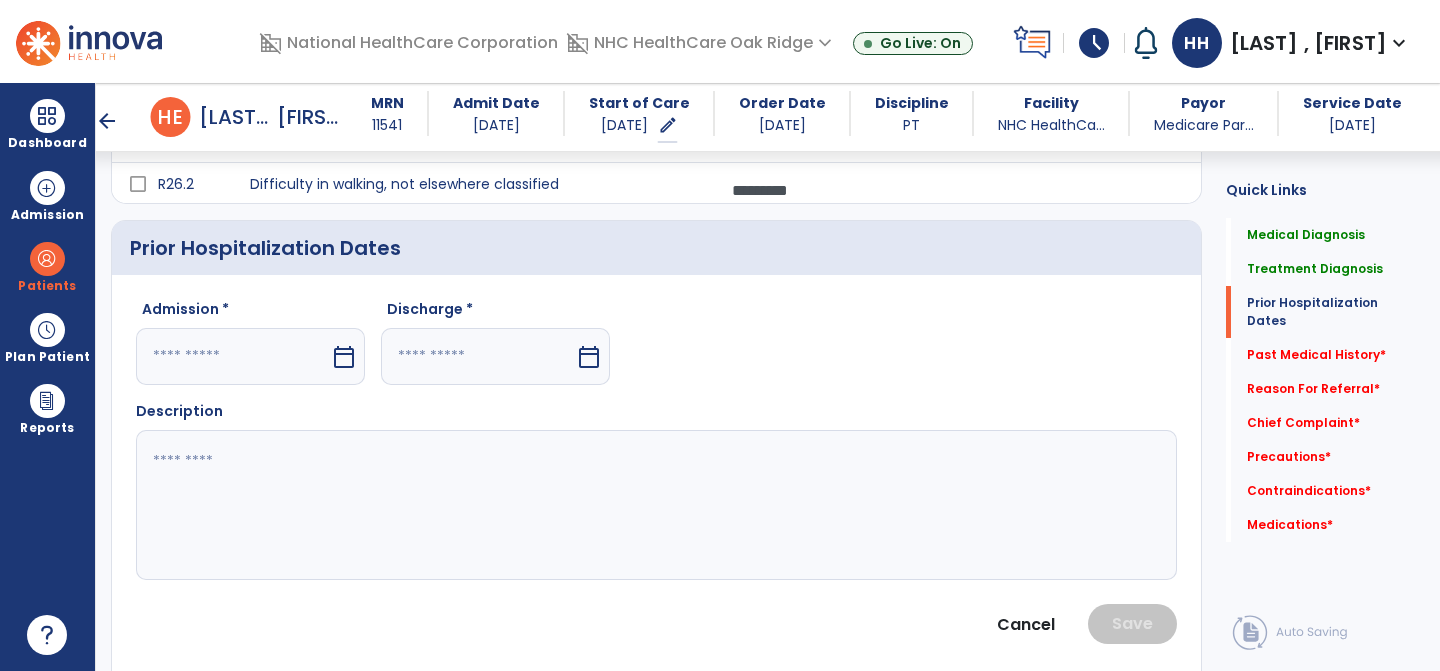 select on "*" 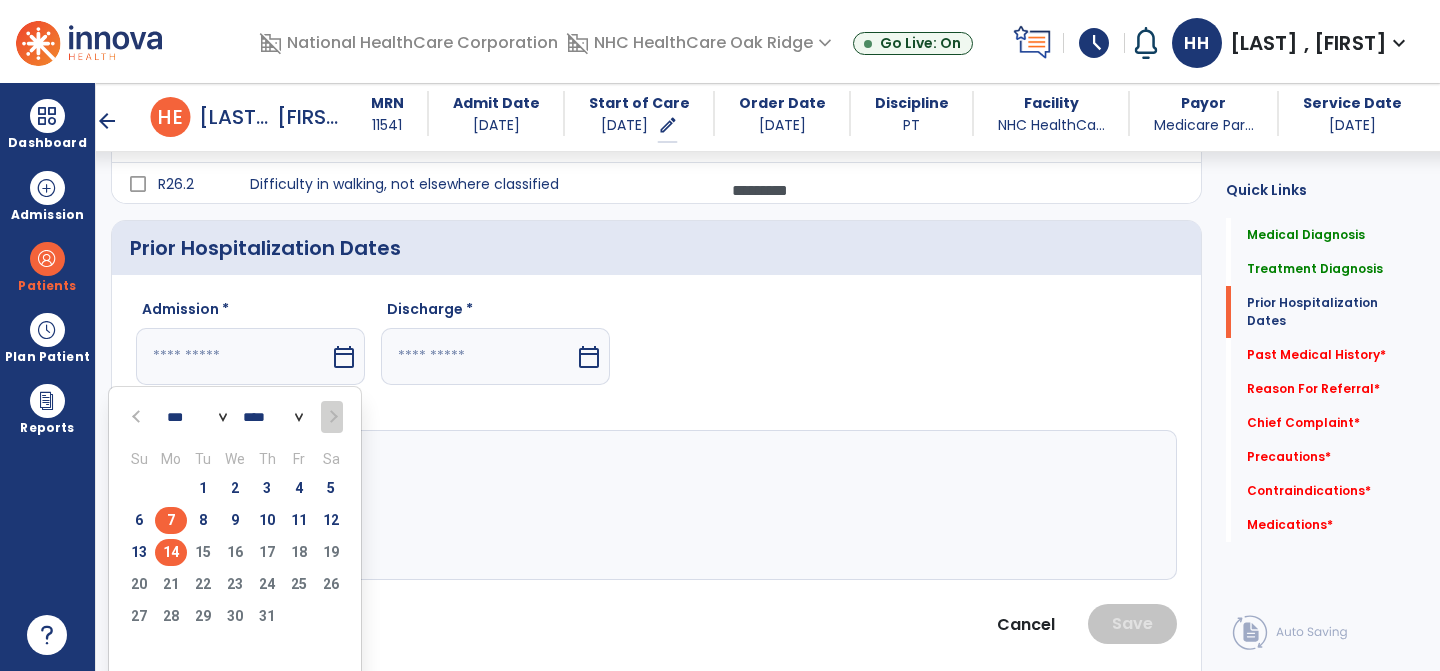 click on "7" at bounding box center (171, 520) 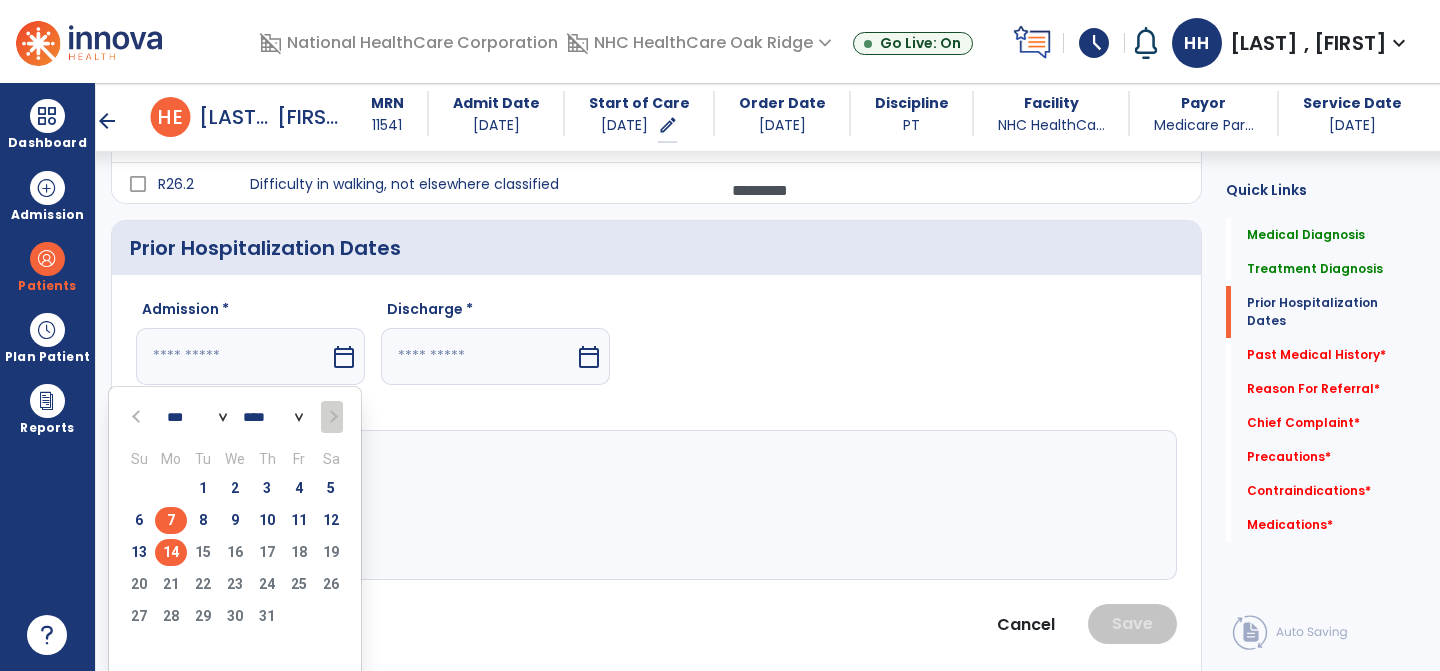 type on "********" 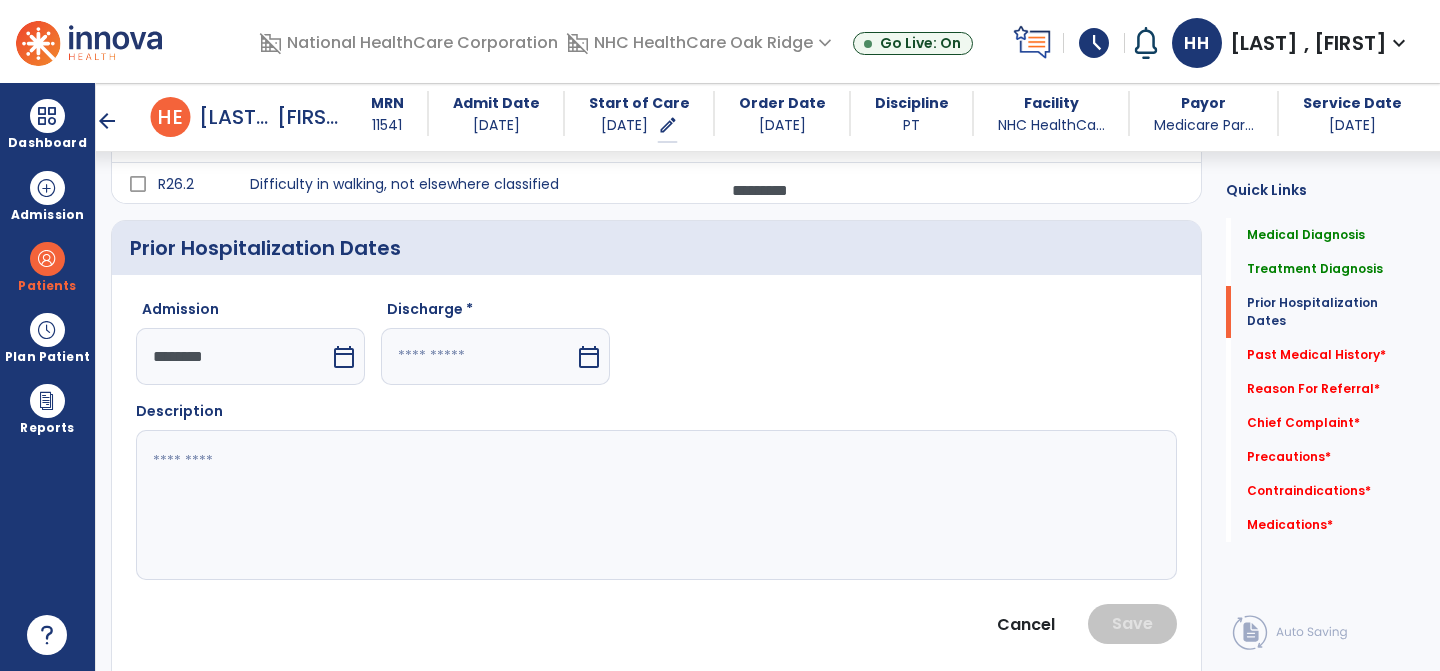 click at bounding box center [478, 356] 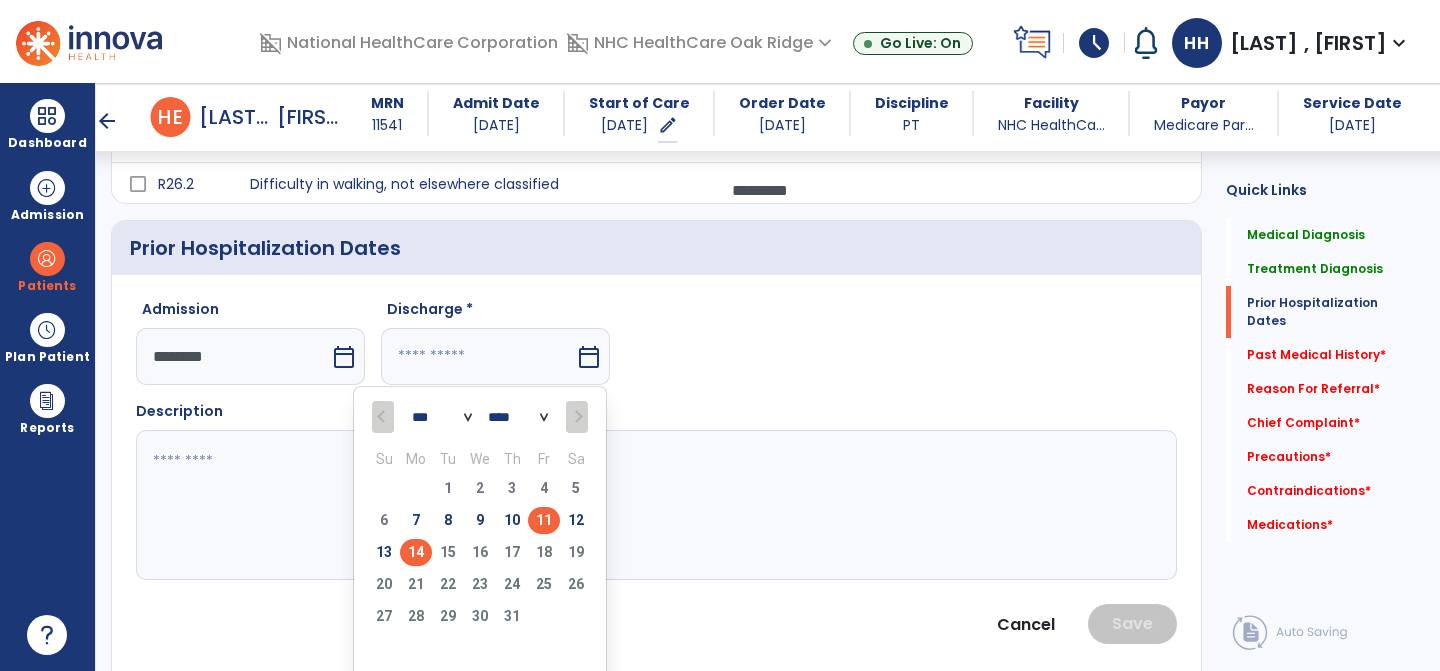 click on "11" at bounding box center [544, 520] 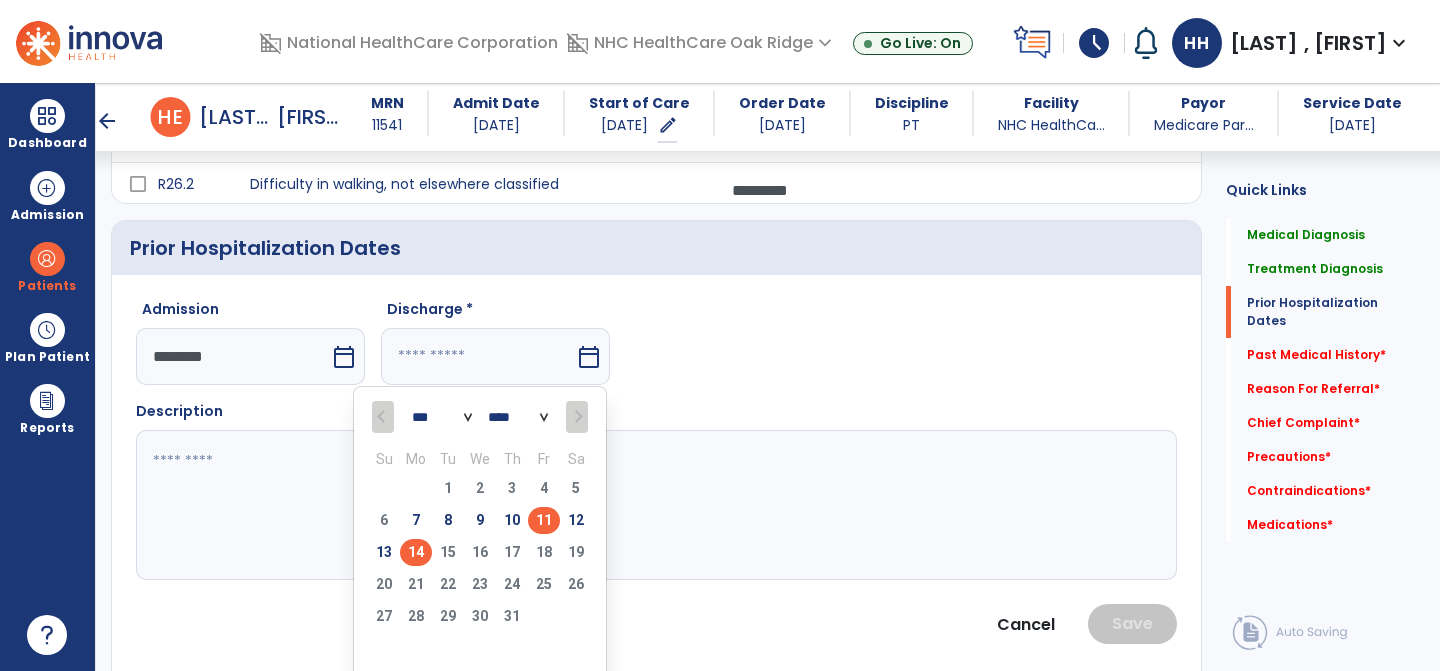 type on "*********" 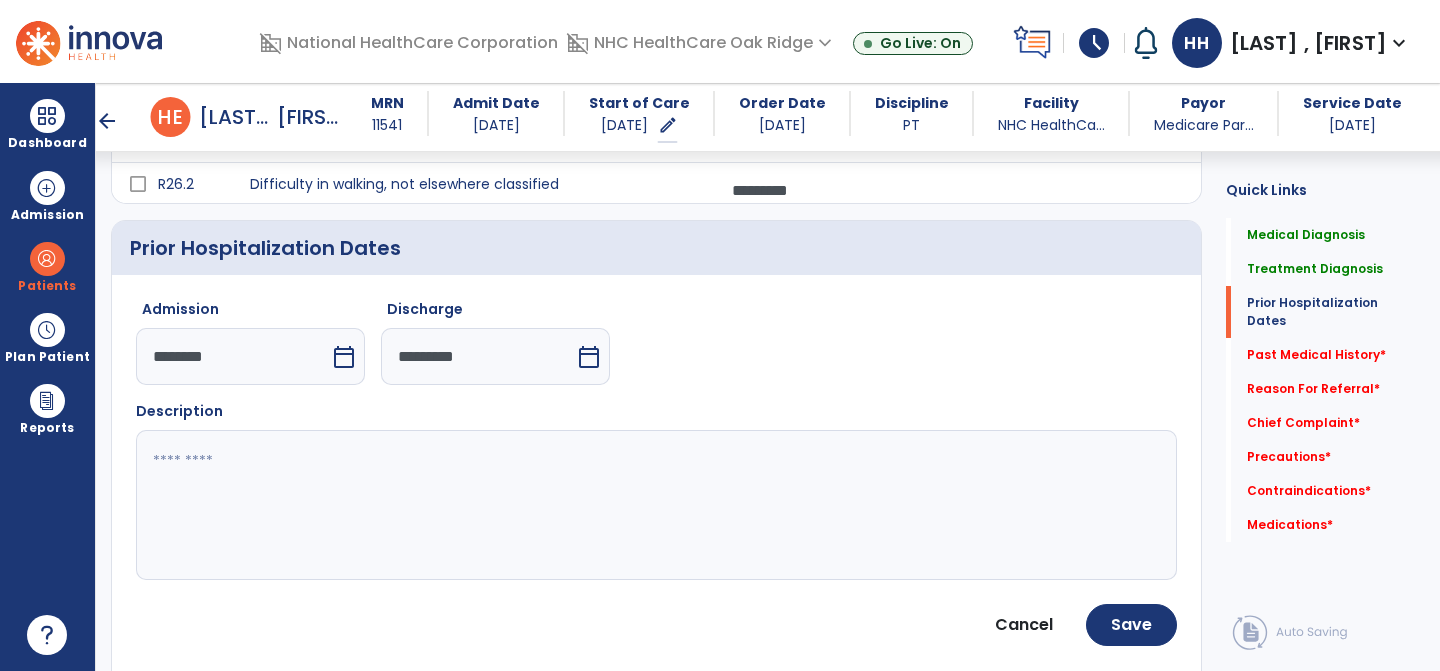 click 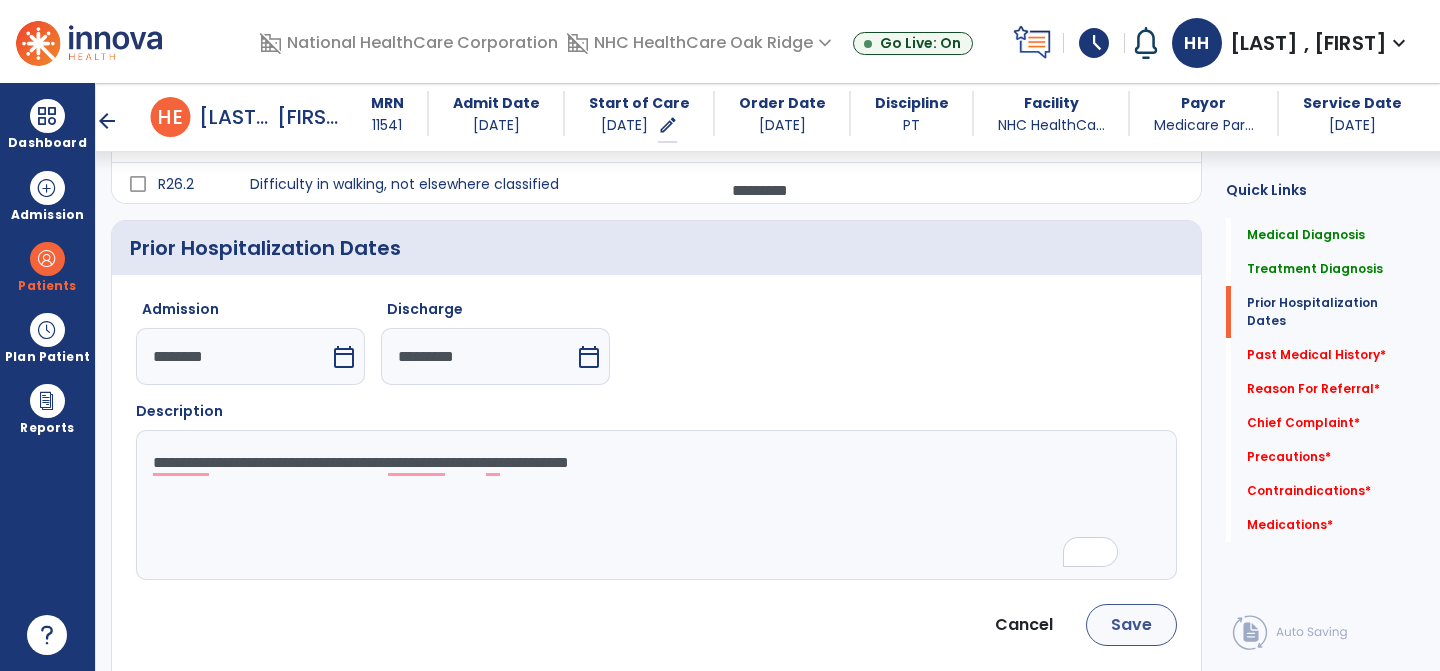 type on "**********" 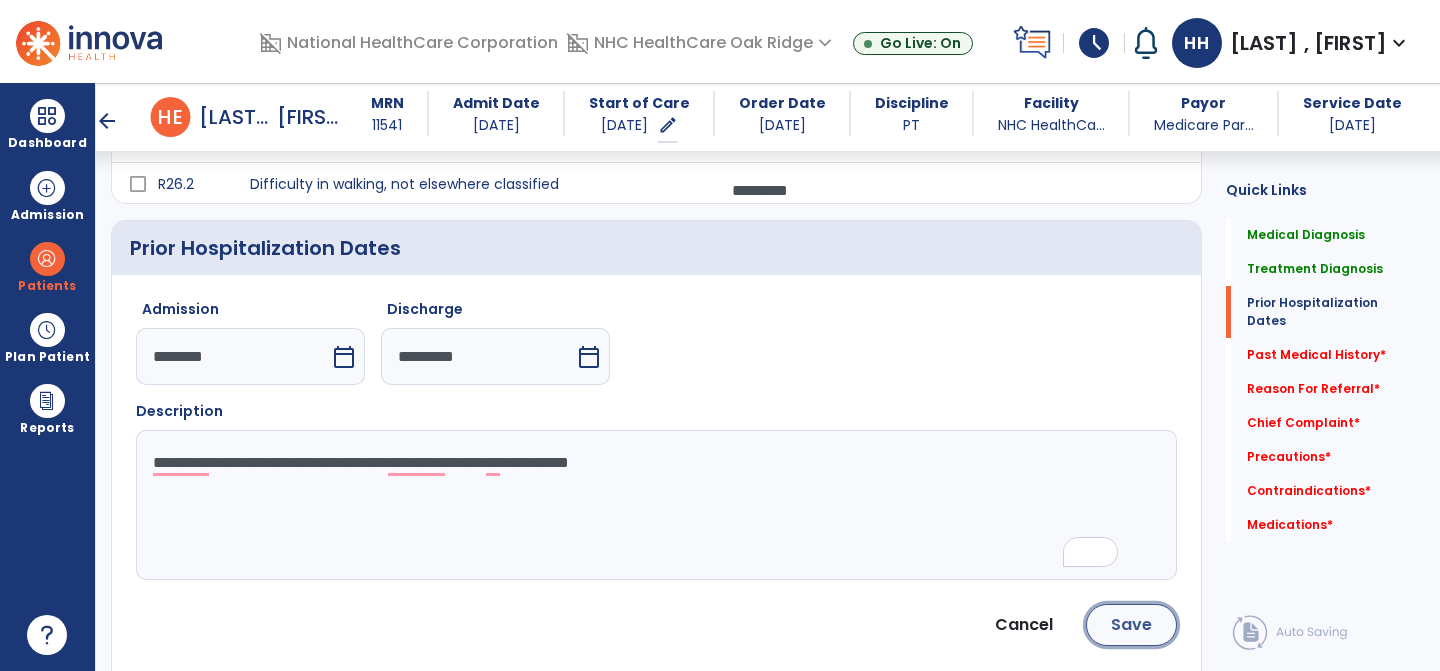 click on "Save" 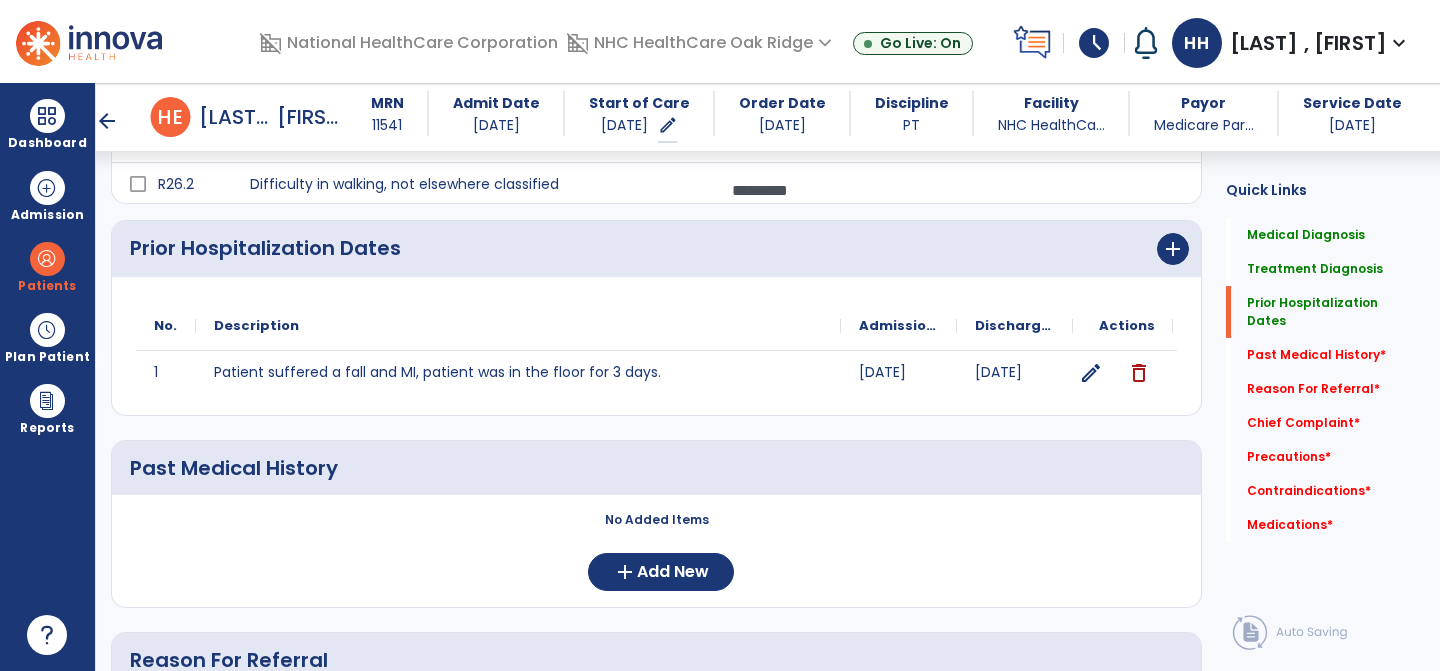 click on "No Added Items  add  Add New" 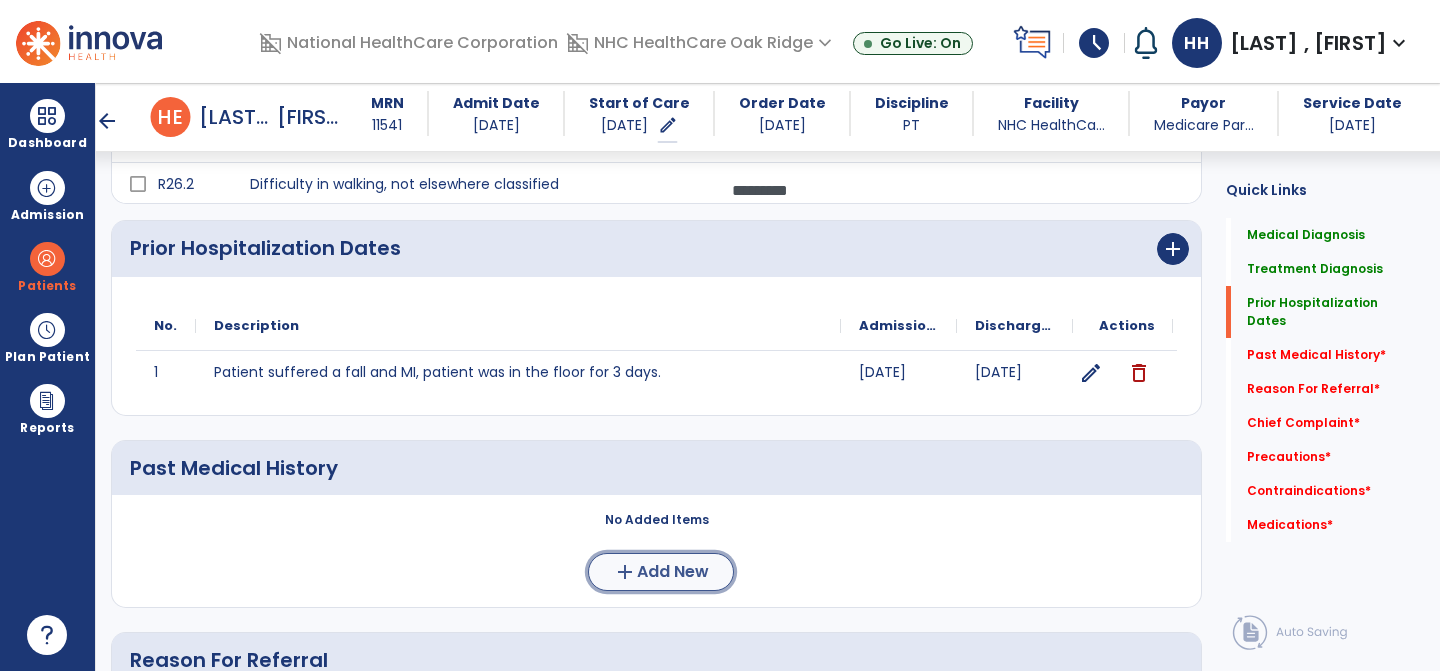 click on "Add New" 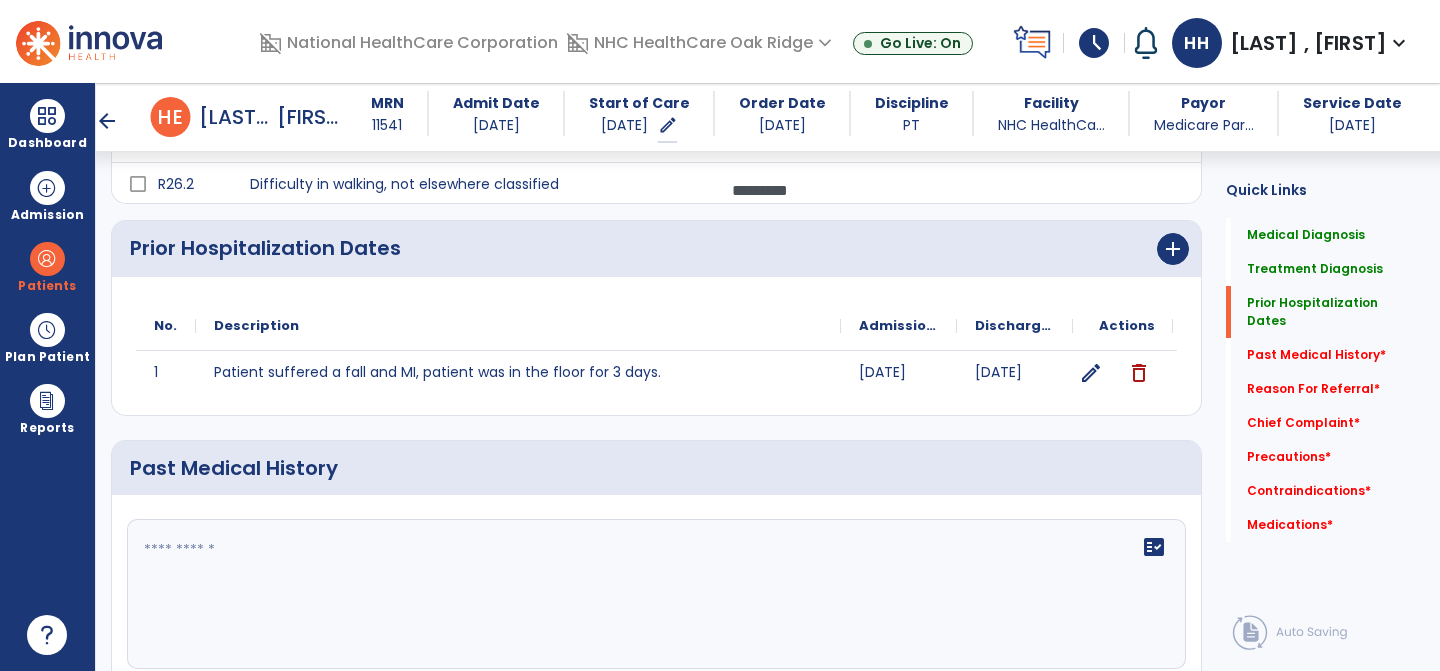 click 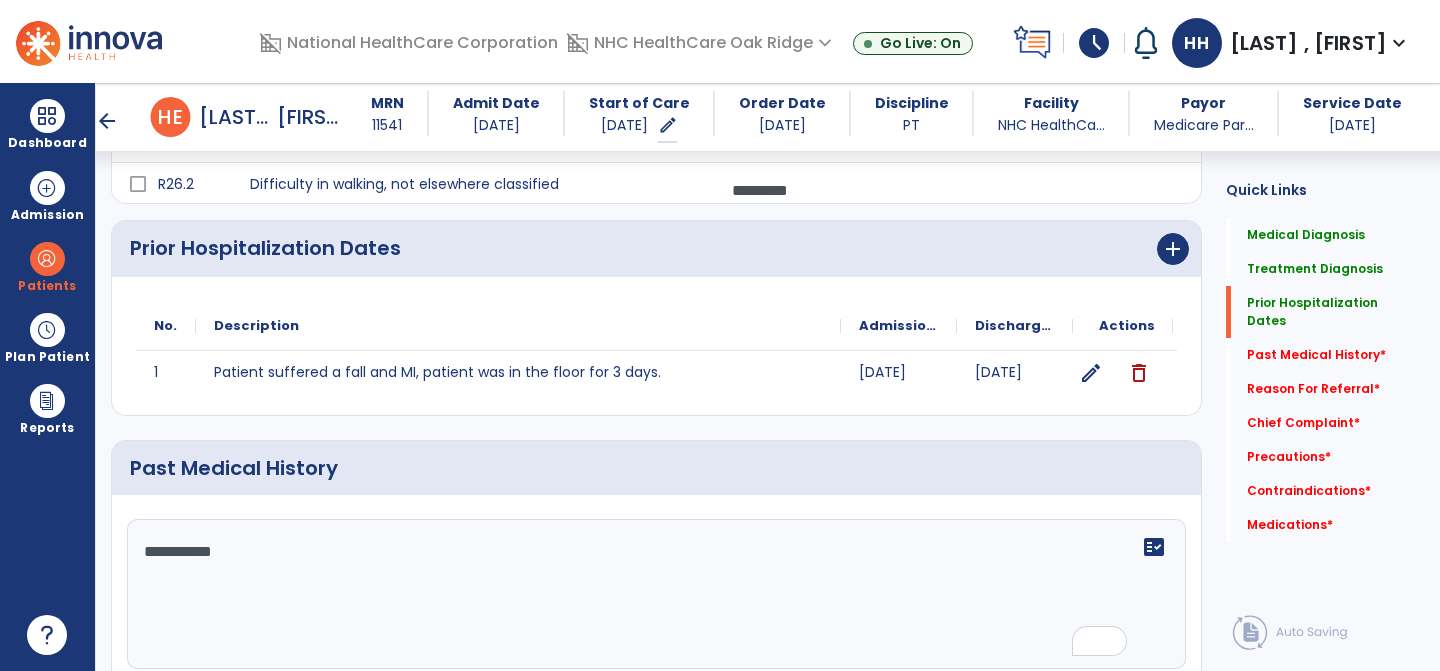 type on "**********" 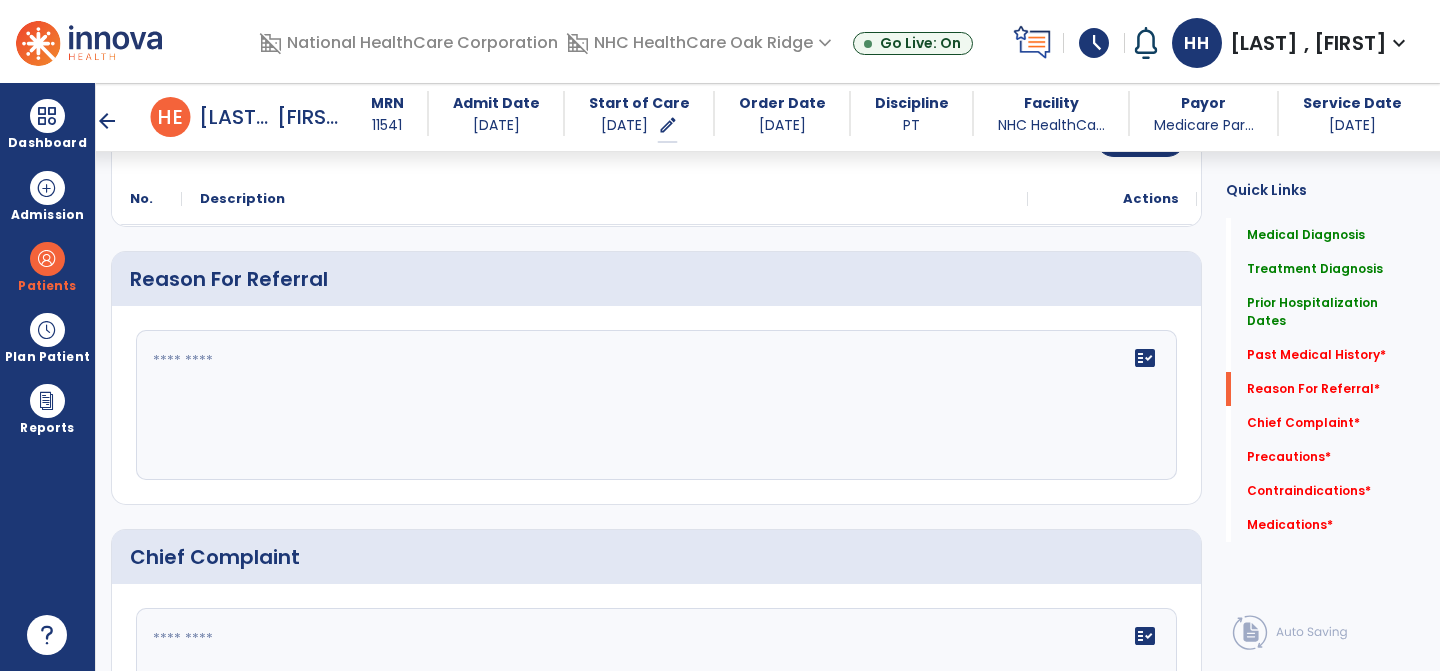 scroll, scrollTop: 1051, scrollLeft: 0, axis: vertical 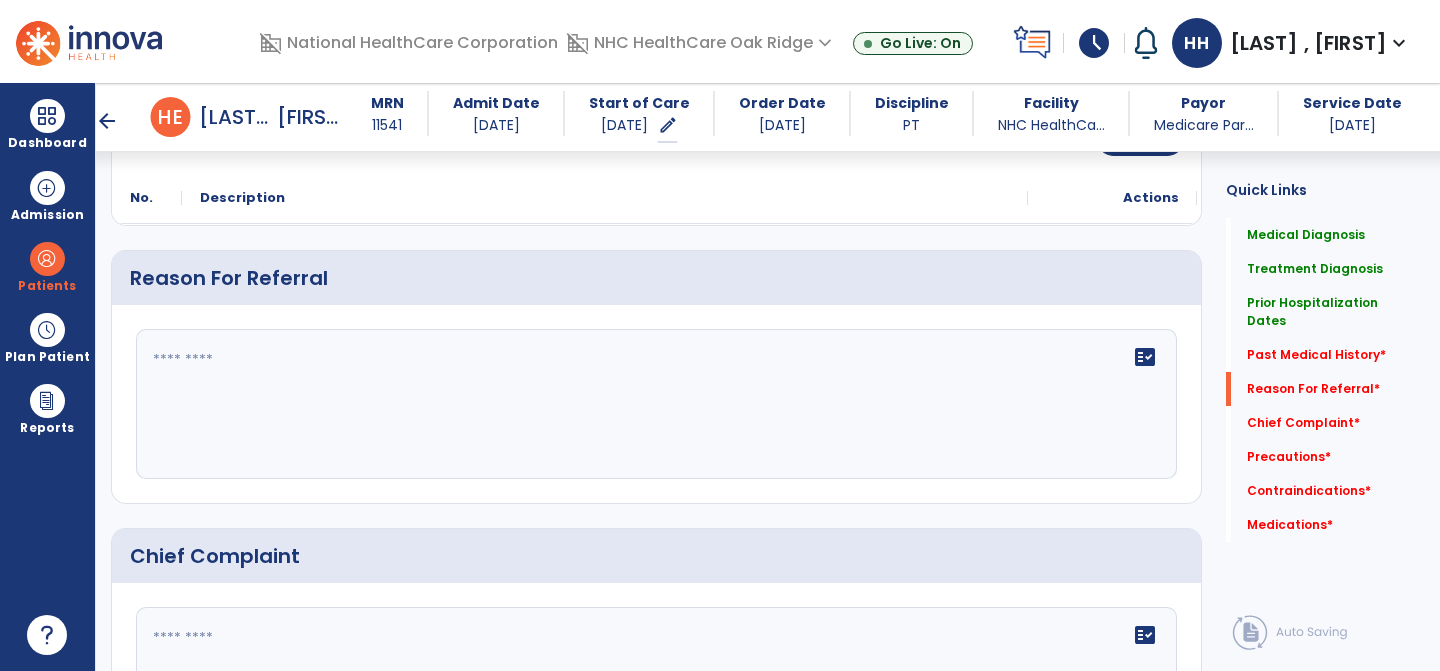 click on "arrow_back" at bounding box center [107, 121] 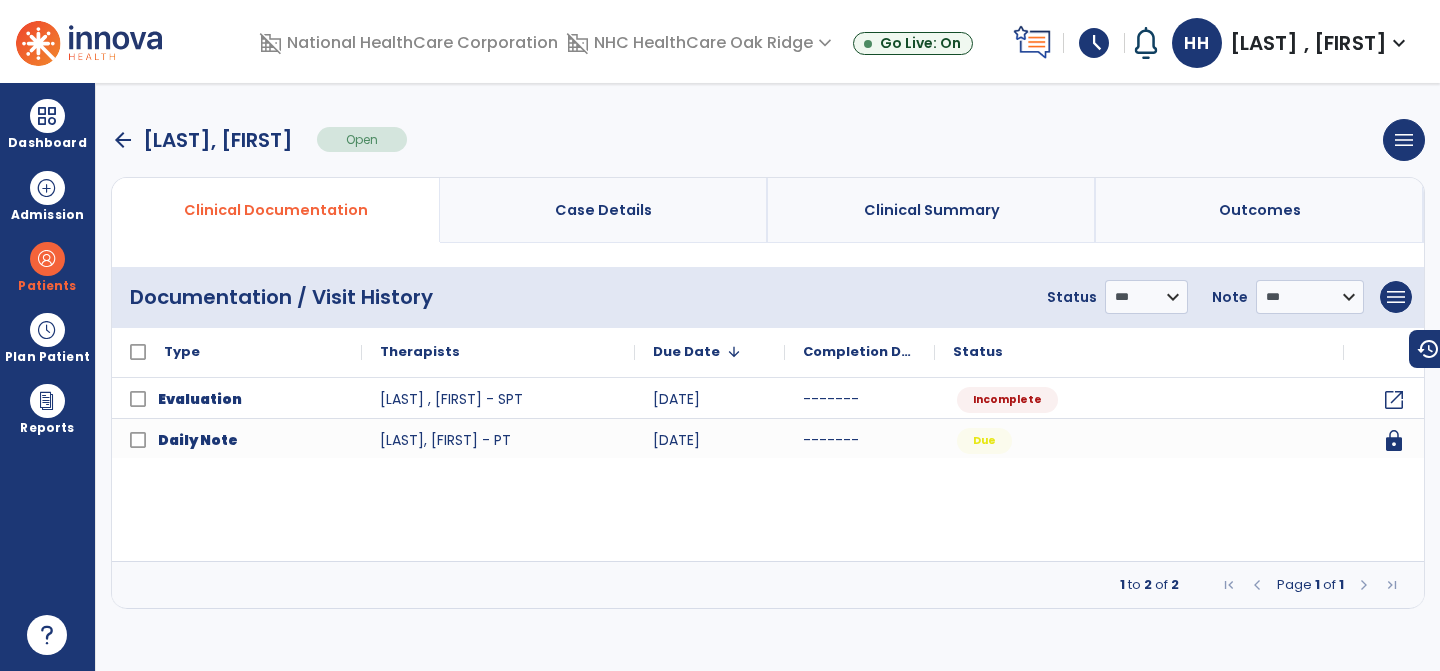 click on "arrow_back" at bounding box center [123, 140] 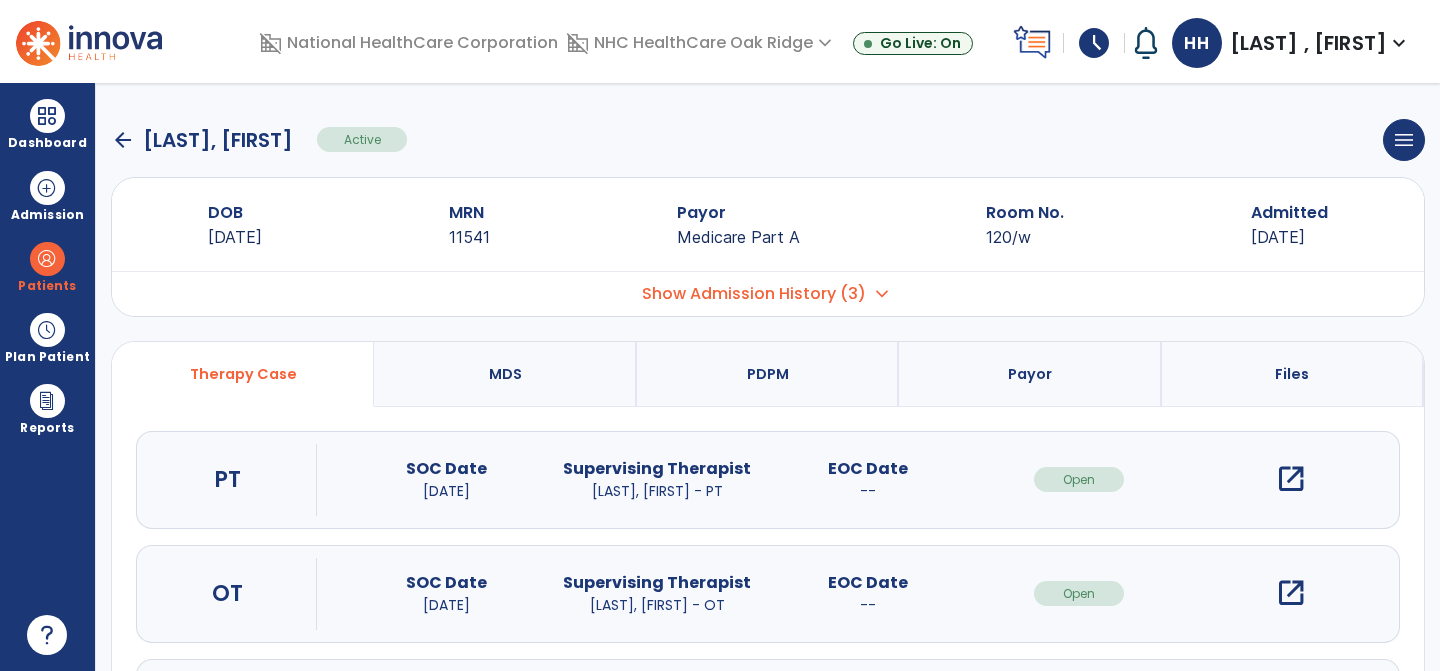 click on "arrow_back" 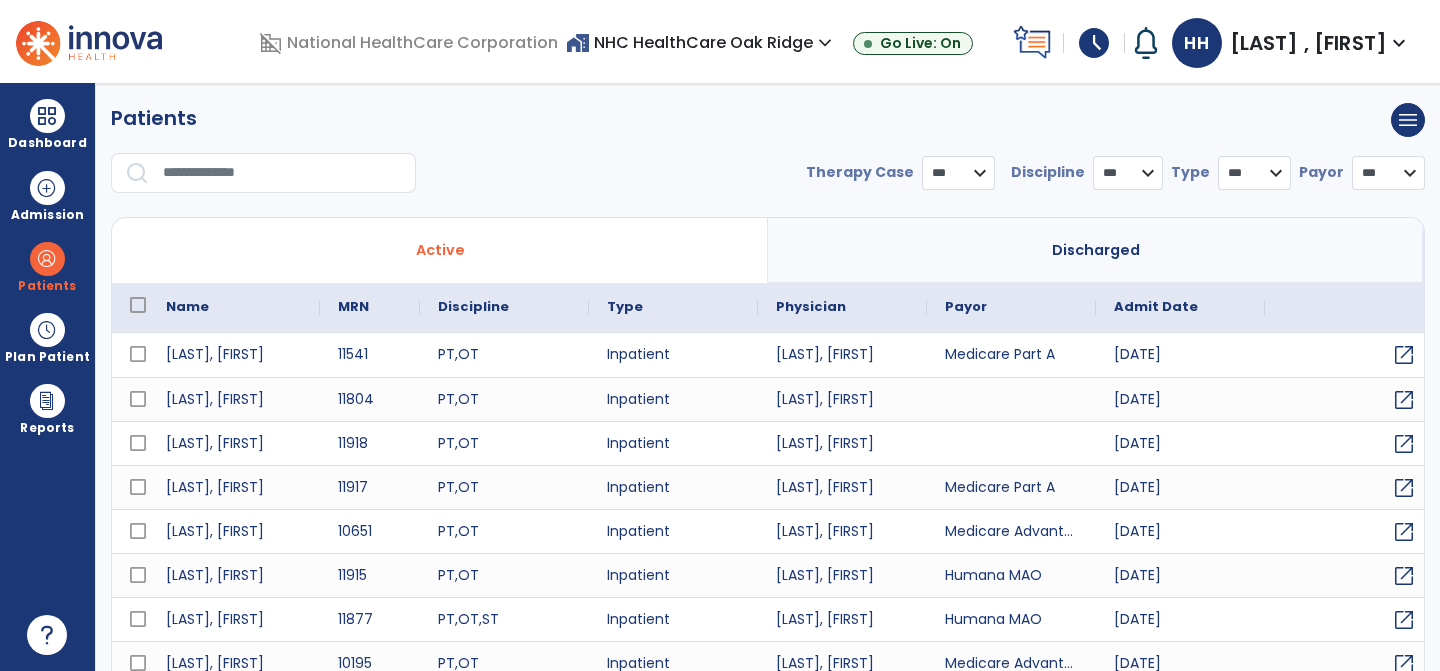 select on "***" 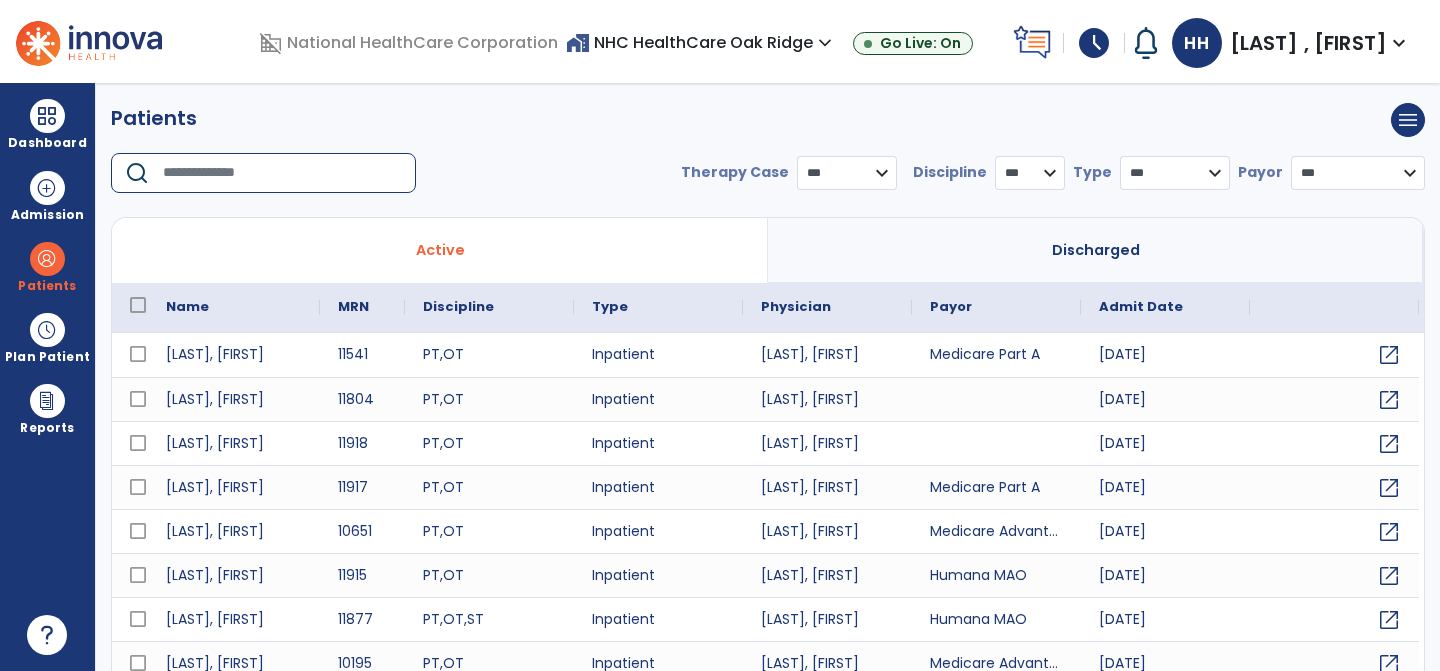 click at bounding box center (282, 173) 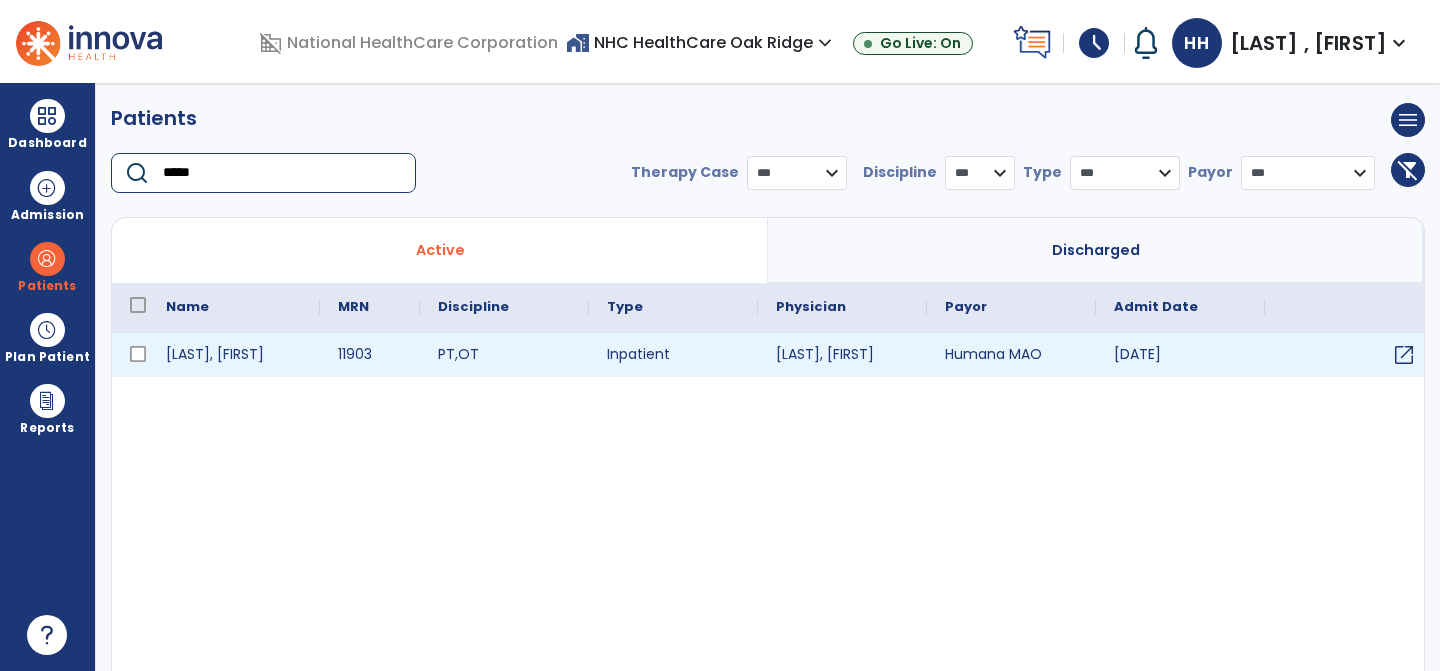 type on "*****" 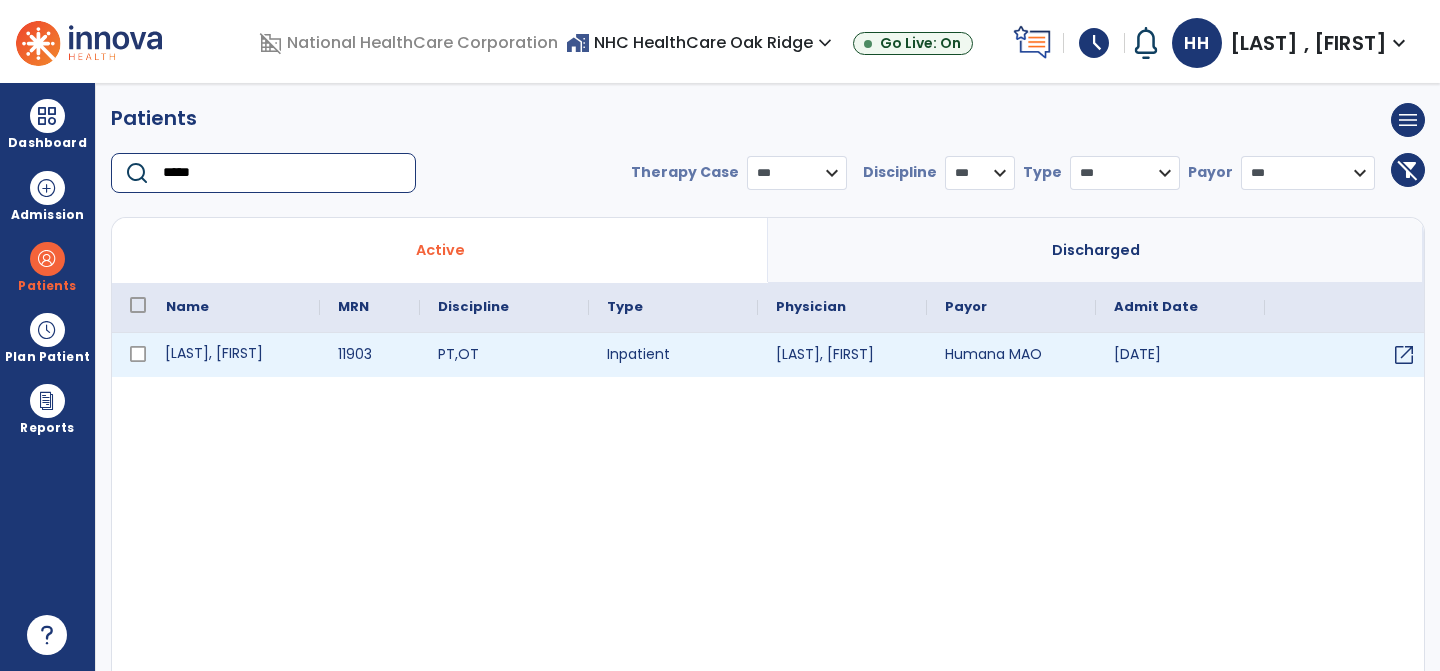 click on "Mills, Louise" at bounding box center [234, 355] 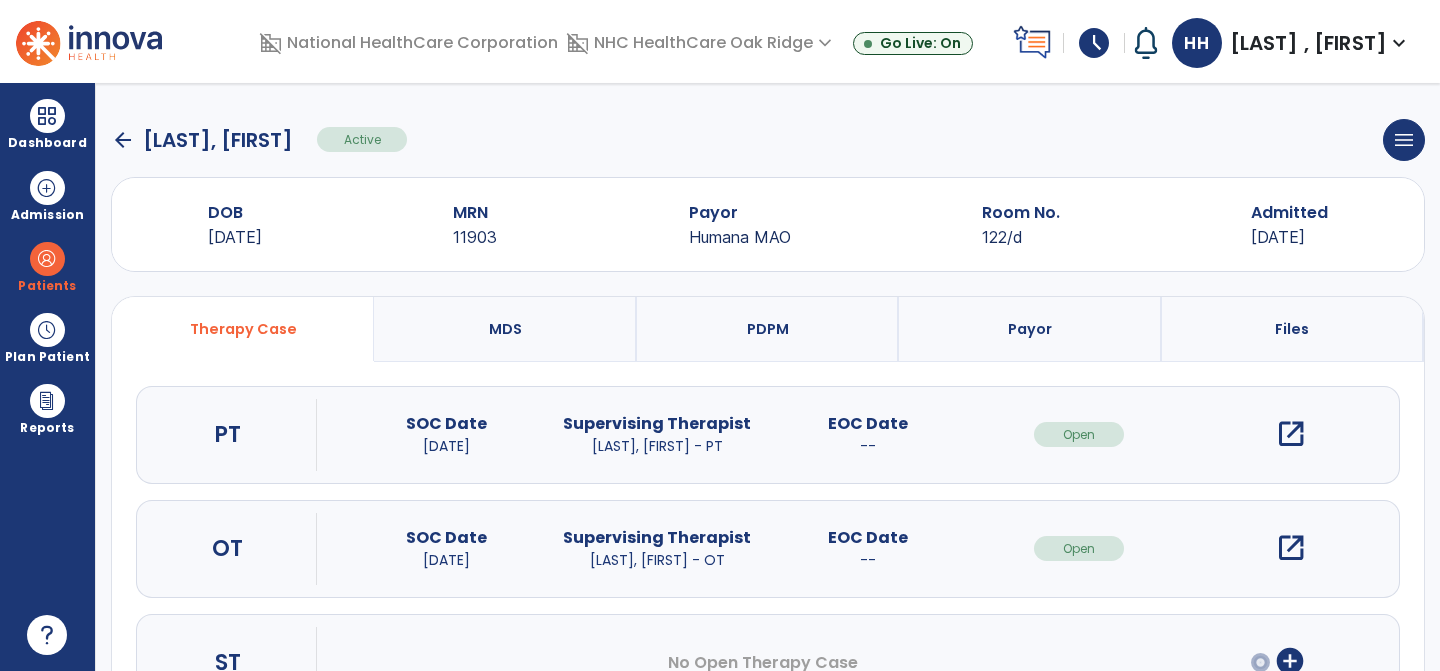 click on "open_in_new" at bounding box center (1291, 434) 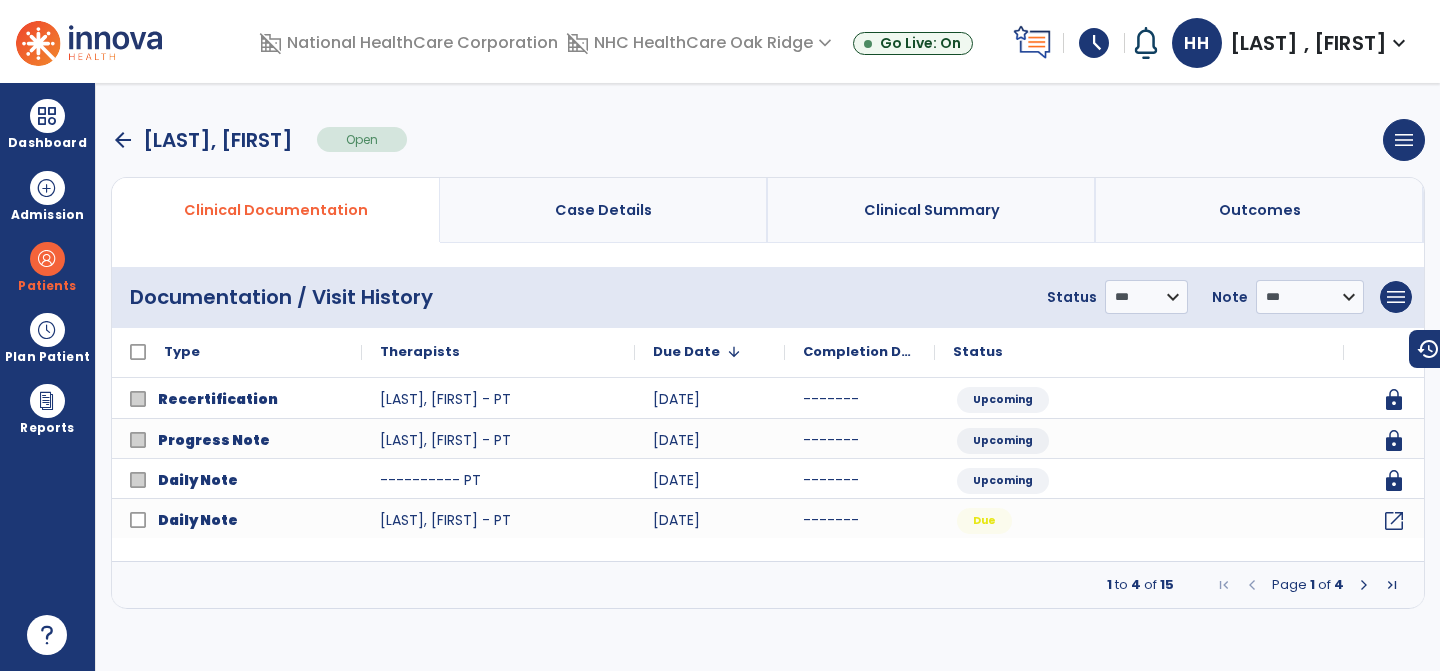 click at bounding box center (1364, 585) 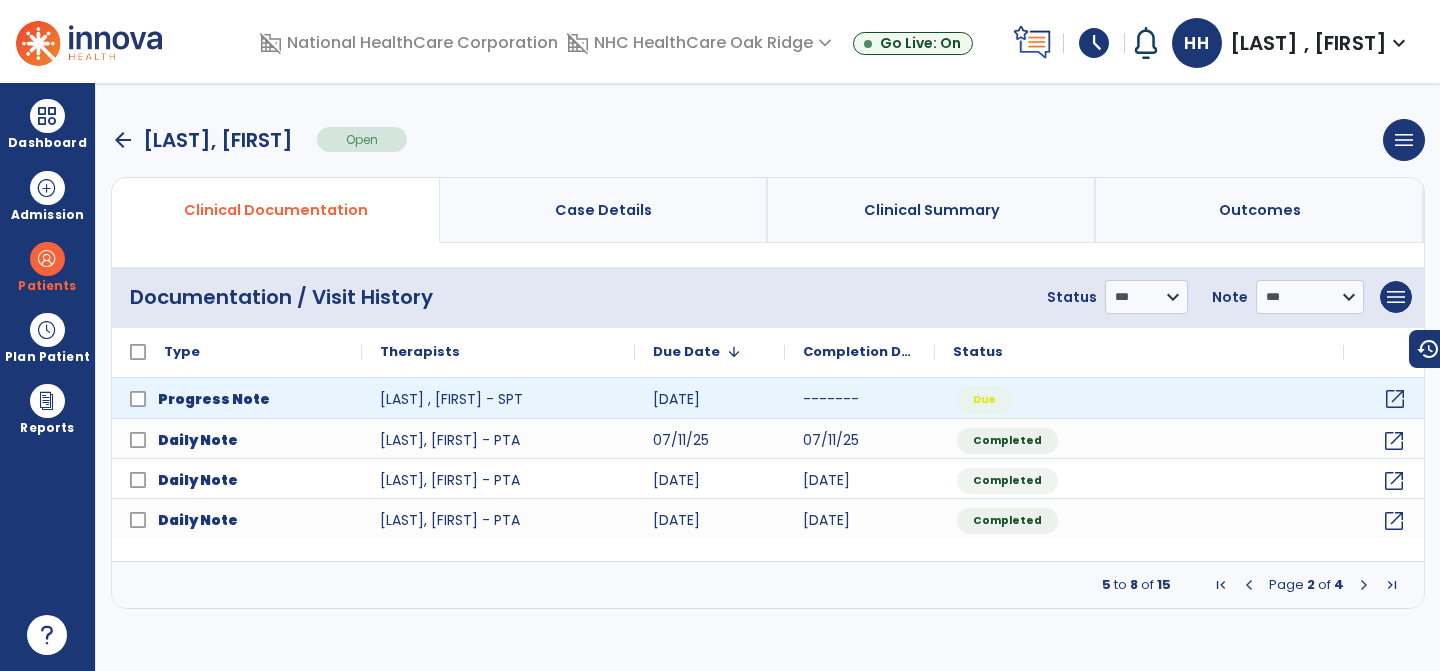 click on "open_in_new" 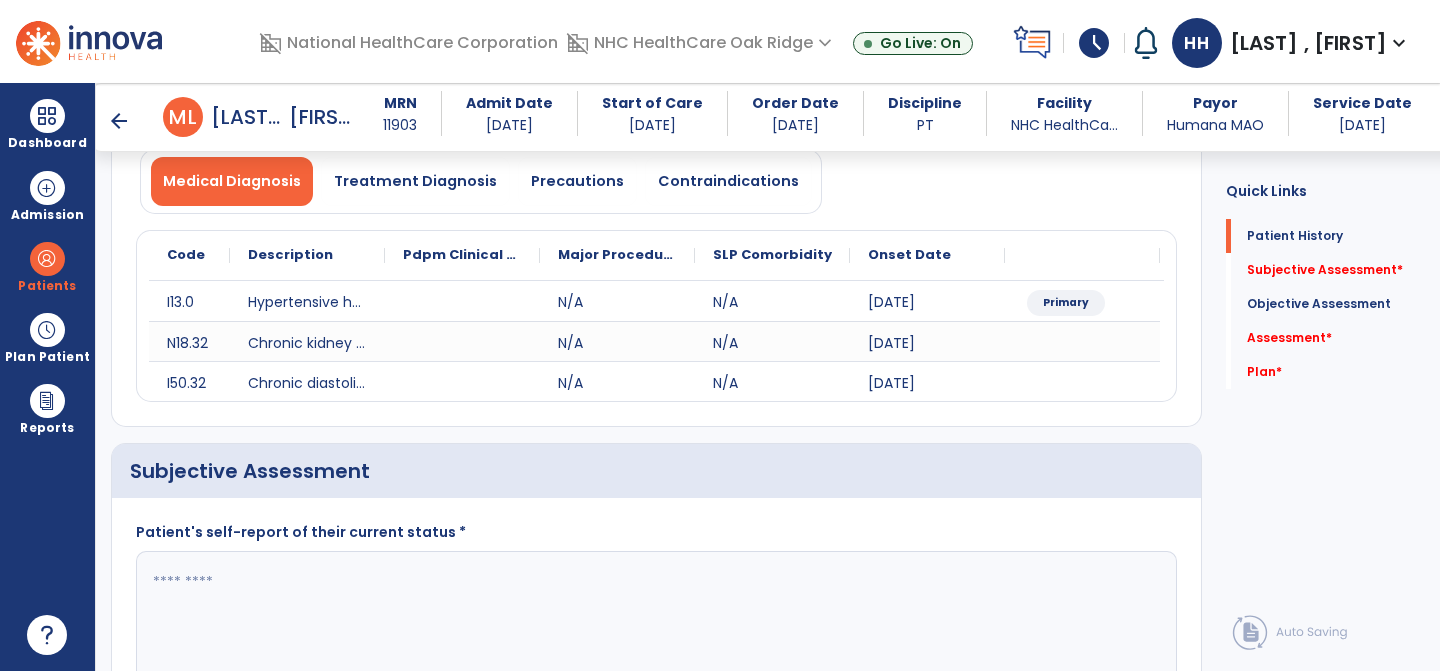 scroll, scrollTop: 174, scrollLeft: 0, axis: vertical 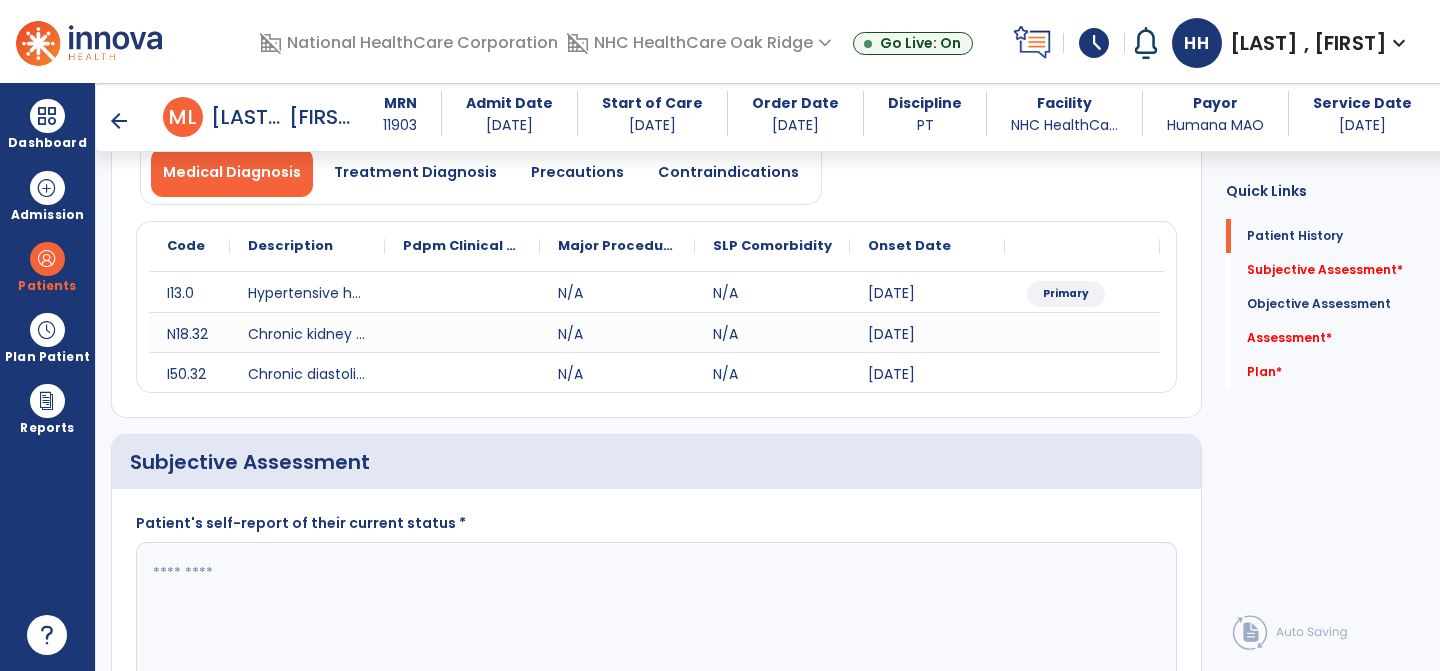 click 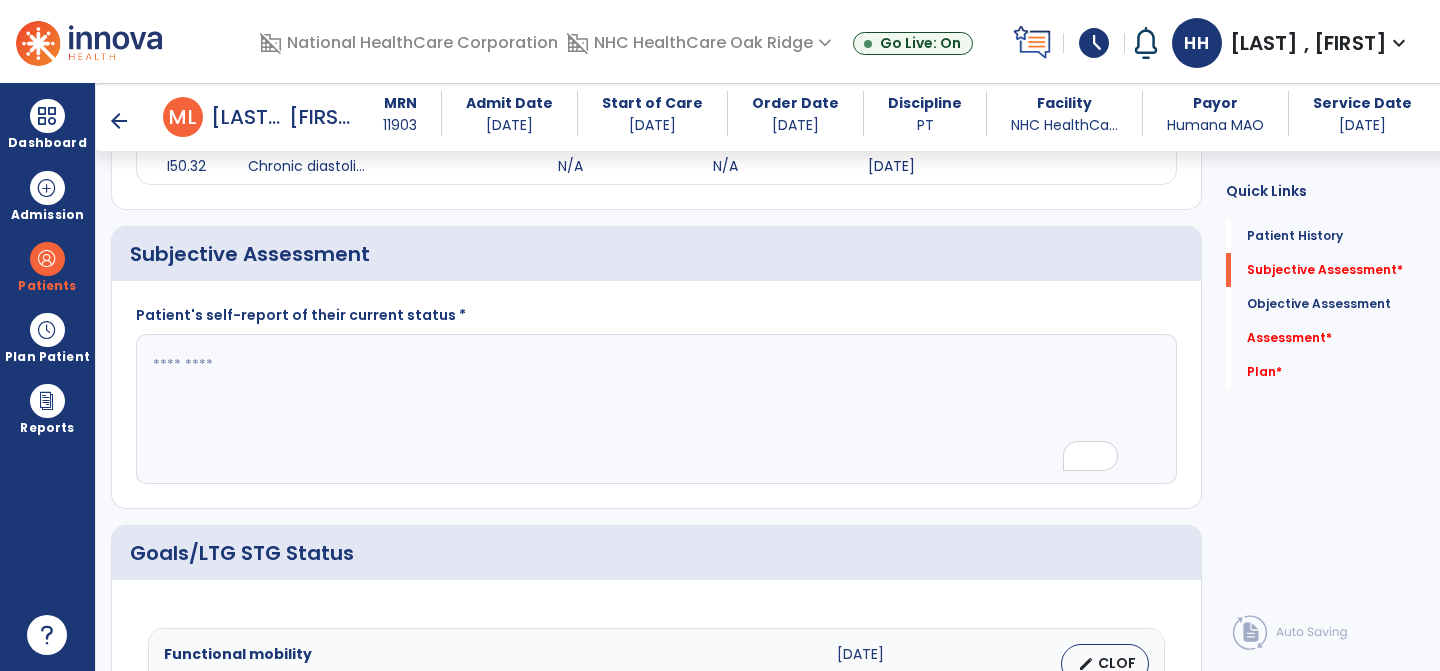 scroll, scrollTop: 396, scrollLeft: 0, axis: vertical 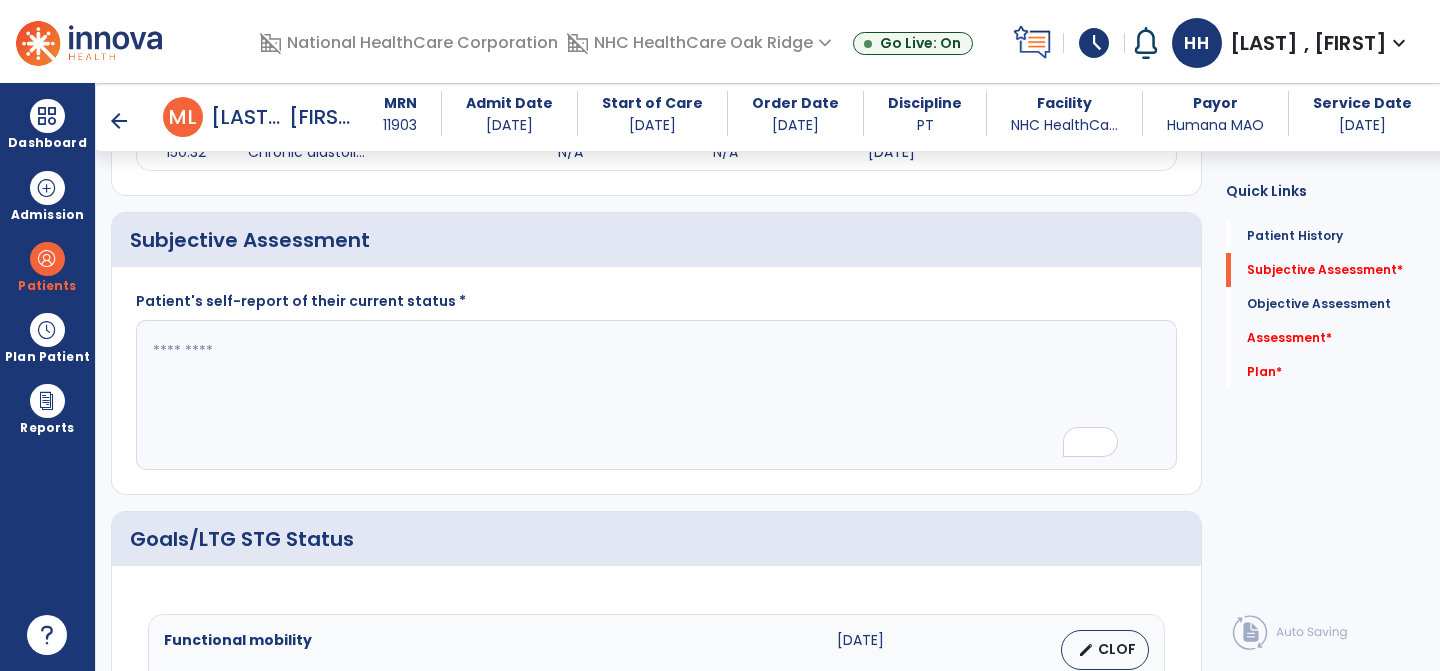 click 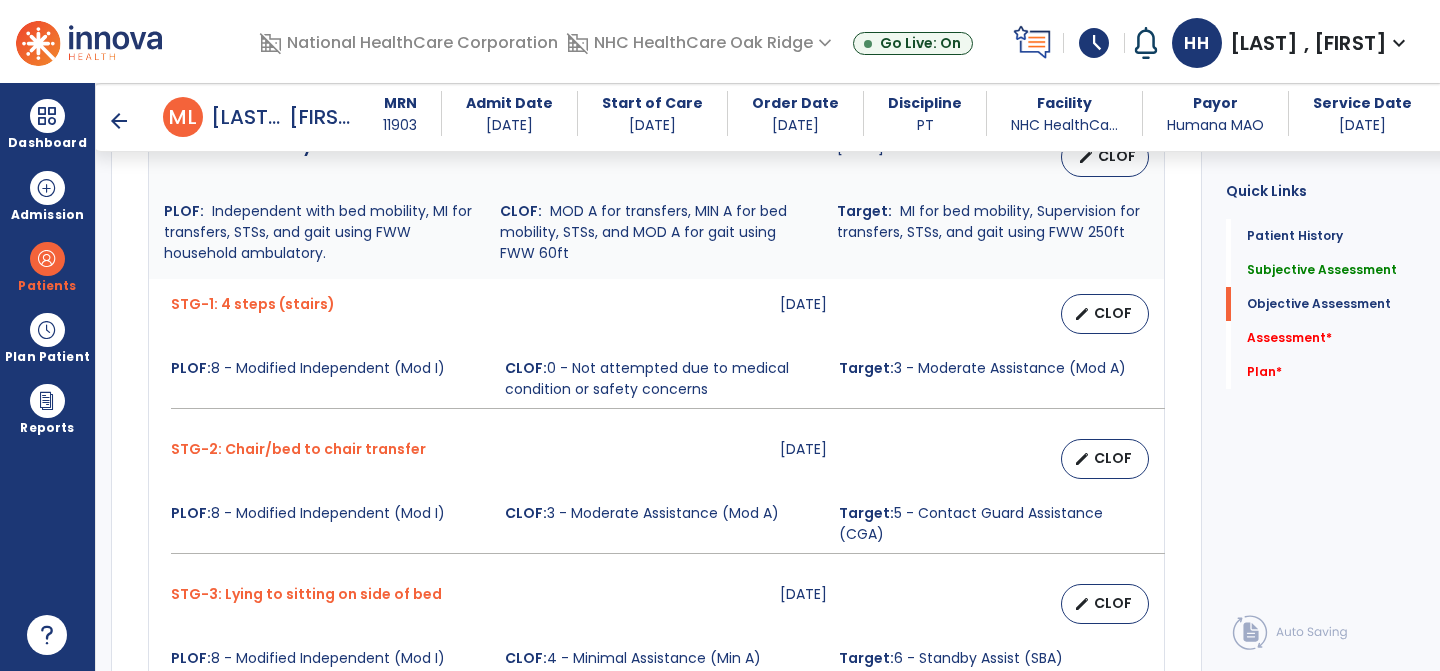 scroll, scrollTop: 913, scrollLeft: 0, axis: vertical 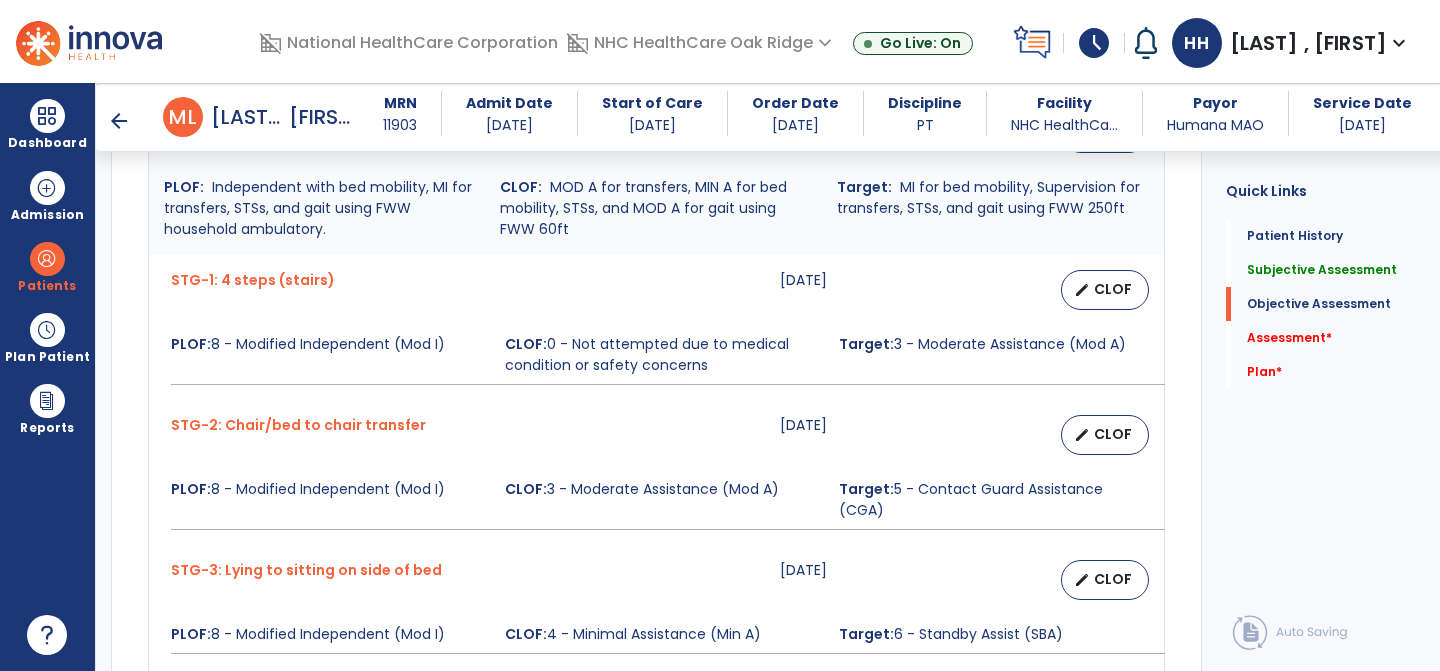 type on "**********" 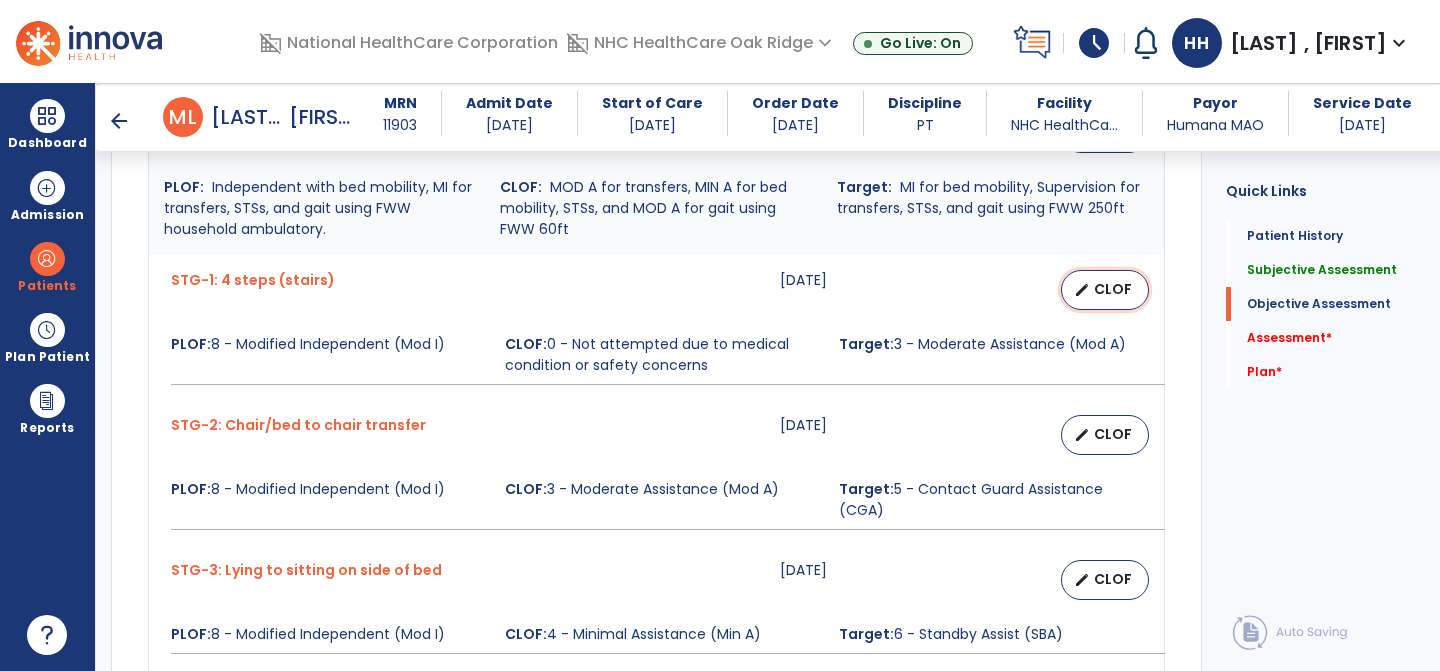 click on "CLOF" at bounding box center [1113, 289] 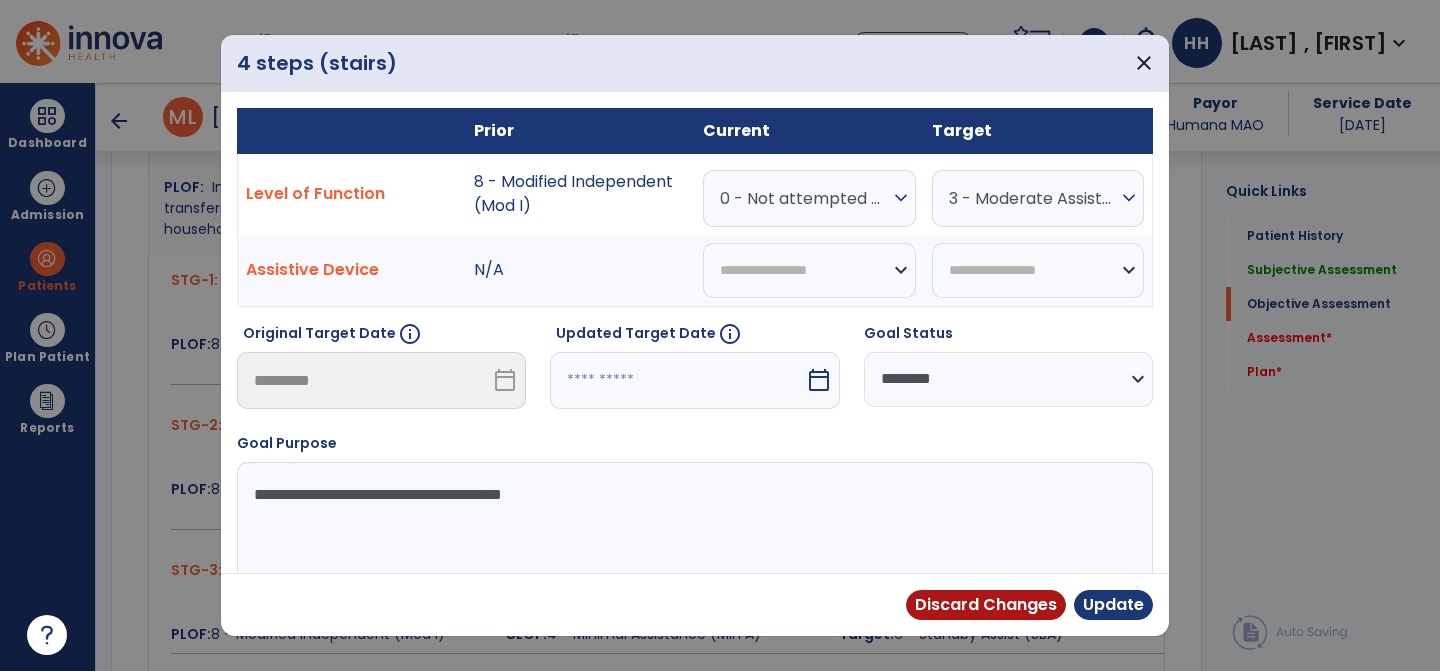click on "0 - Not attempted due to medical condition or safety concerns" at bounding box center (804, 198) 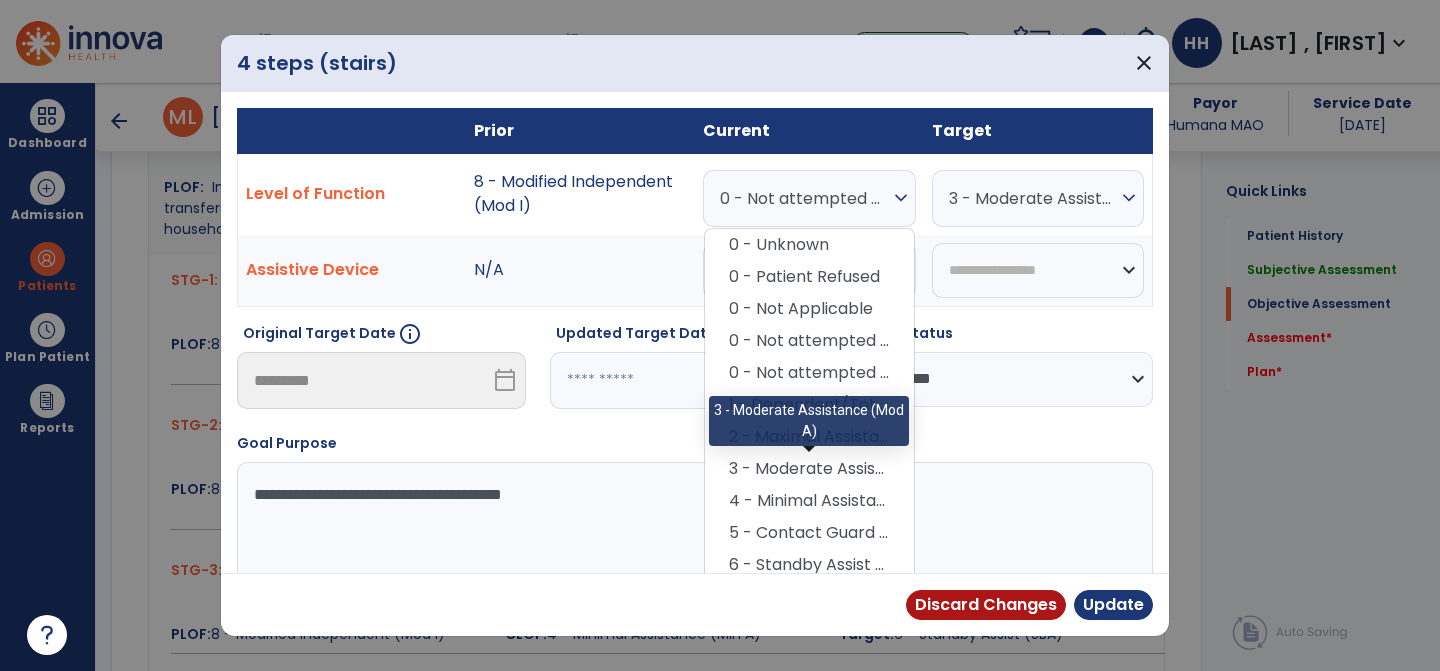 click on "3 - Moderate Assistance (Mod A)" at bounding box center (809, 469) 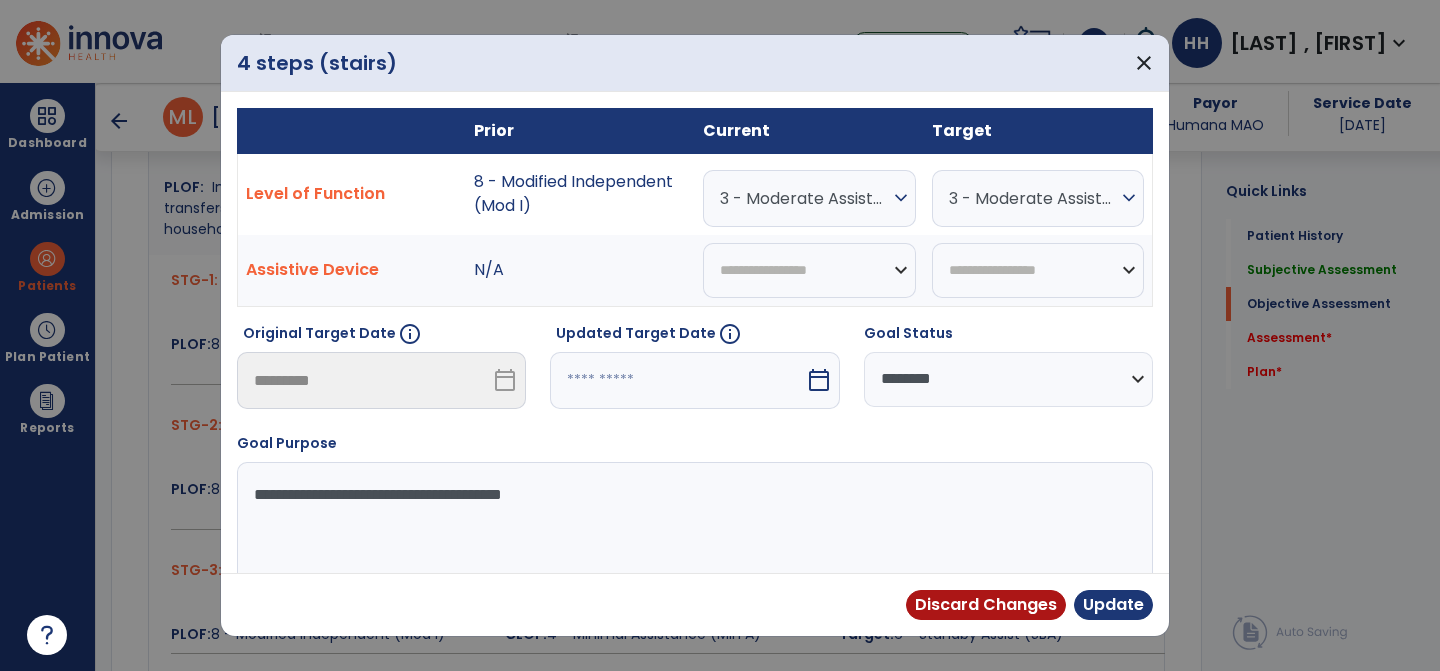 click on "3 - Moderate Assistance (Mod A)" at bounding box center [1033, 198] 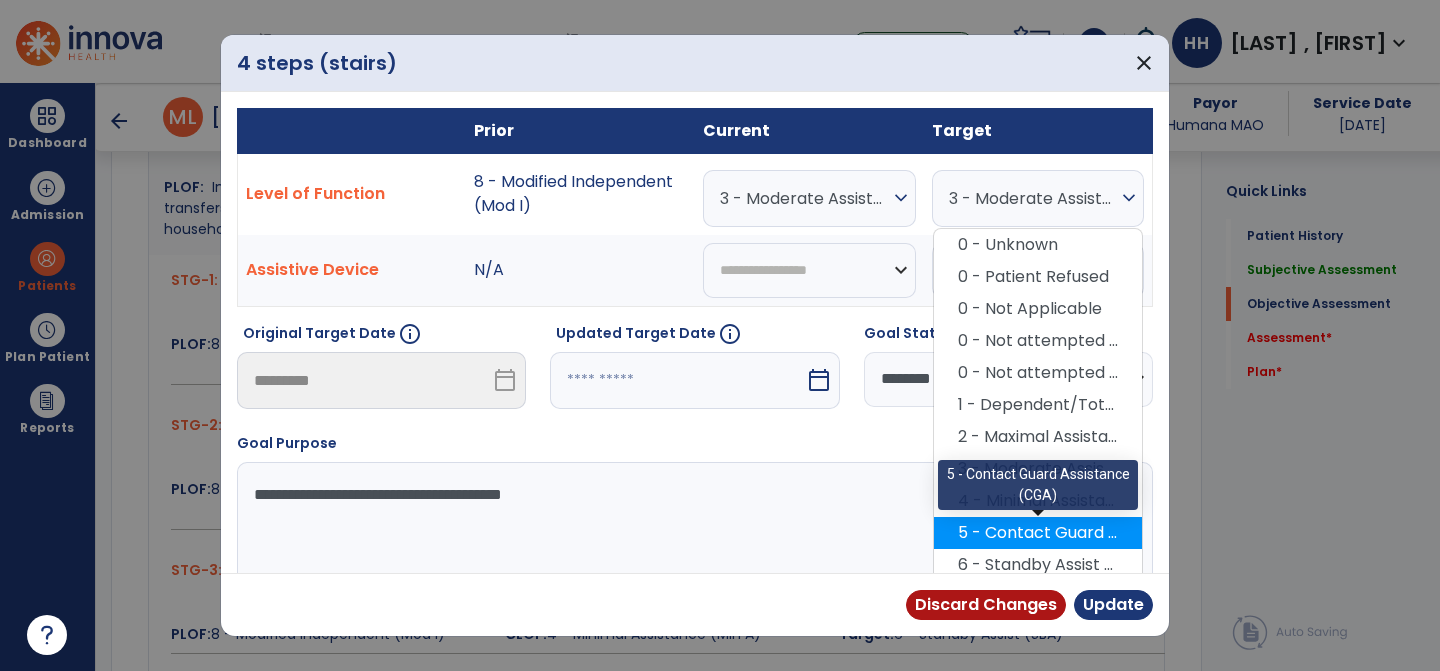 click on "5 - Contact Guard Assistance (CGA)" at bounding box center (1038, 533) 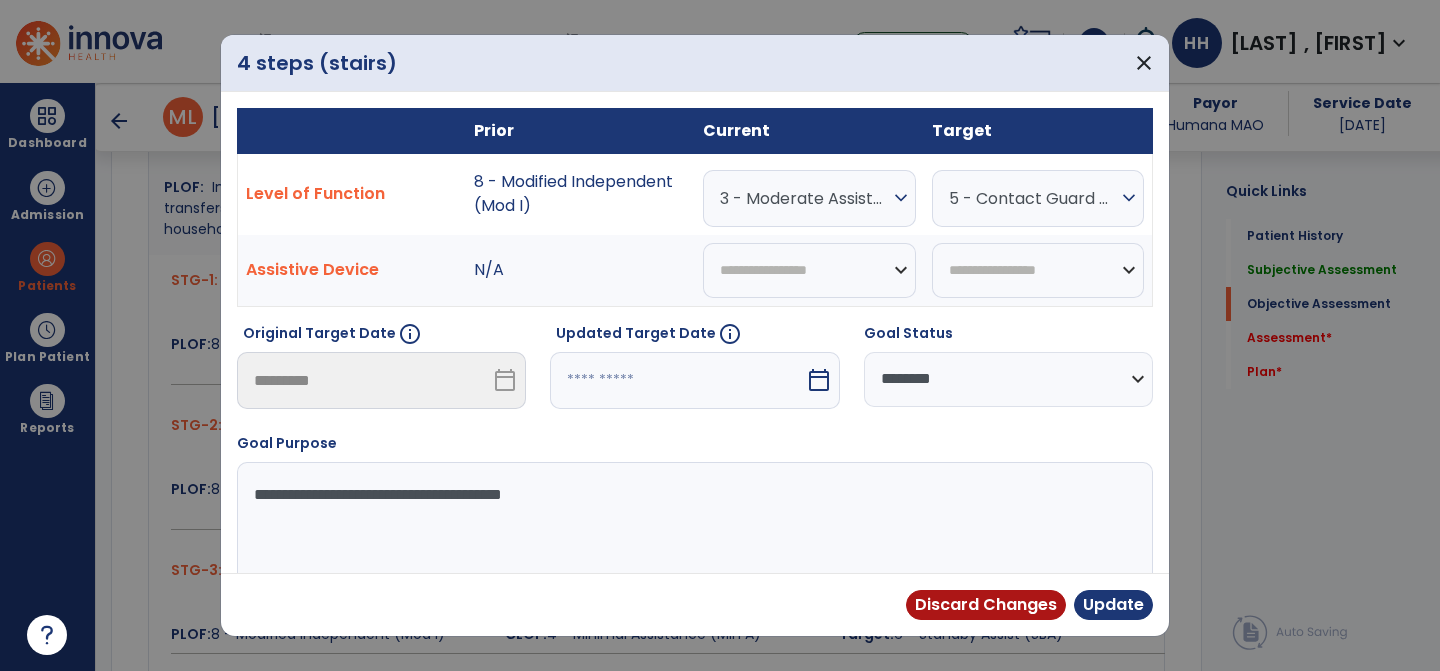 click at bounding box center [677, 380] 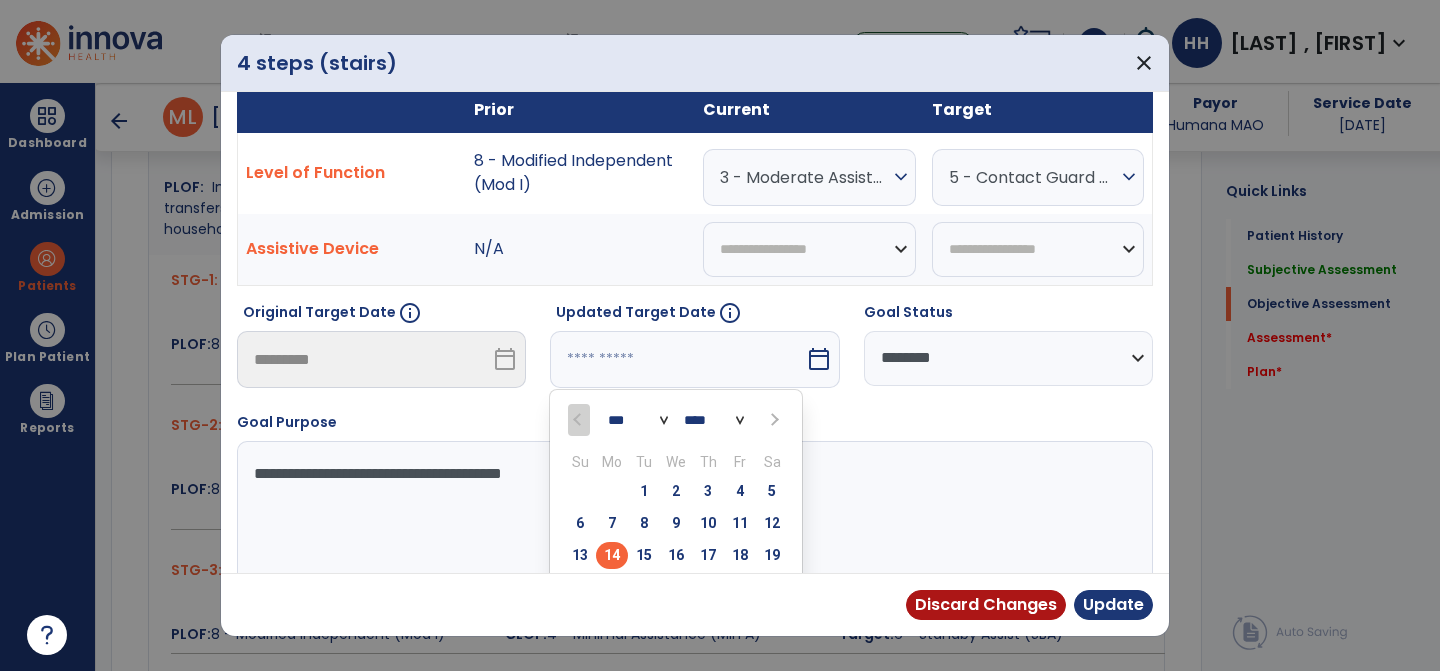 click on "3 - Moderate Assistance (Mod A)" at bounding box center [804, 177] 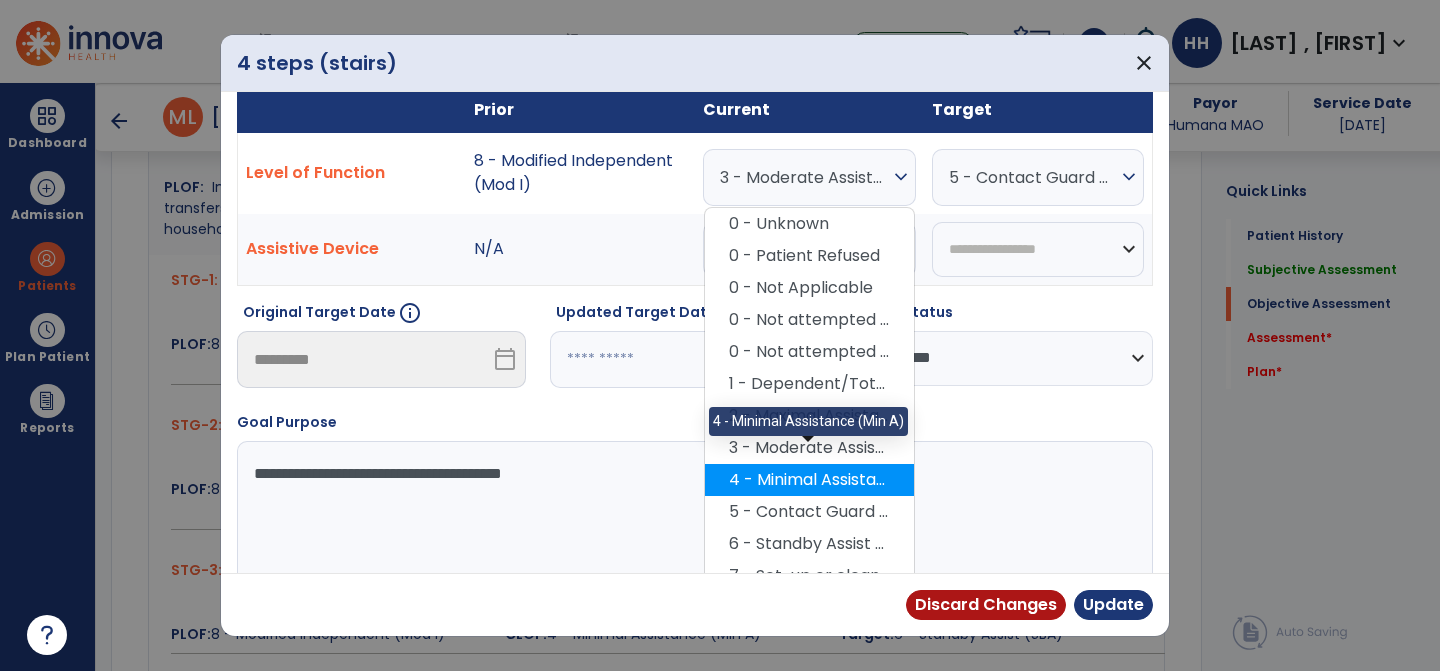 click on "4 - Minimal Assistance (Min A)" at bounding box center (809, 480) 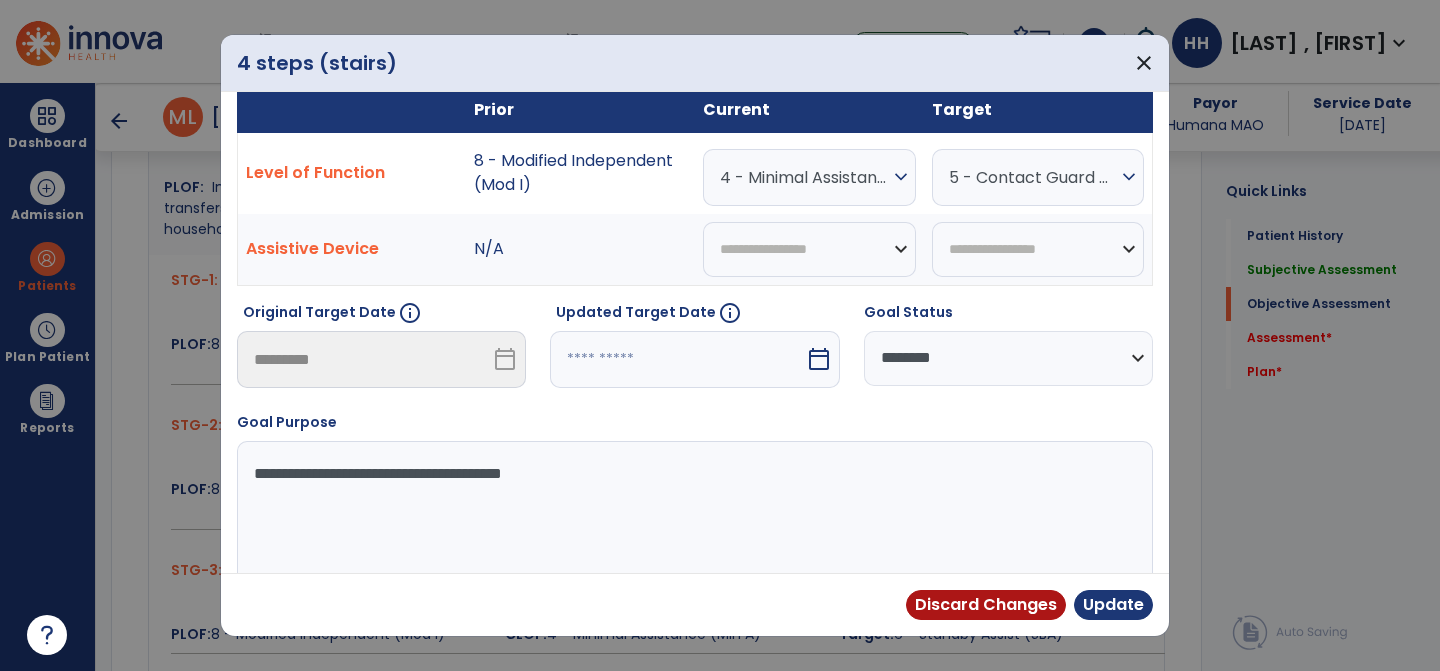 click on "5 - Contact Guard Assistance (CGA)" at bounding box center (804, 177) 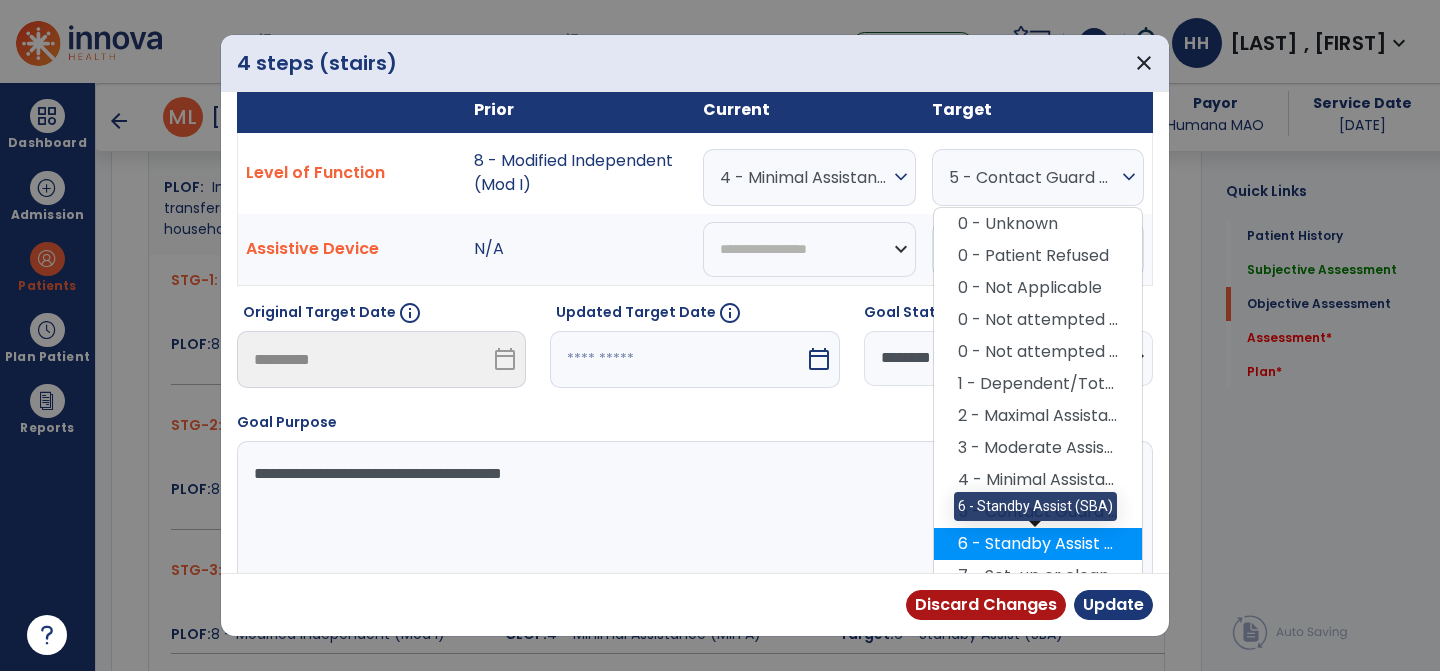 click on "6 - Standby Assist (SBA)" at bounding box center [1038, 544] 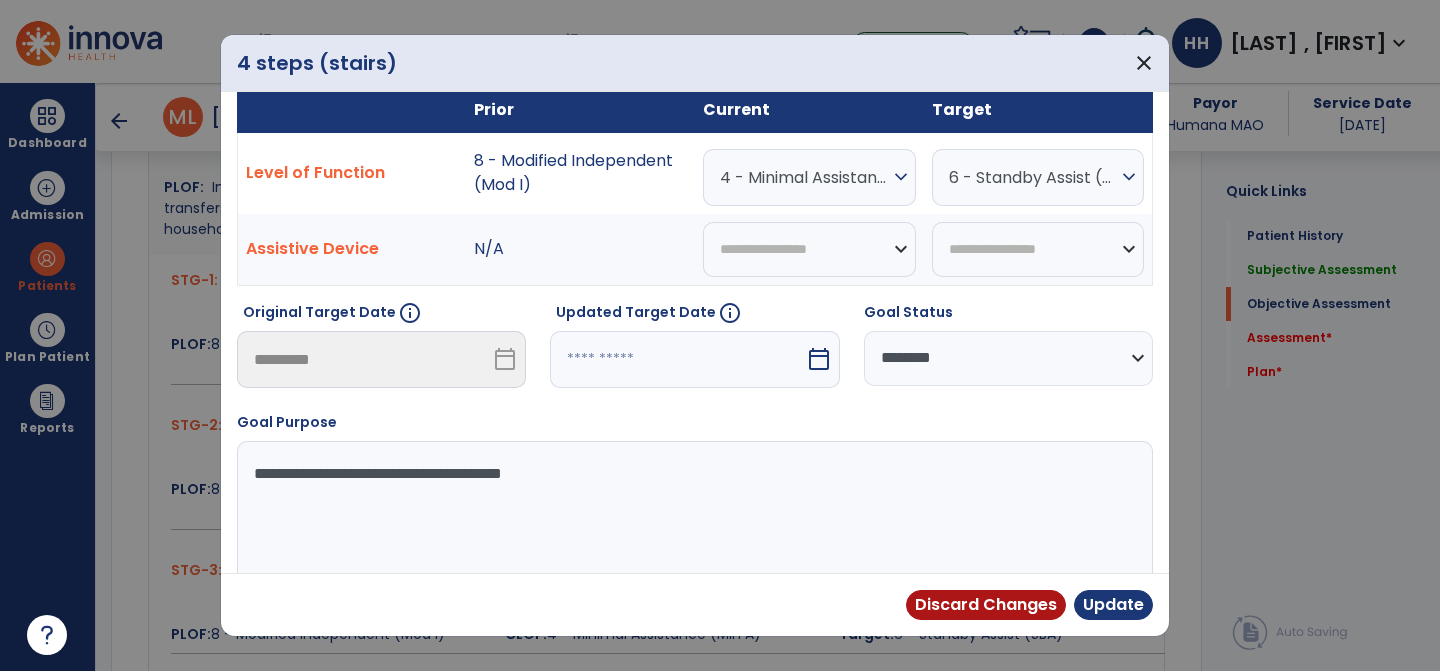 click on "Updated Target Date   info" at bounding box center [694, 316] 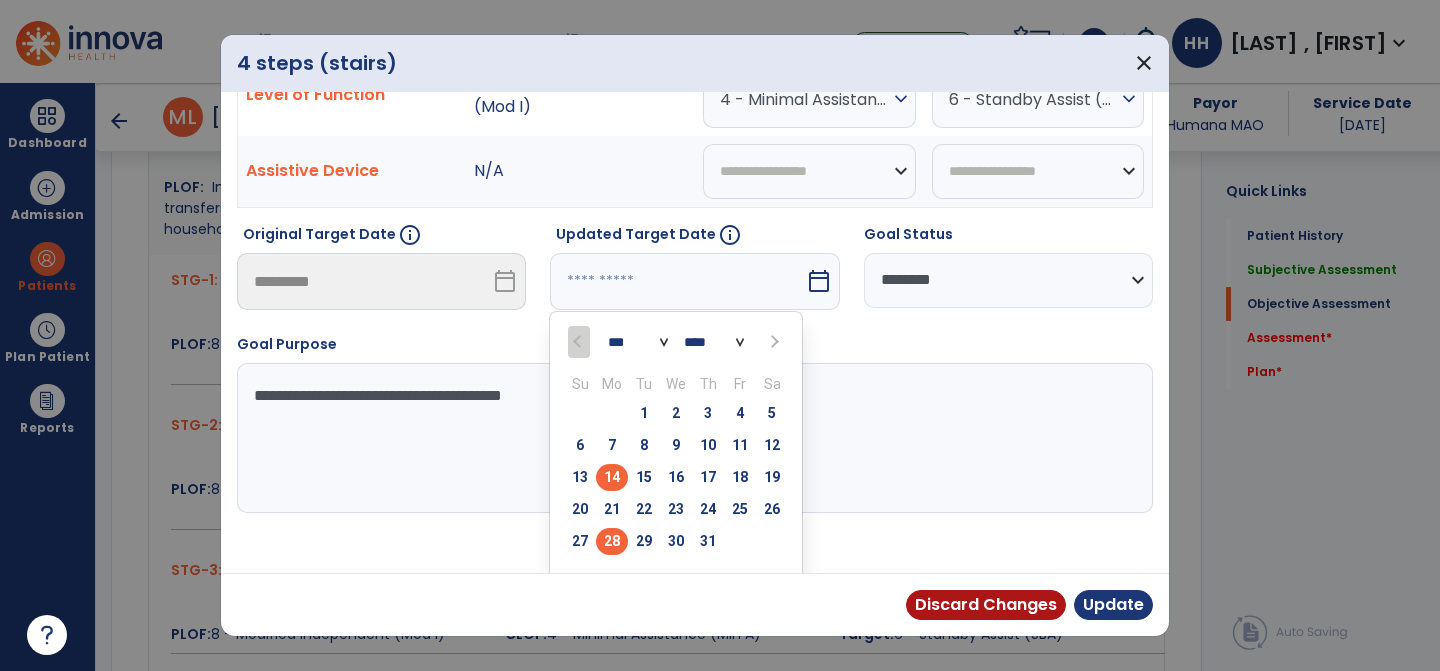click on "28" at bounding box center (612, 541) 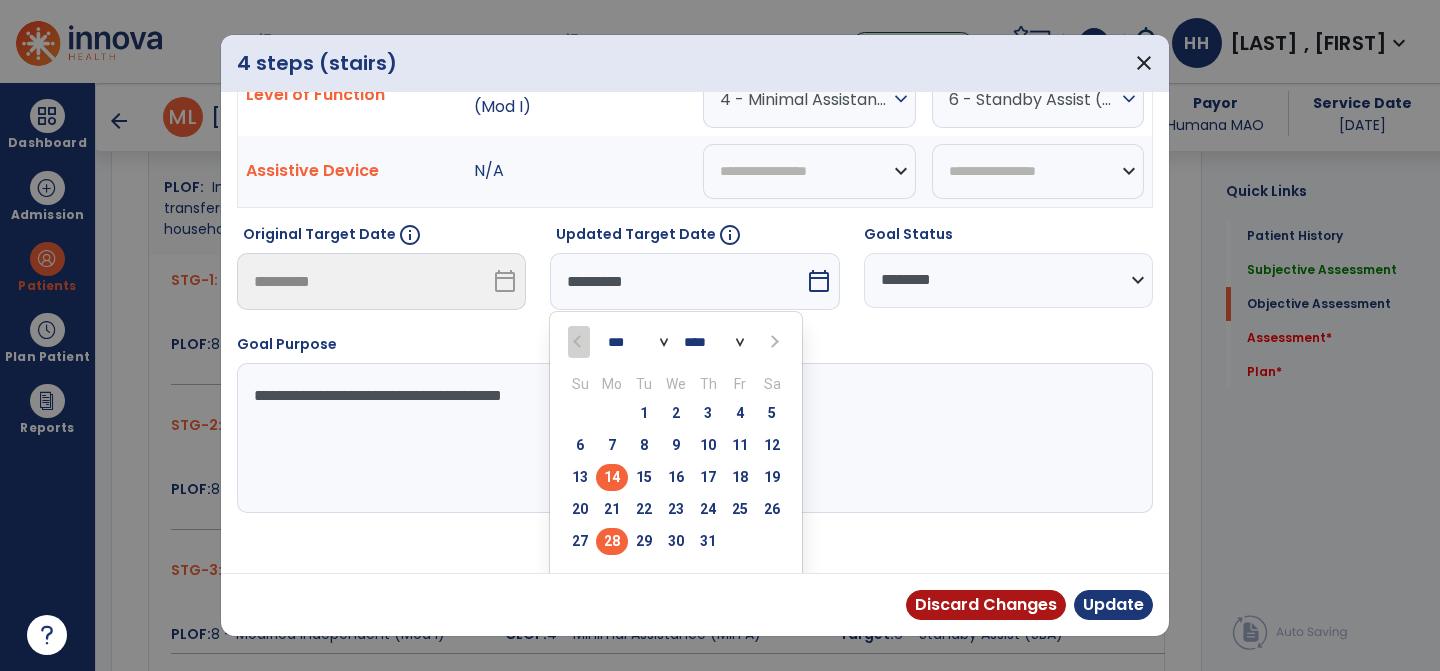 scroll, scrollTop: 54, scrollLeft: 0, axis: vertical 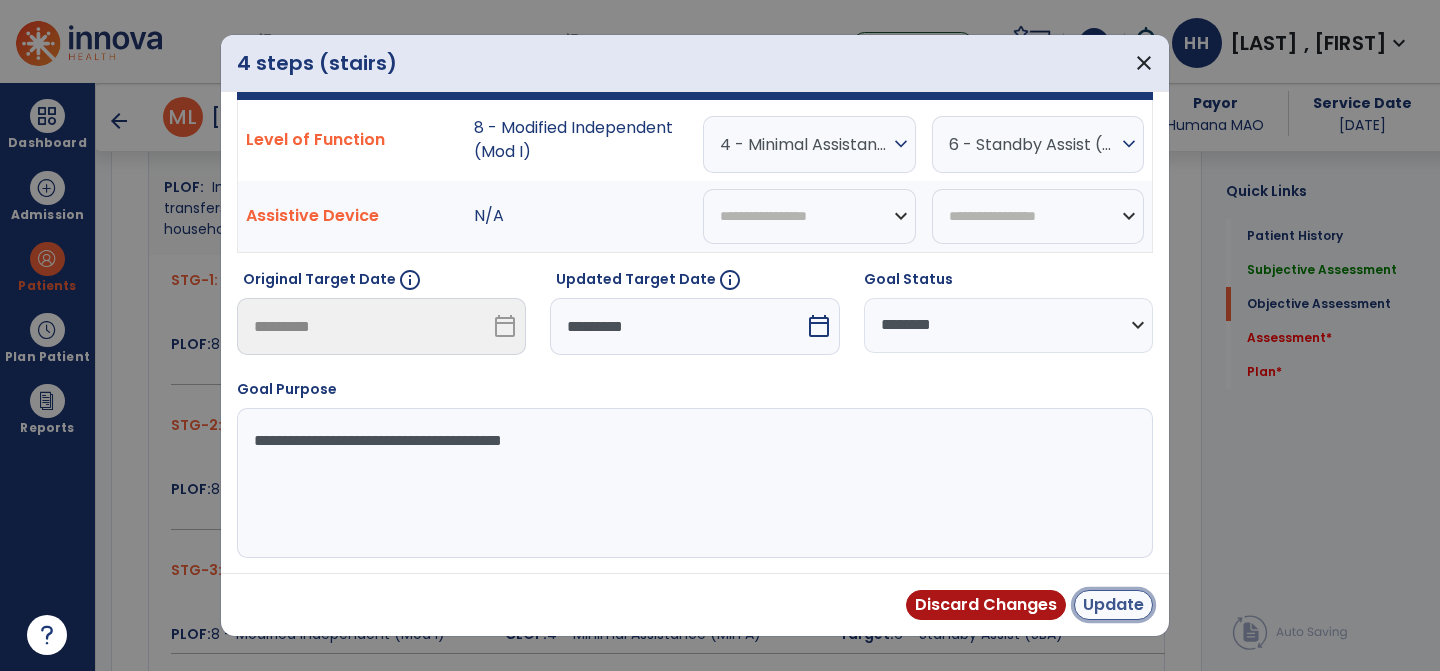 click on "Update" at bounding box center (1113, 605) 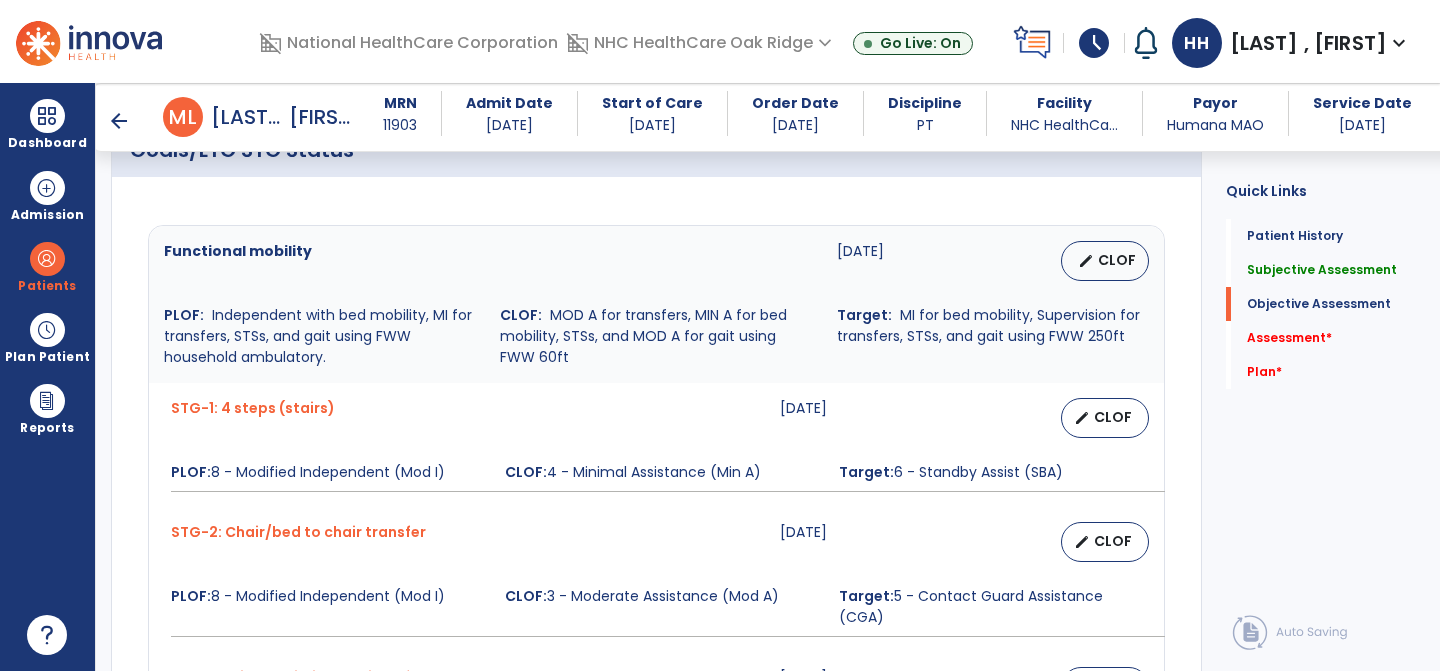 scroll, scrollTop: 783, scrollLeft: 0, axis: vertical 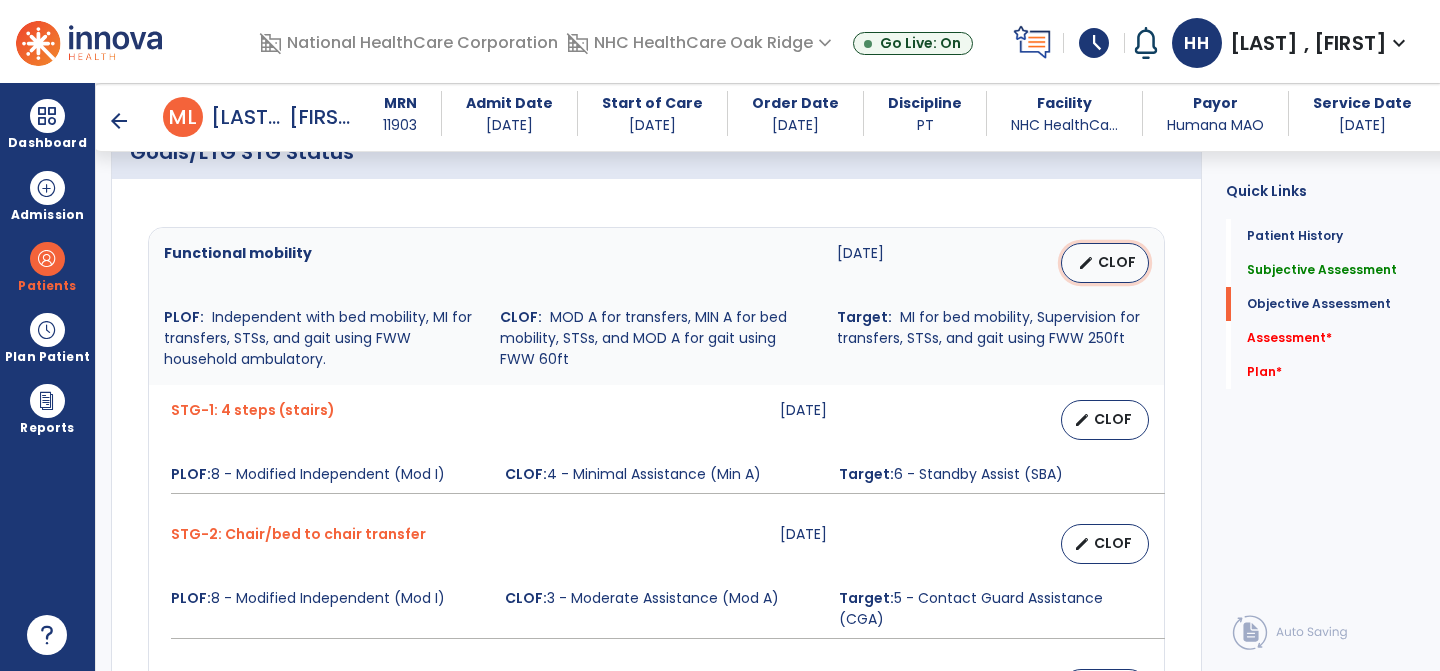 click on "CLOF" at bounding box center [1117, 262] 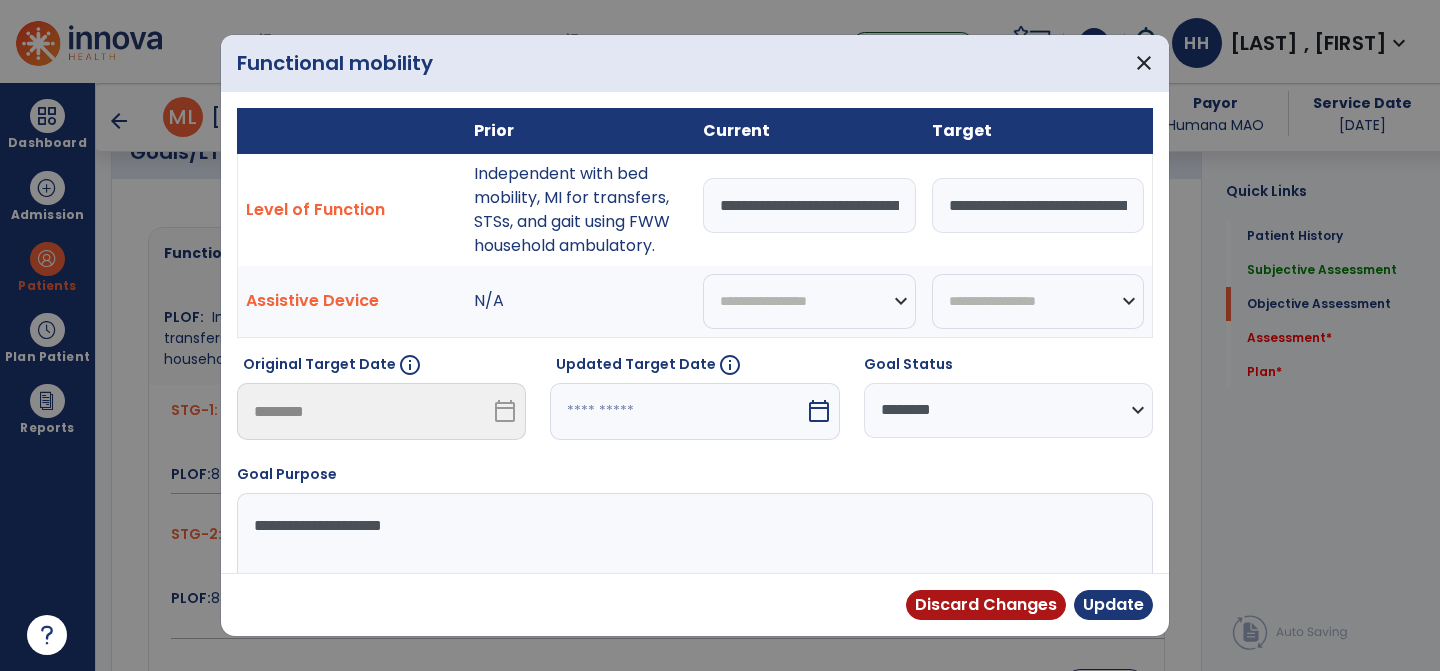 click on "**********" at bounding box center (809, 205) 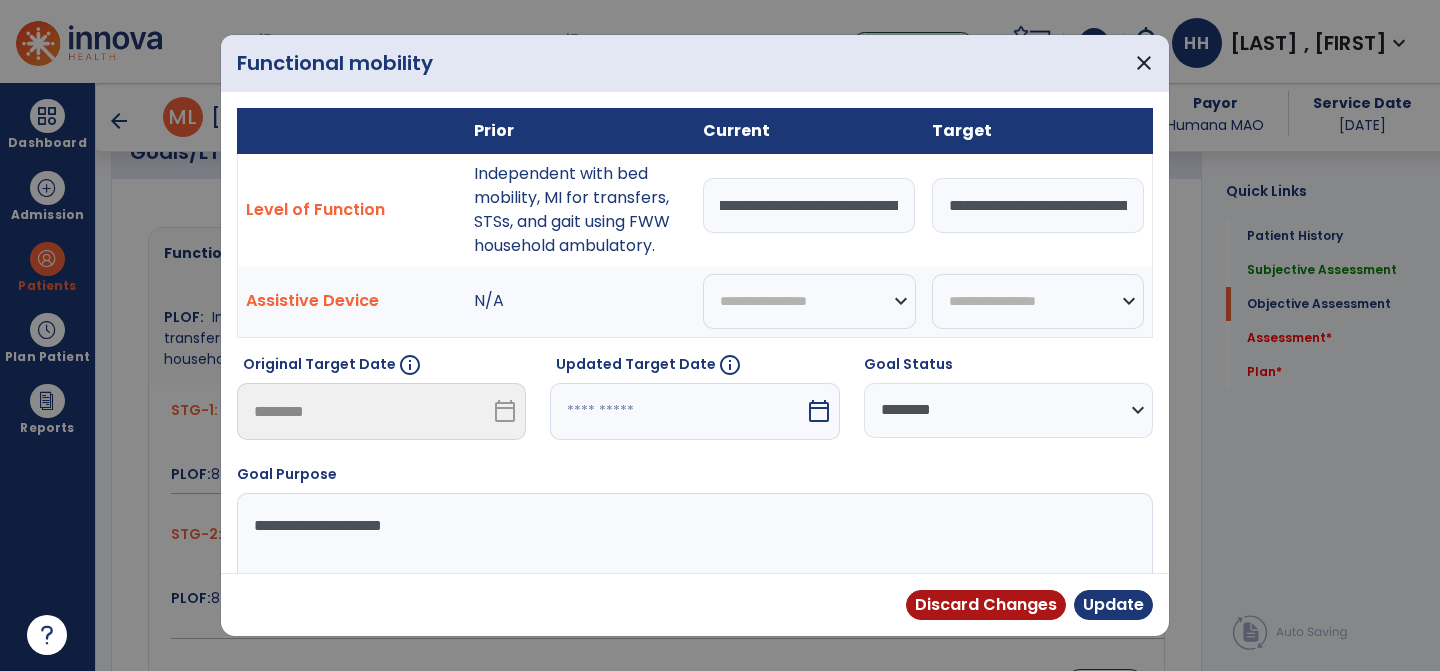 scroll, scrollTop: 0, scrollLeft: 0, axis: both 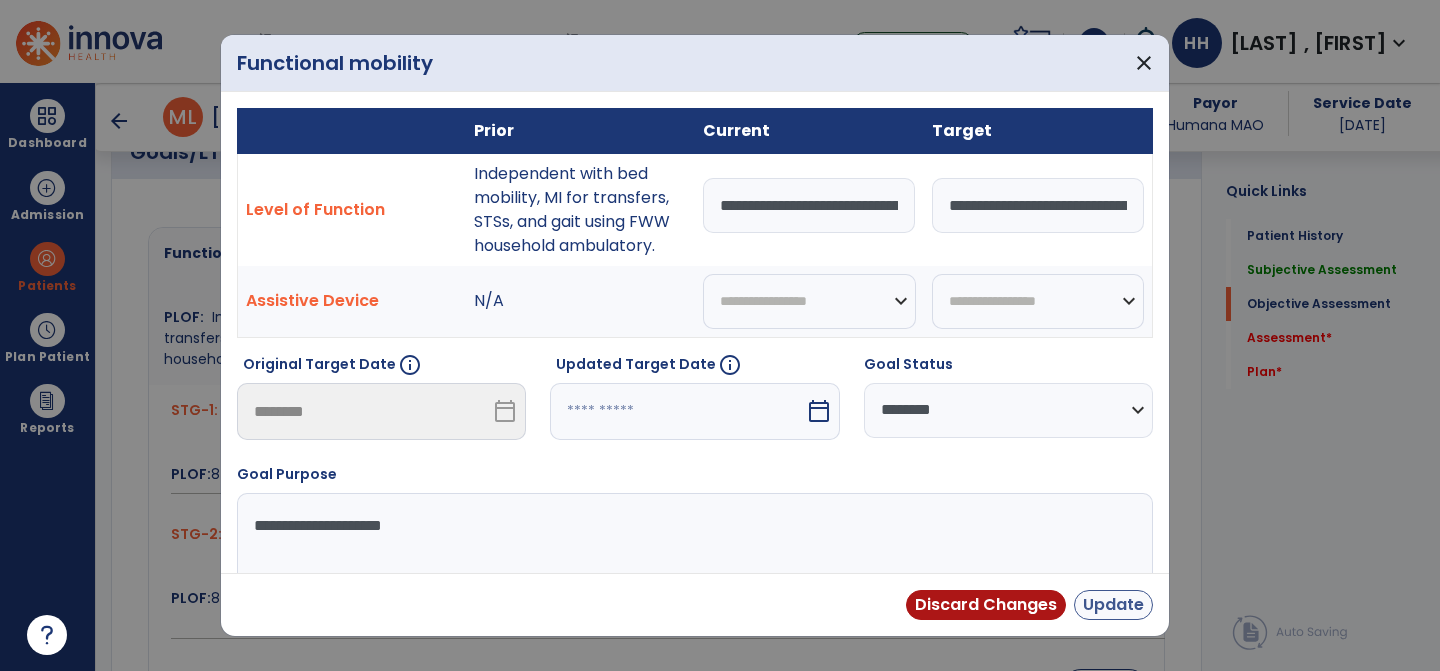 type on "**********" 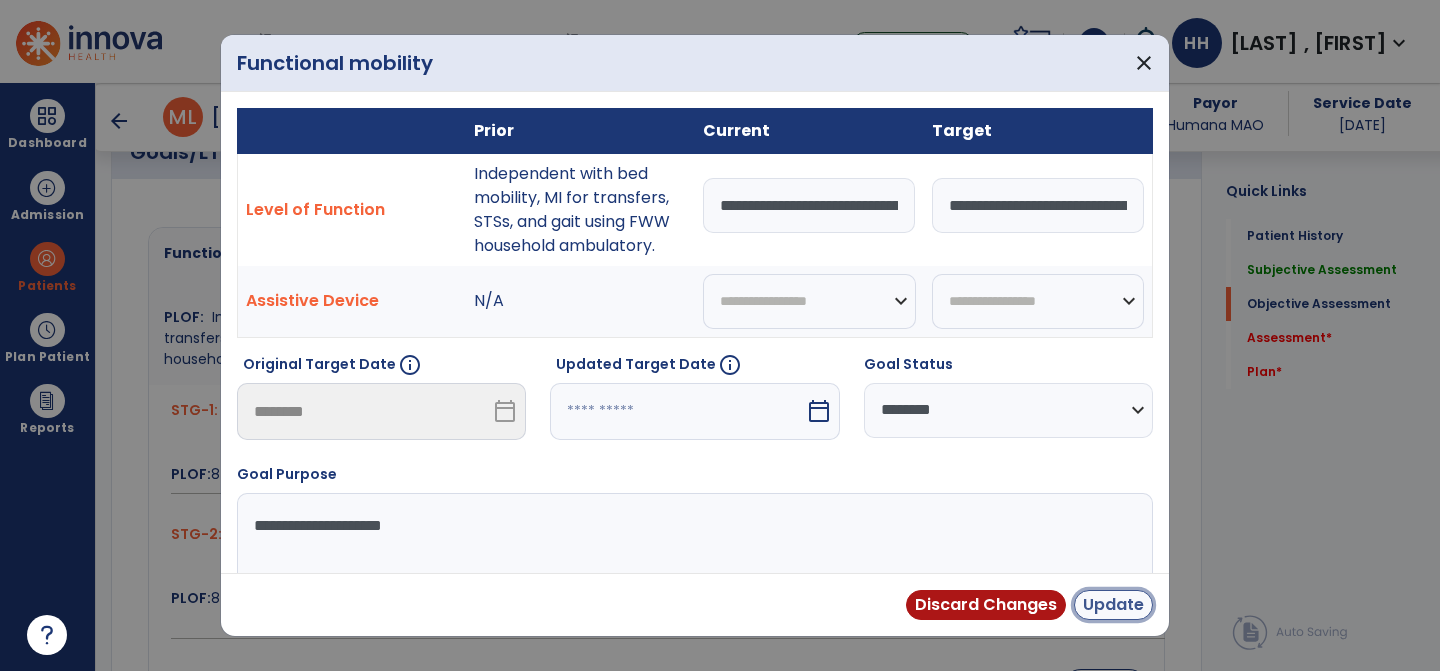 click on "Update" at bounding box center [1113, 605] 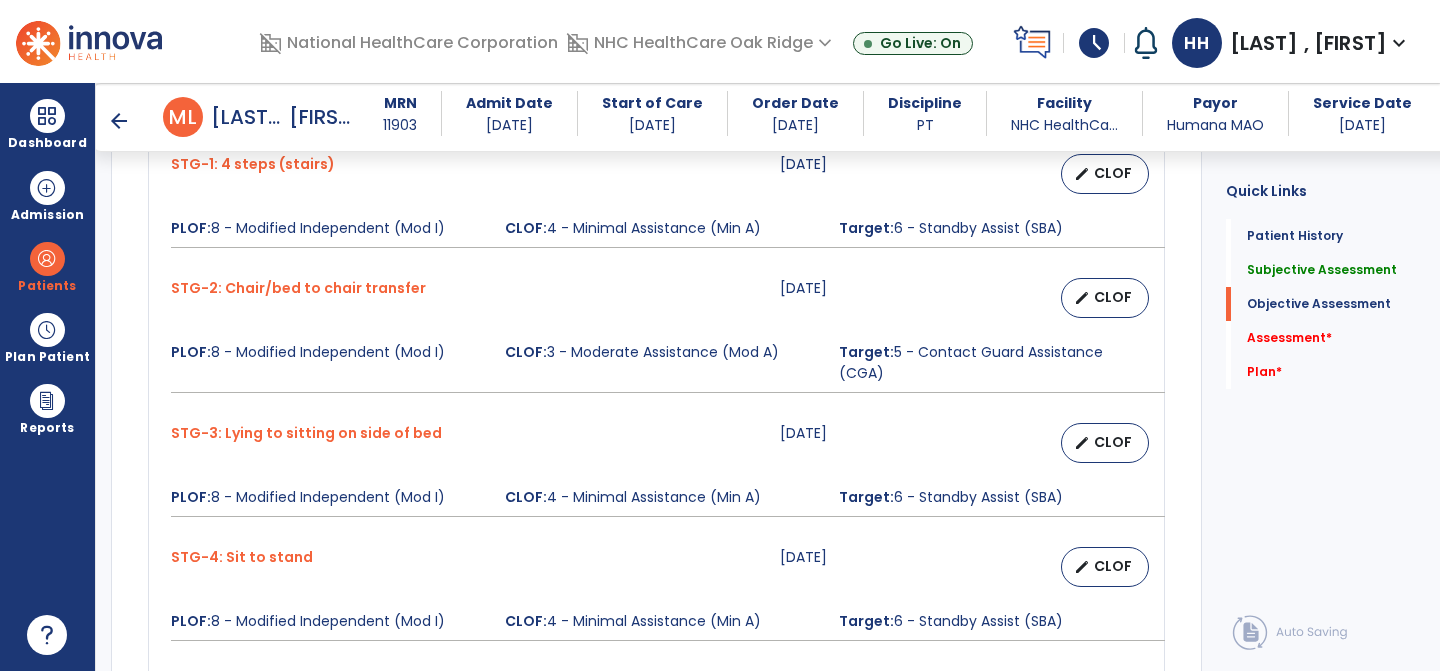 scroll, scrollTop: 1031, scrollLeft: 0, axis: vertical 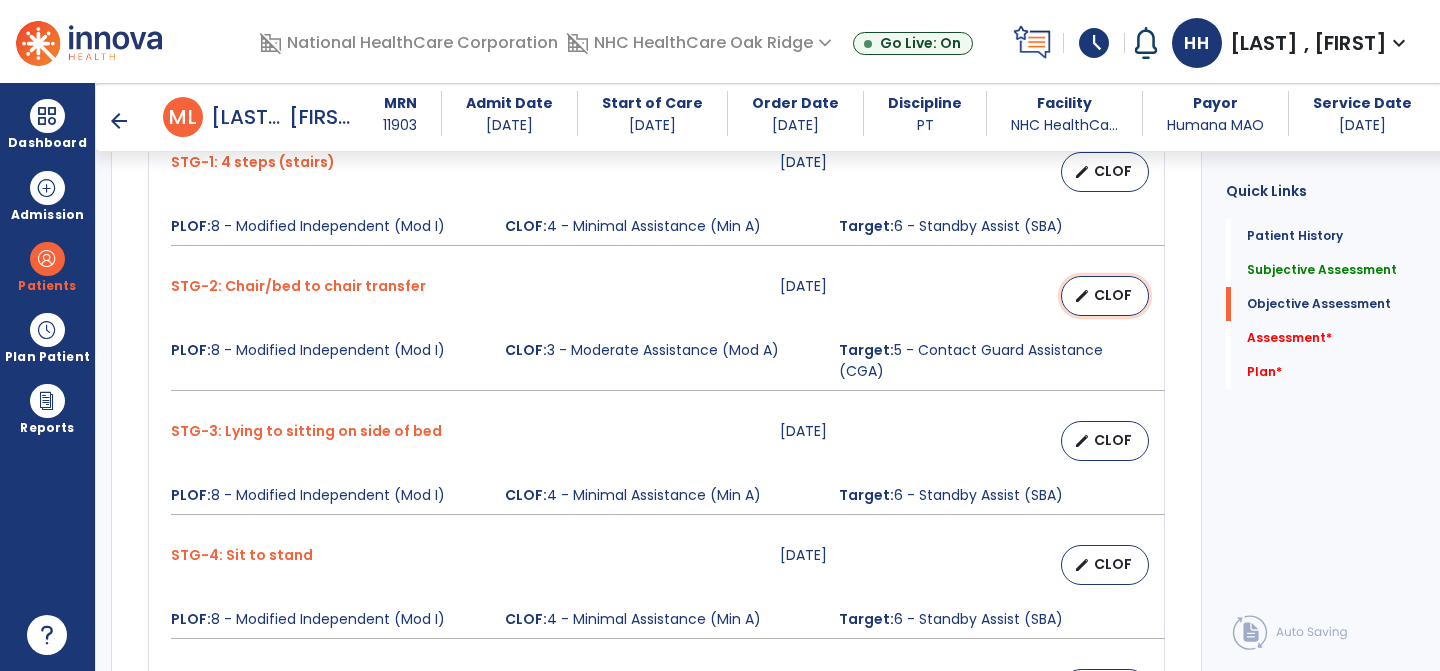 click on "CLOF" at bounding box center (1113, 295) 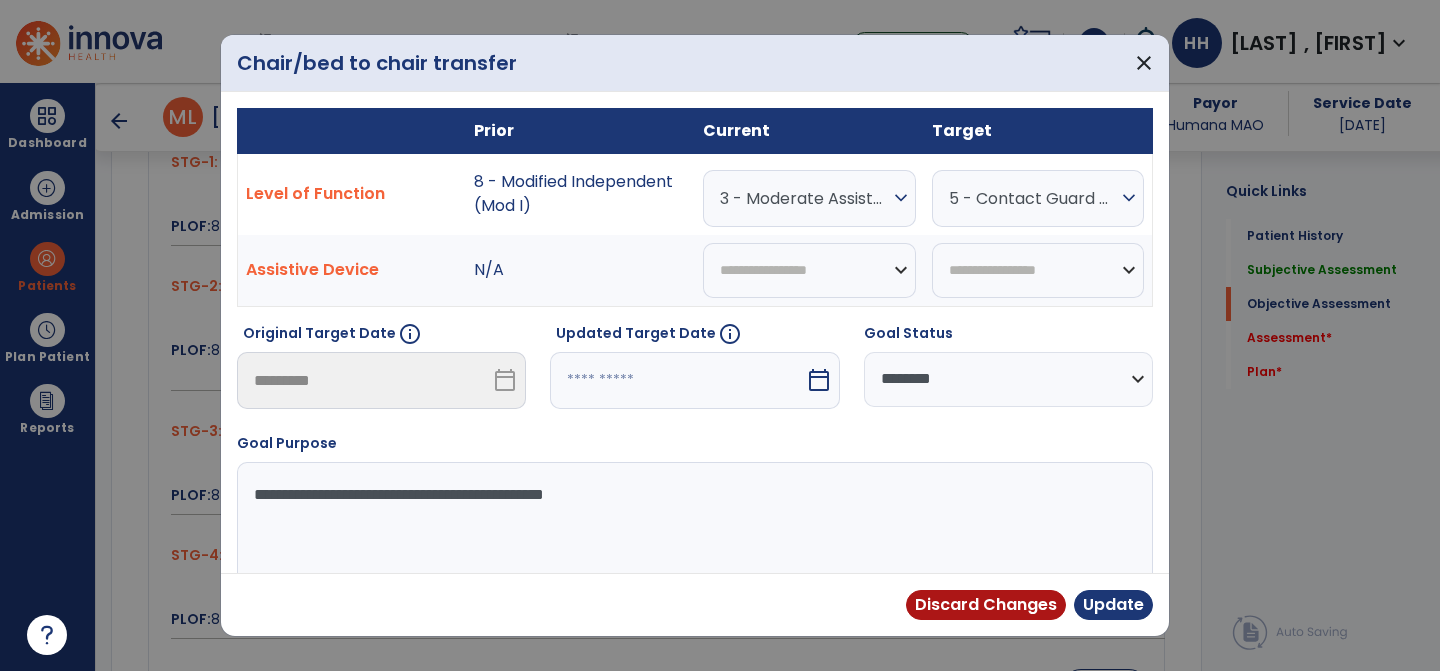 click on "3 - Moderate Assistance (Mod A)" at bounding box center [804, 198] 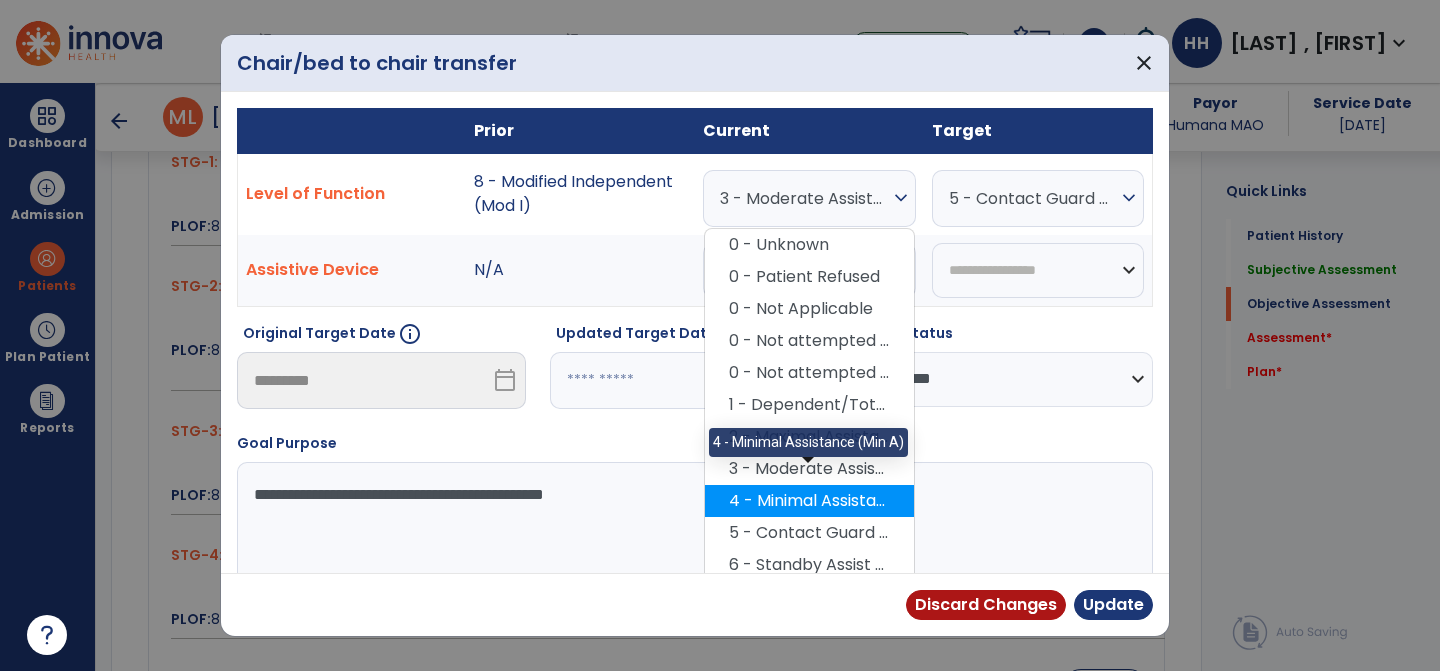 click on "4 - Minimal Assistance (Min A)" at bounding box center [809, 501] 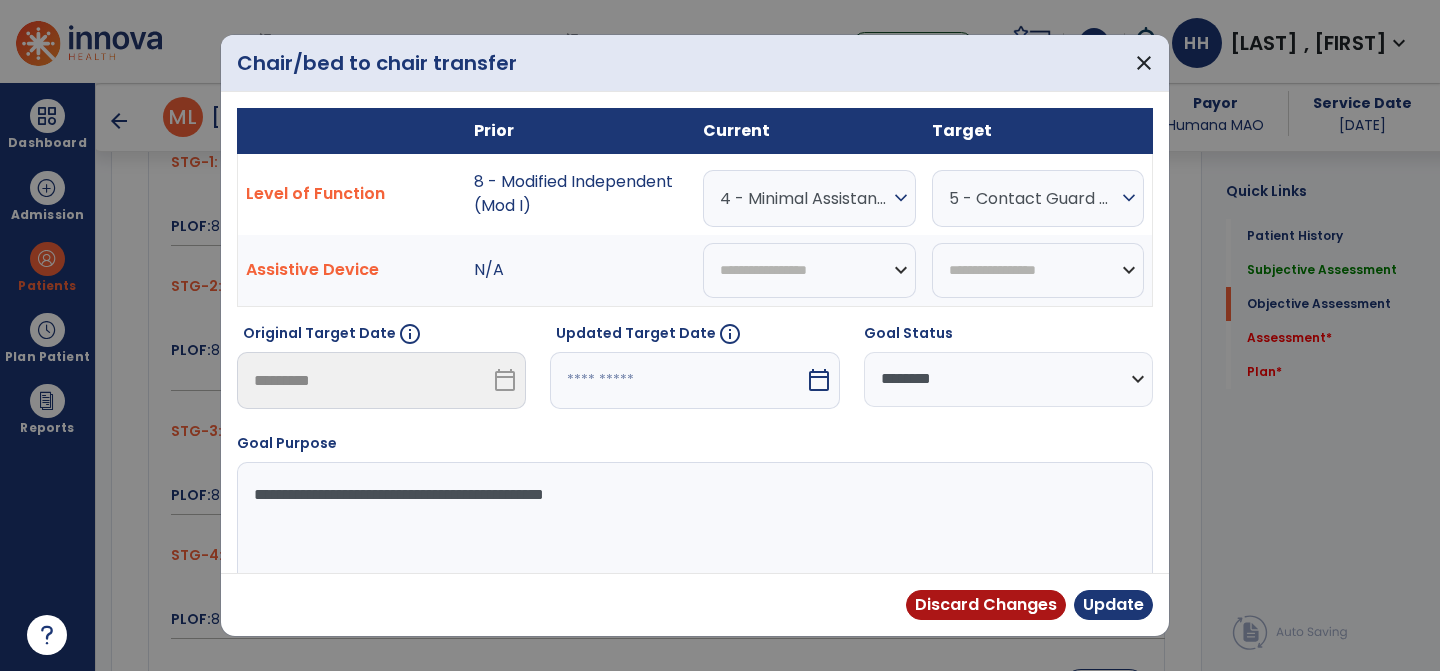 click on "5 - Contact Guard Assistance (CGA)" at bounding box center (1033, 198) 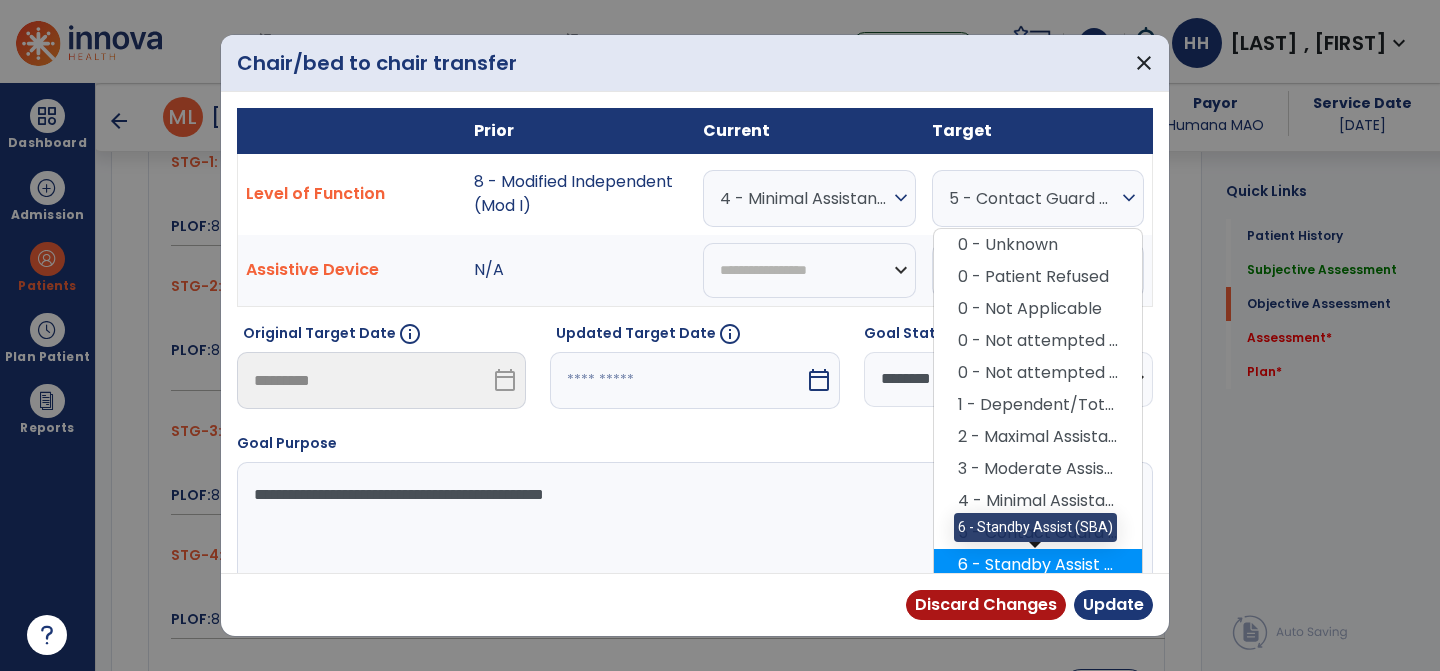 click on "6 - Standby Assist (SBA)" at bounding box center (1038, 565) 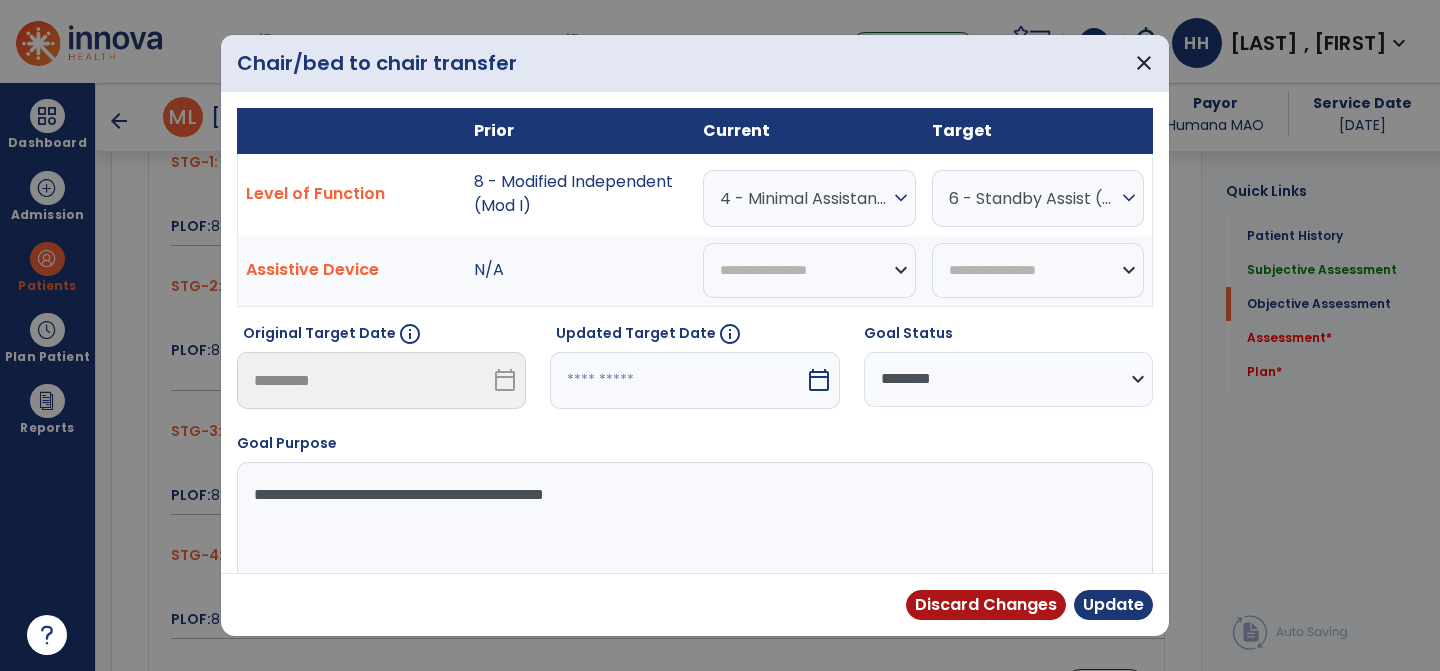 click at bounding box center (677, 380) 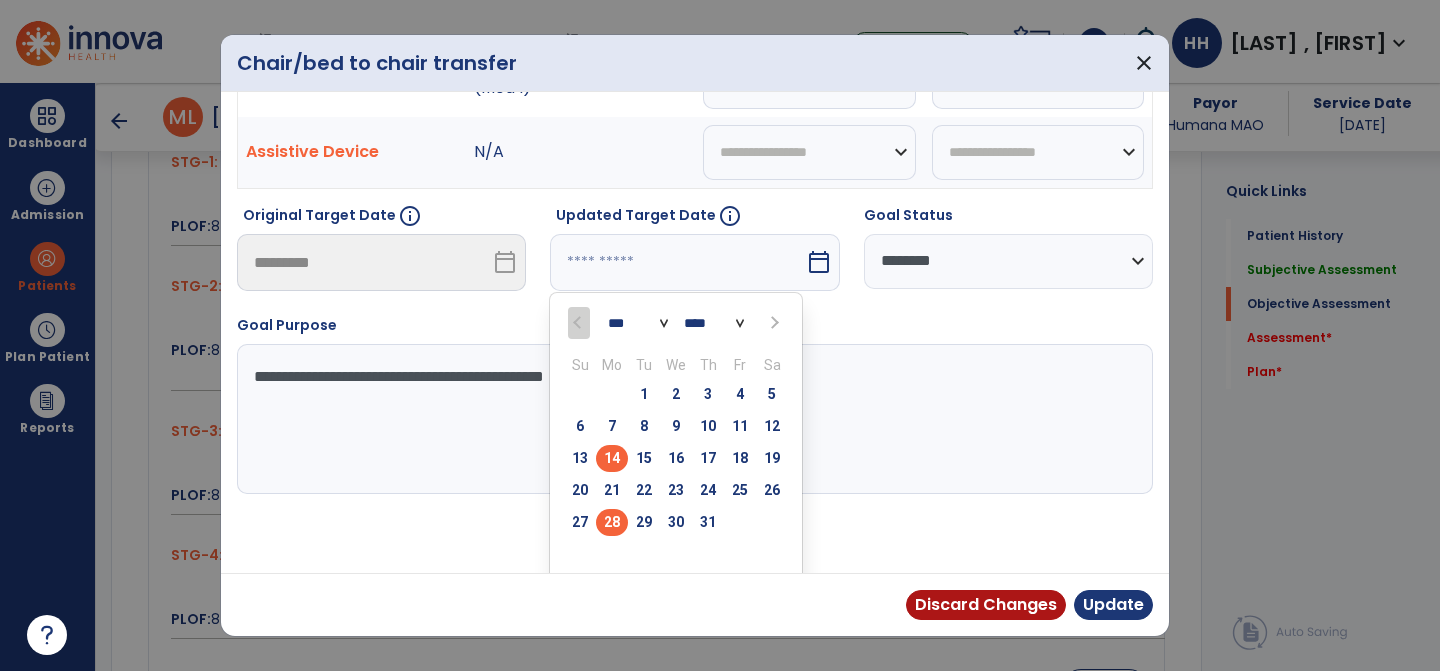 click on "28" at bounding box center (612, 522) 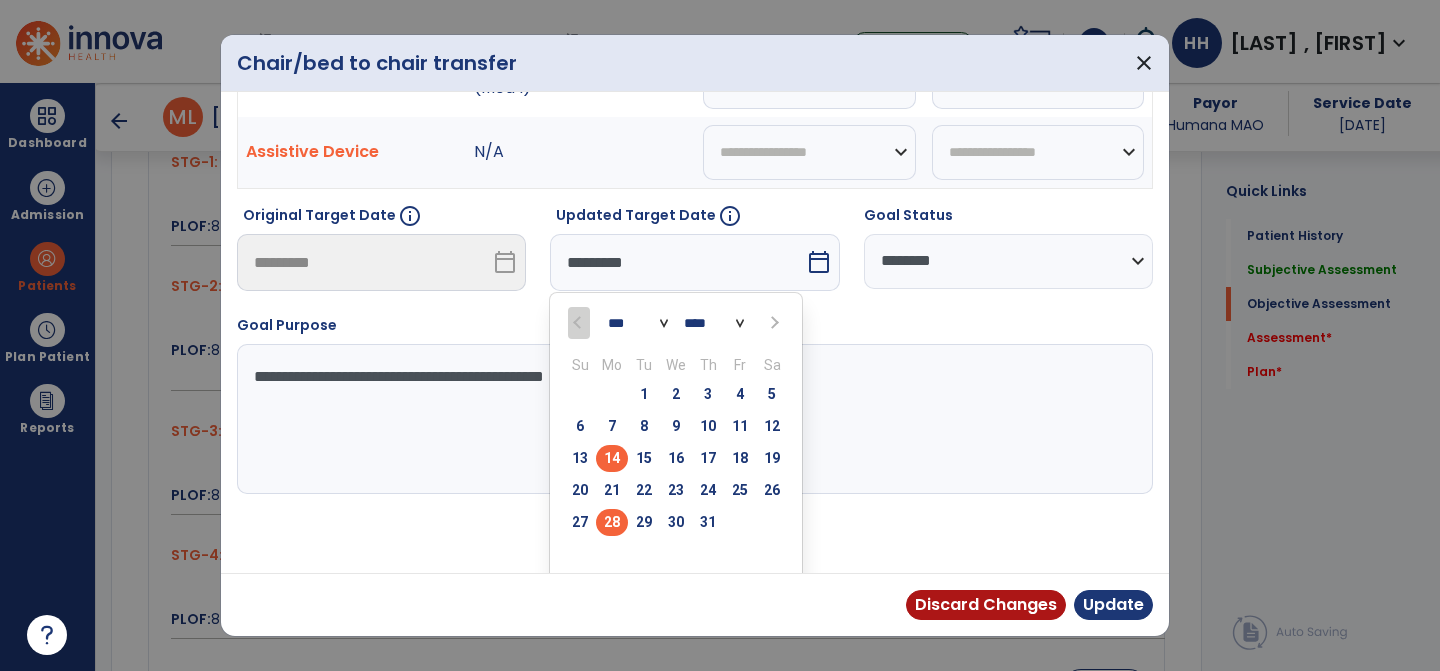 scroll, scrollTop: 54, scrollLeft: 0, axis: vertical 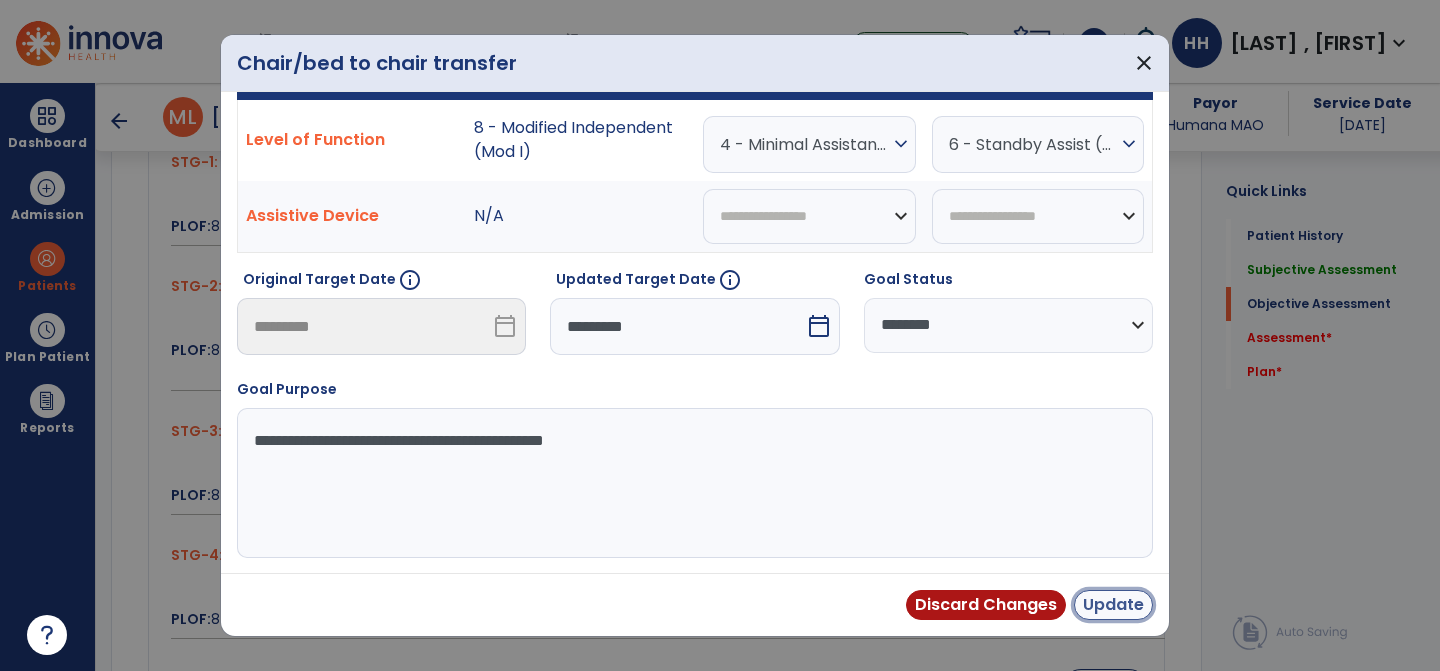 click on "Update" at bounding box center (1113, 605) 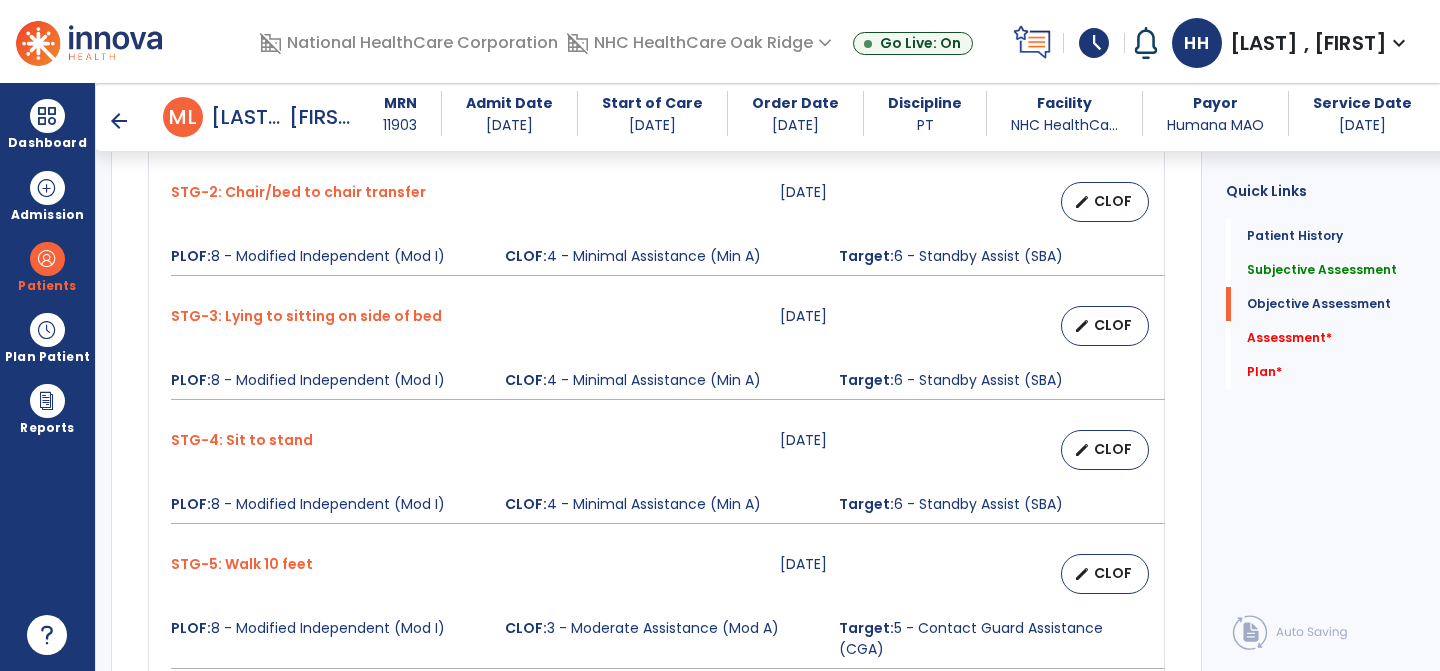 scroll, scrollTop: 1138, scrollLeft: 0, axis: vertical 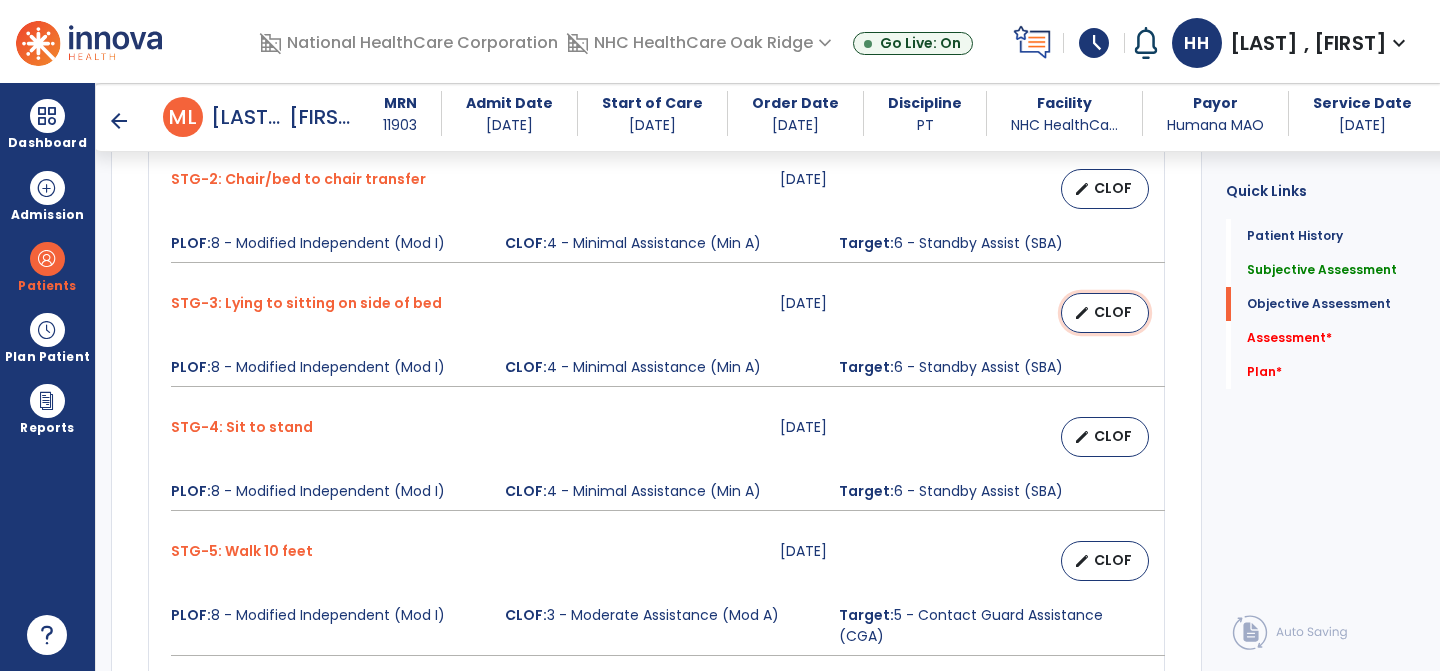 click on "CLOF" at bounding box center [1113, 312] 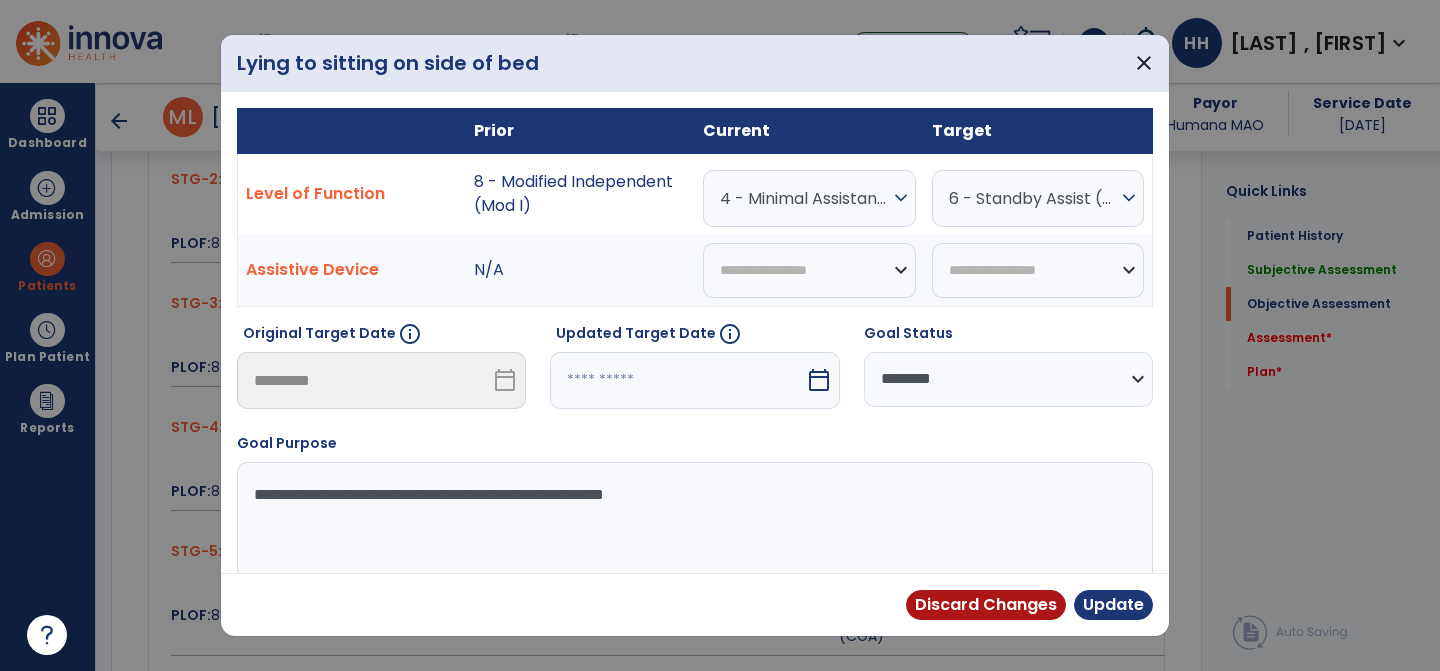 click on "4 - Minimal Assistance (Min A)" at bounding box center [804, 198] 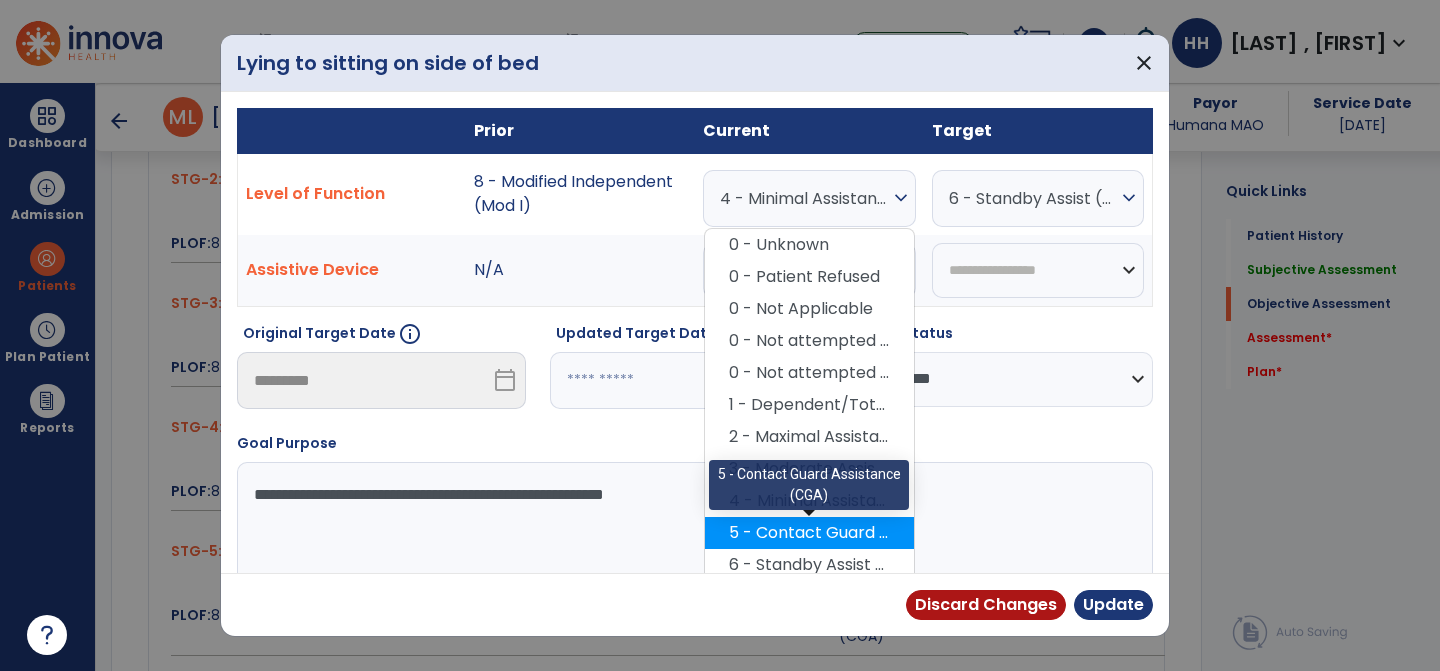 click on "5 - Contact Guard Assistance (CGA)" at bounding box center [809, 533] 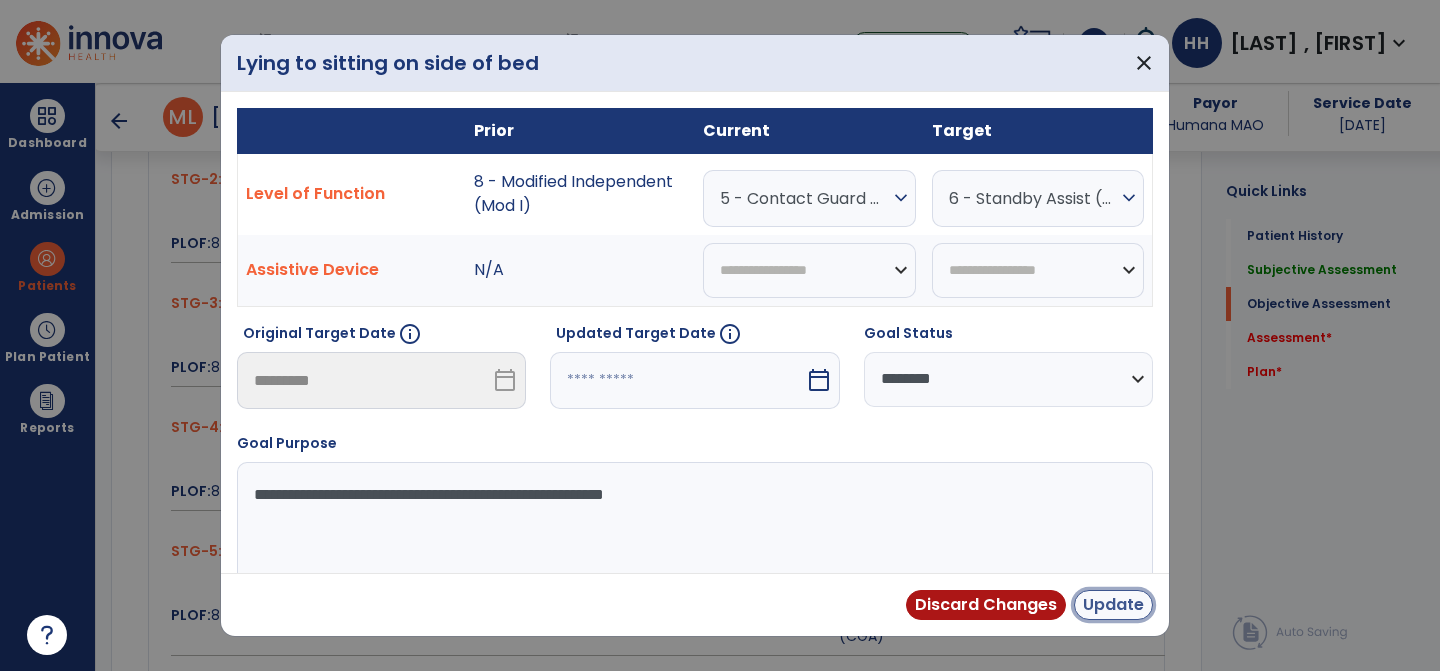 click on "Update" at bounding box center [1113, 605] 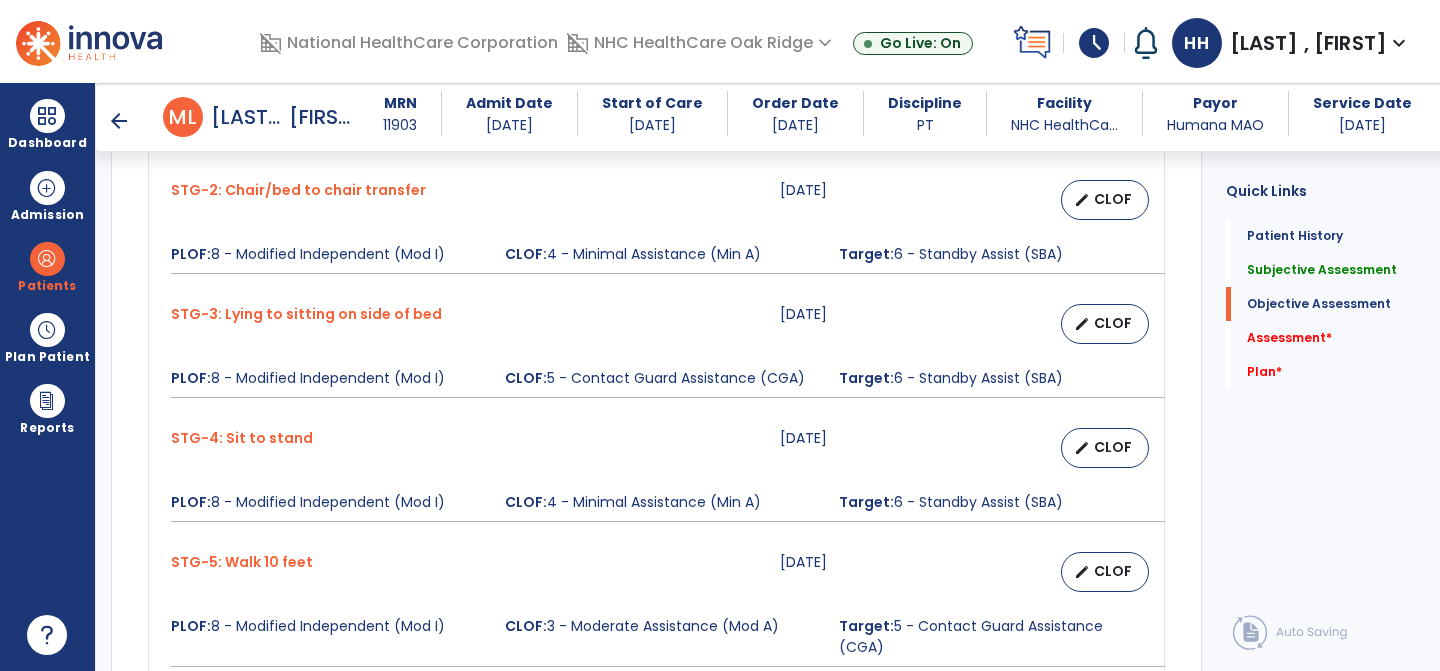 scroll, scrollTop: 1133, scrollLeft: 0, axis: vertical 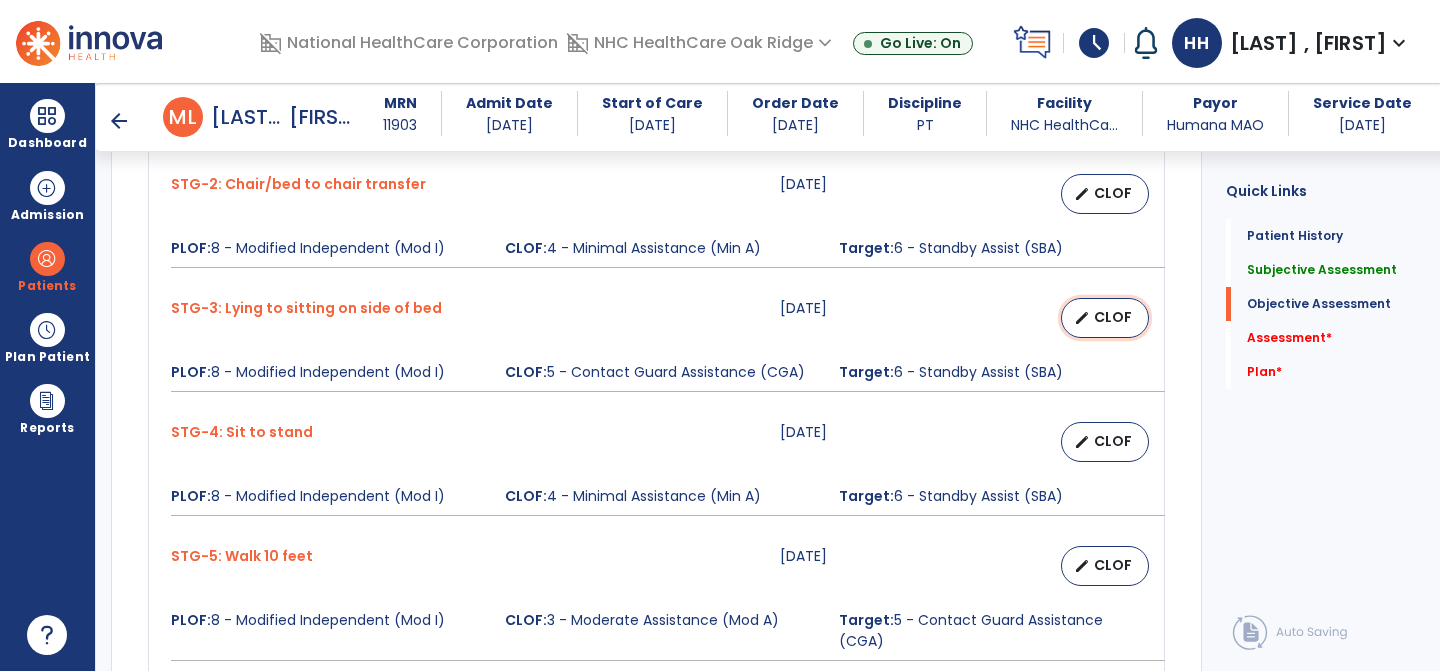 click on "edit   CLOF" at bounding box center [1105, 318] 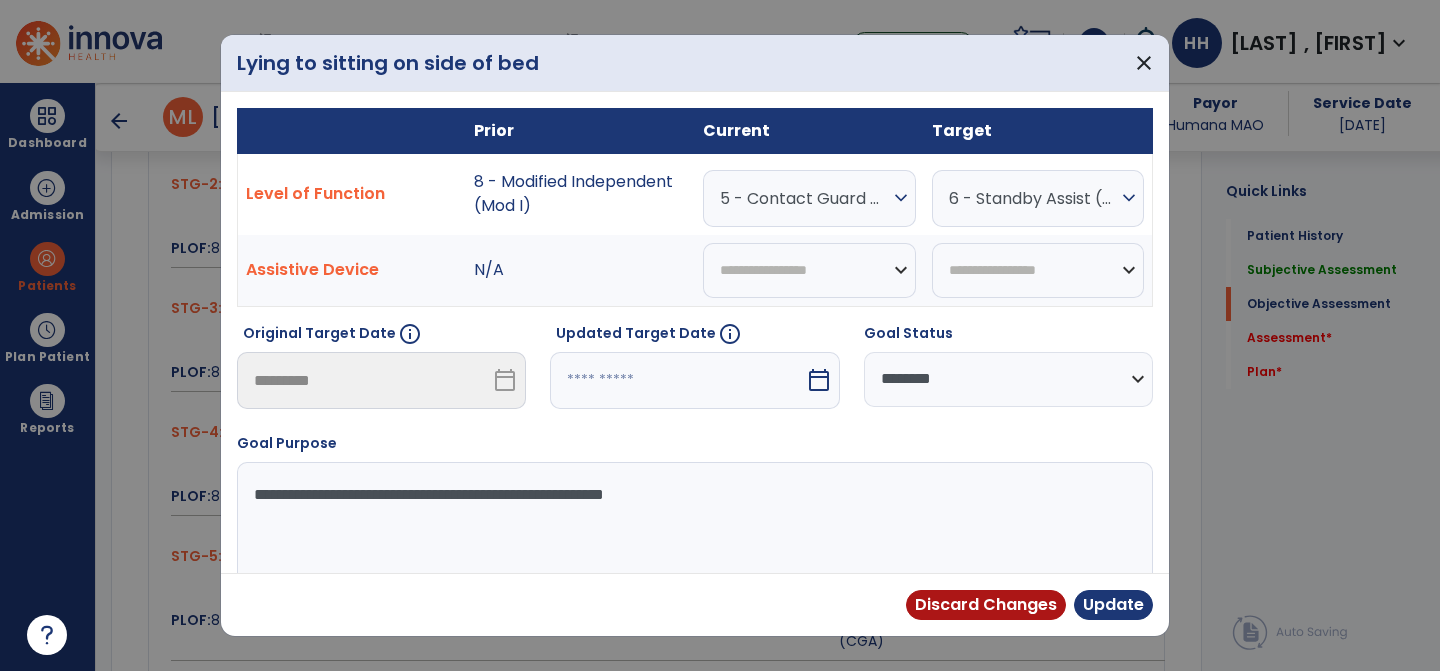 click on "6 - Standby Assist (SBA)" at bounding box center (804, 198) 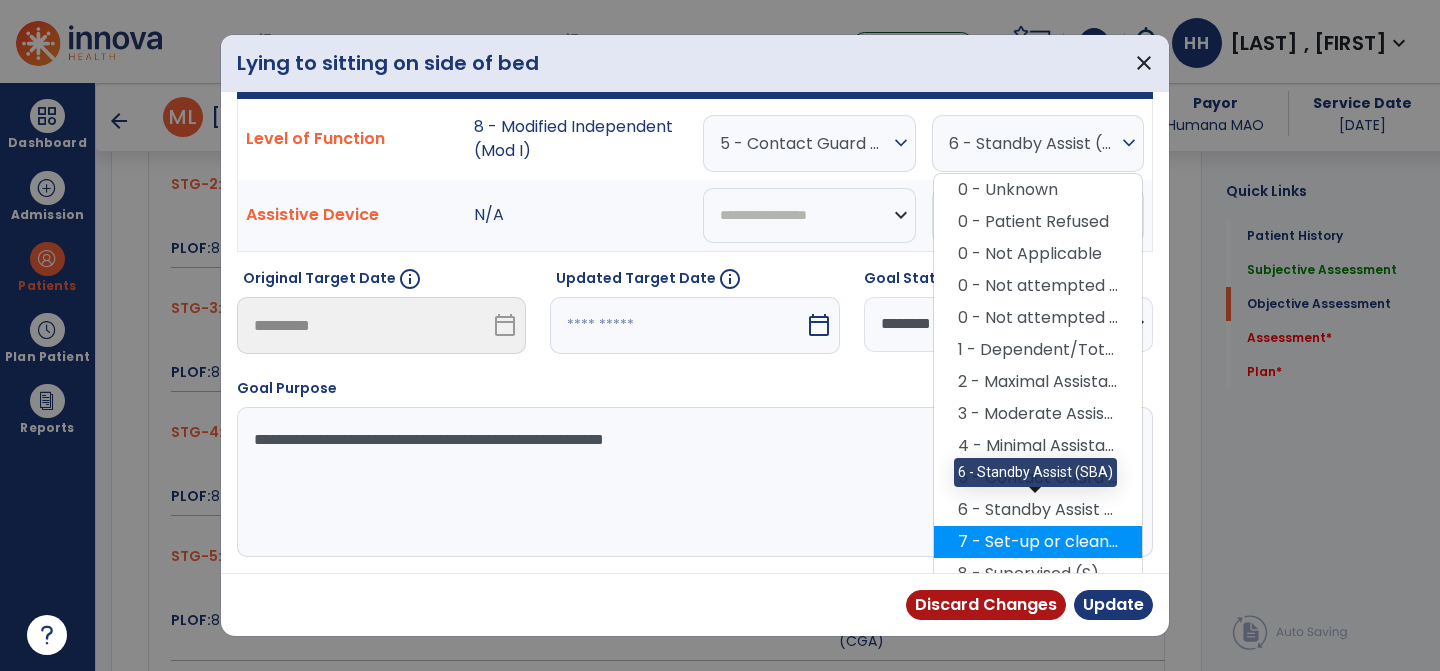 click on "7 - Set-up or clean-up assistance" at bounding box center [1038, 542] 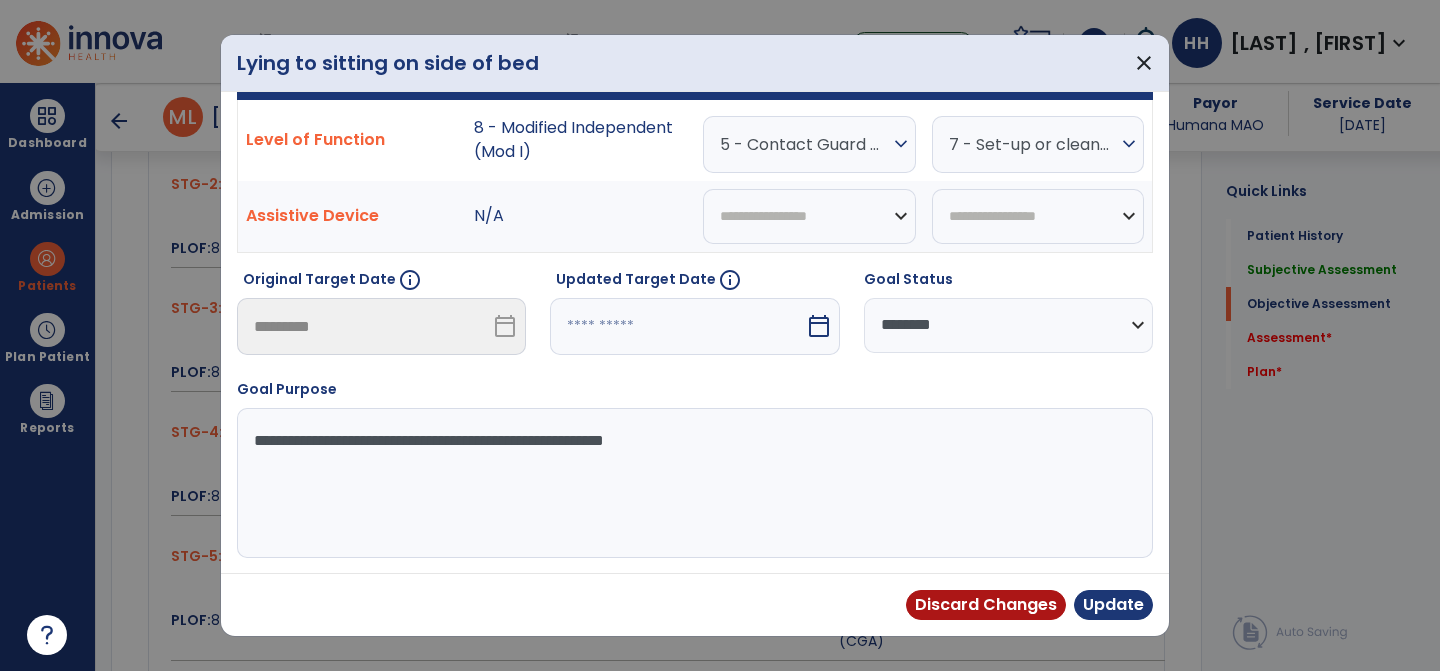 scroll, scrollTop: 54, scrollLeft: 0, axis: vertical 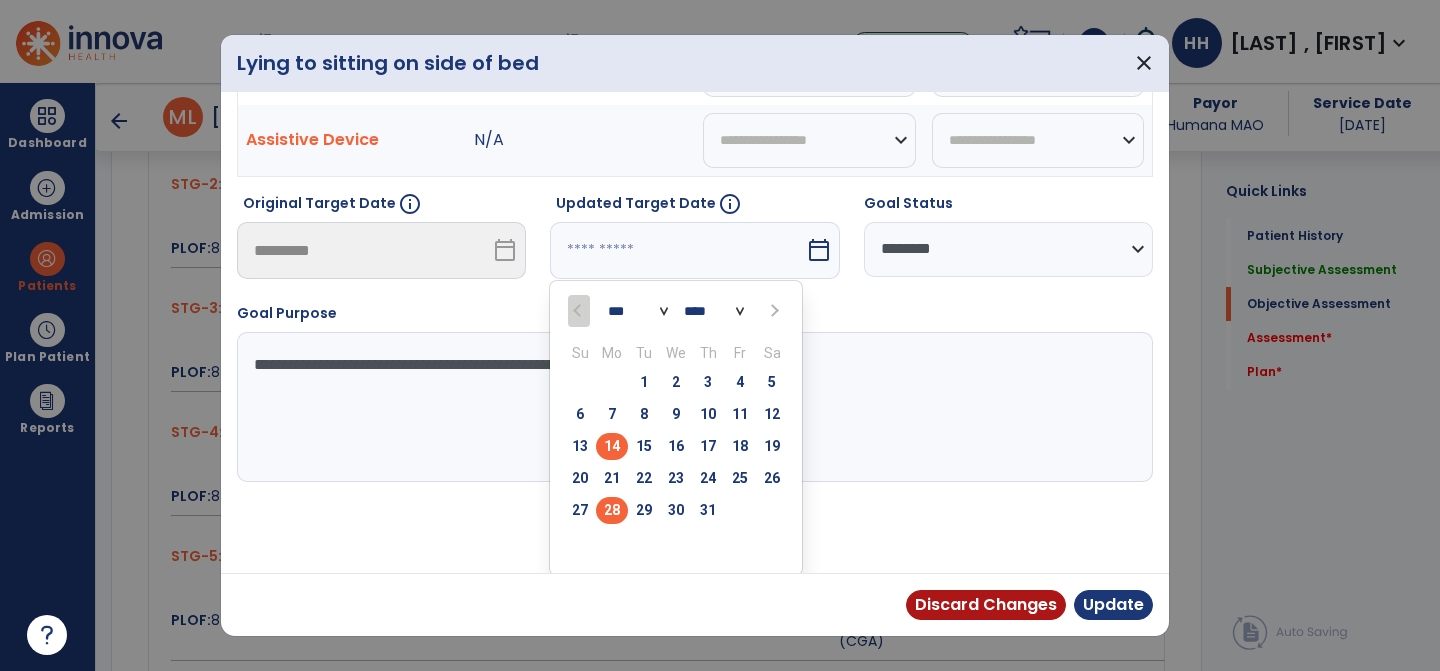click on "28" at bounding box center (612, 510) 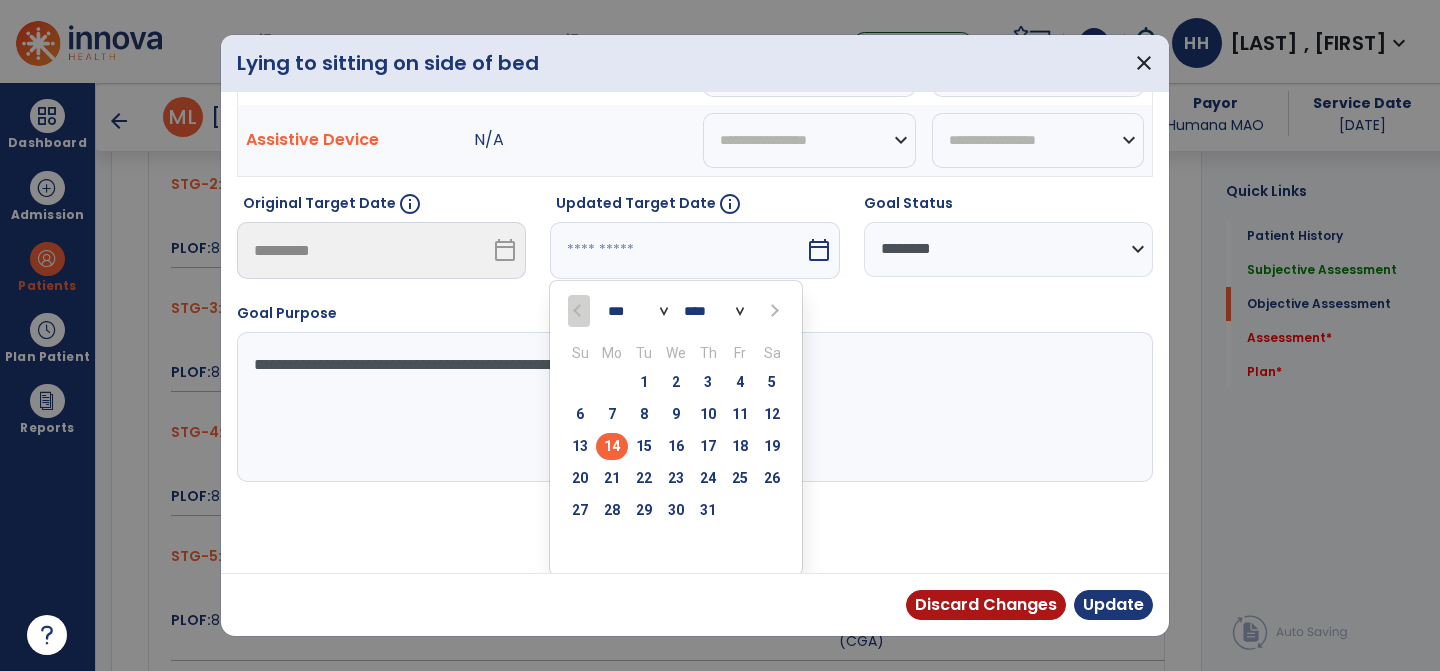 type on "*********" 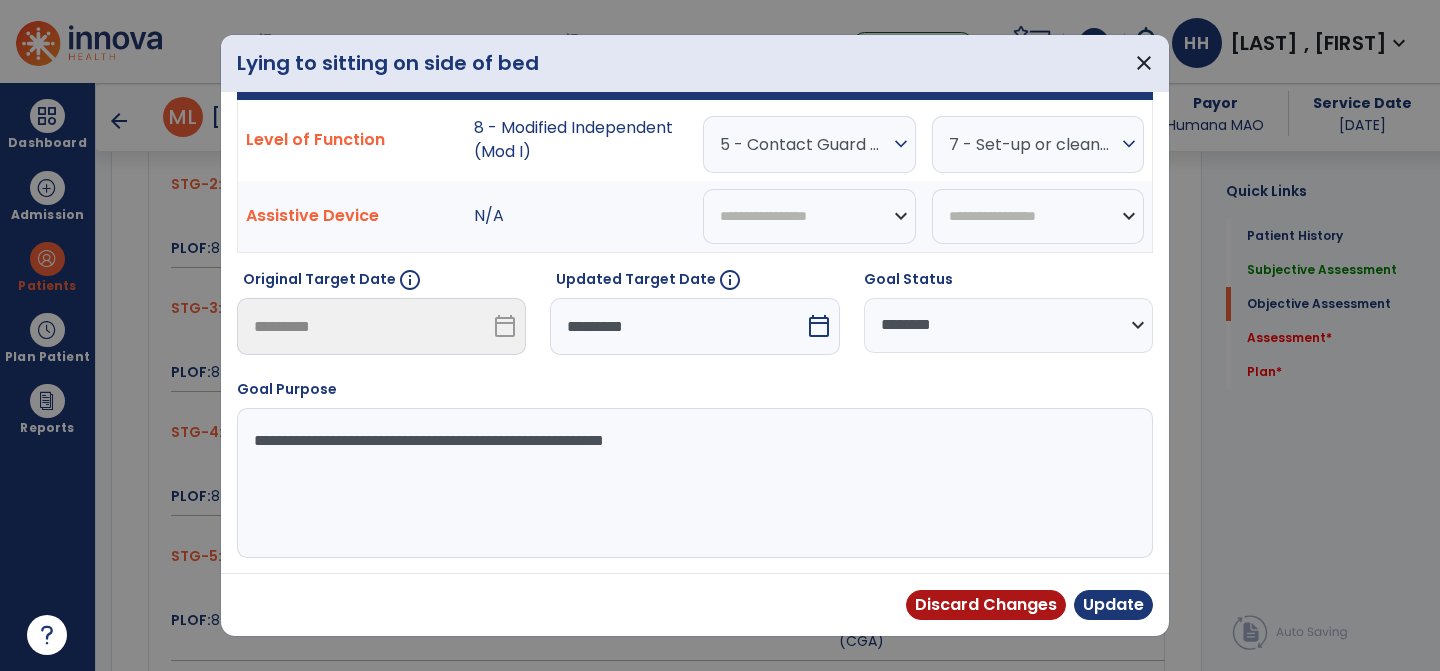 scroll, scrollTop: 54, scrollLeft: 0, axis: vertical 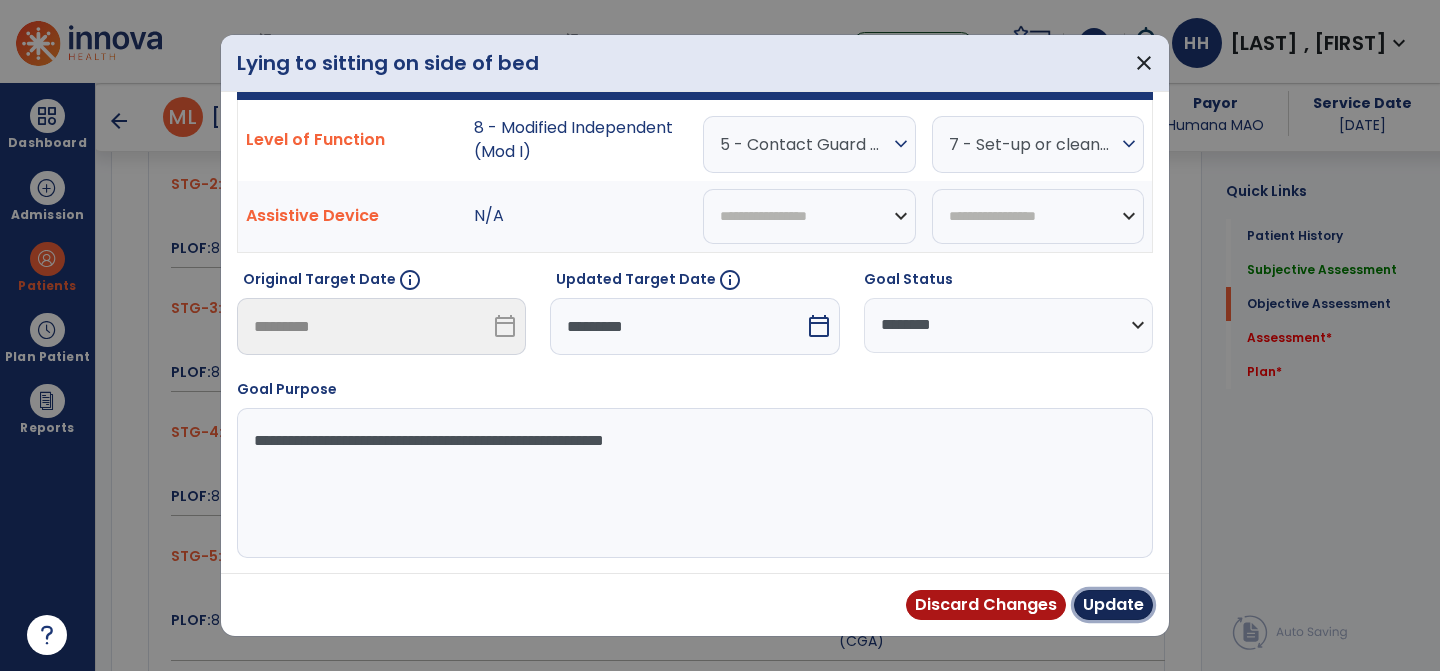 click on "Update" at bounding box center (1113, 605) 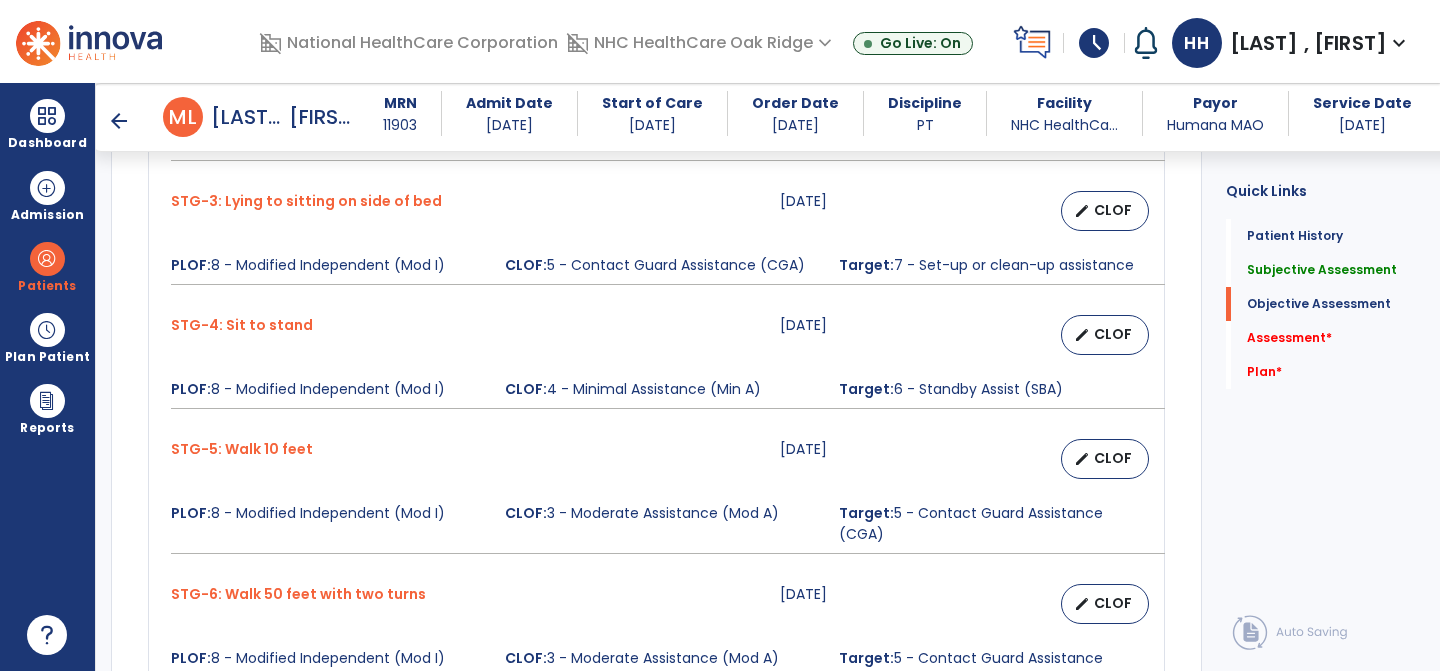 scroll, scrollTop: 1241, scrollLeft: 0, axis: vertical 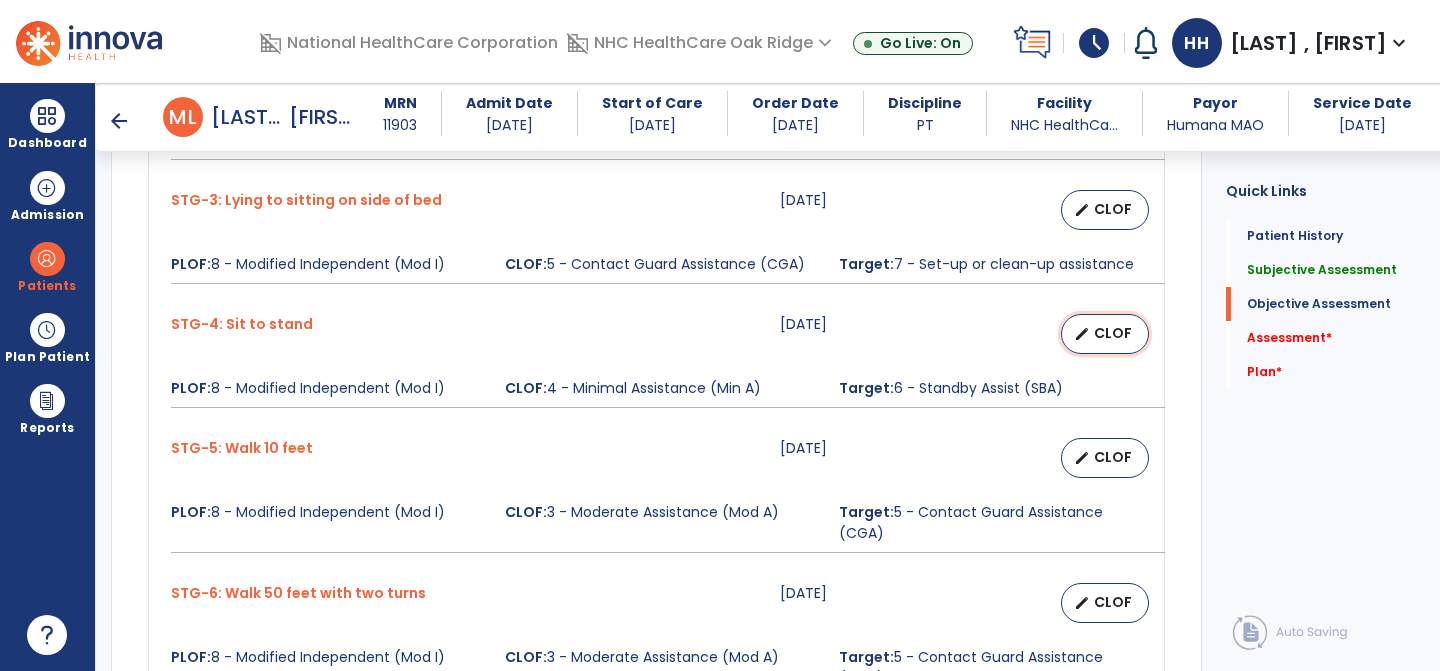 click on "edit   CLOF" at bounding box center [1105, 334] 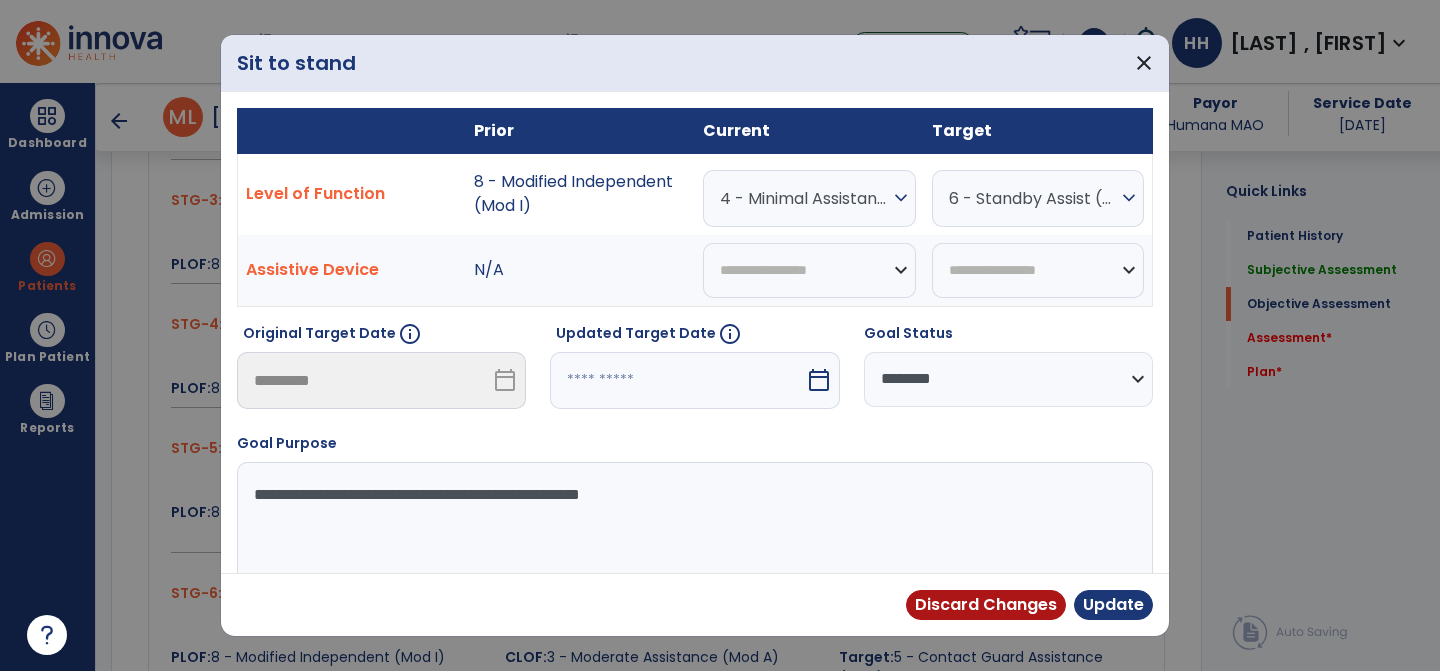 click on "4 - Minimal Assistance (Min A)" at bounding box center (804, 198) 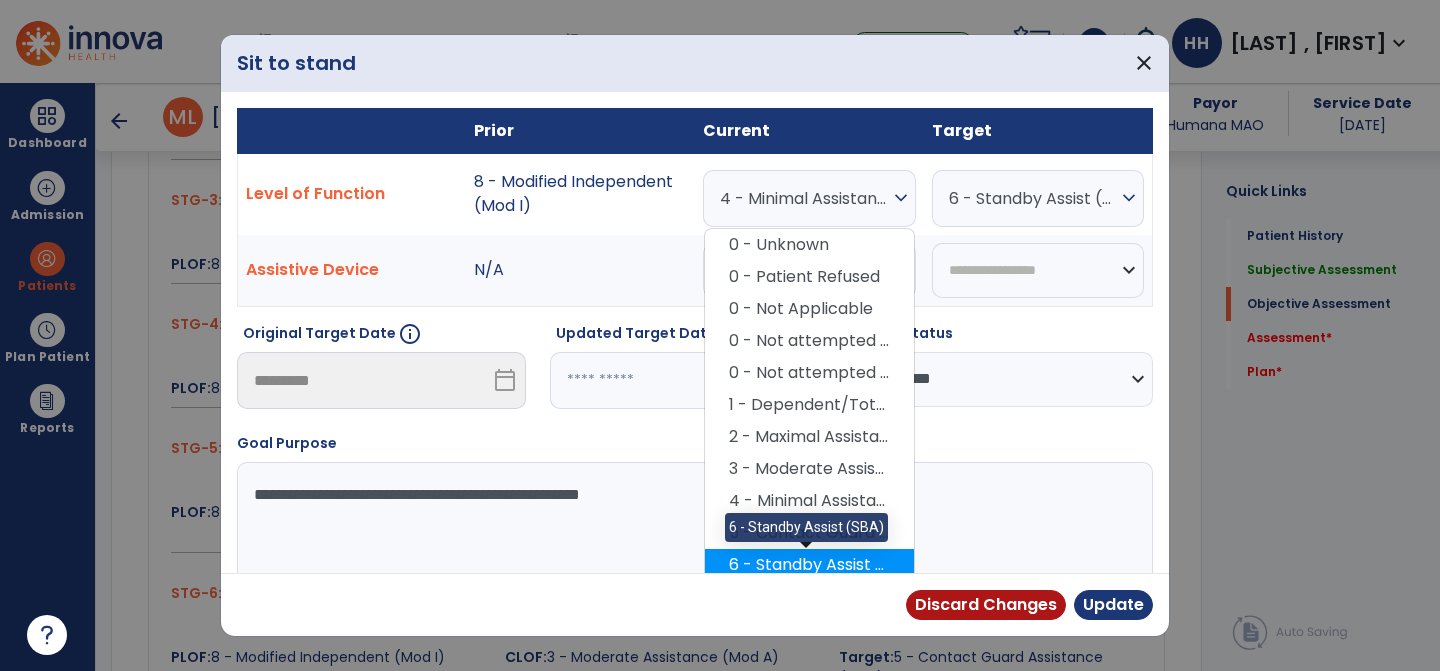 click on "6 - Standby Assist (SBA)" at bounding box center [809, 565] 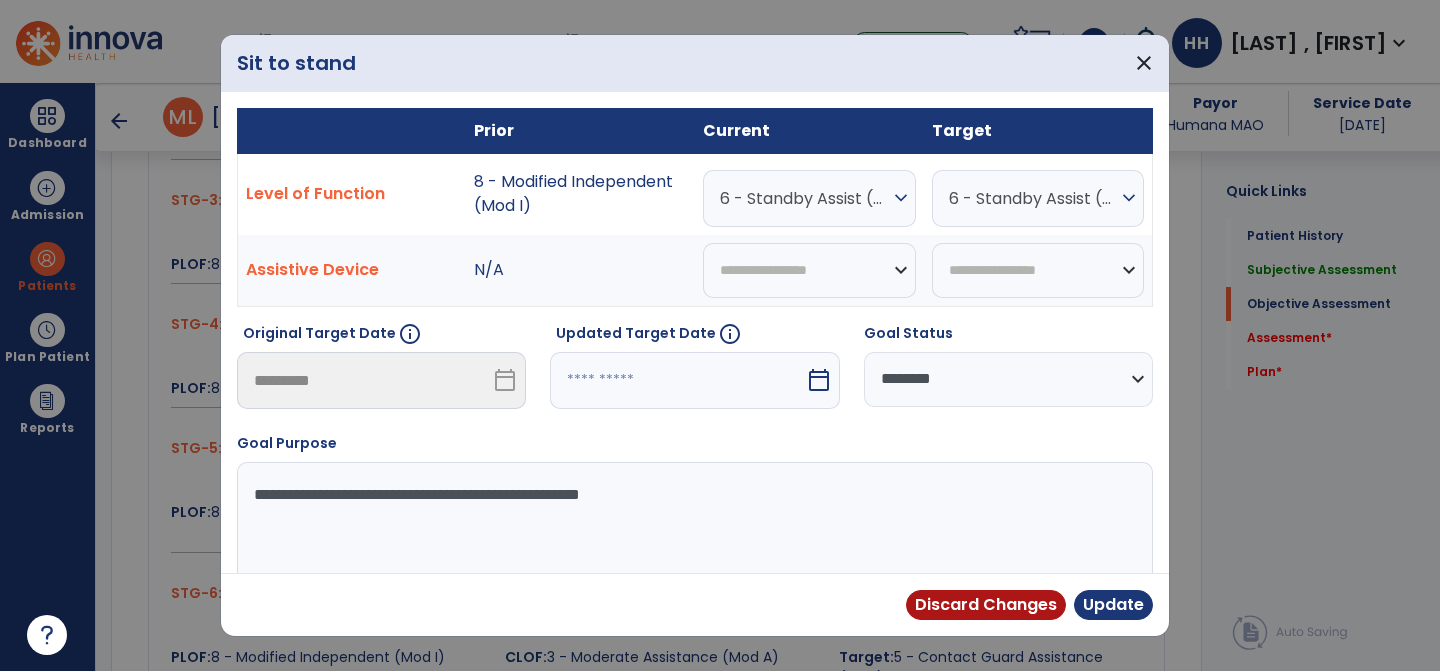 click on "6 - Standby Assist (SBA)   expand_more   0 - Unknown   0 - Patient Refused   0 - Not Applicable   0 - Not attempted due to environmental limitation   0 - Not attempted due to medical condition or safety concerns   1 - Dependent/Total Assistance (D)   2 - Maximal Assistance (Max A)   3 - Moderate Assistance (Mod A)   4 - Minimal Assistance (Min A)   5 - Contact Guard Assistance (CGA)   6 - Standby Assist (SBA)   7 - Set-up or clean-up assistance   8 - Supervised (S)   9 - Modified Independent (Mod I)   10 - Independent (I)" at bounding box center (809, 194) 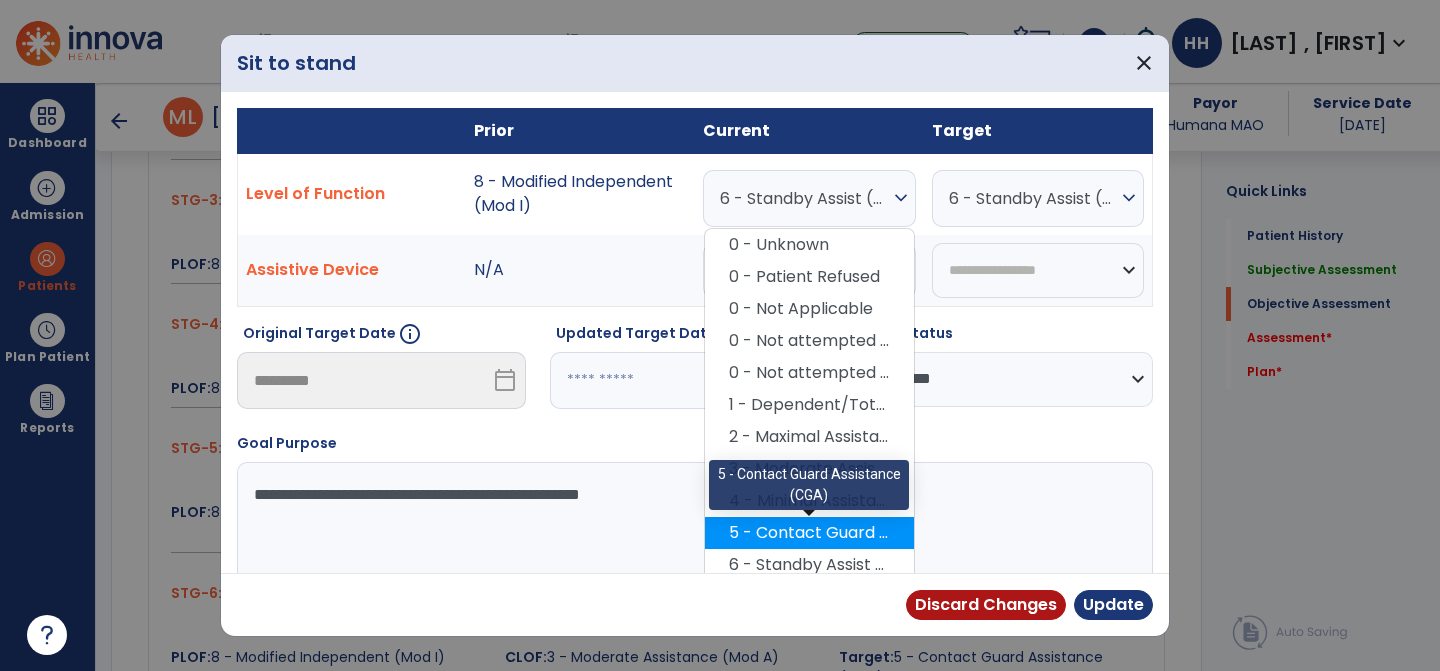 click on "5 - Contact Guard Assistance (CGA)" at bounding box center (809, 533) 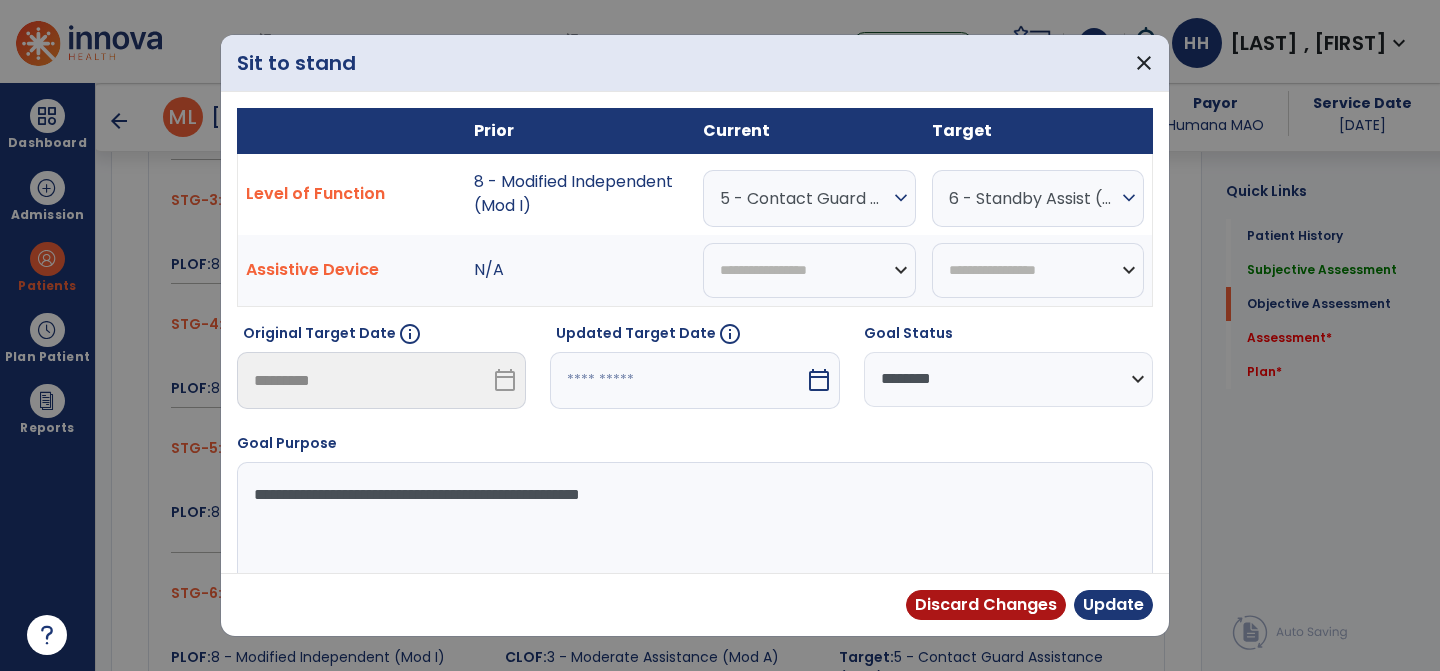 click on "6 - Standby Assist (SBA)" at bounding box center (1033, 198) 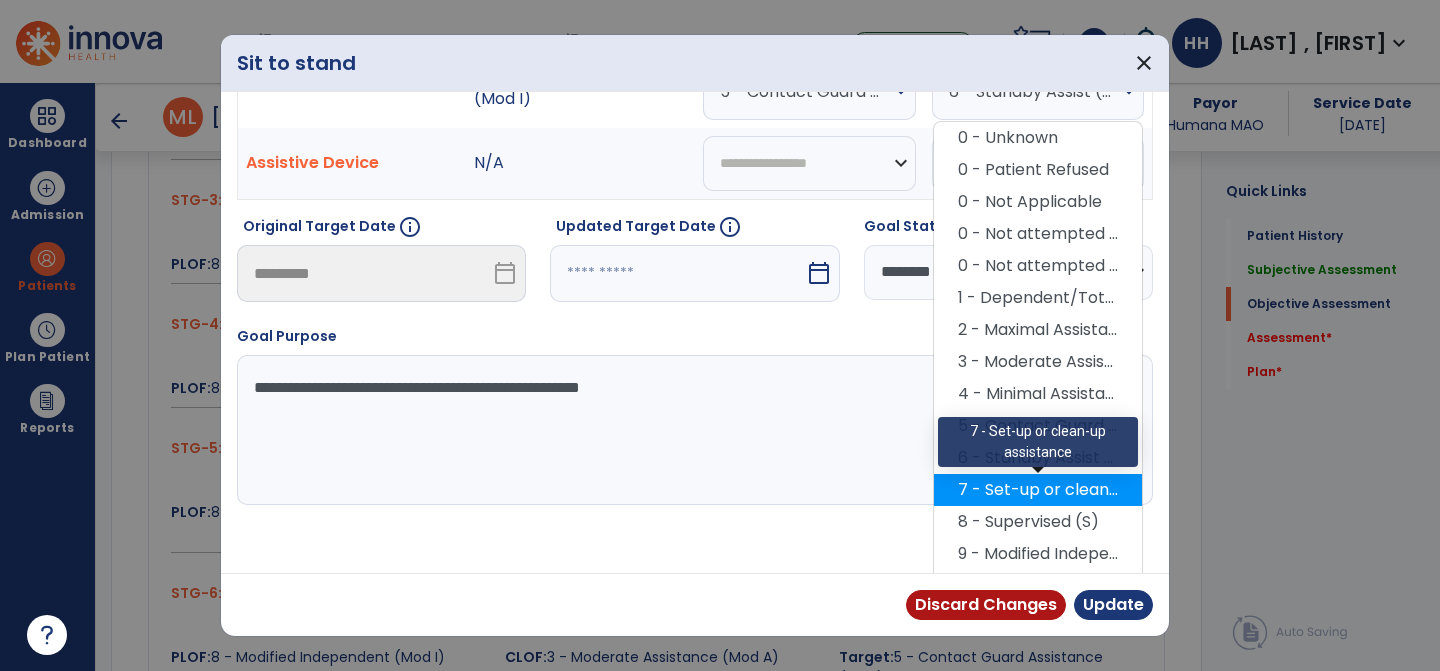 click on "7 - Set-up or clean-up assistance" at bounding box center [1038, 490] 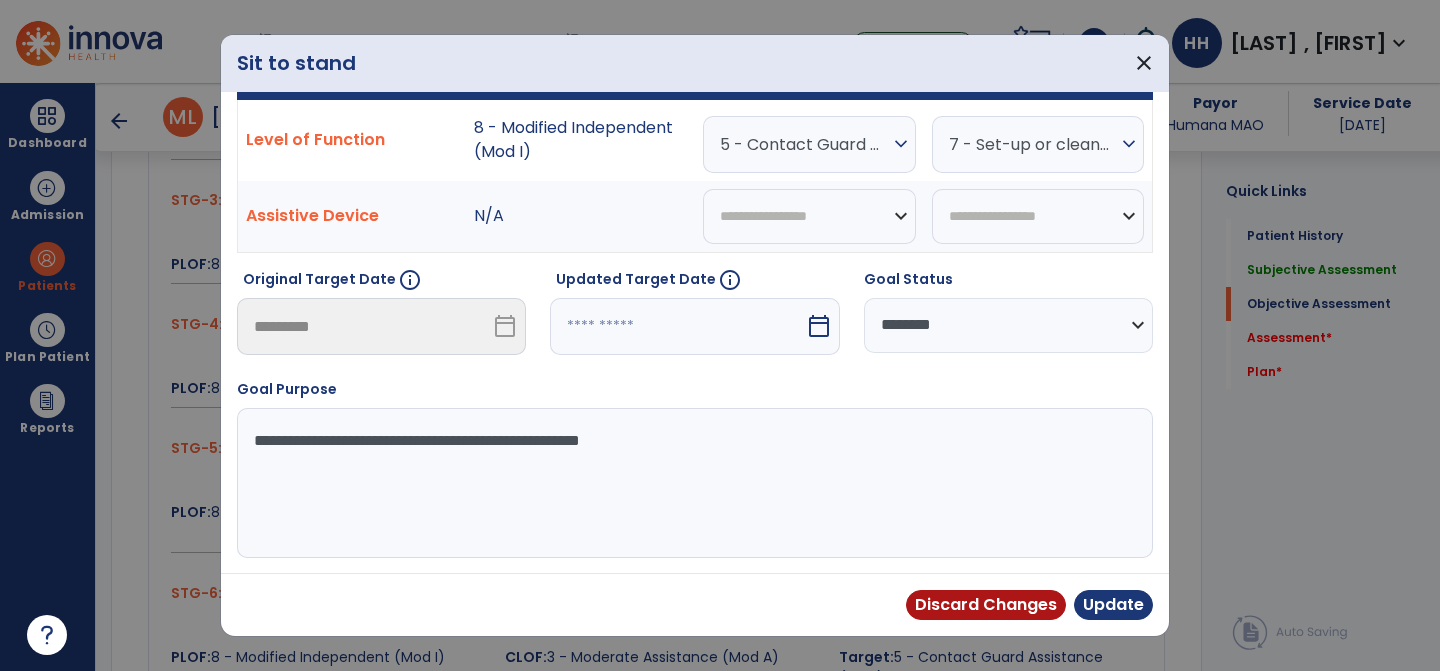 click on "calendar_today" at bounding box center (819, 326) 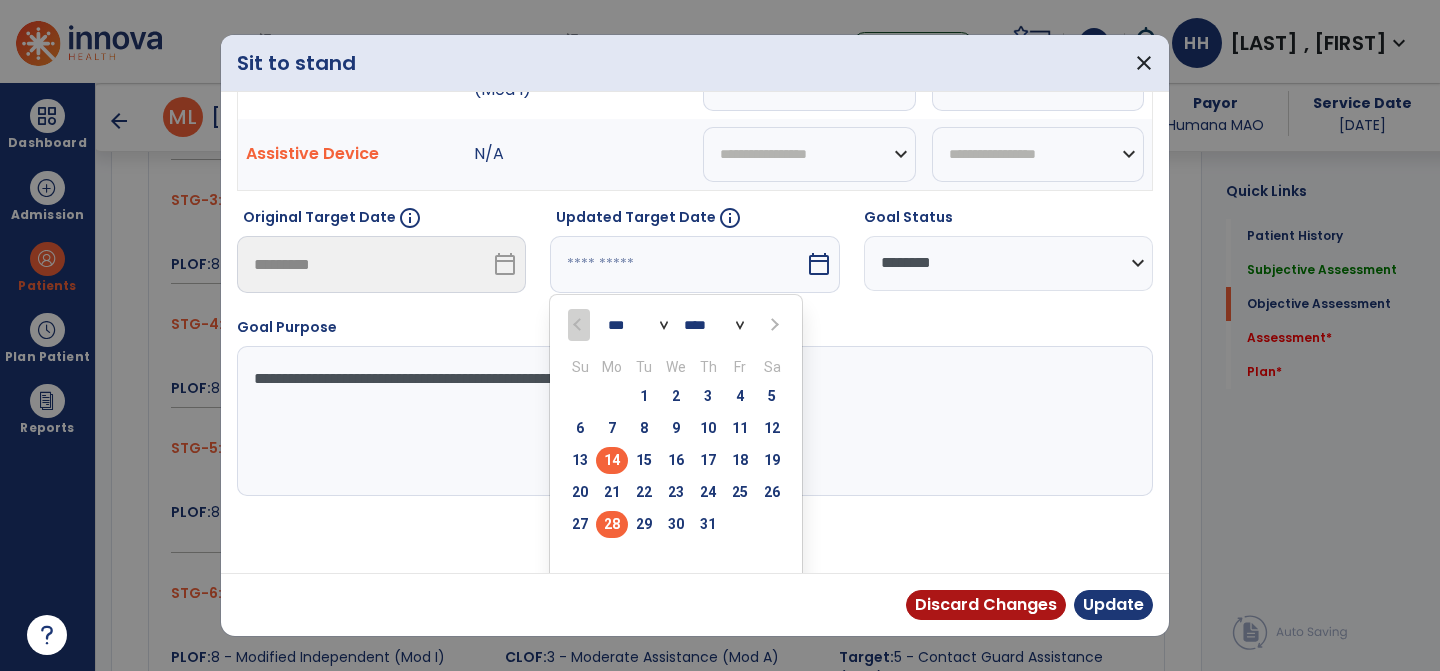 click on "28" at bounding box center [612, 524] 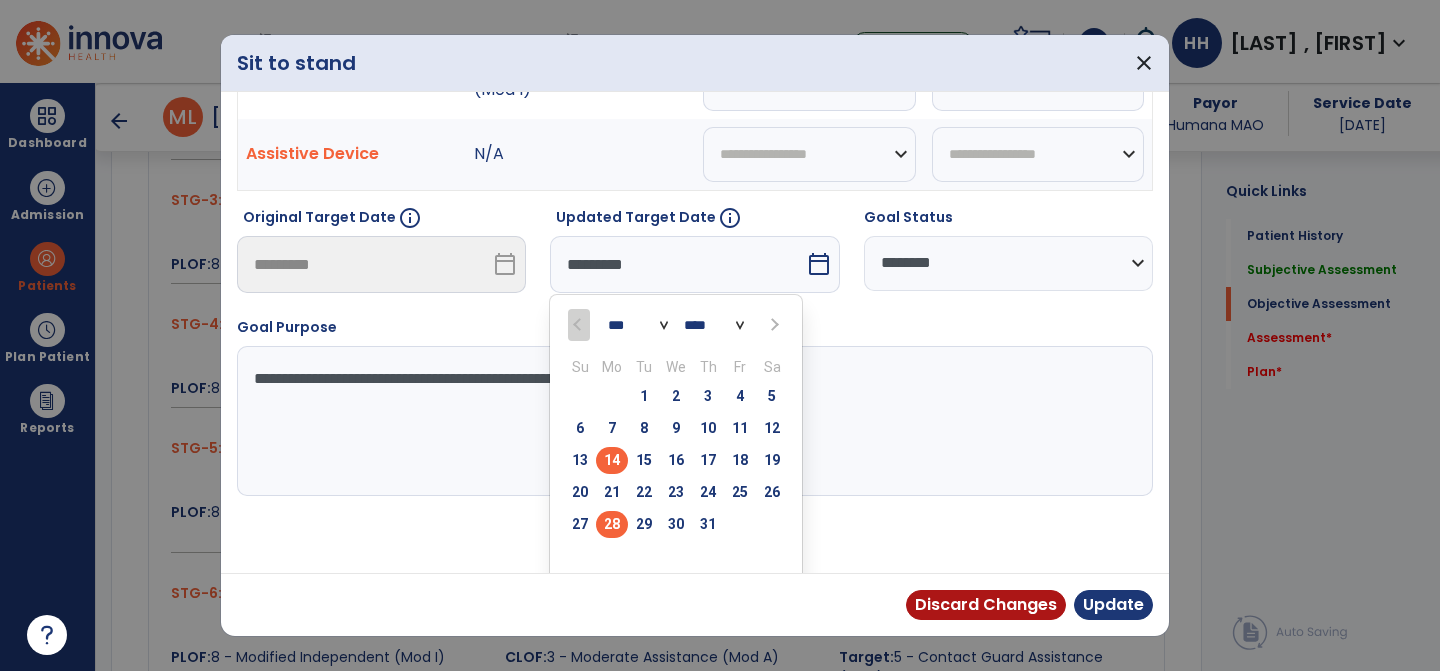 scroll, scrollTop: 54, scrollLeft: 0, axis: vertical 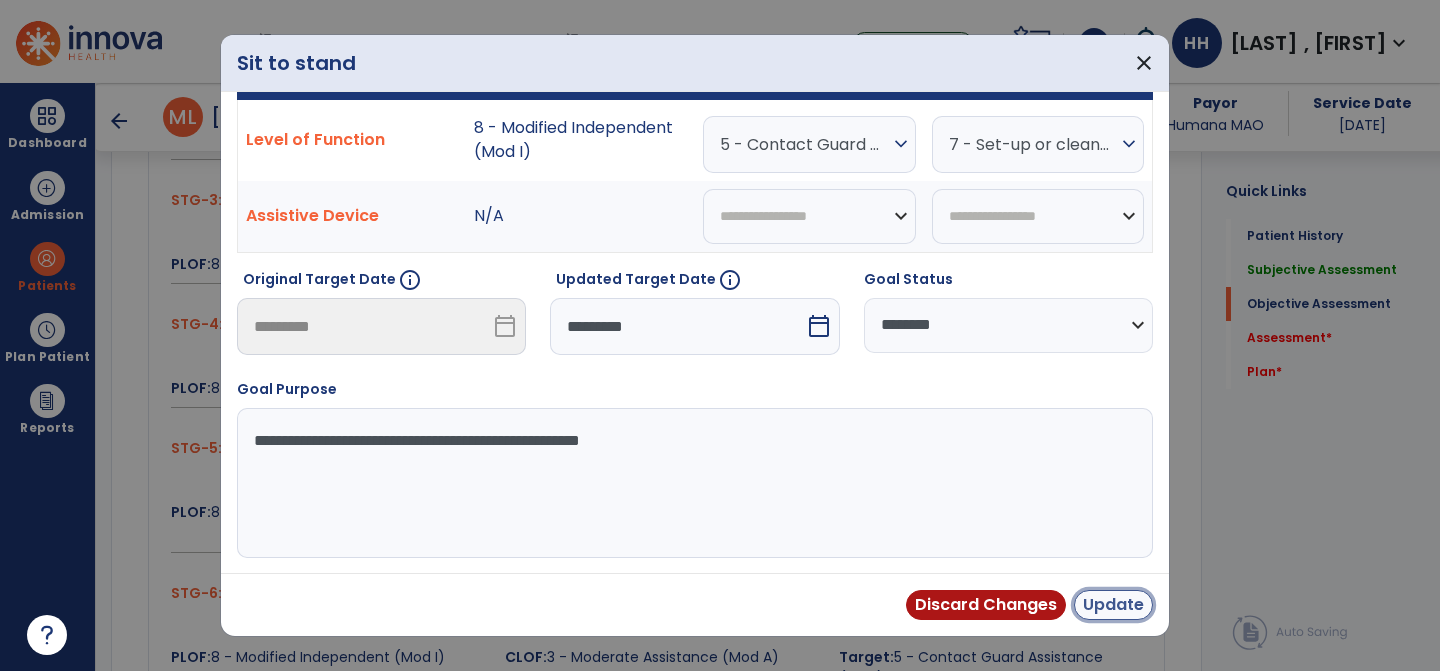 click on "Update" at bounding box center (1113, 605) 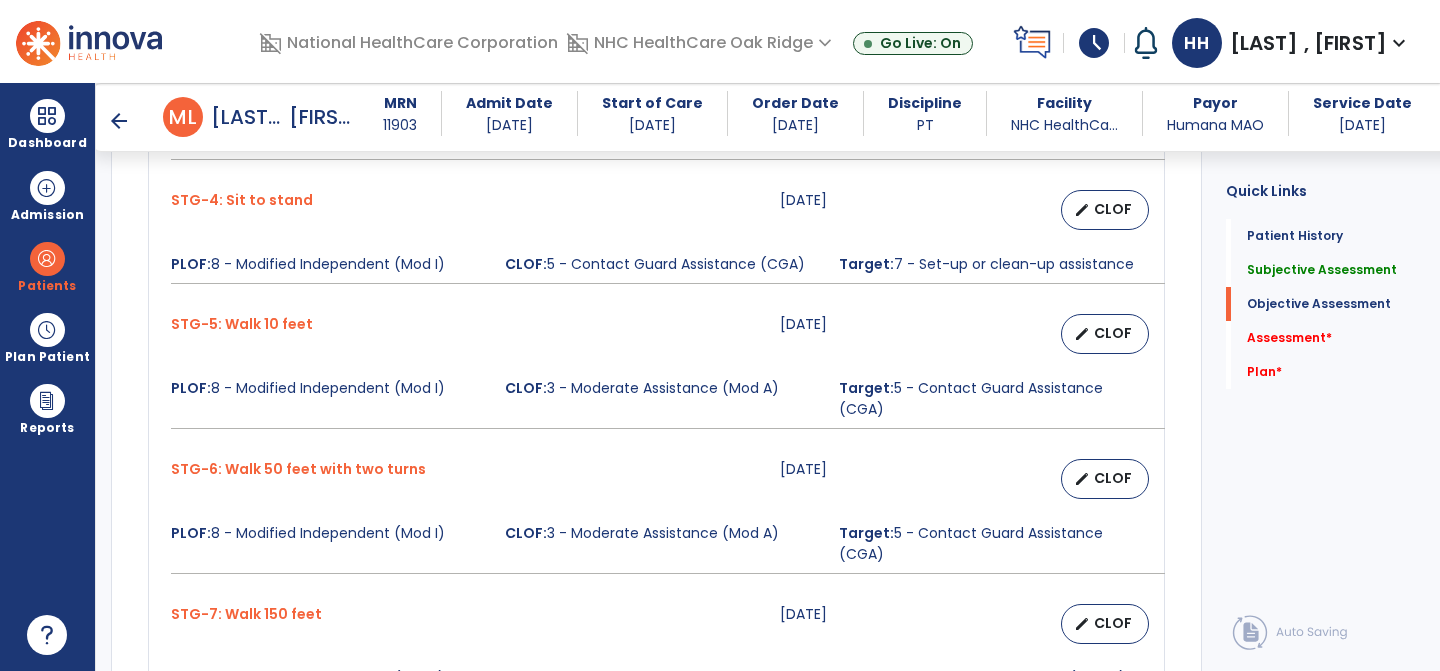 scroll, scrollTop: 1408, scrollLeft: 0, axis: vertical 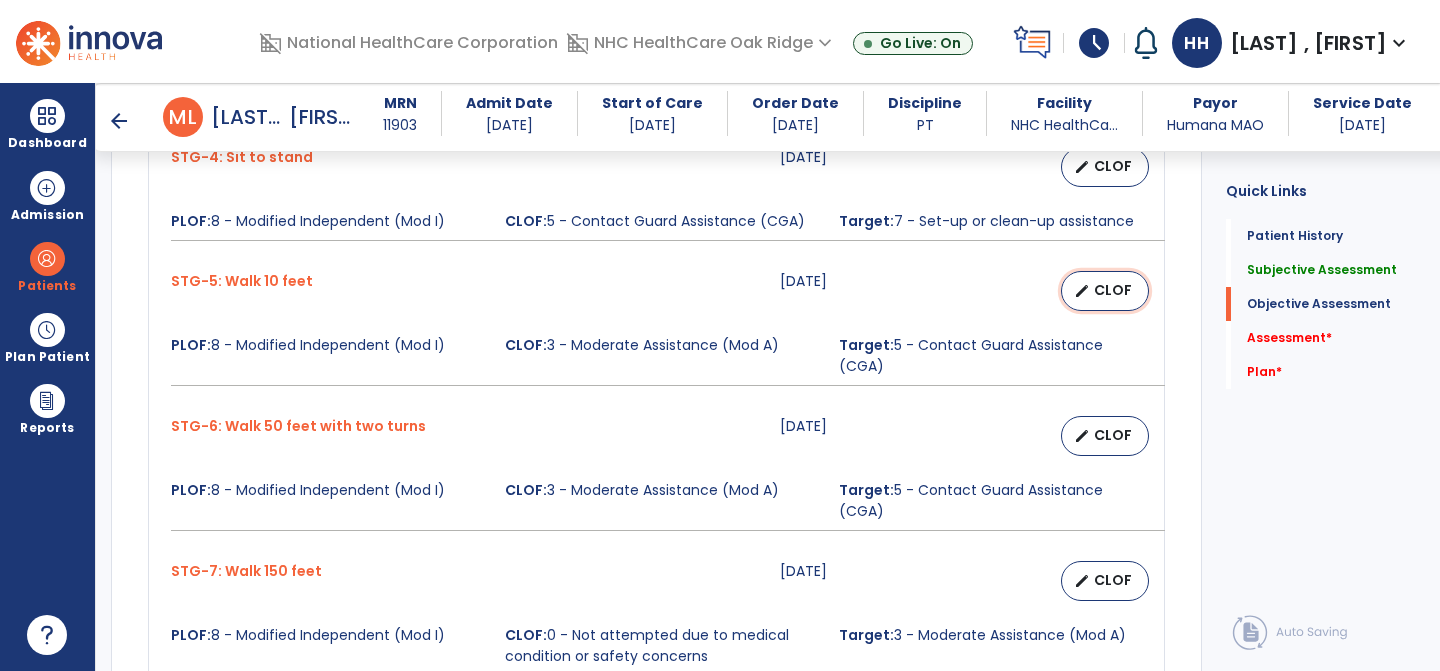 click on "edit   CLOF" at bounding box center [1105, 291] 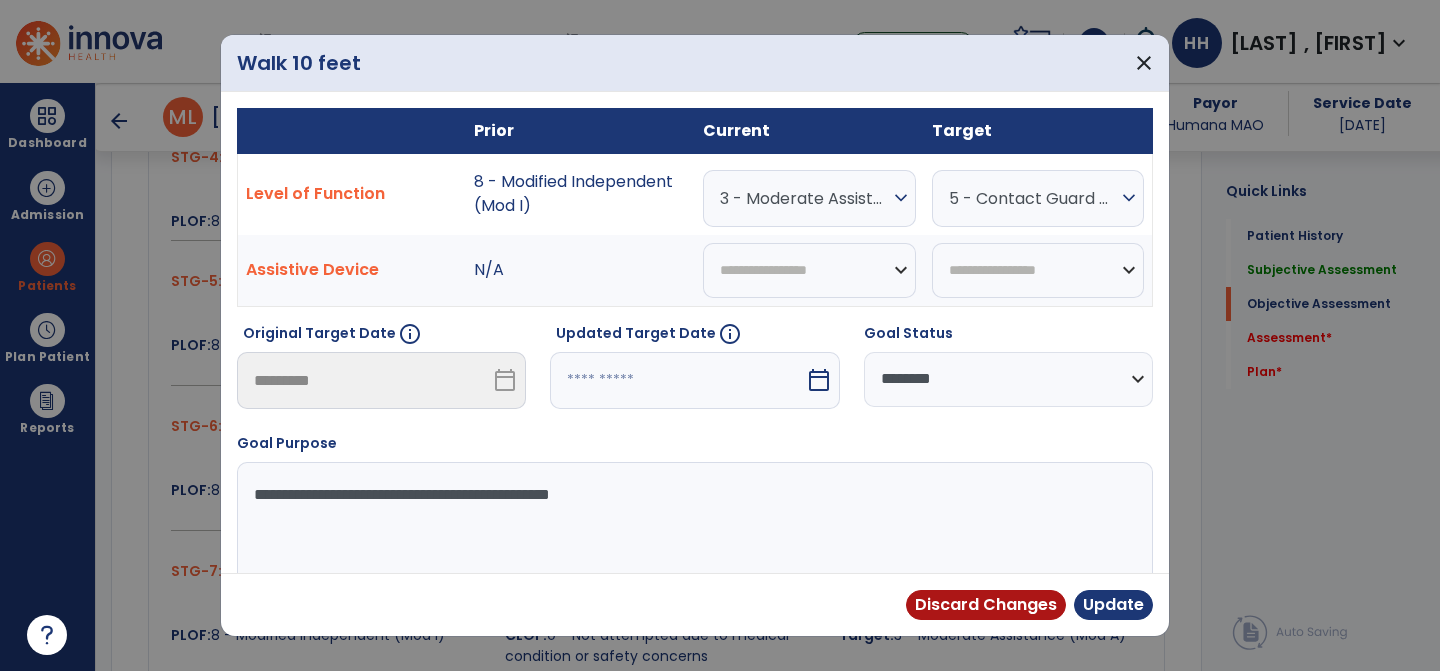 click on "3 - Moderate Assistance (Mod A)" at bounding box center (804, 198) 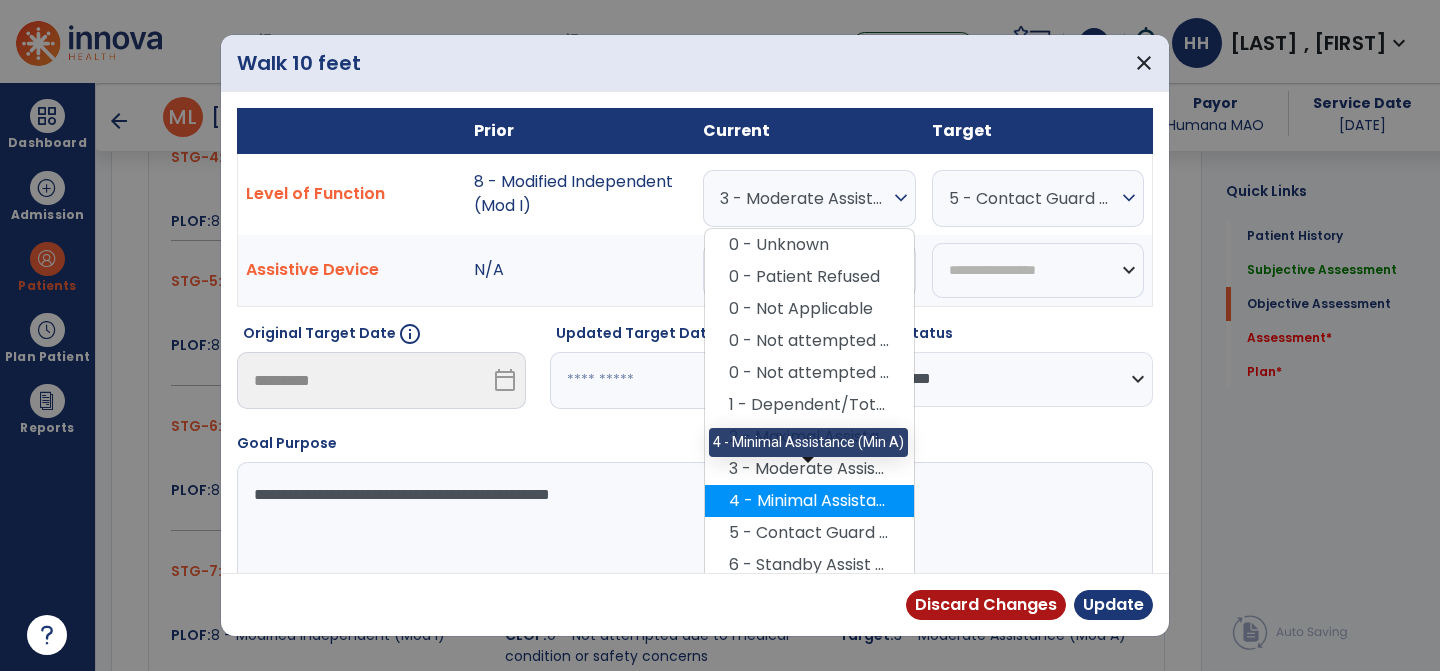 click on "4 - Minimal Assistance (Min A)" at bounding box center (809, 501) 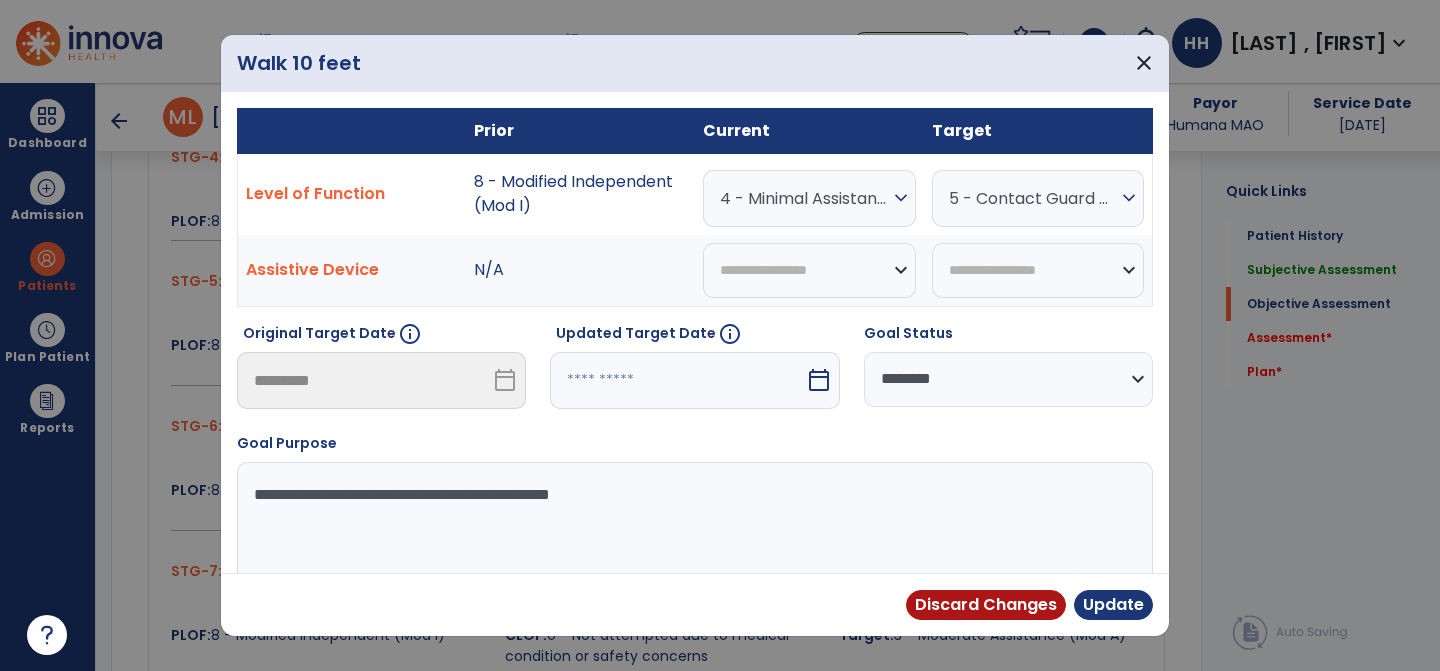 click on "5 - Contact Guard Assistance (CGA)" at bounding box center (1033, 198) 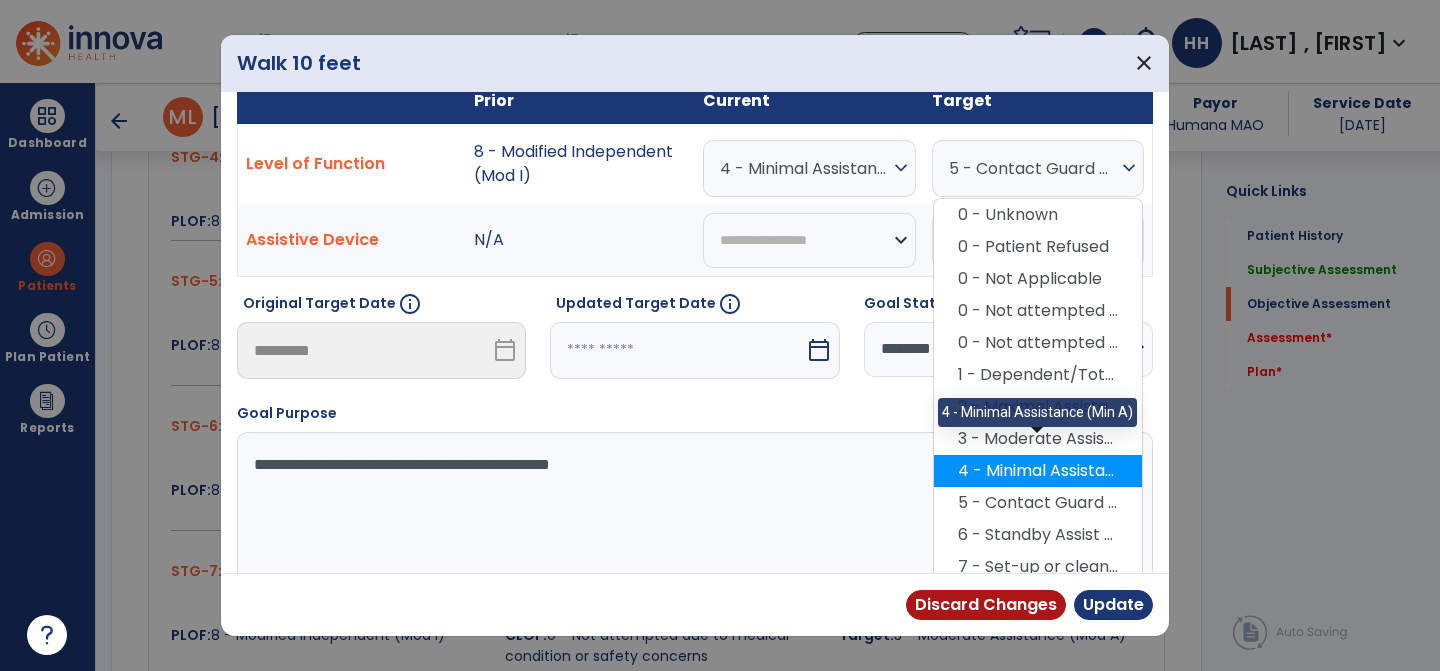 scroll, scrollTop: 51, scrollLeft: 0, axis: vertical 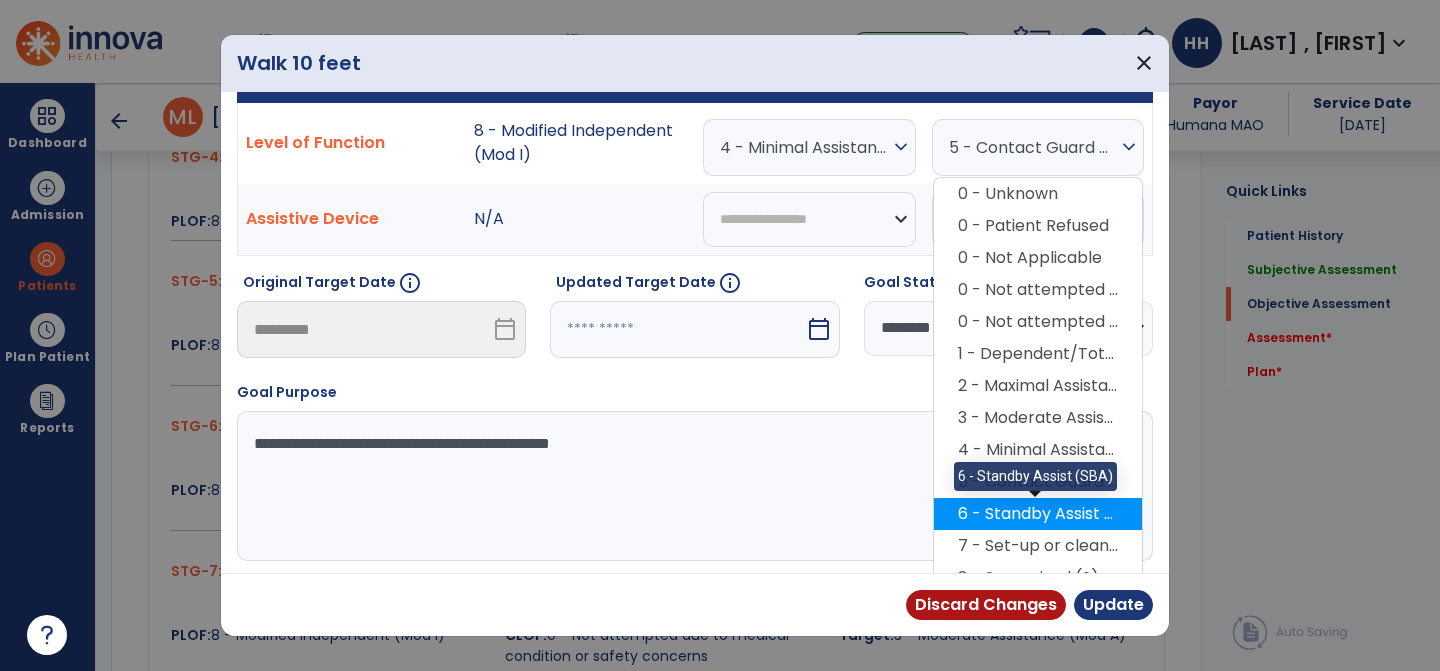 click on "6 - Standby Assist (SBA)" at bounding box center [1038, 514] 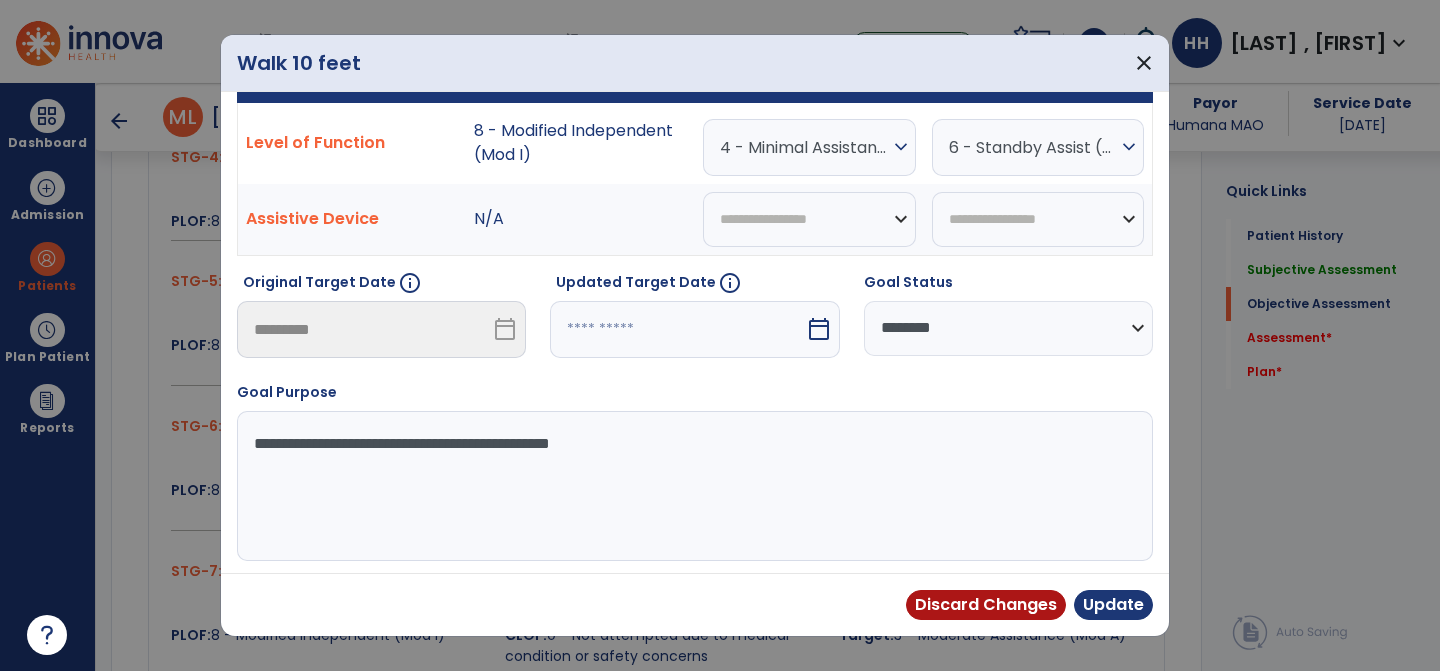click at bounding box center [677, 329] 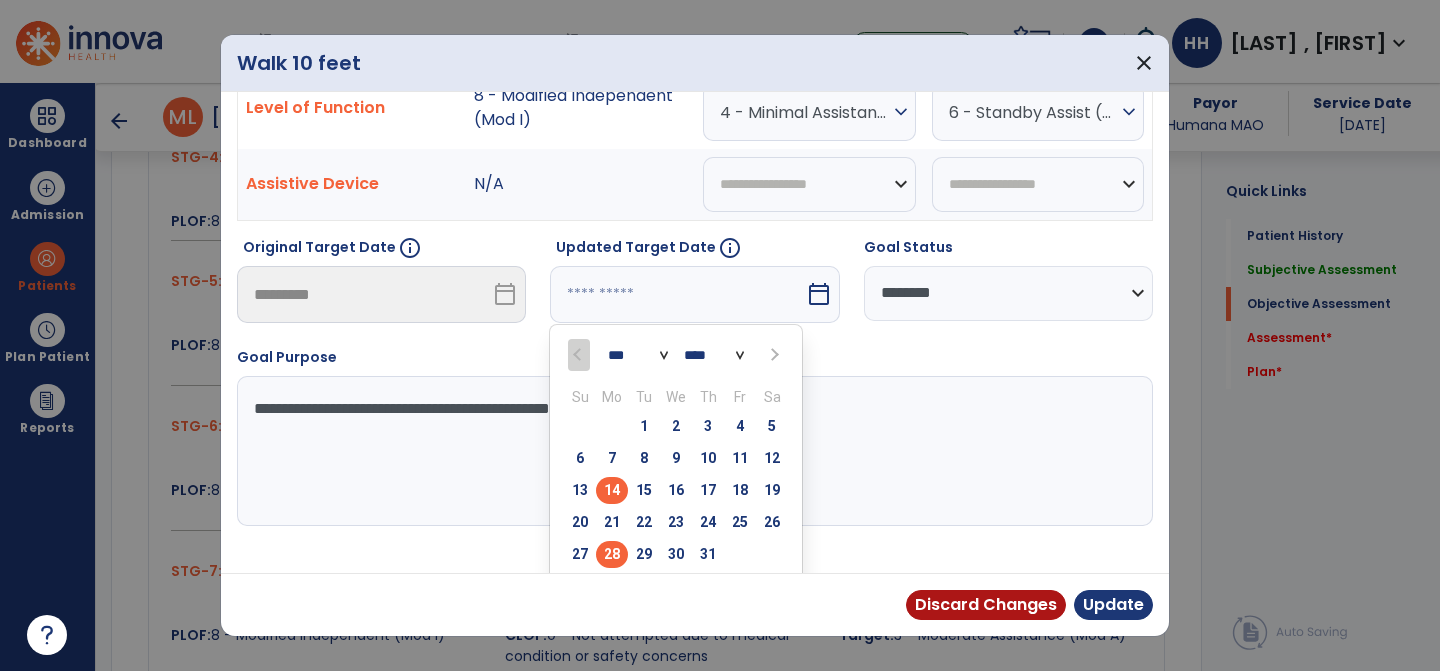 click on "28" at bounding box center (612, 554) 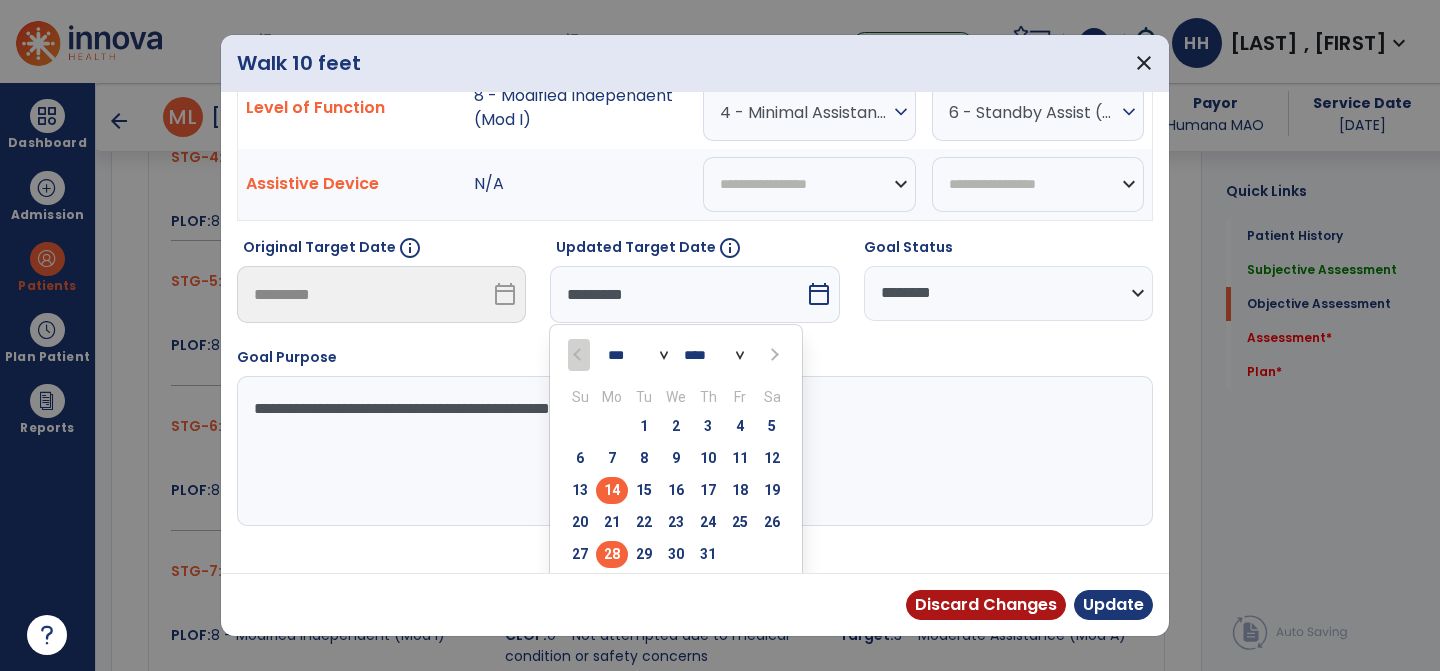 scroll, scrollTop: 54, scrollLeft: 0, axis: vertical 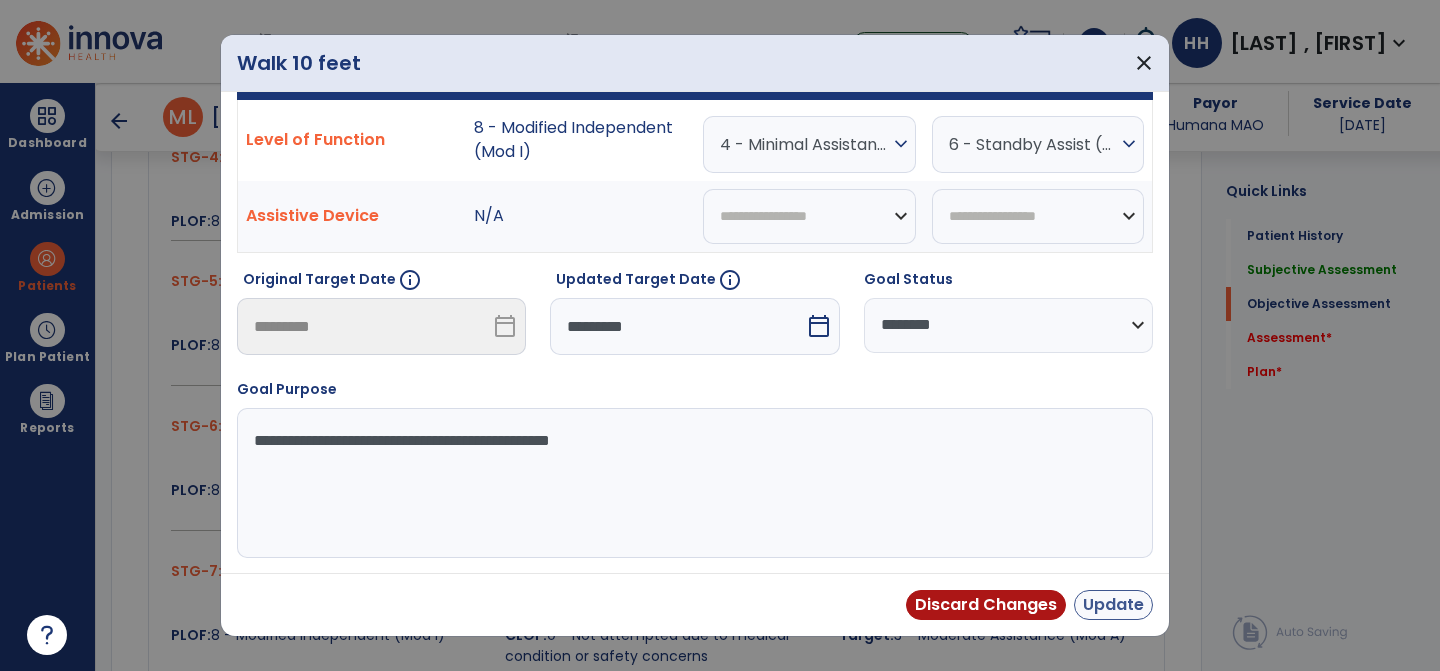 click on "Discard Changes  Update" at bounding box center [695, 604] 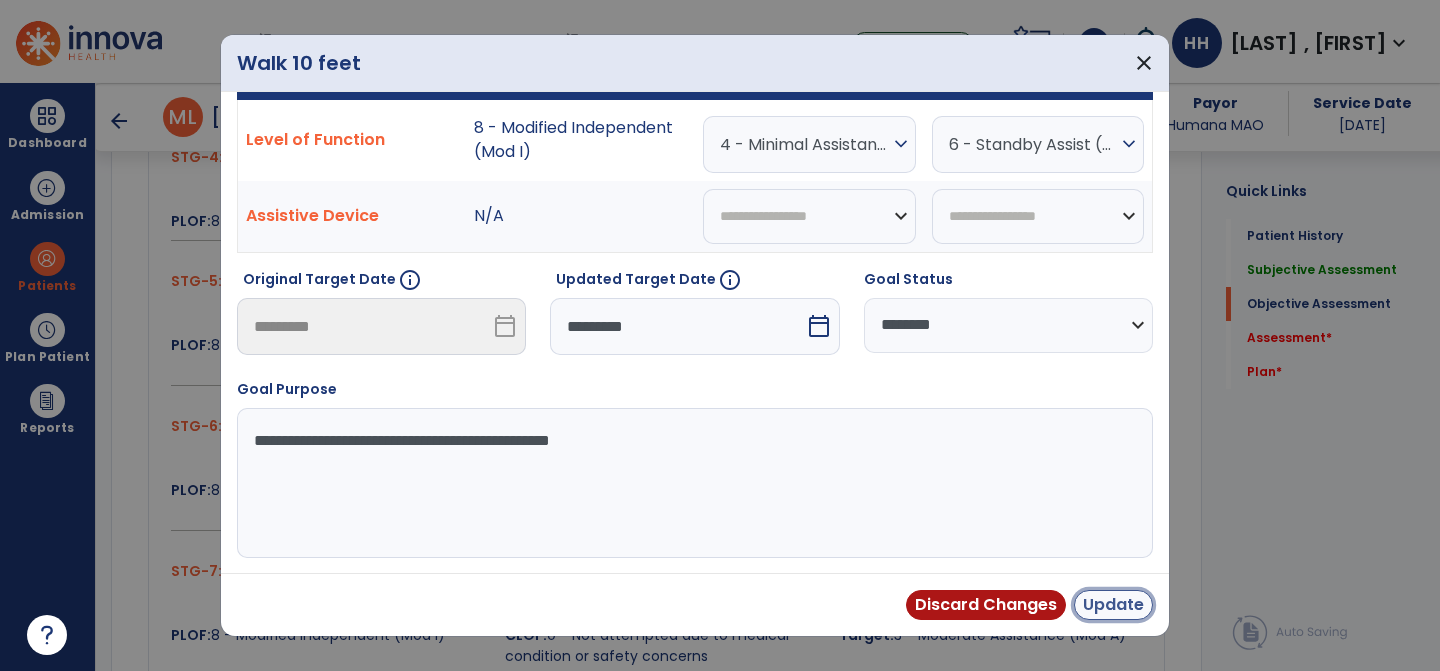 click on "Update" at bounding box center (1113, 605) 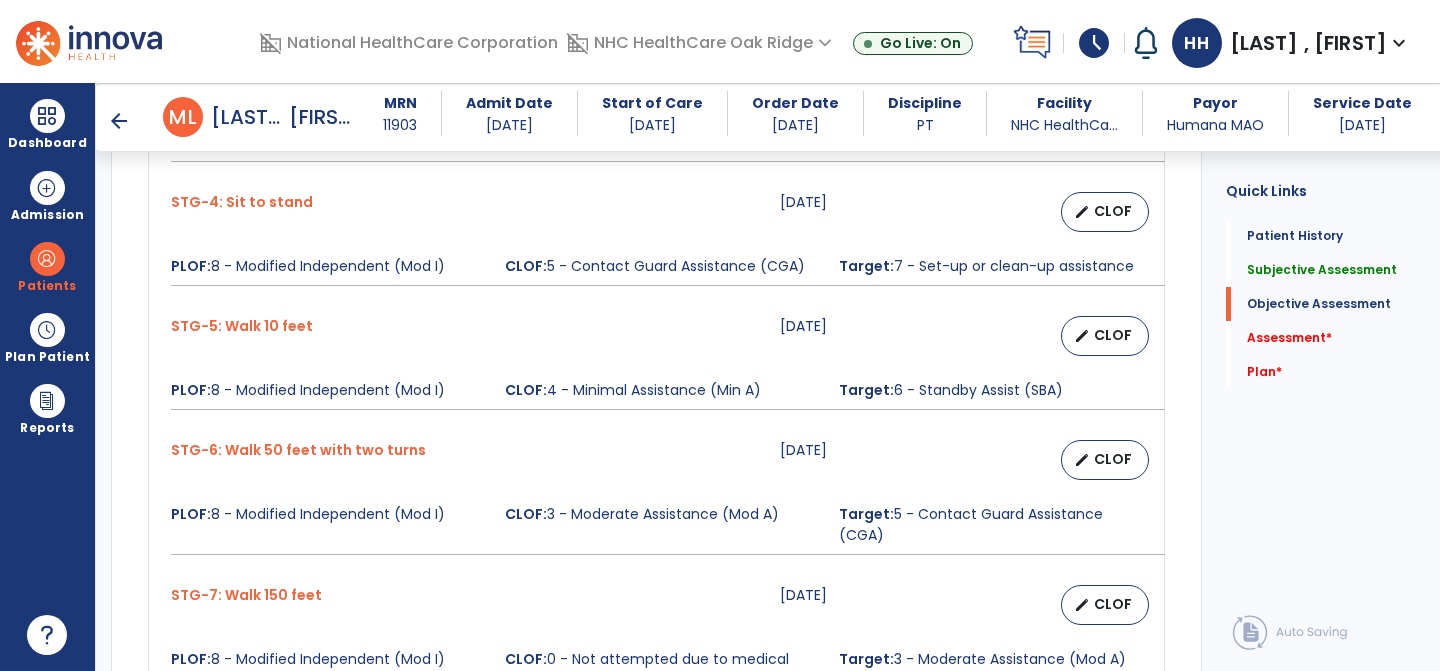 scroll, scrollTop: 1402, scrollLeft: 0, axis: vertical 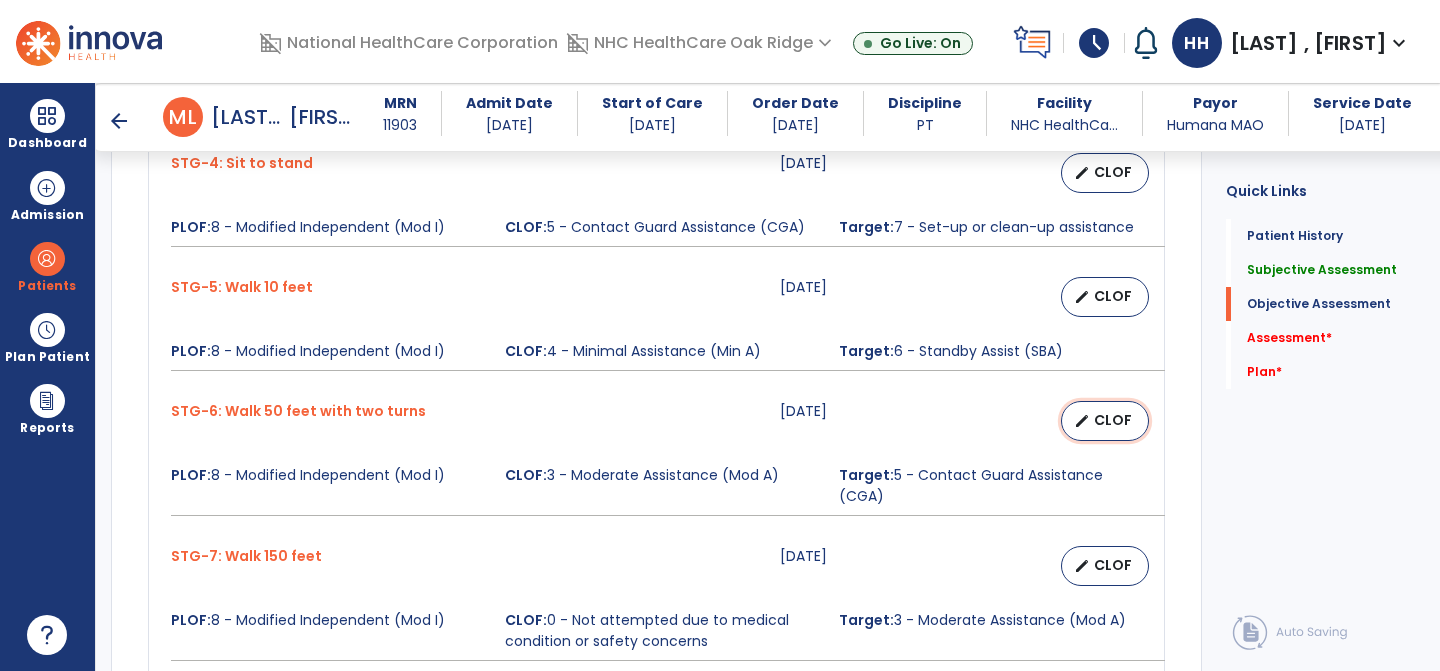 click on "CLOF" at bounding box center [1113, 420] 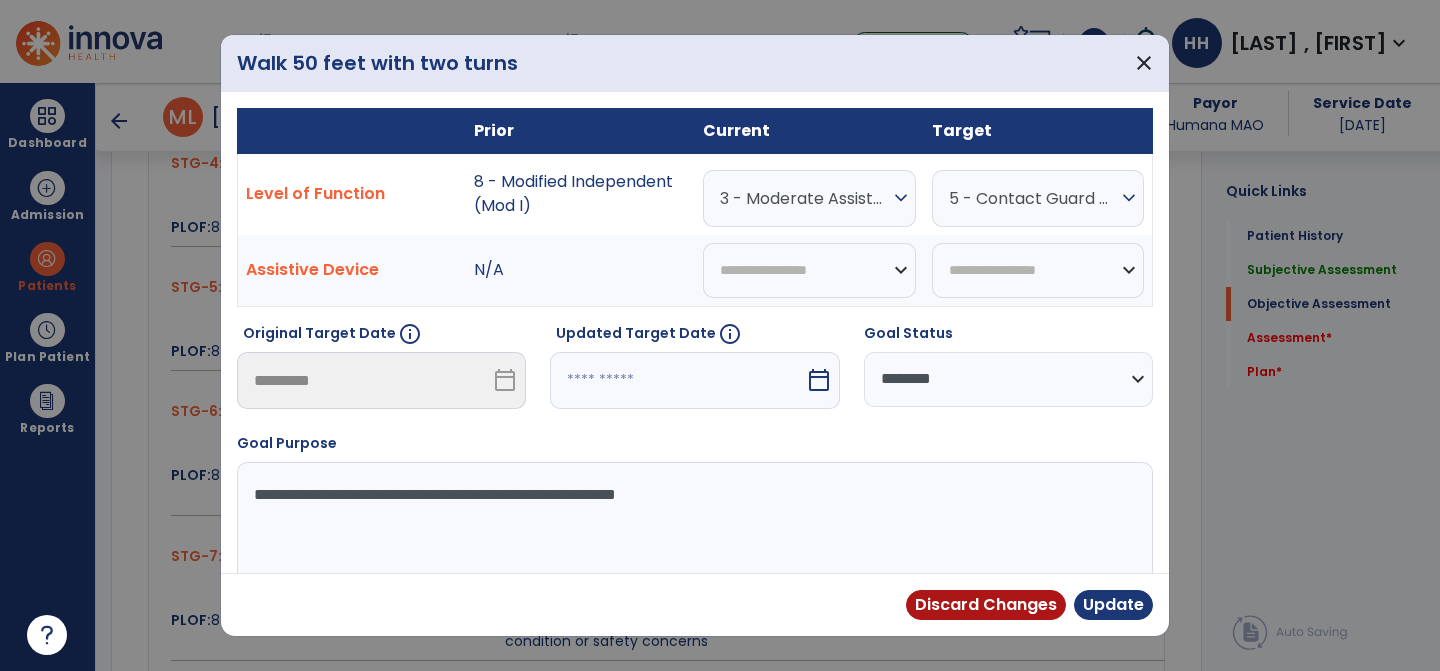 click on "3 - Moderate Assistance (Mod A)" at bounding box center (804, 198) 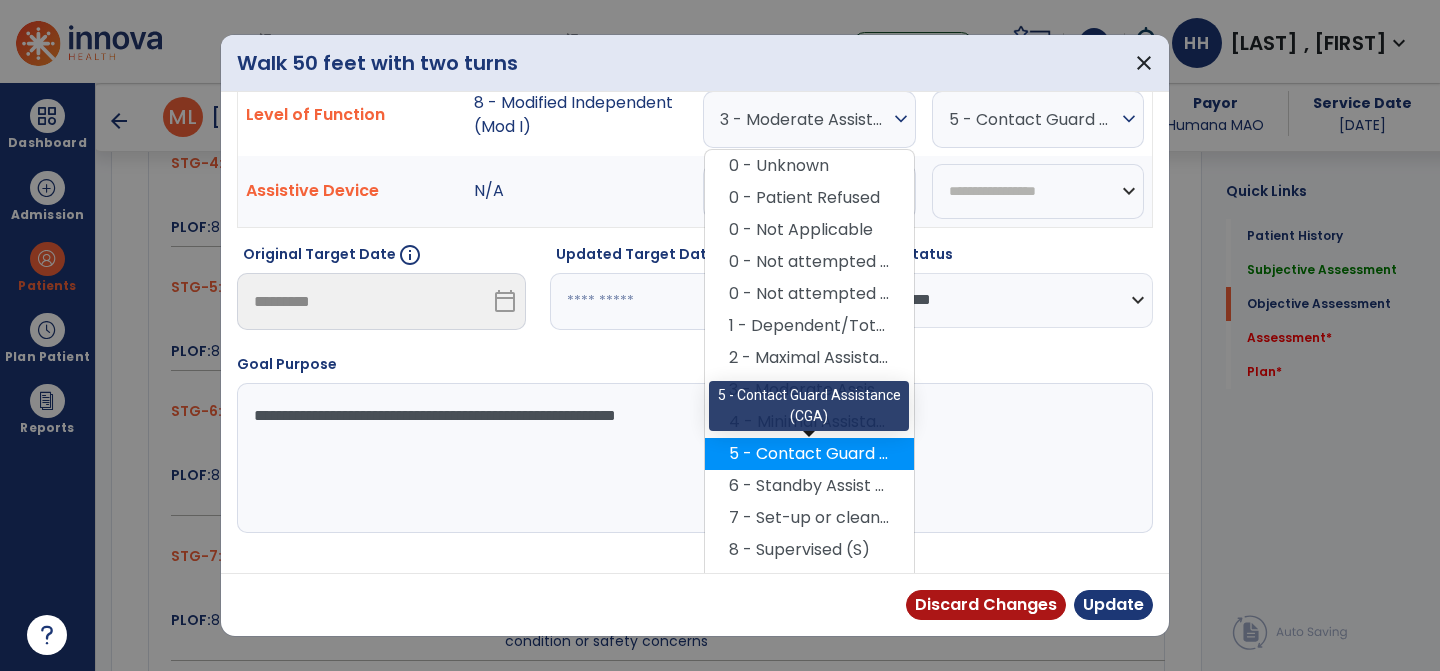 scroll, scrollTop: 86, scrollLeft: 0, axis: vertical 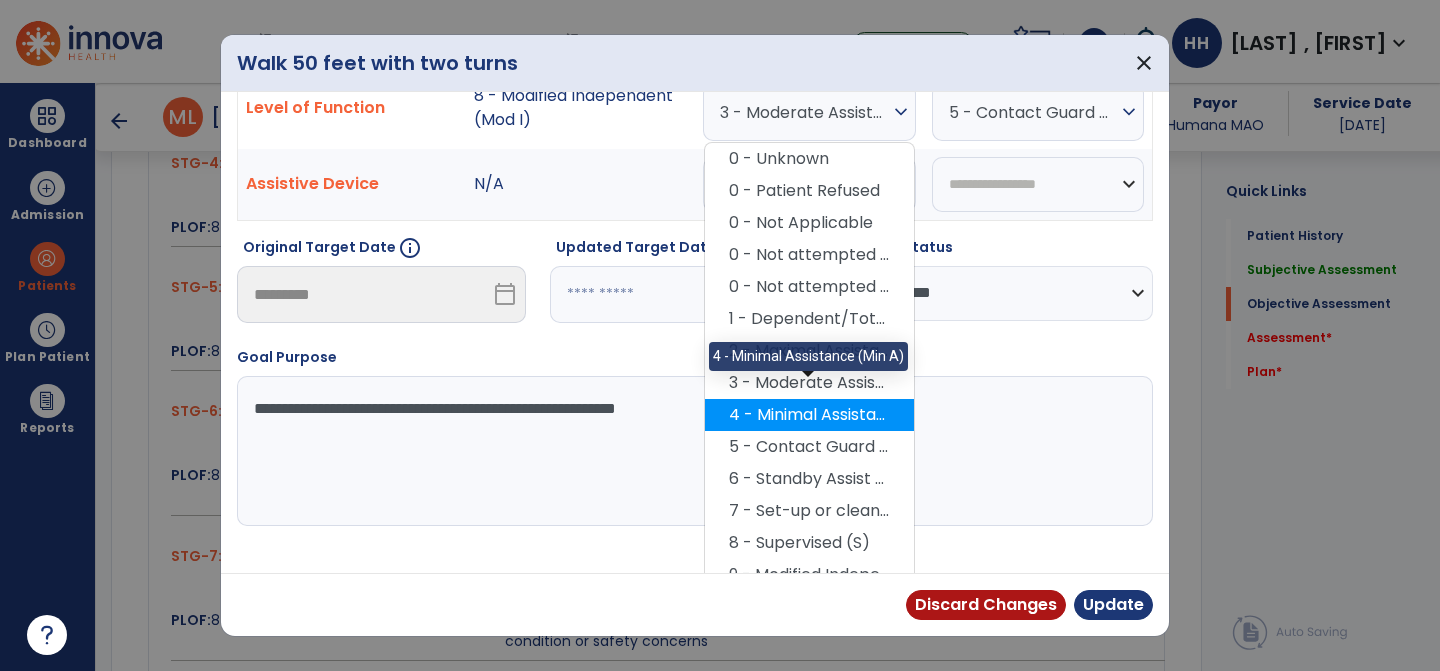 click on "4 - Minimal Assistance (Min A)" at bounding box center [809, 415] 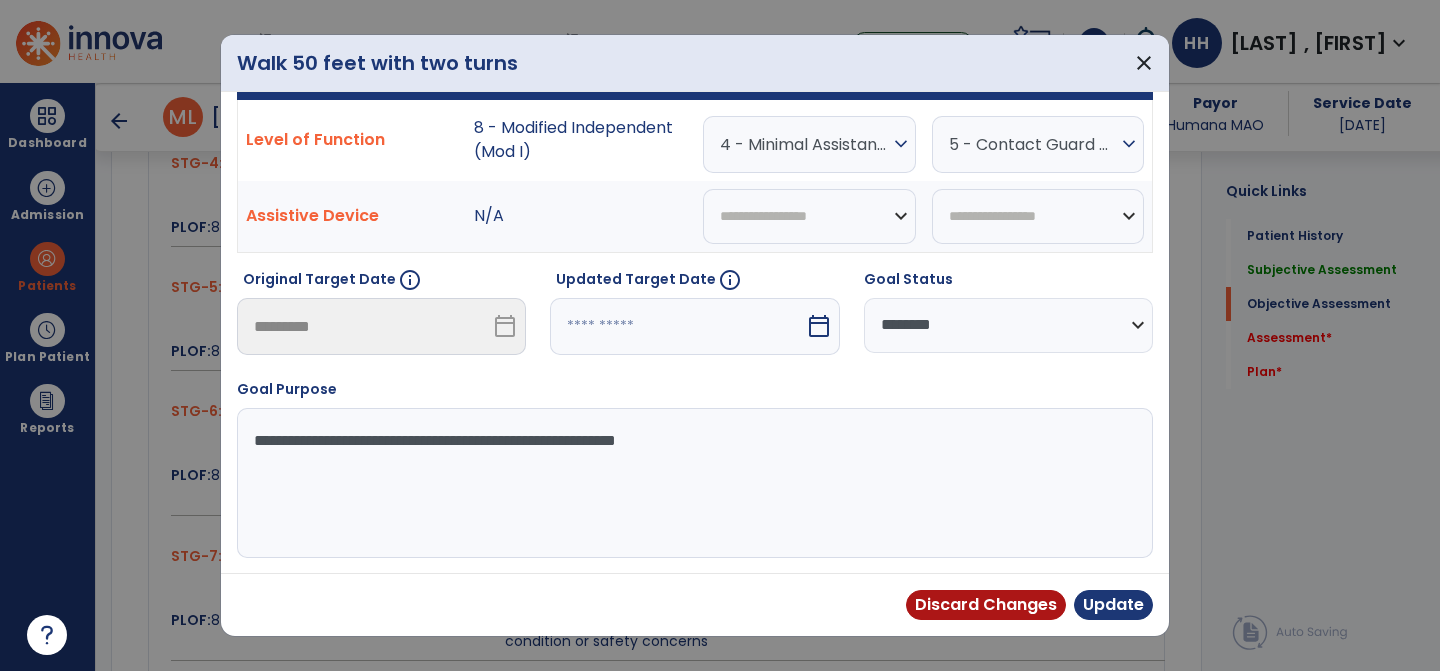 scroll, scrollTop: 54, scrollLeft: 0, axis: vertical 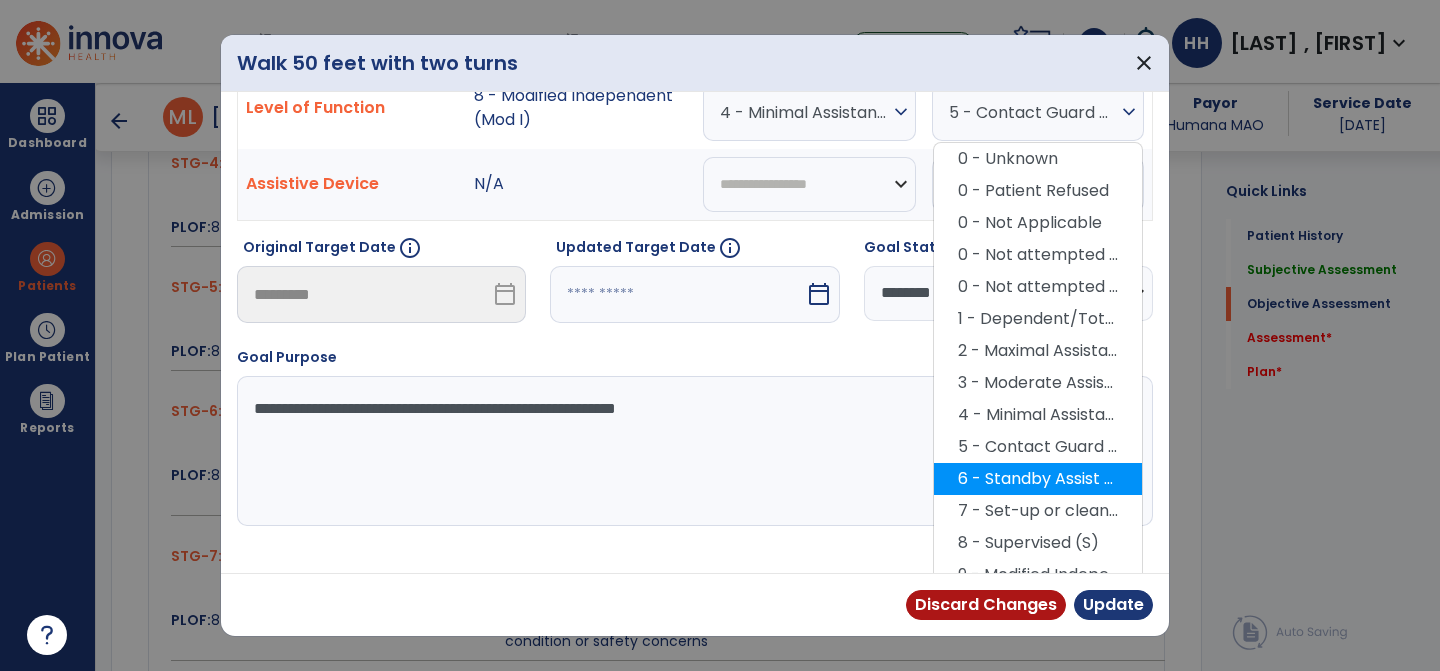 click on "6 - Standby Assist (SBA)" at bounding box center [1038, 479] 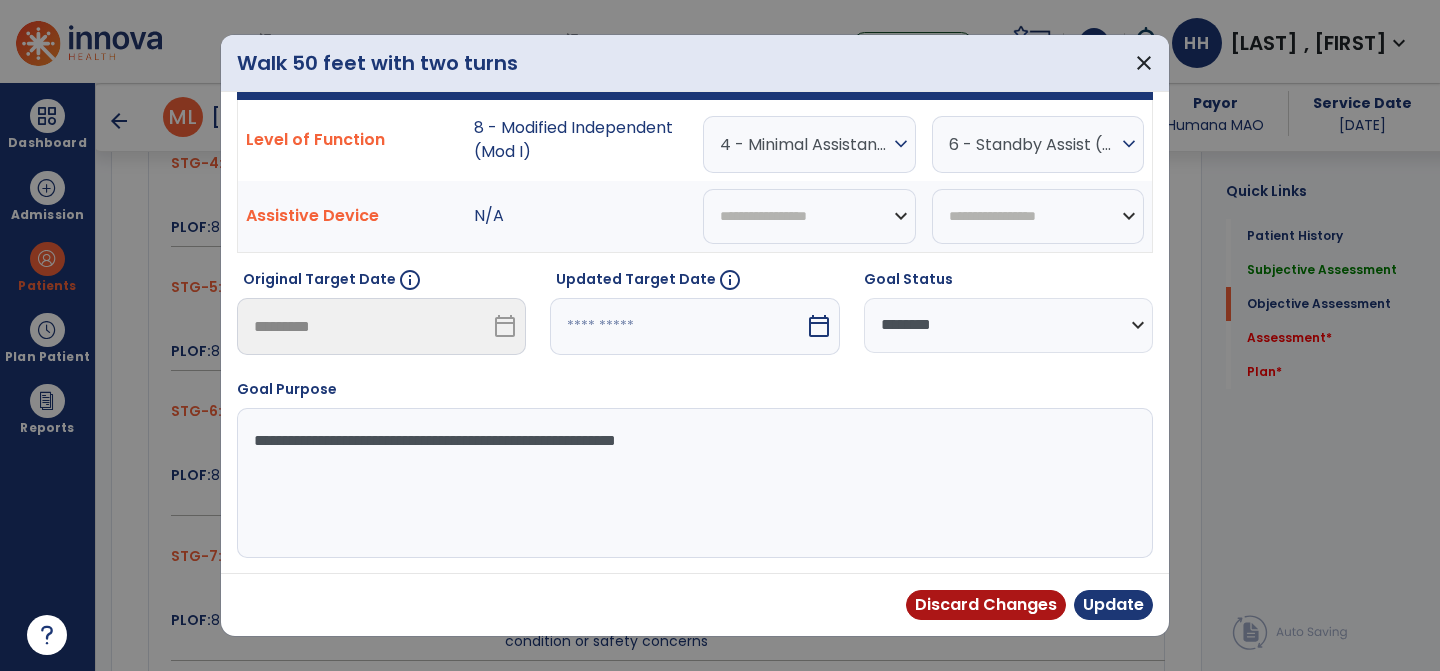click at bounding box center (677, 326) 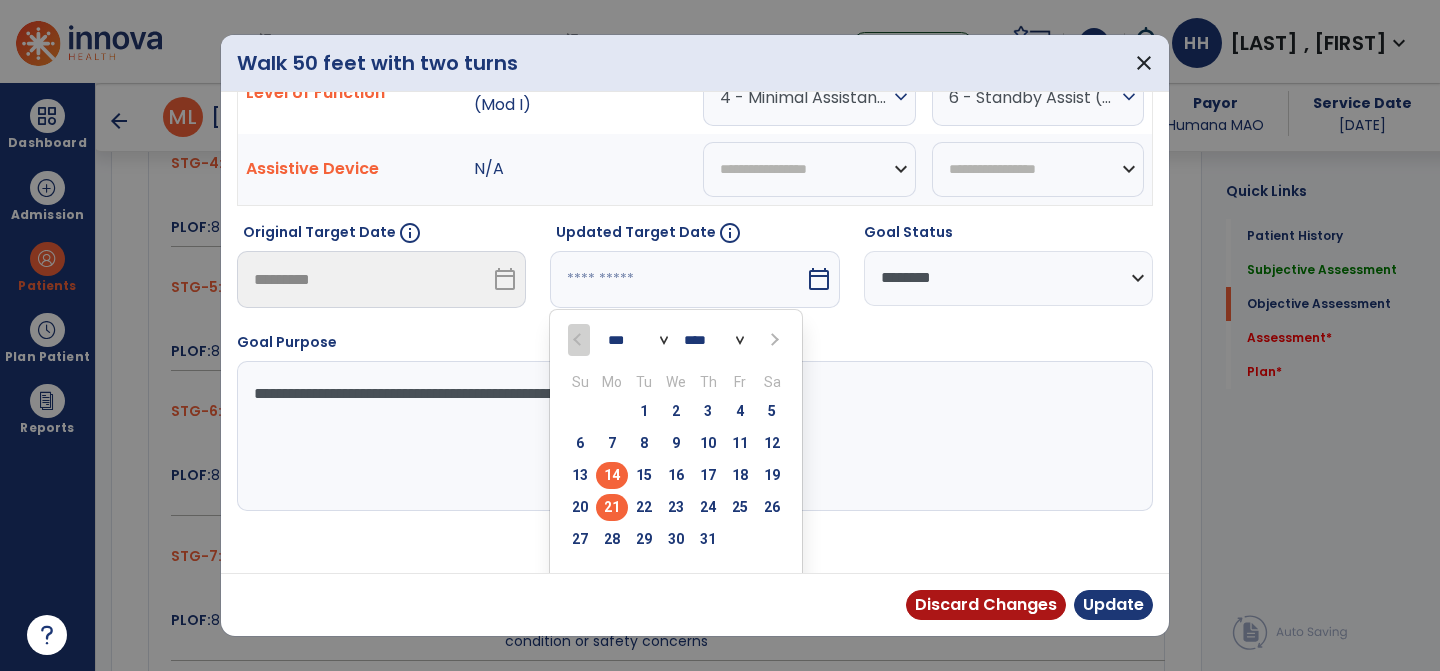 click on "28" at bounding box center [612, 539] 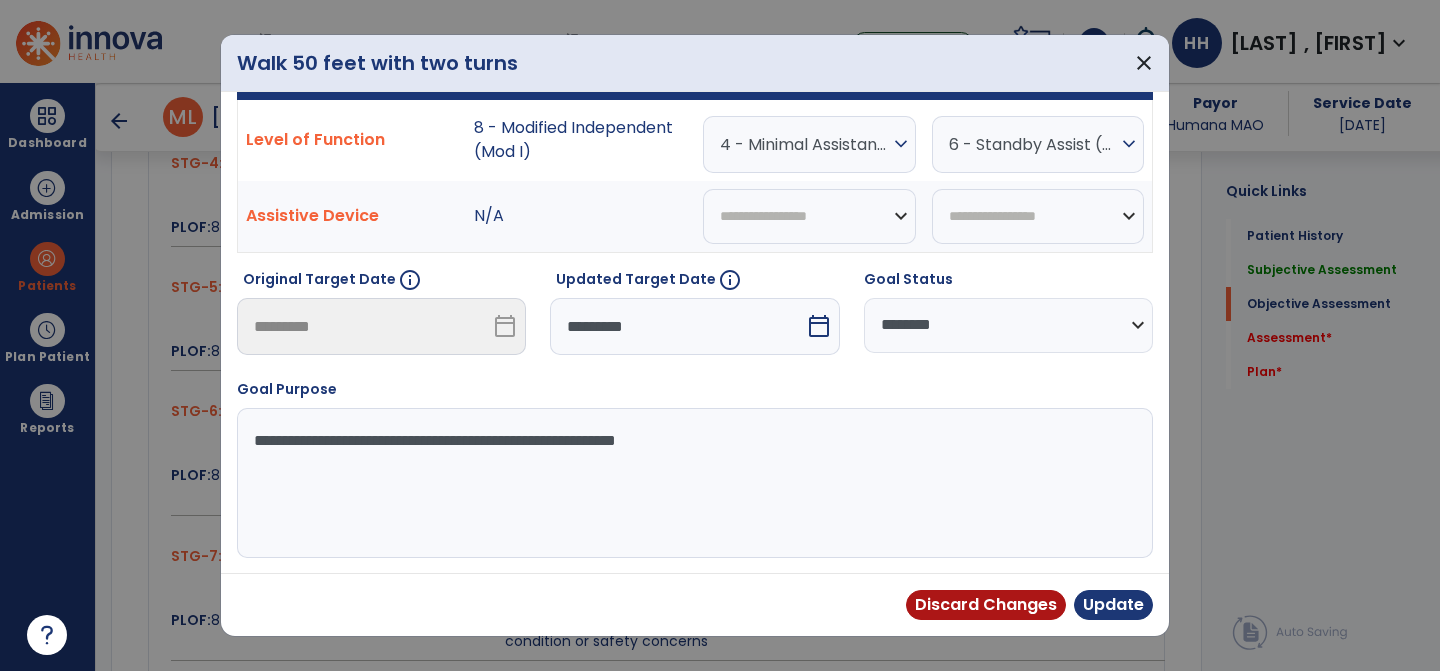 scroll, scrollTop: 54, scrollLeft: 0, axis: vertical 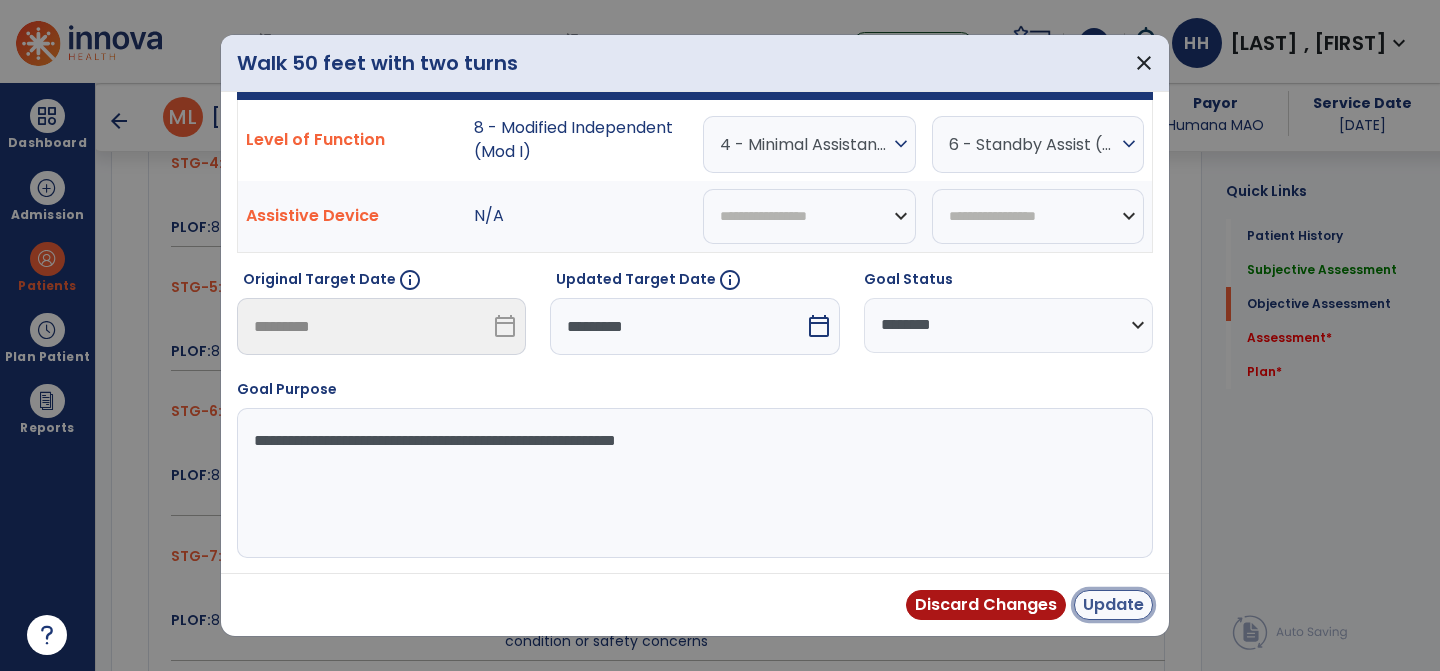 click on "Update" at bounding box center [1113, 605] 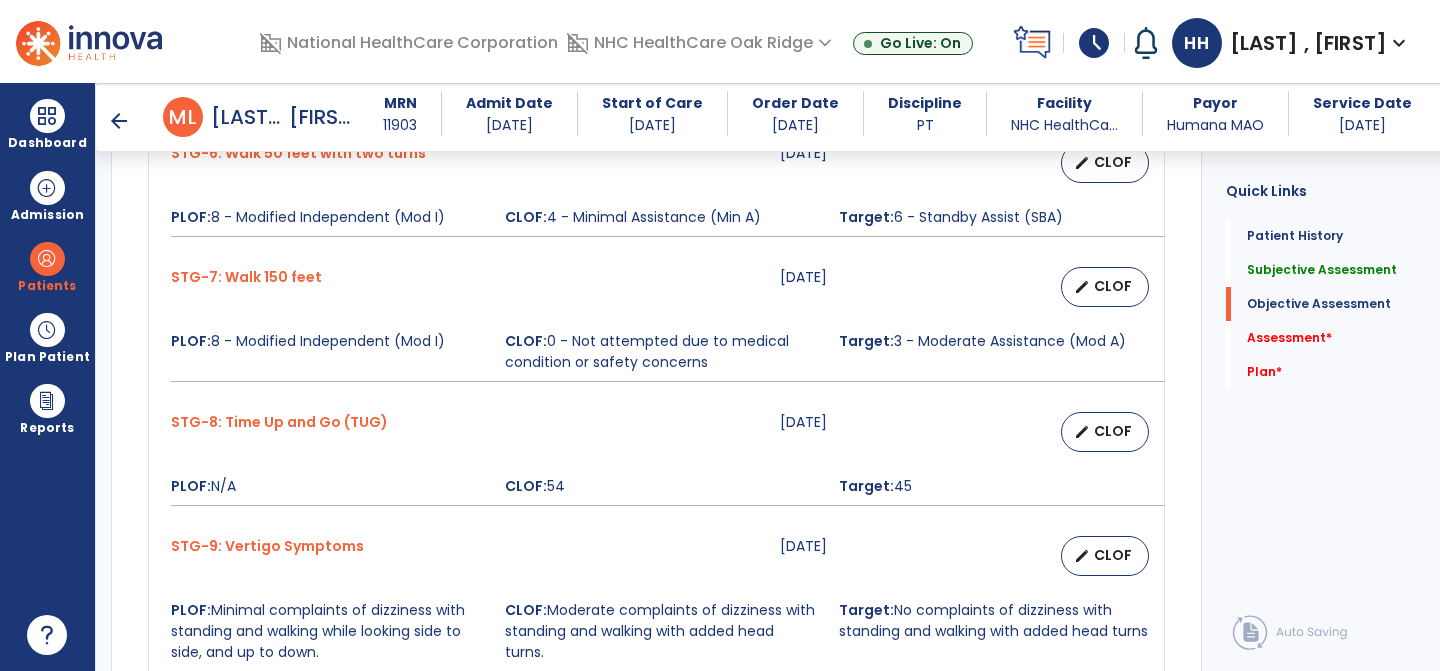 scroll, scrollTop: 1661, scrollLeft: 0, axis: vertical 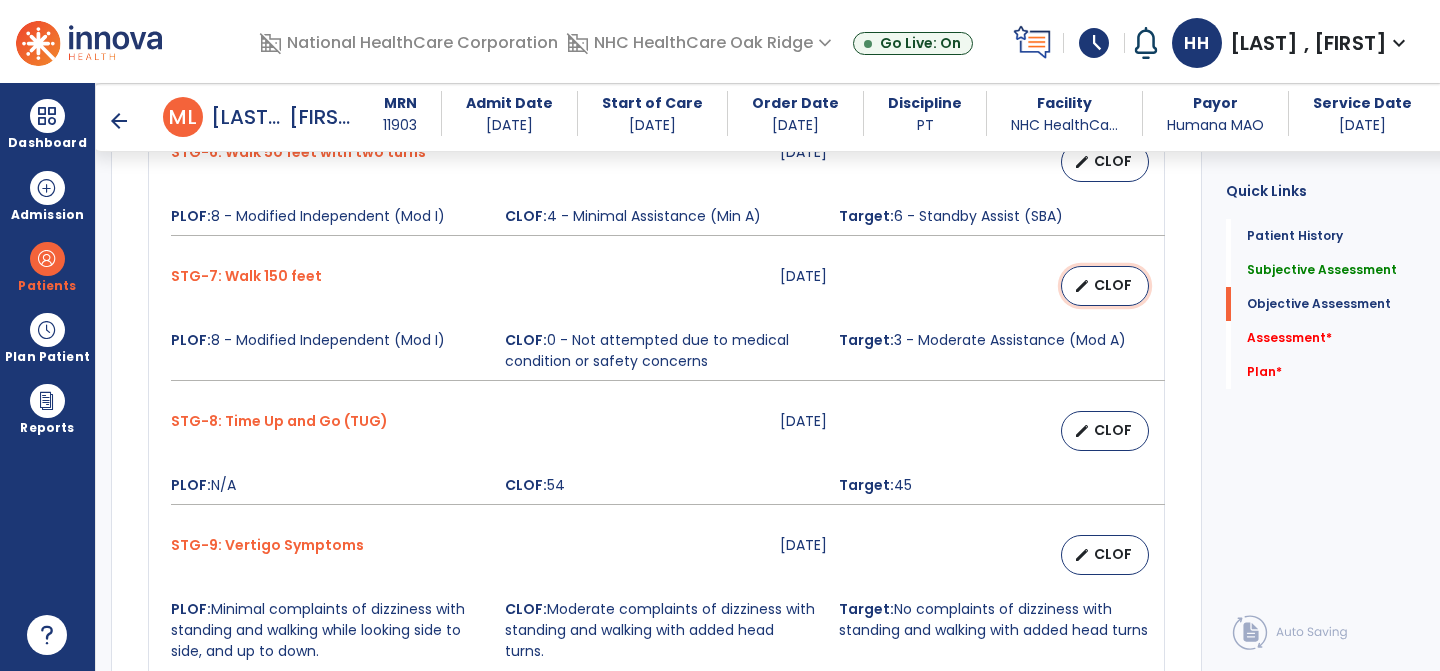 click on "CLOF" at bounding box center (1113, 285) 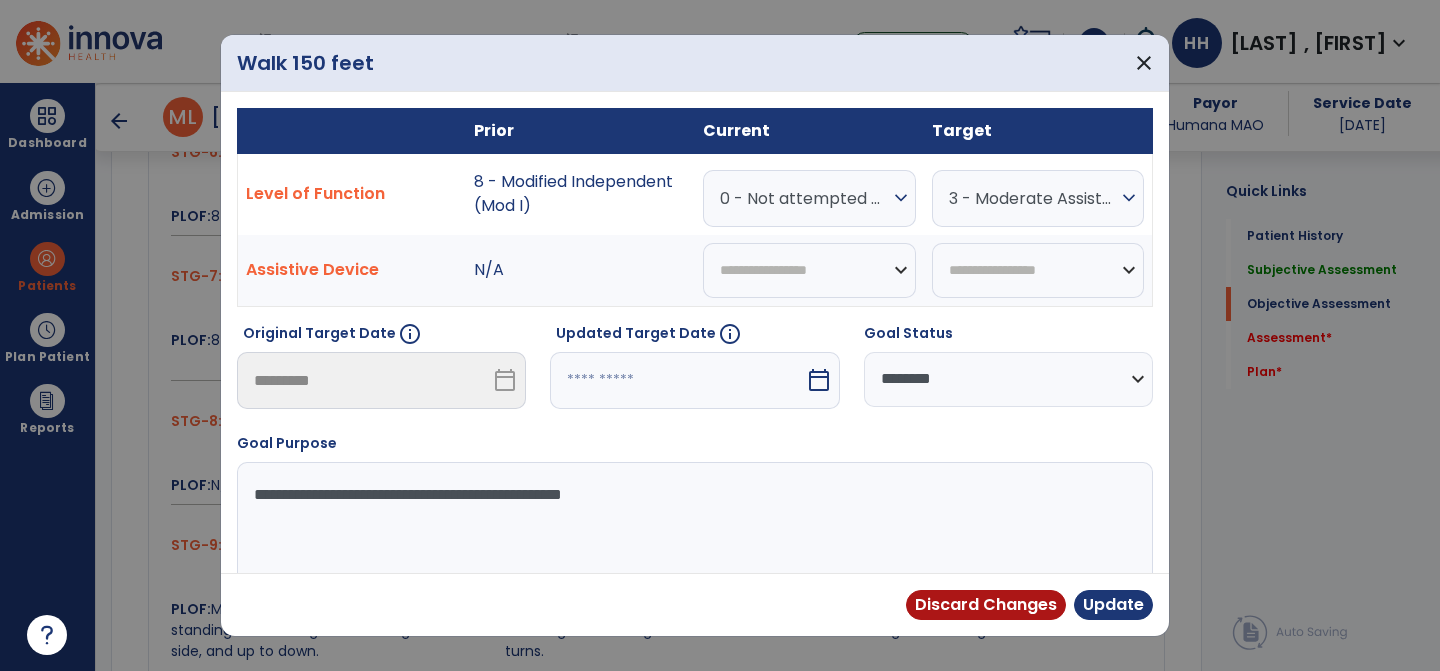 click on "0 - Not attempted due to medical condition or safety concerns" at bounding box center (804, 198) 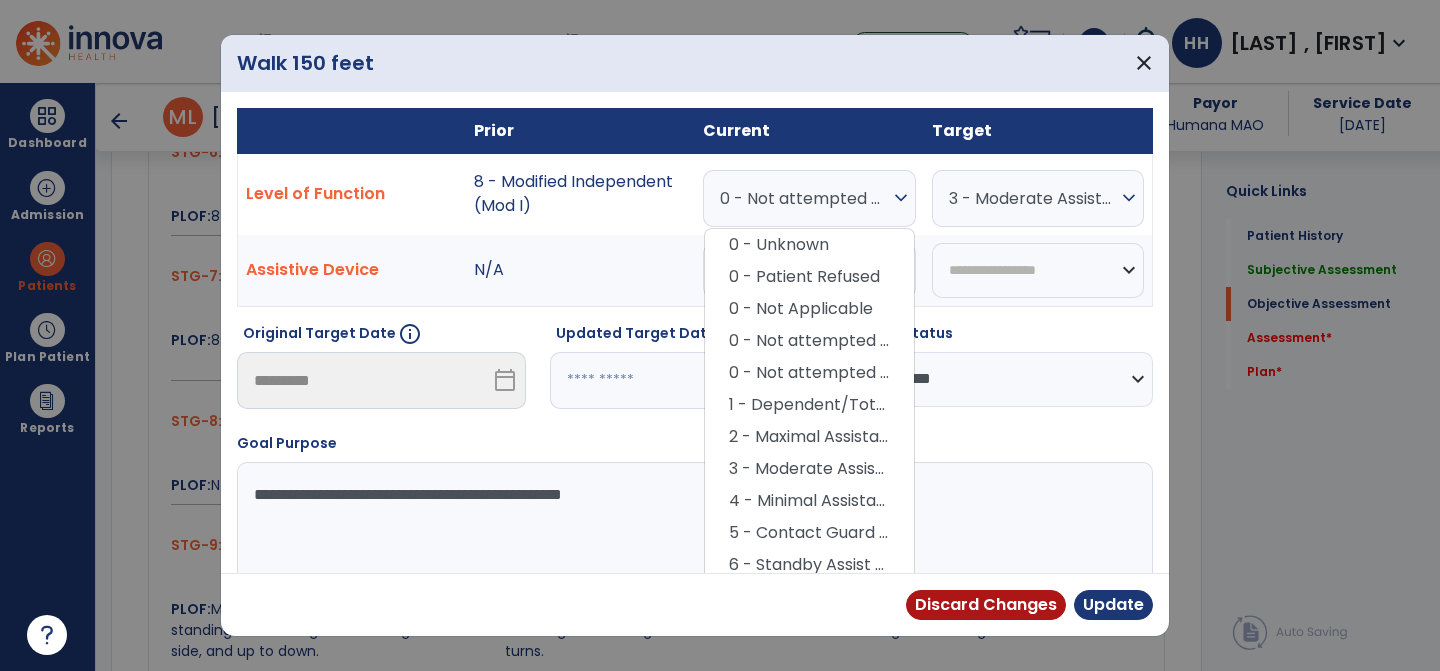 click on "Walk 150 feet   close" at bounding box center [695, 63] 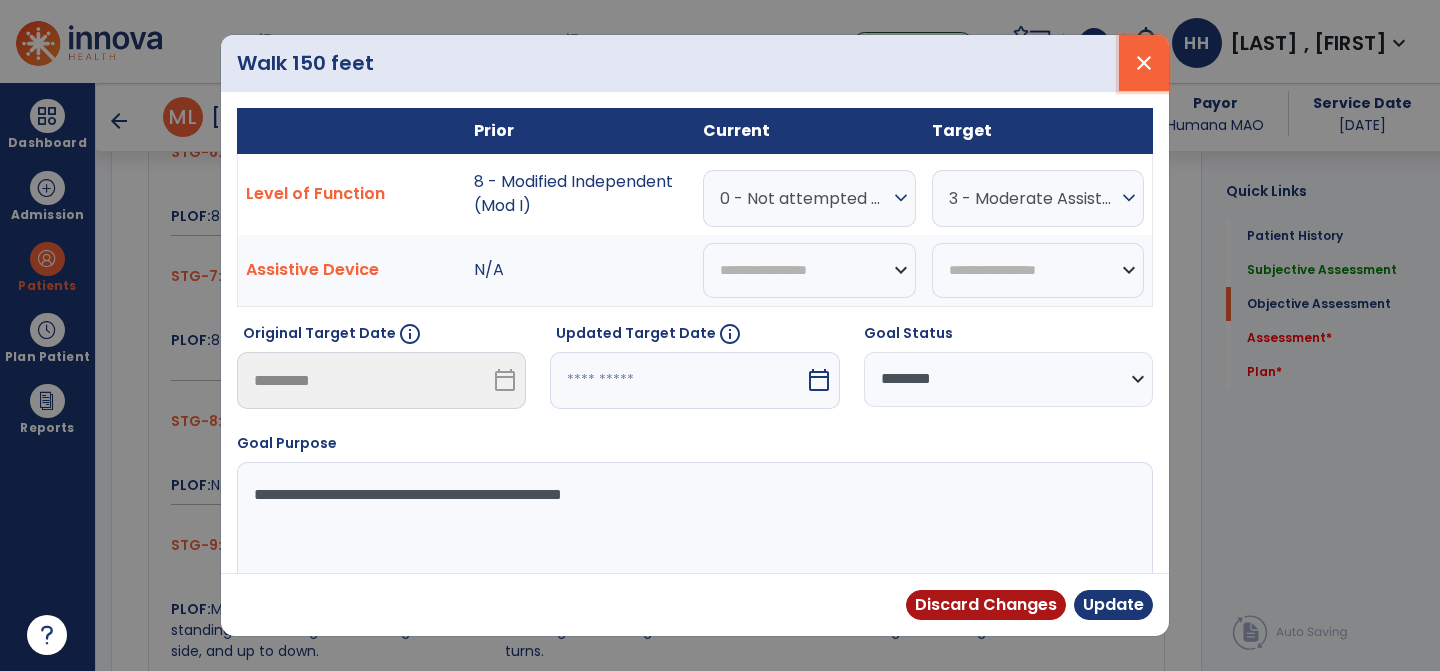 click on "close" at bounding box center [1144, 63] 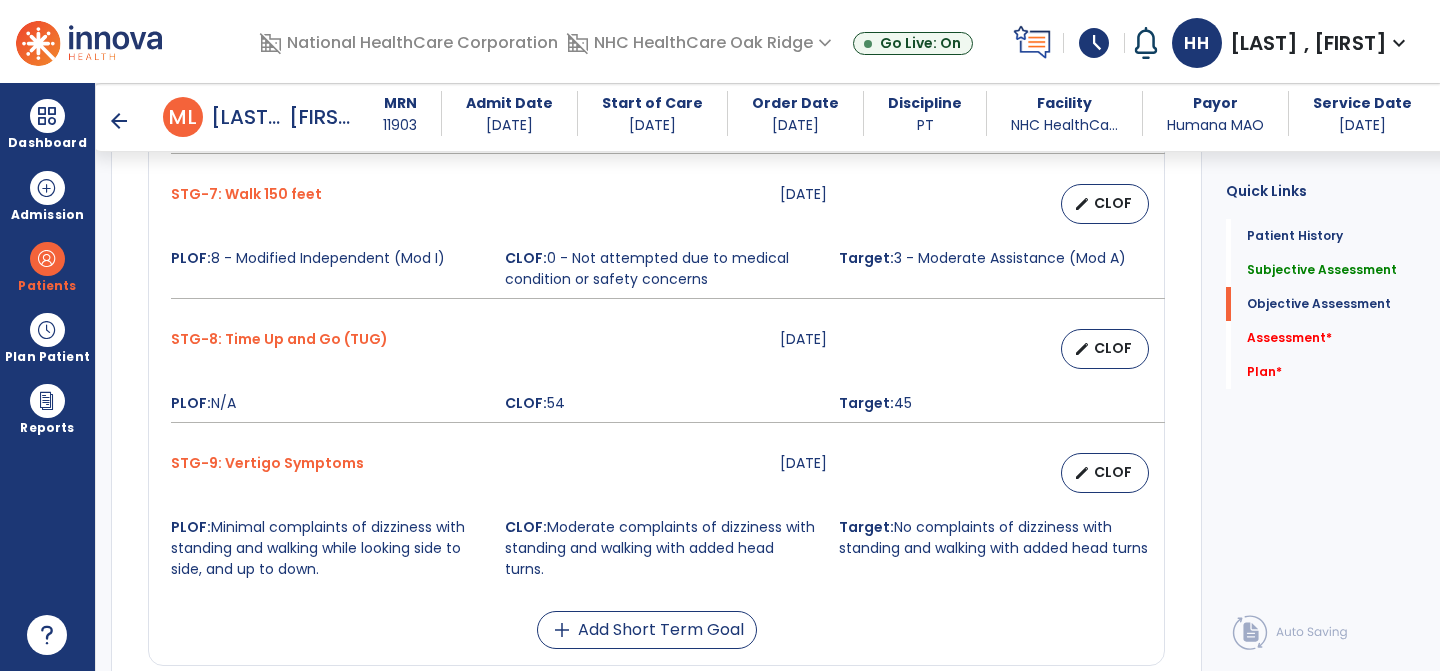 scroll, scrollTop: 1748, scrollLeft: 0, axis: vertical 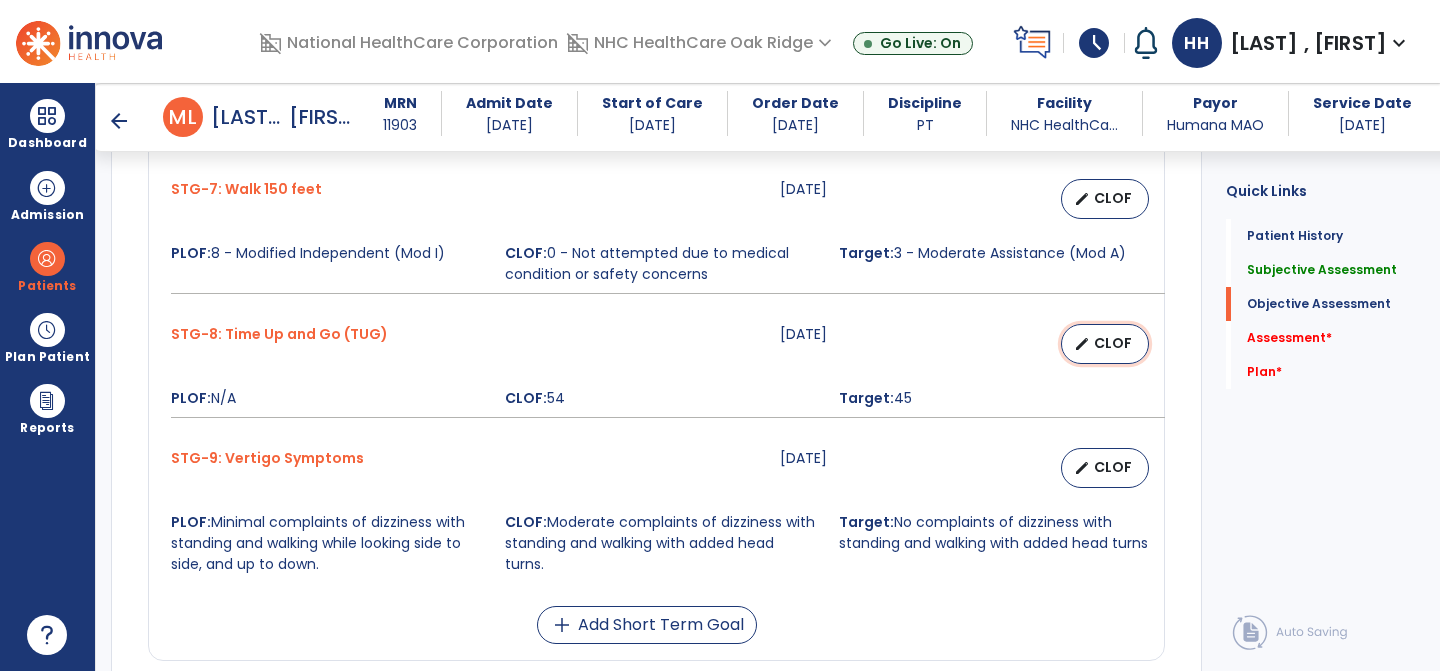 click on "edit" at bounding box center (1082, 344) 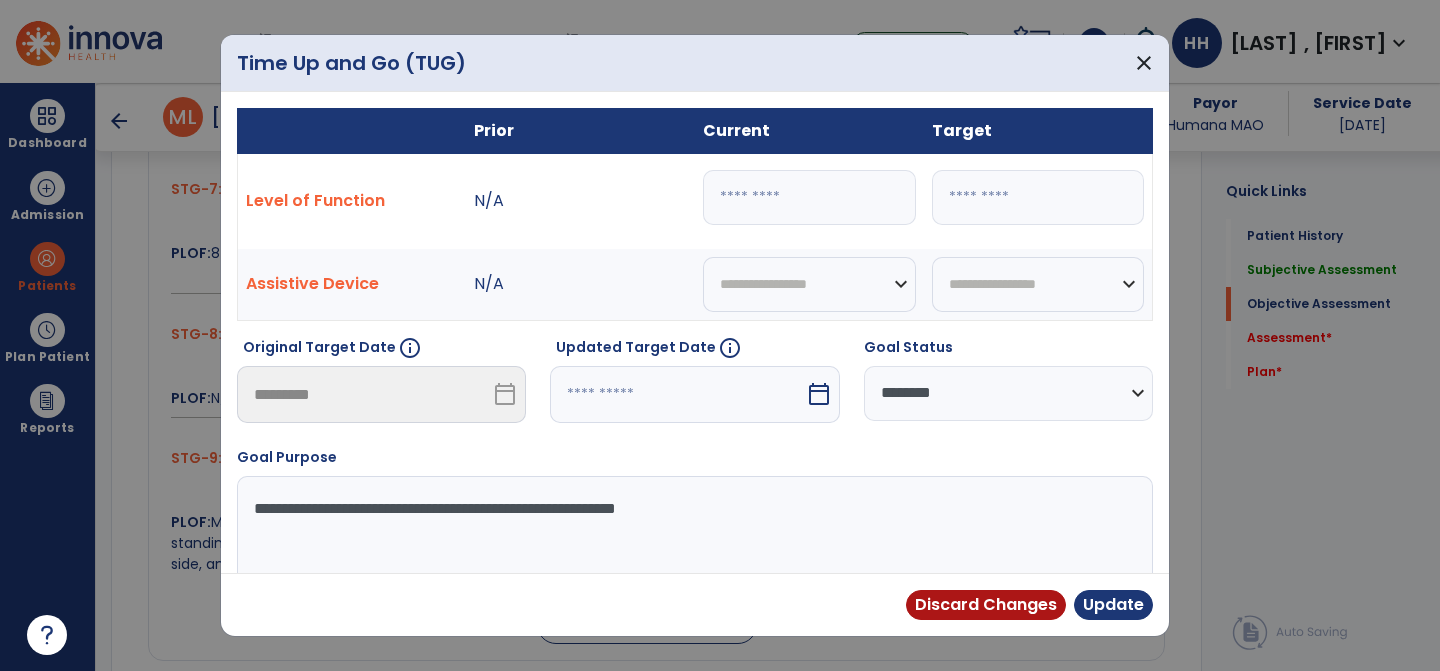 click on "**" at bounding box center [809, 197] 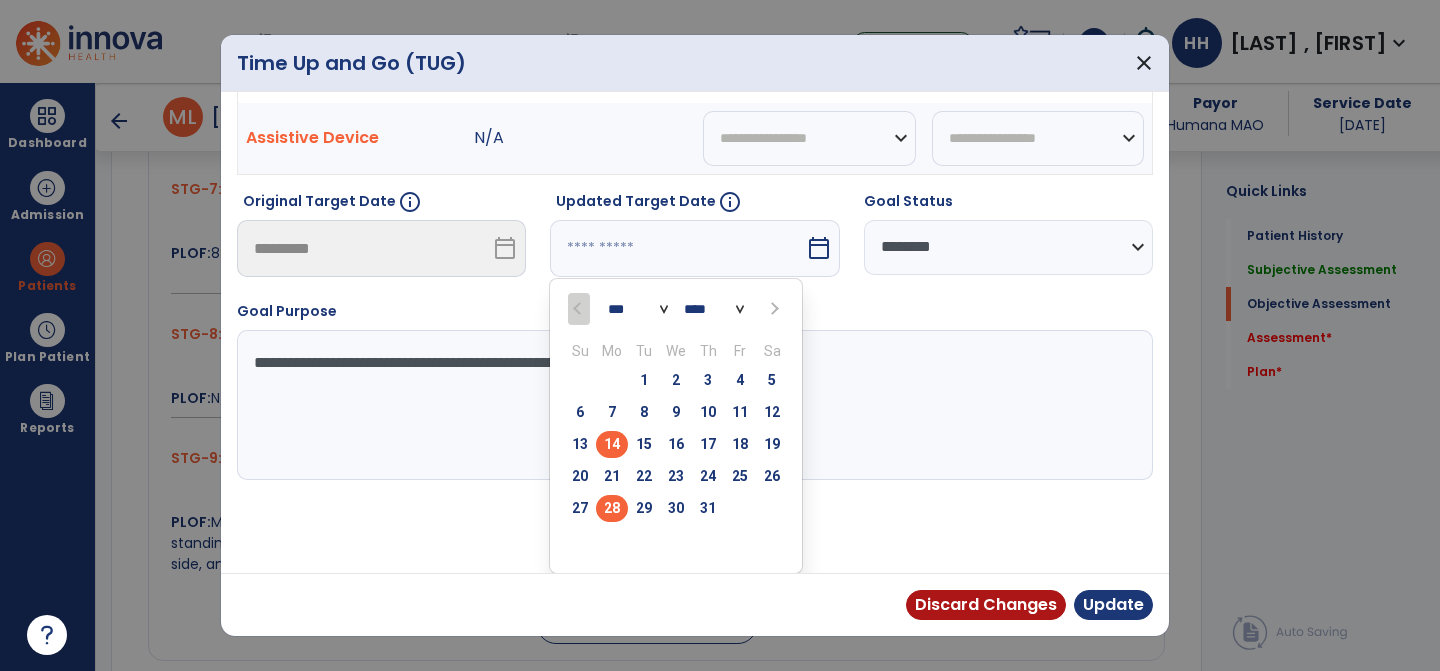 click on "28" at bounding box center (612, 508) 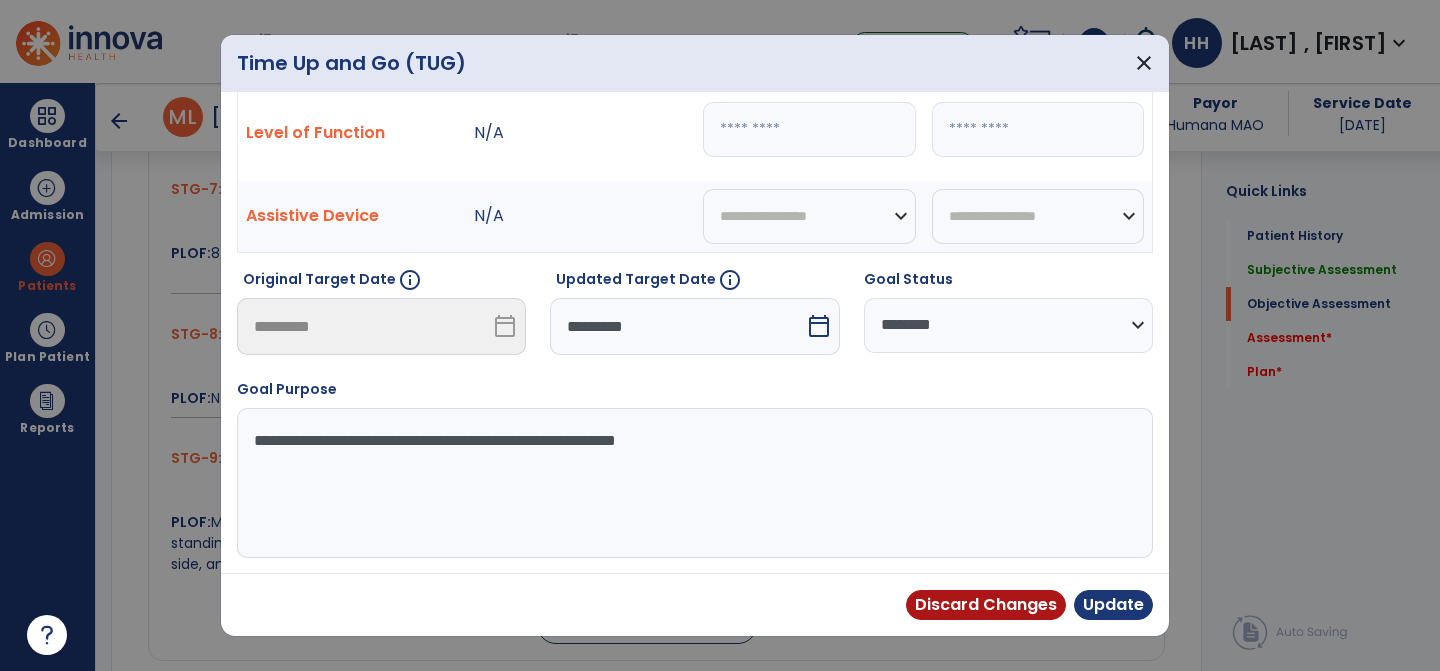 scroll, scrollTop: 68, scrollLeft: 0, axis: vertical 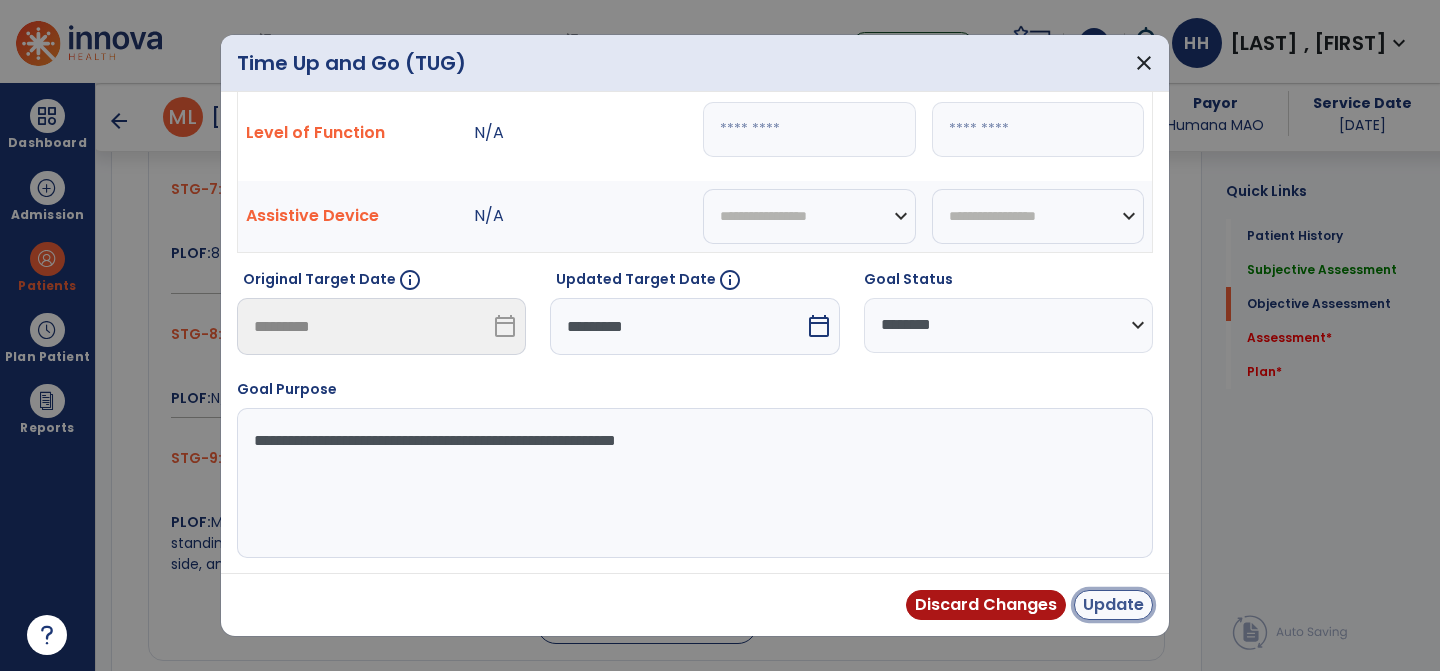 click on "Update" at bounding box center (1113, 605) 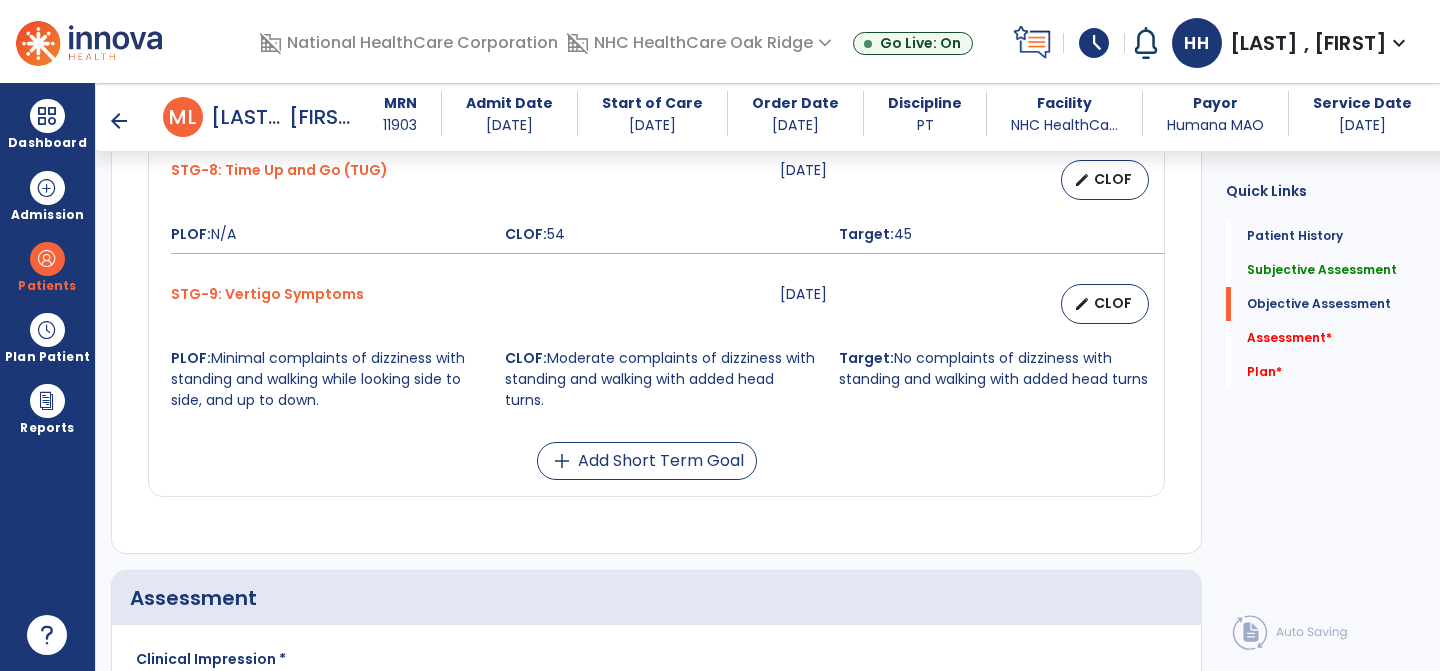 scroll, scrollTop: 1919, scrollLeft: 0, axis: vertical 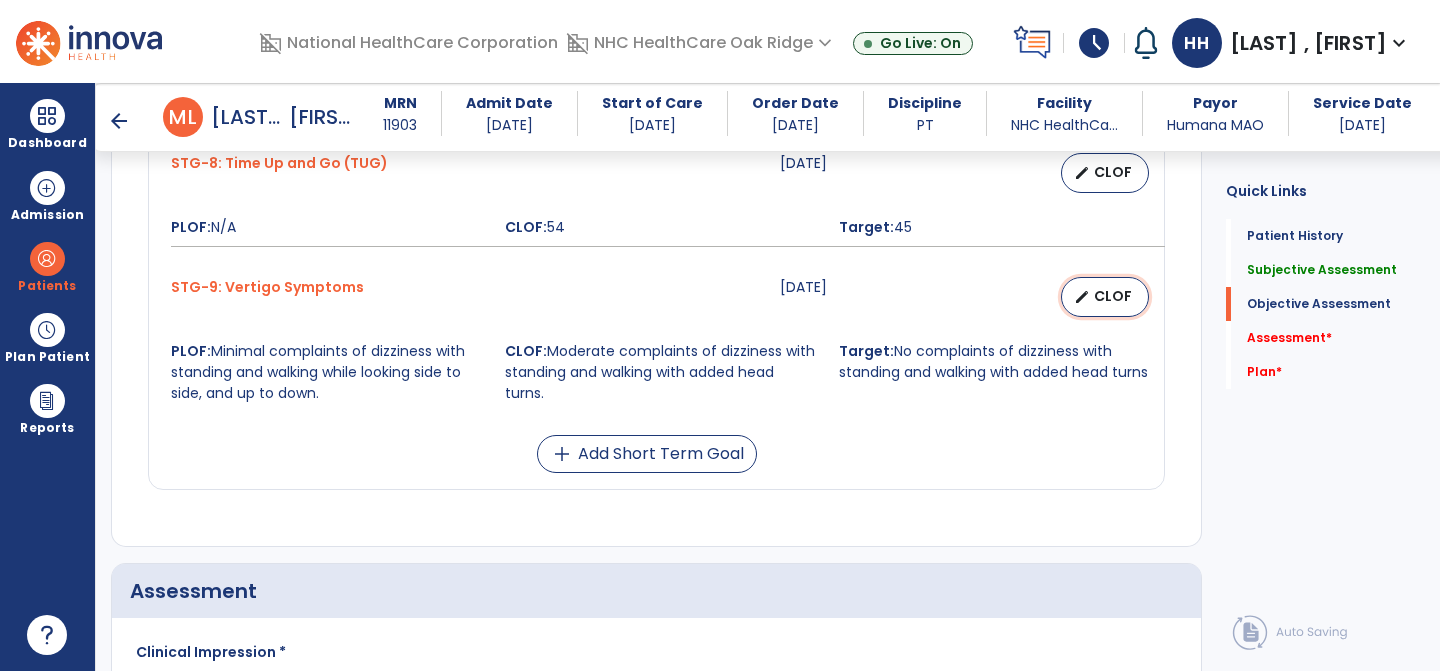 click on "edit   CLOF" at bounding box center [1105, 297] 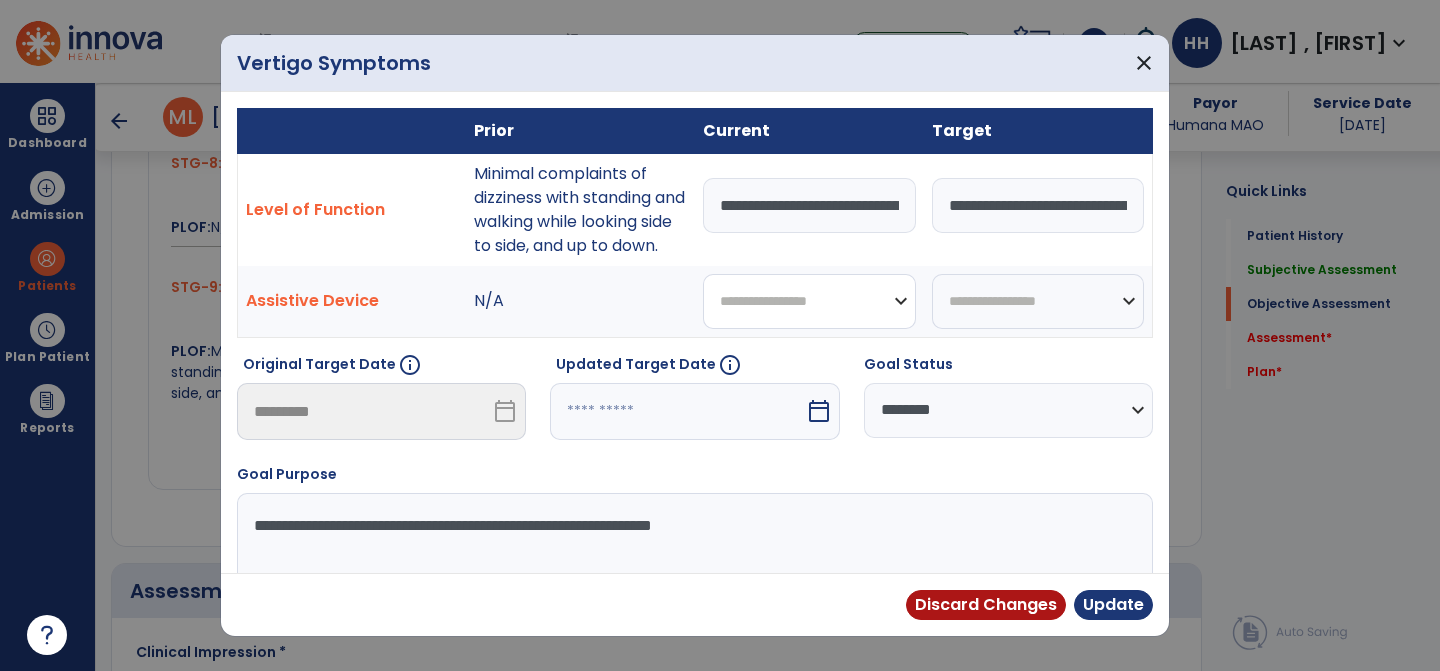 click on "**********" at bounding box center (809, 301) 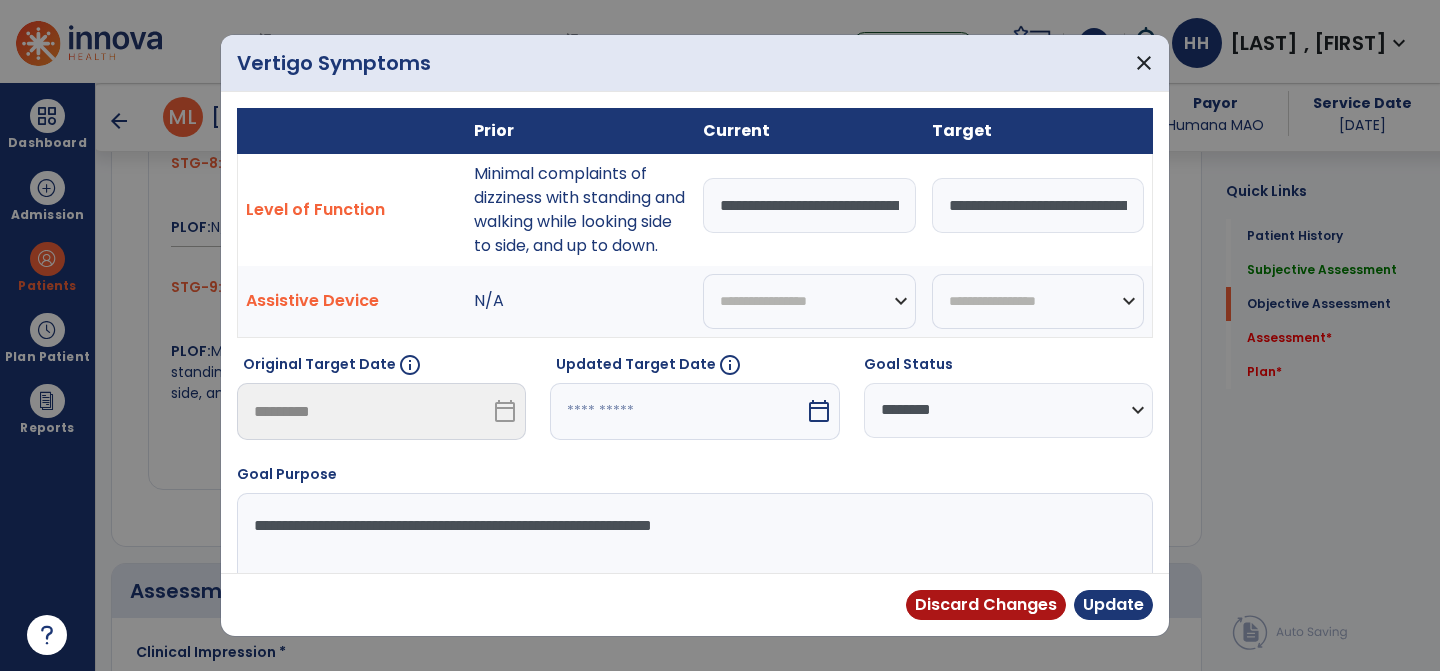click at bounding box center (677, 411) 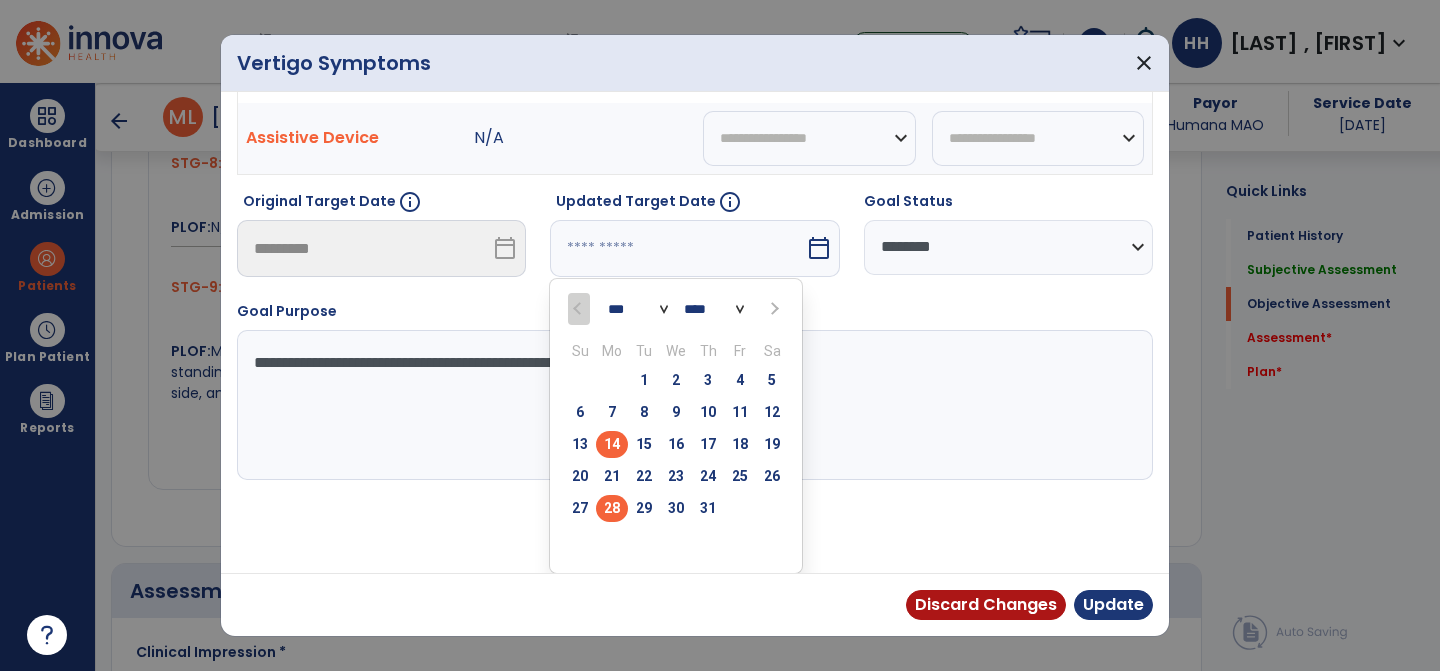 click on "28" at bounding box center [612, 508] 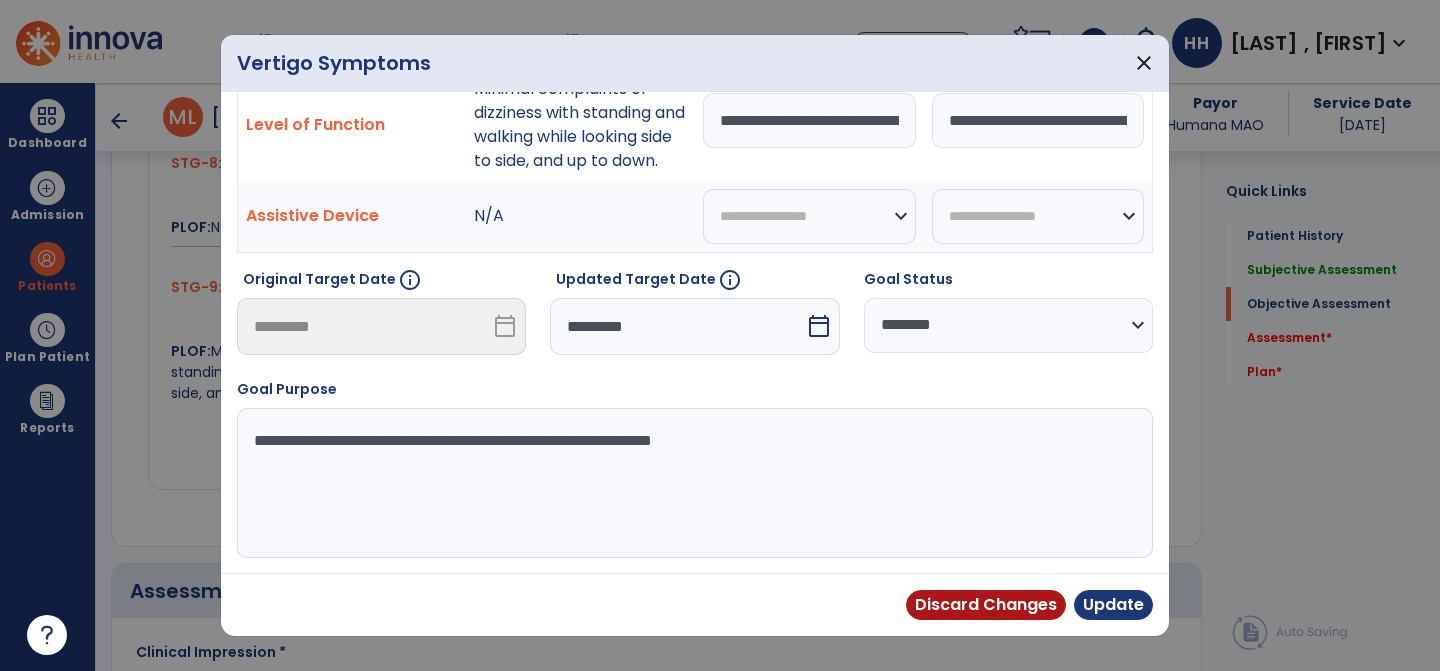 scroll, scrollTop: 0, scrollLeft: 0, axis: both 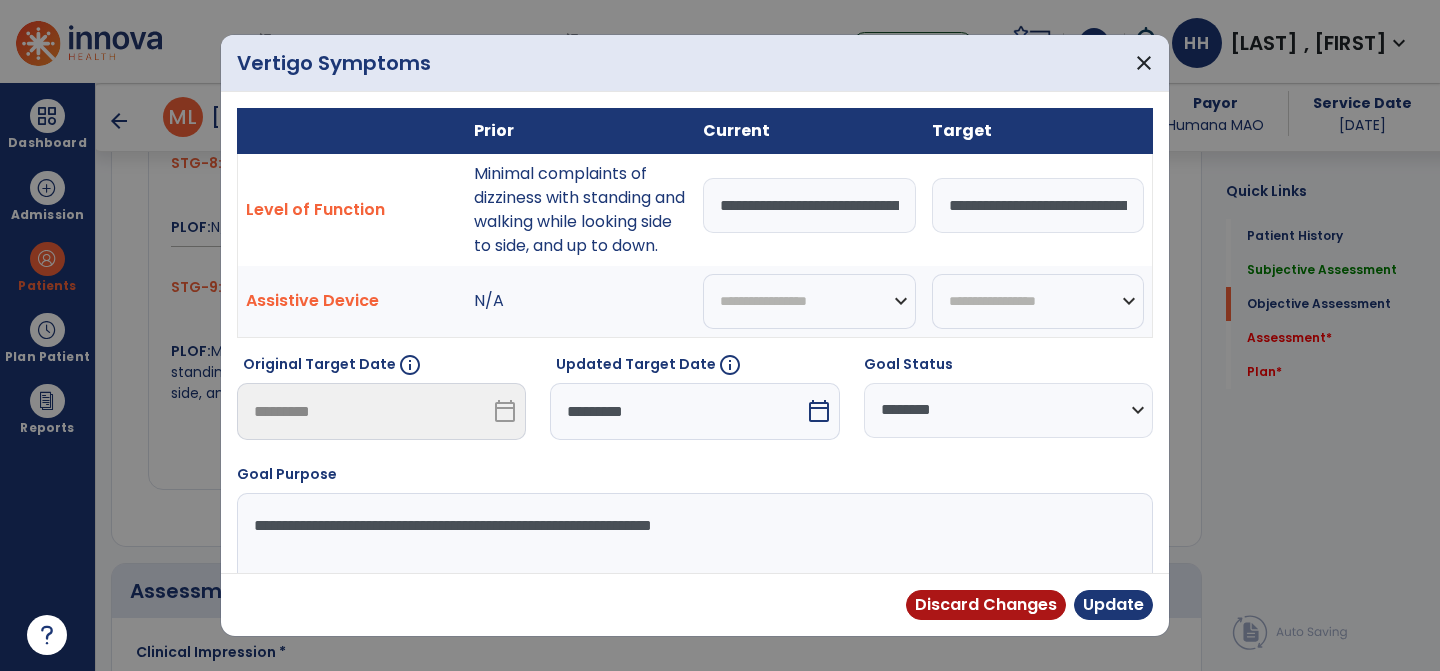 click on "**********" at bounding box center [809, 205] 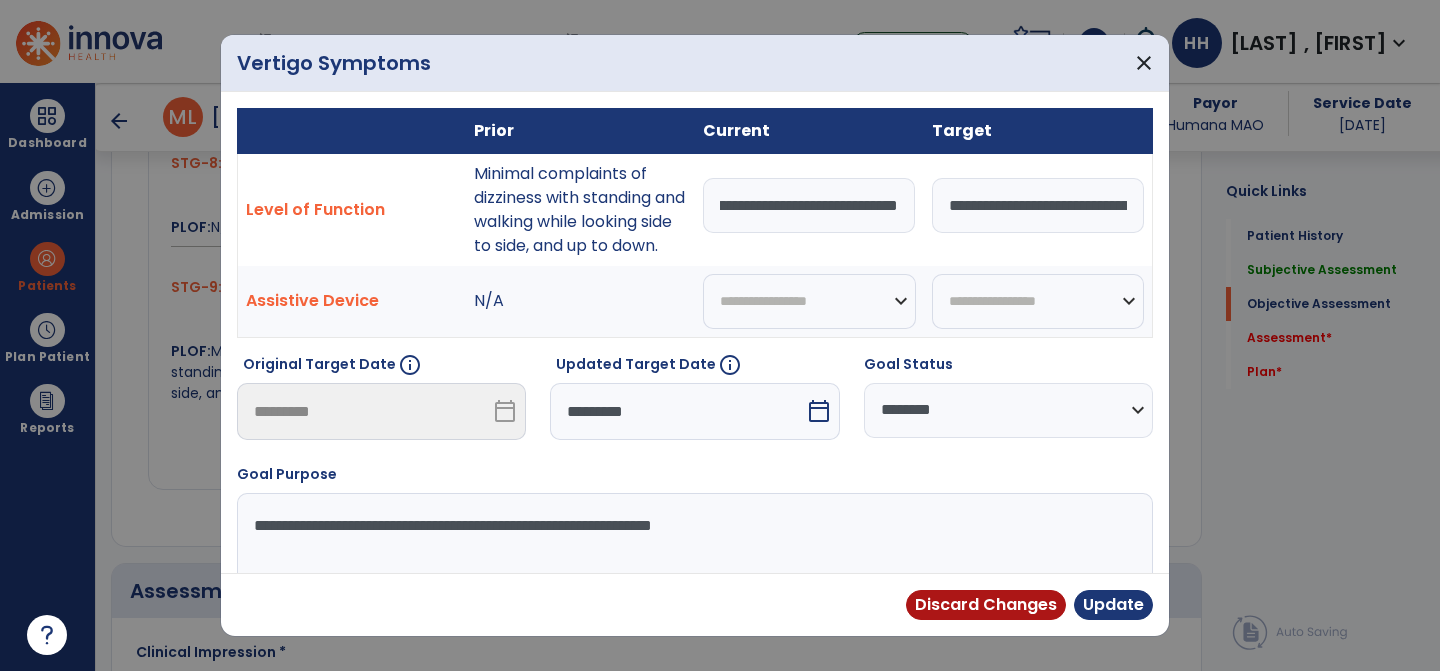 scroll, scrollTop: 0, scrollLeft: 496, axis: horizontal 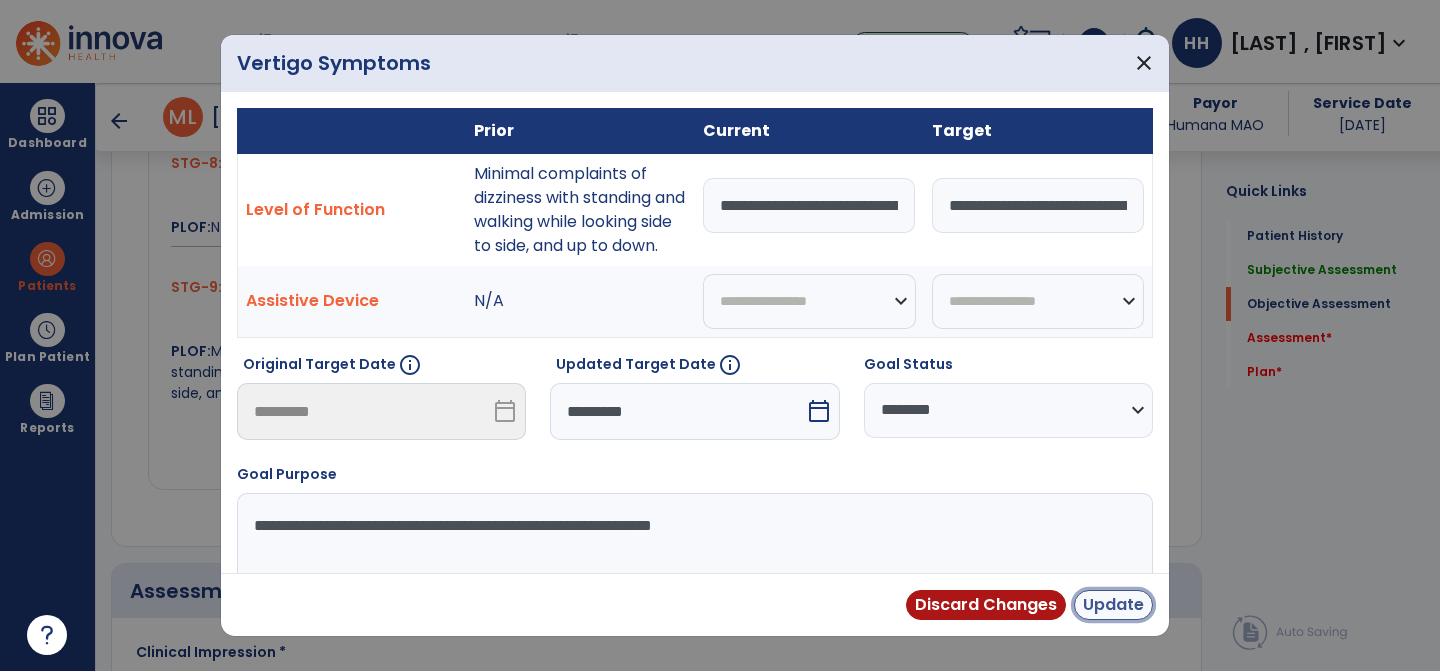click on "Update" at bounding box center [1113, 605] 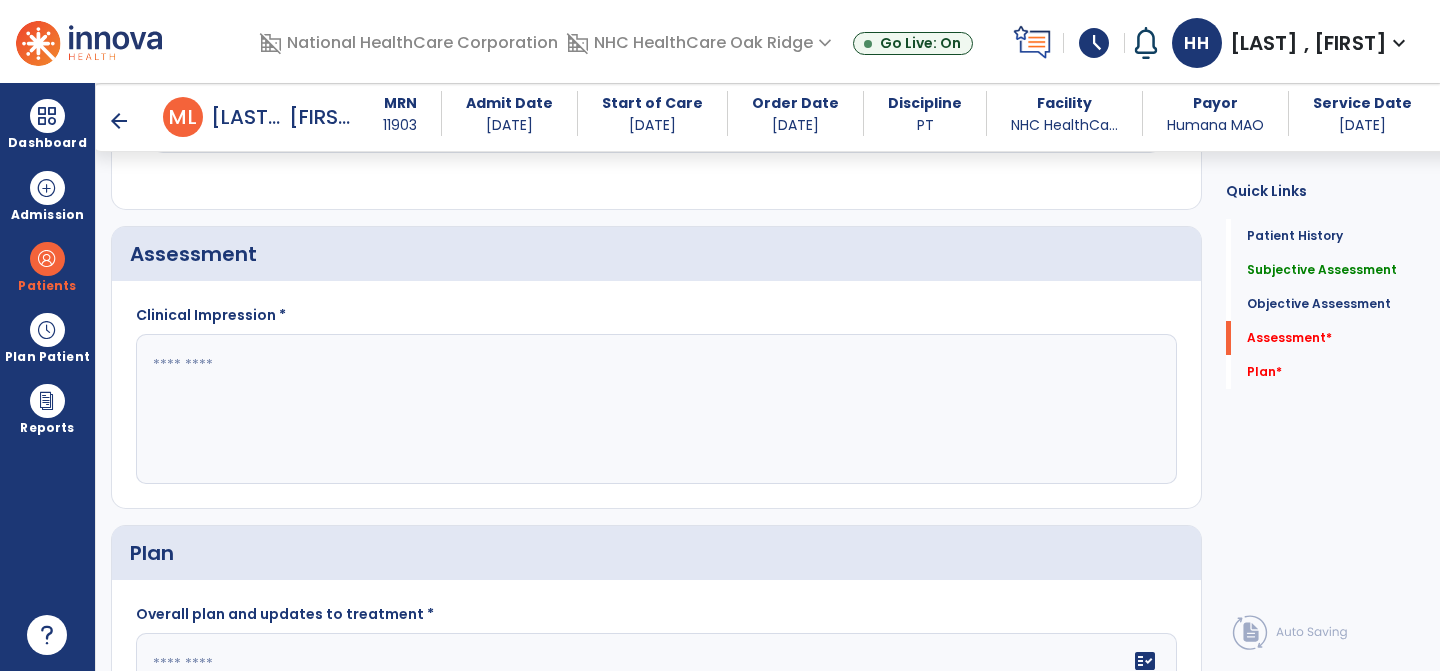 scroll, scrollTop: 2258, scrollLeft: 0, axis: vertical 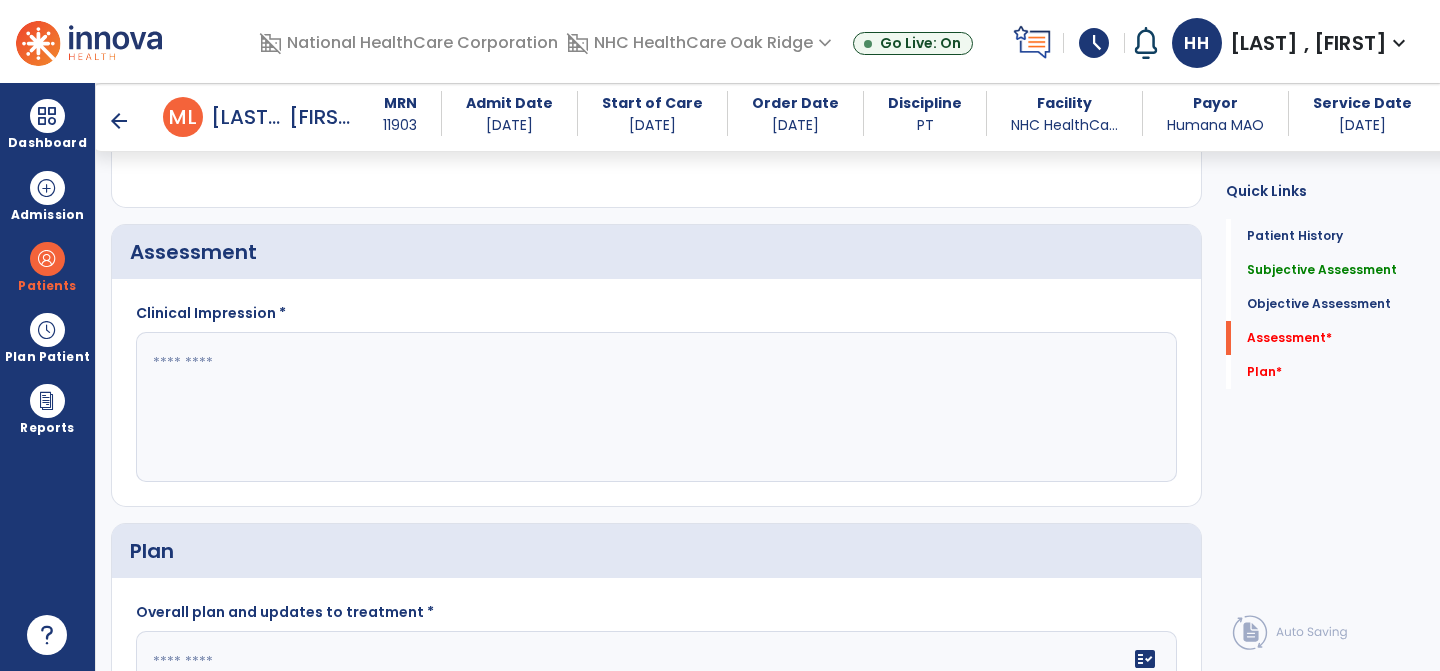 click 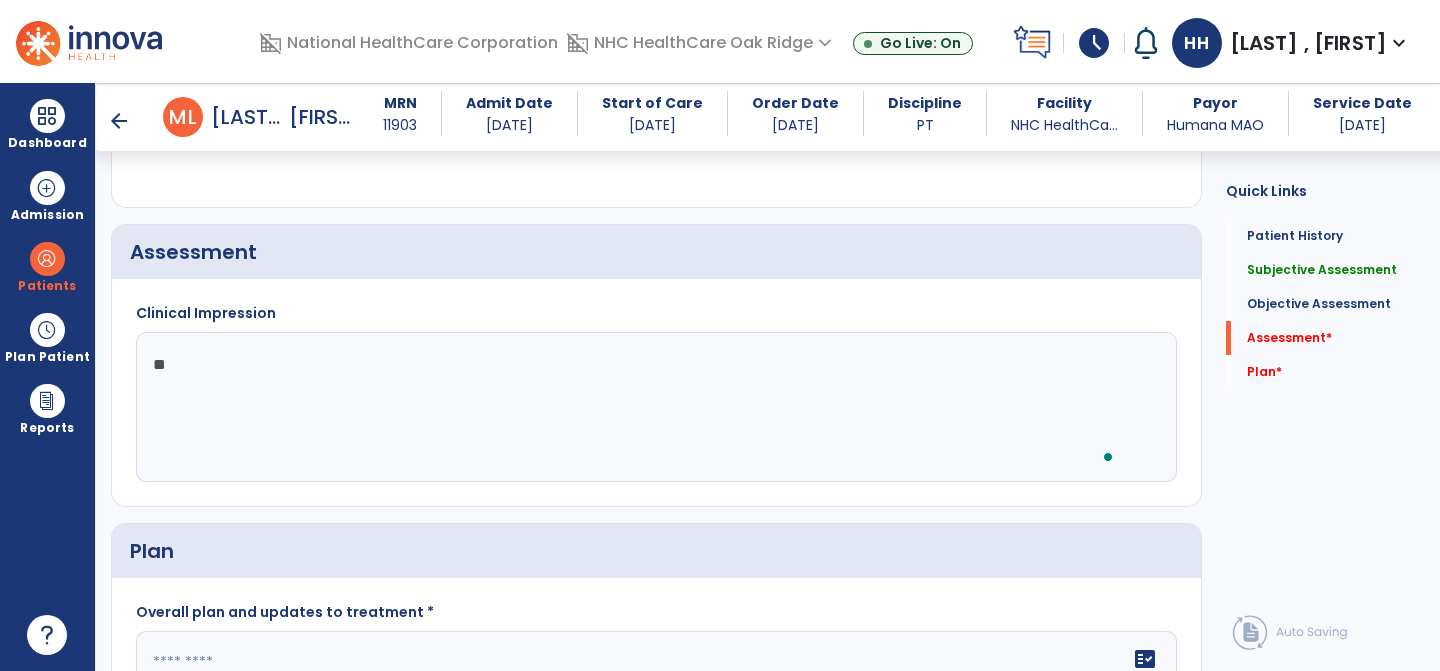 type on "*" 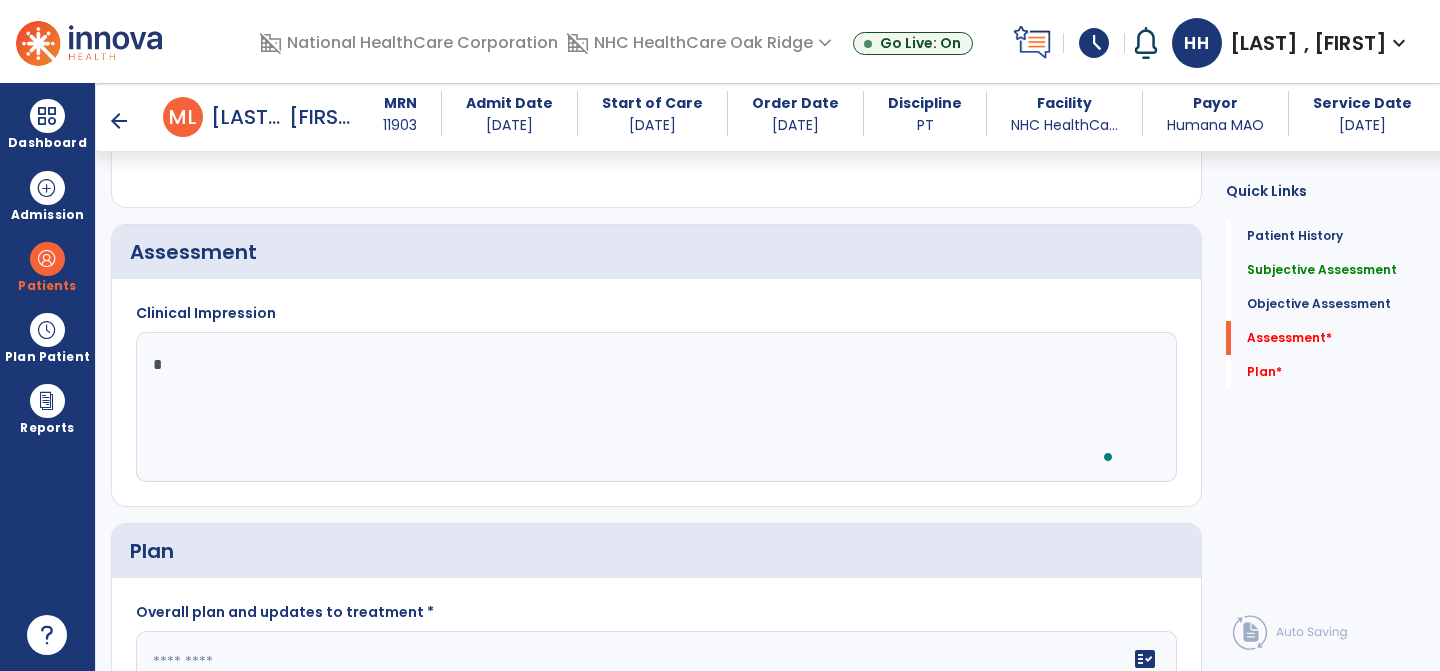 type 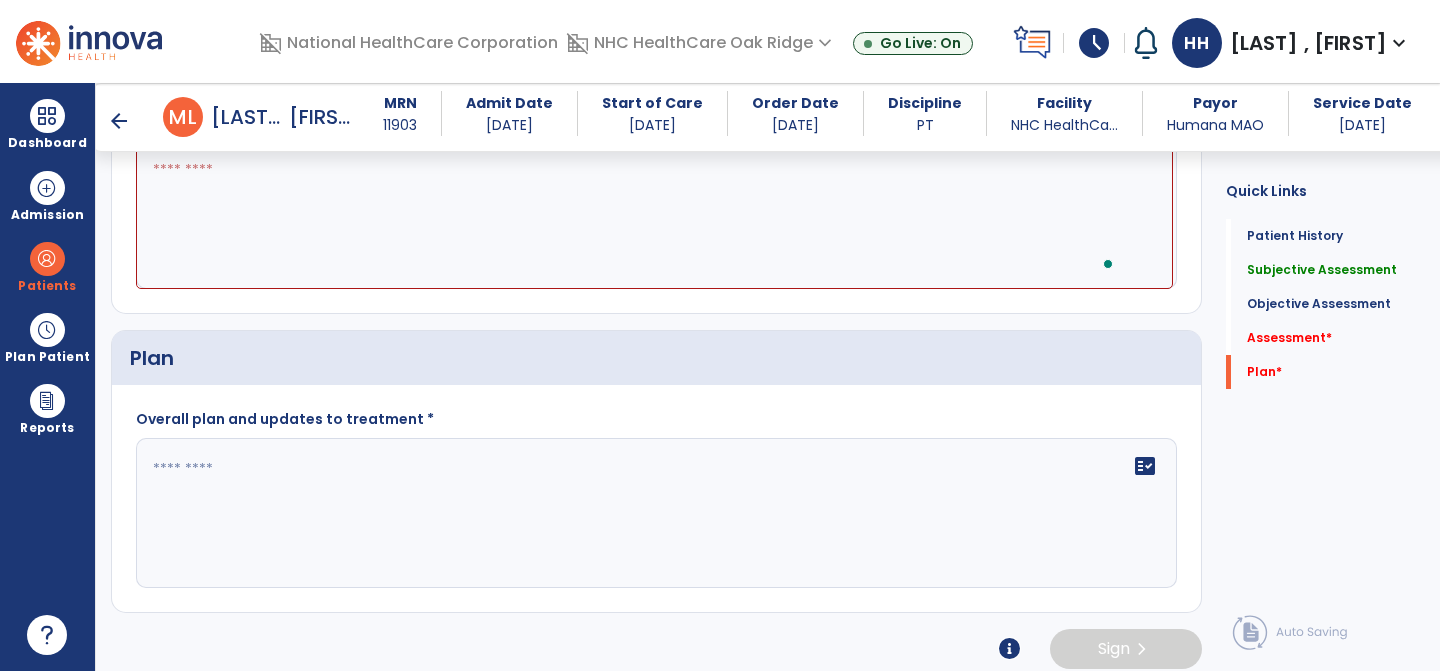 scroll, scrollTop: 2465, scrollLeft: 0, axis: vertical 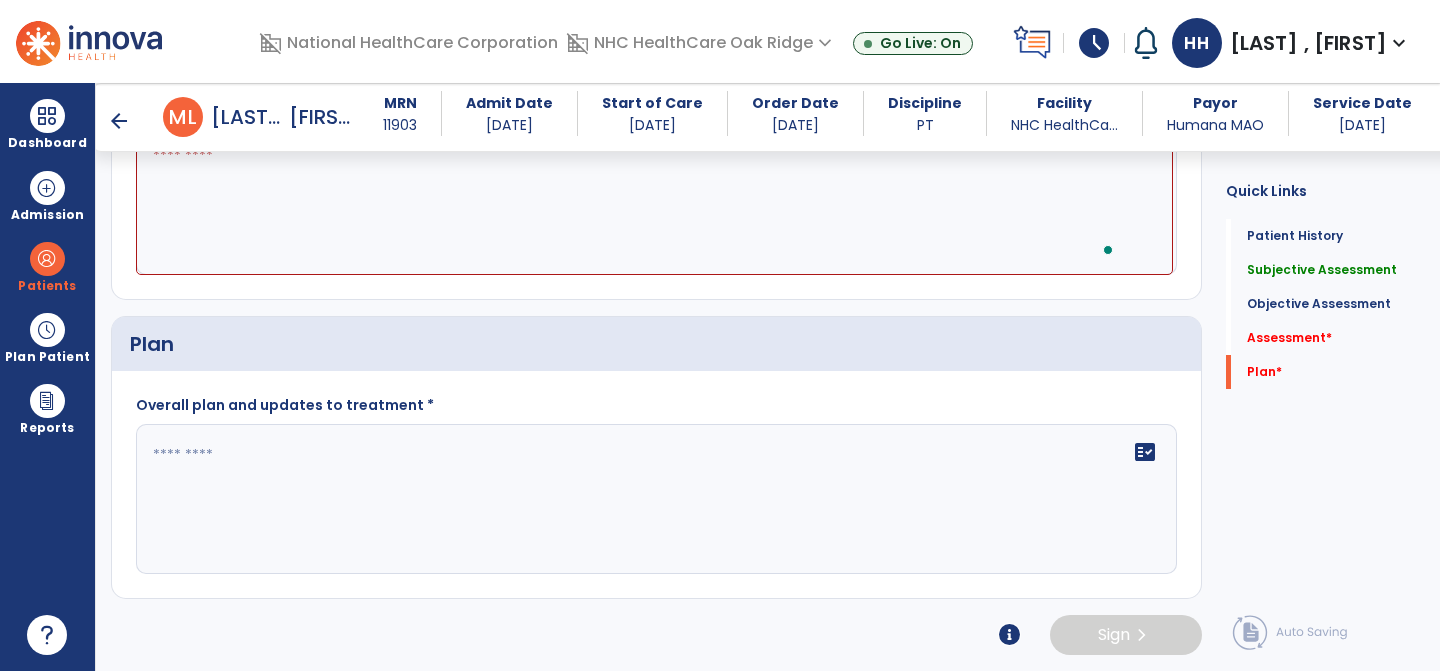 click on "fact_check" 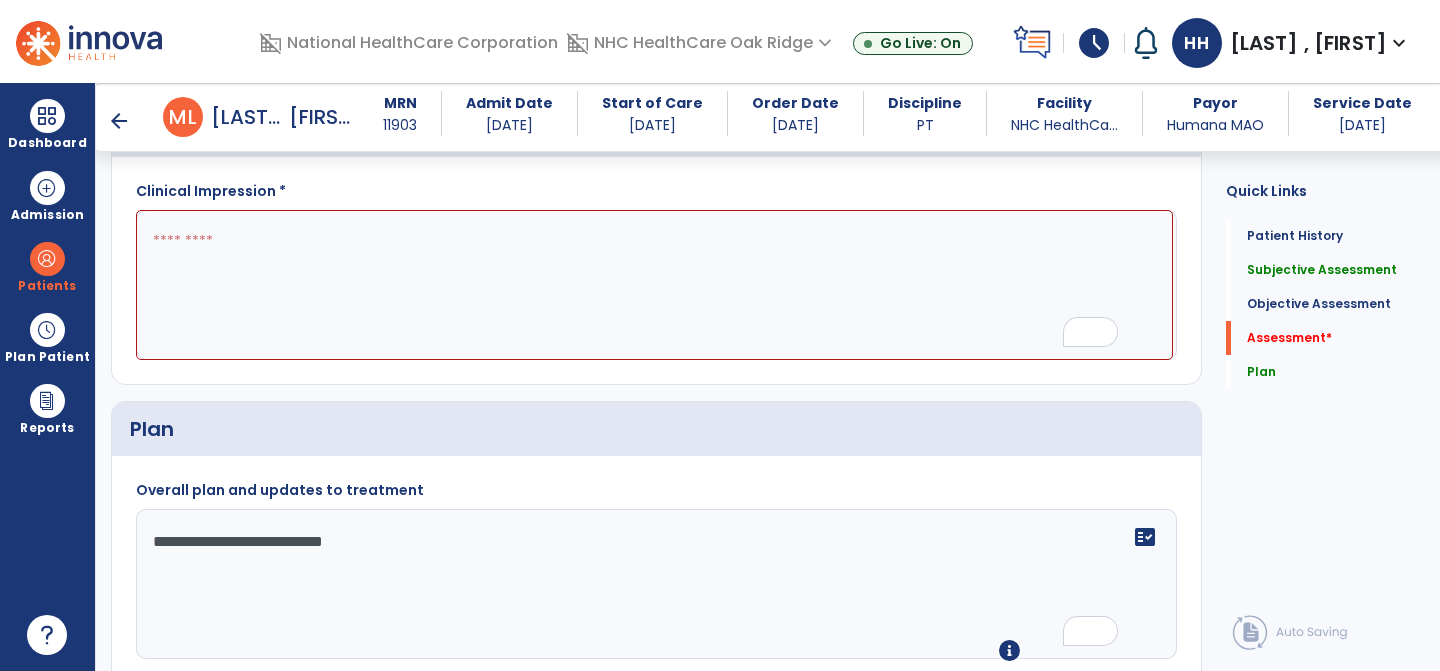 scroll, scrollTop: 2450, scrollLeft: 0, axis: vertical 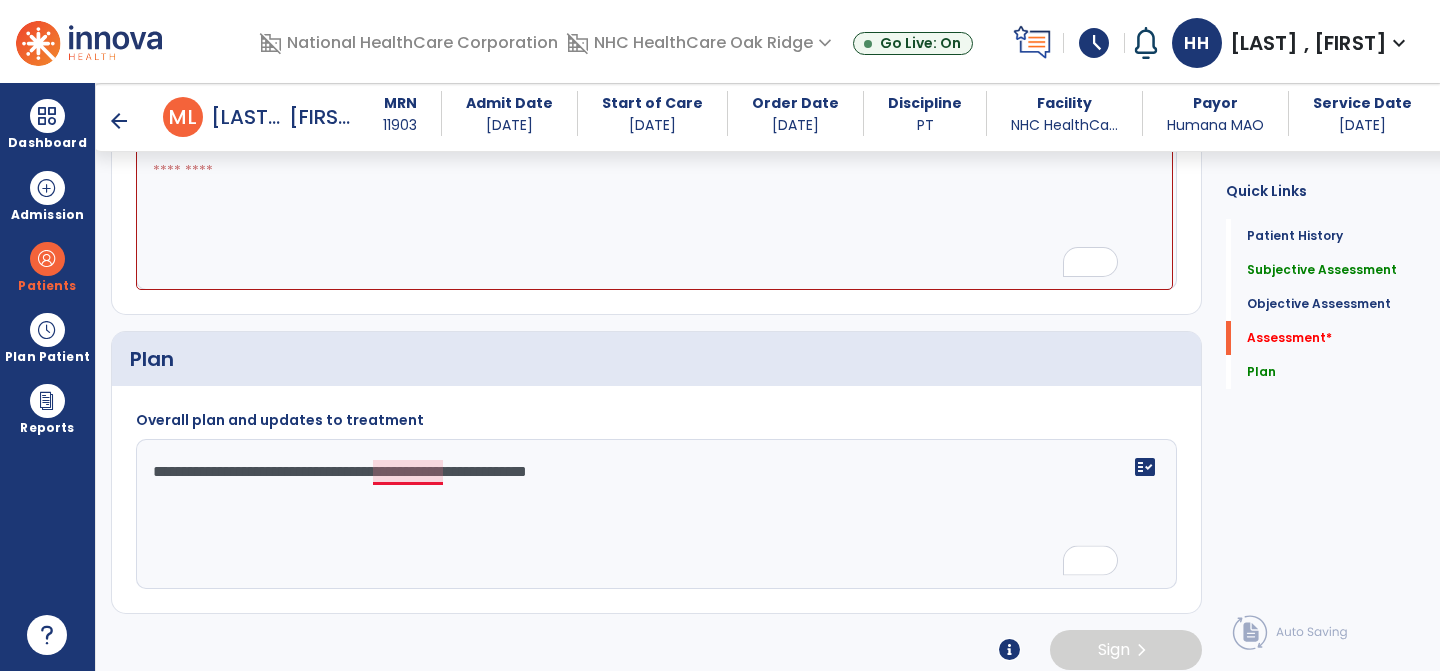 click on "**********" 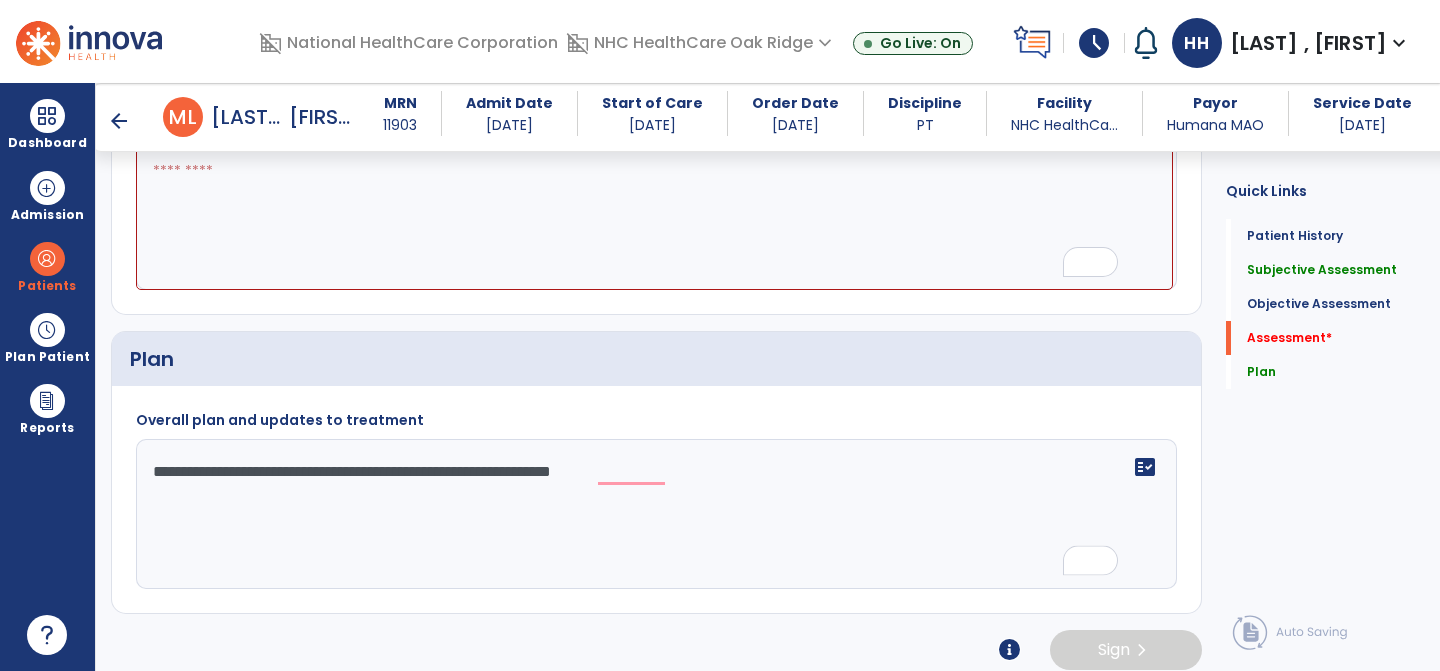 click on "**********" 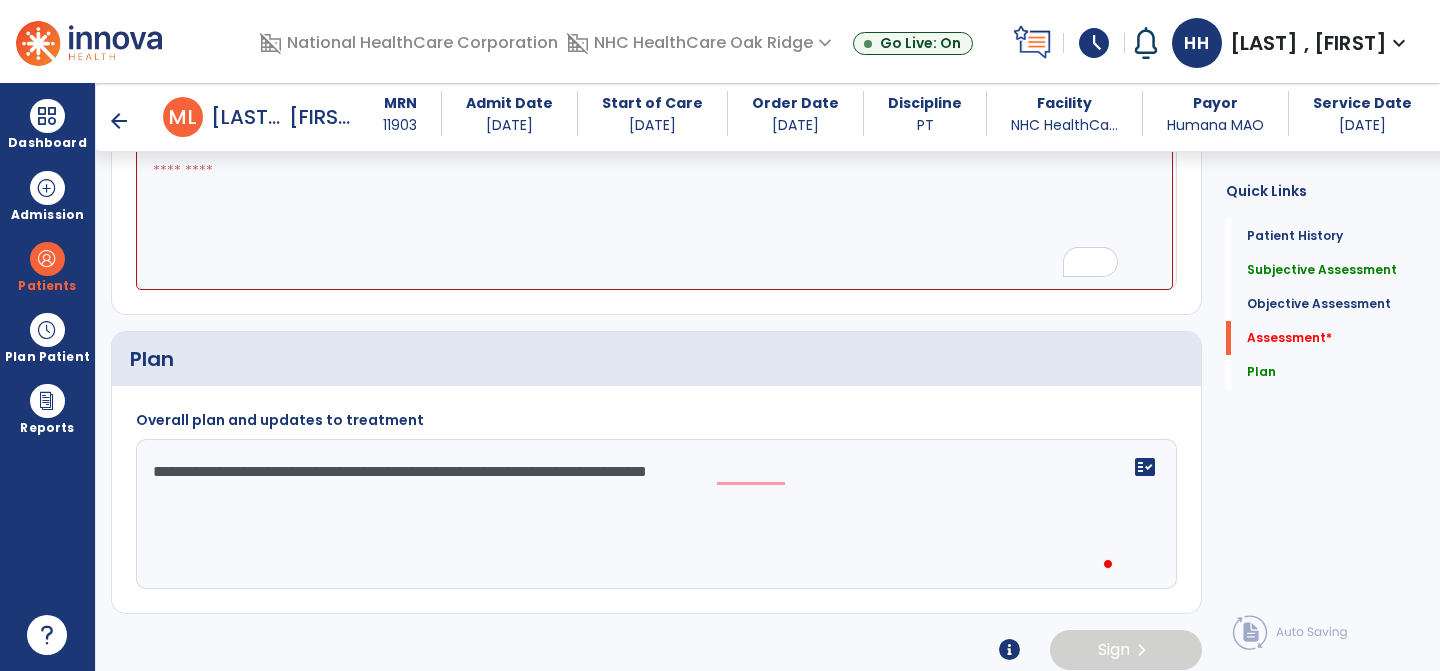 type on "**********" 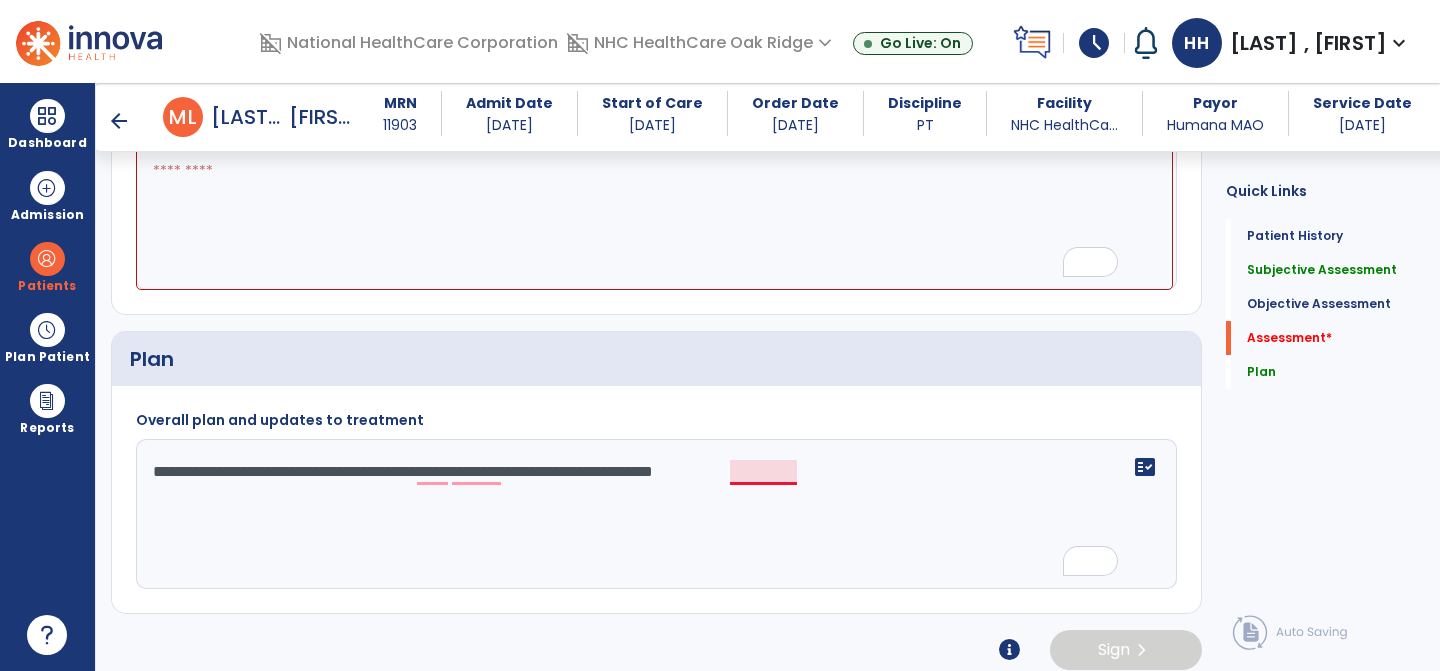 click on "**********" 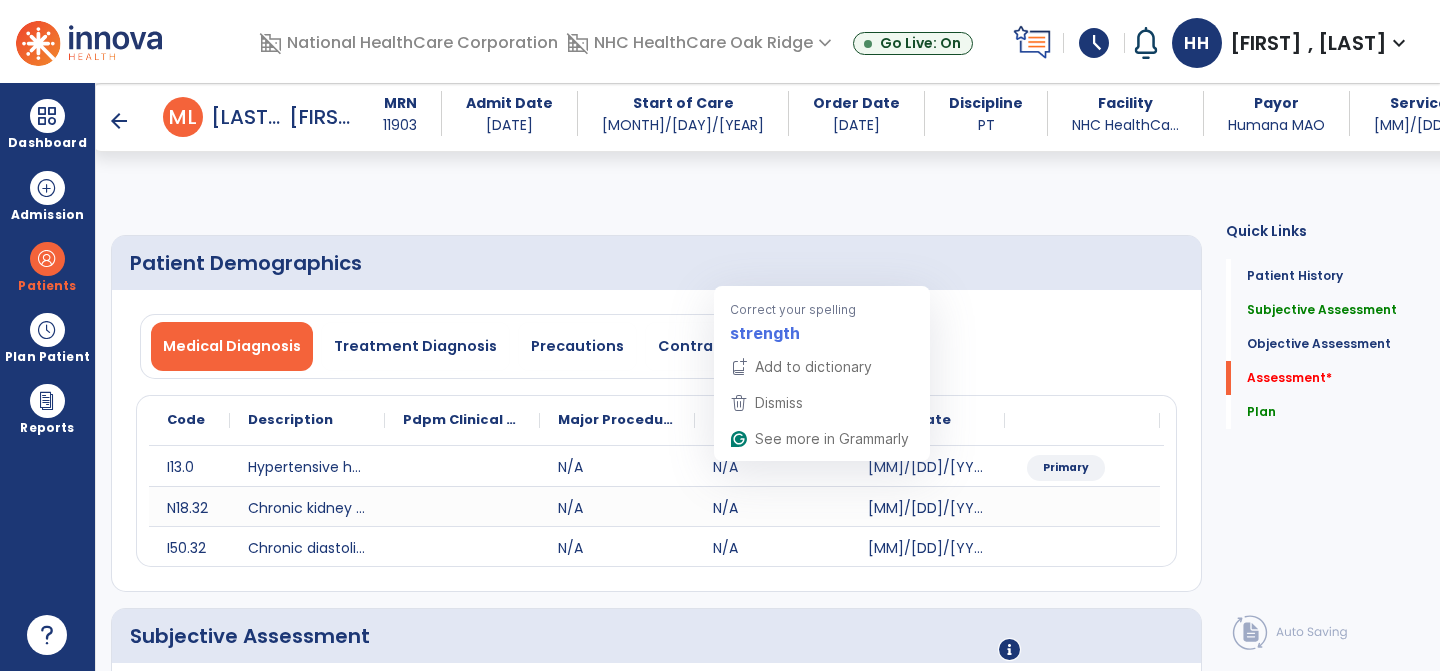 scroll, scrollTop: 0, scrollLeft: 0, axis: both 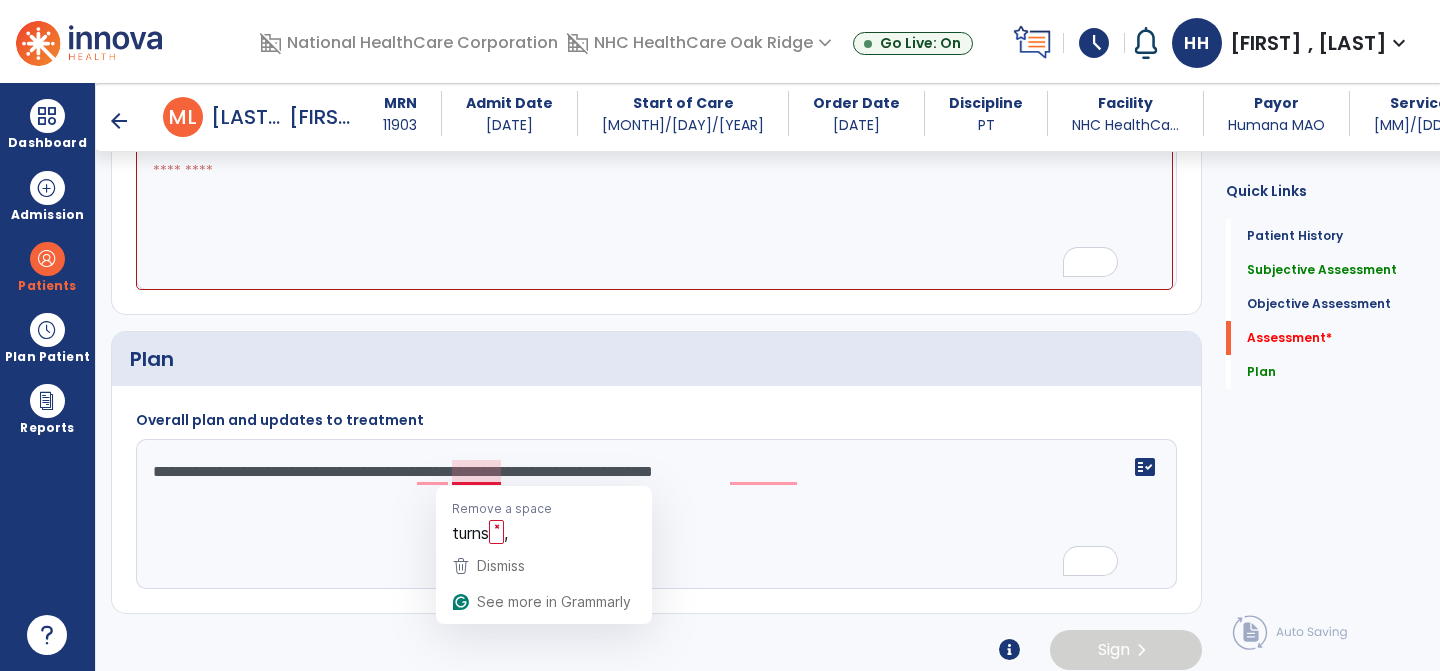 click on "**********" 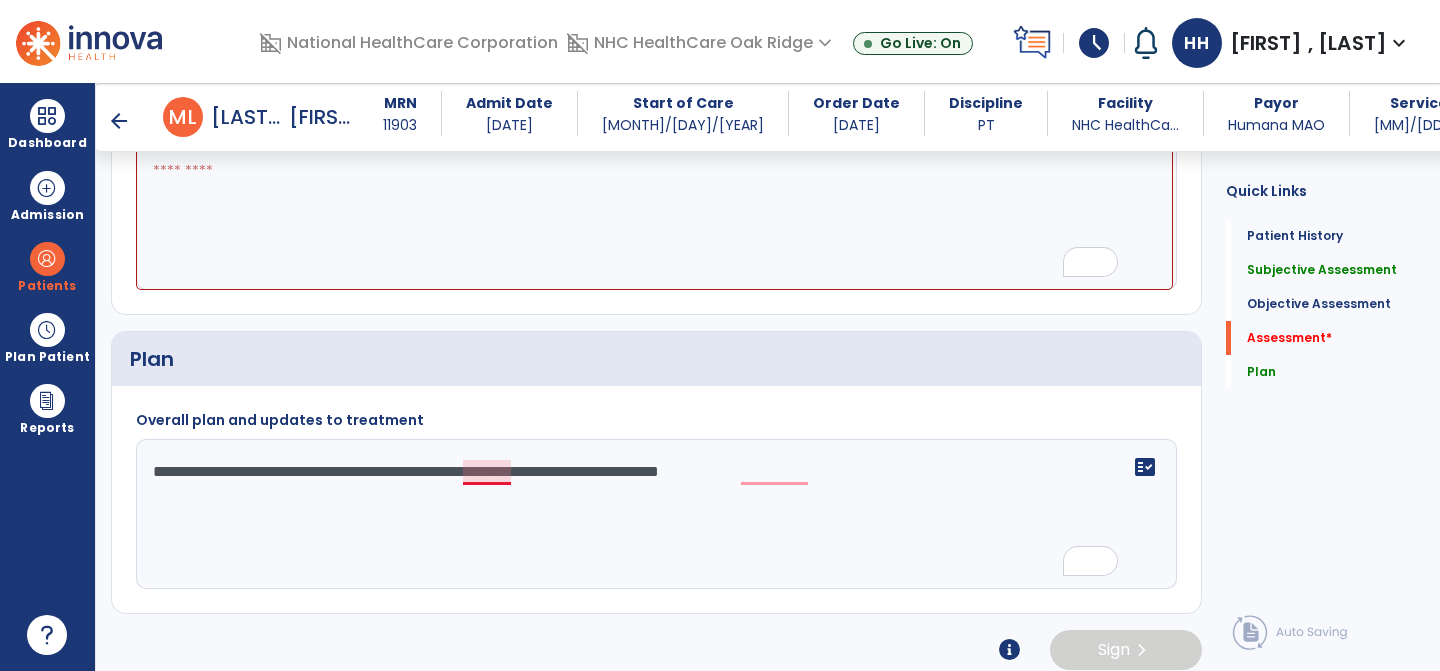 click on "**********" 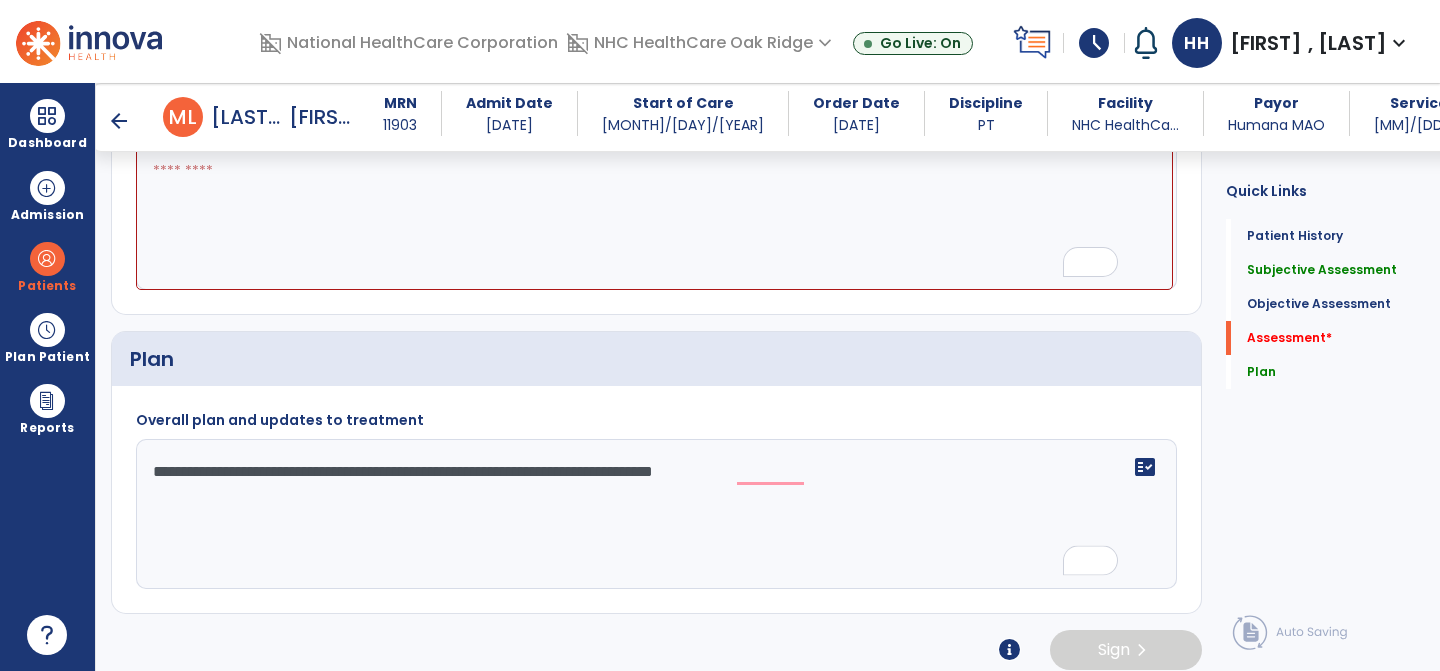 click on "**********" 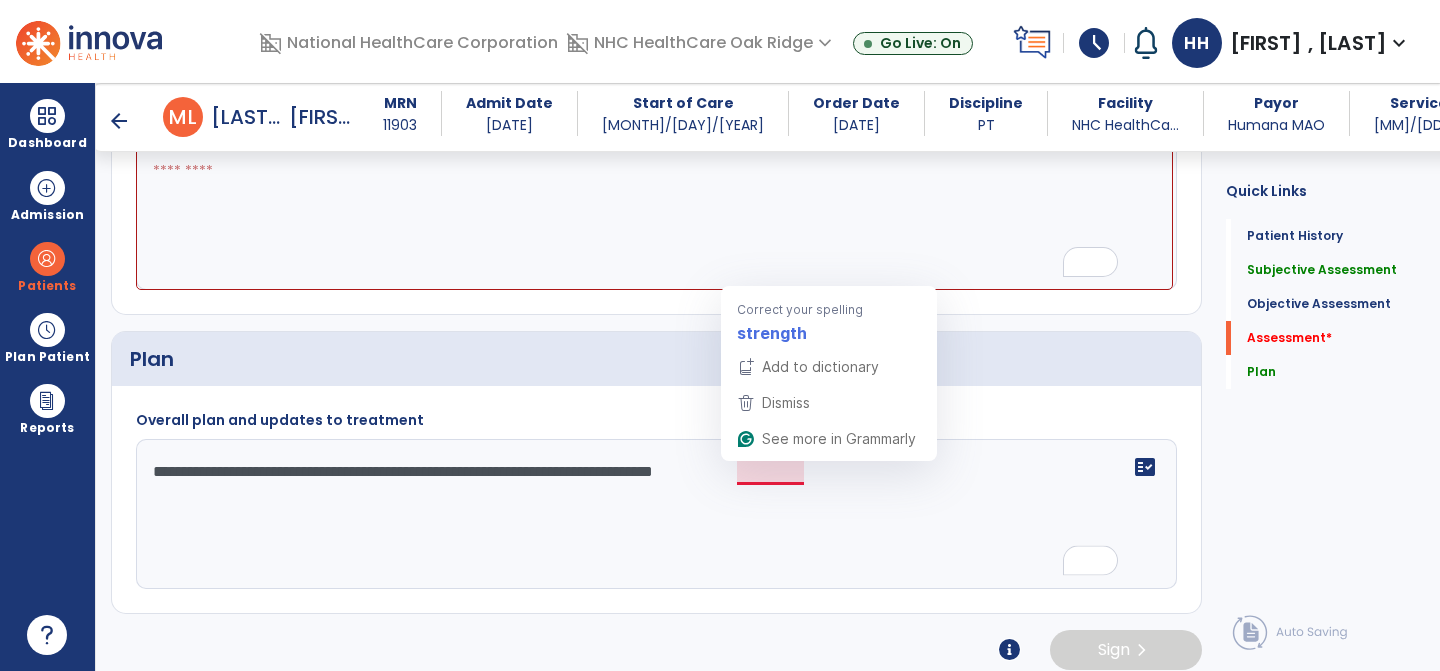 click on "**********" 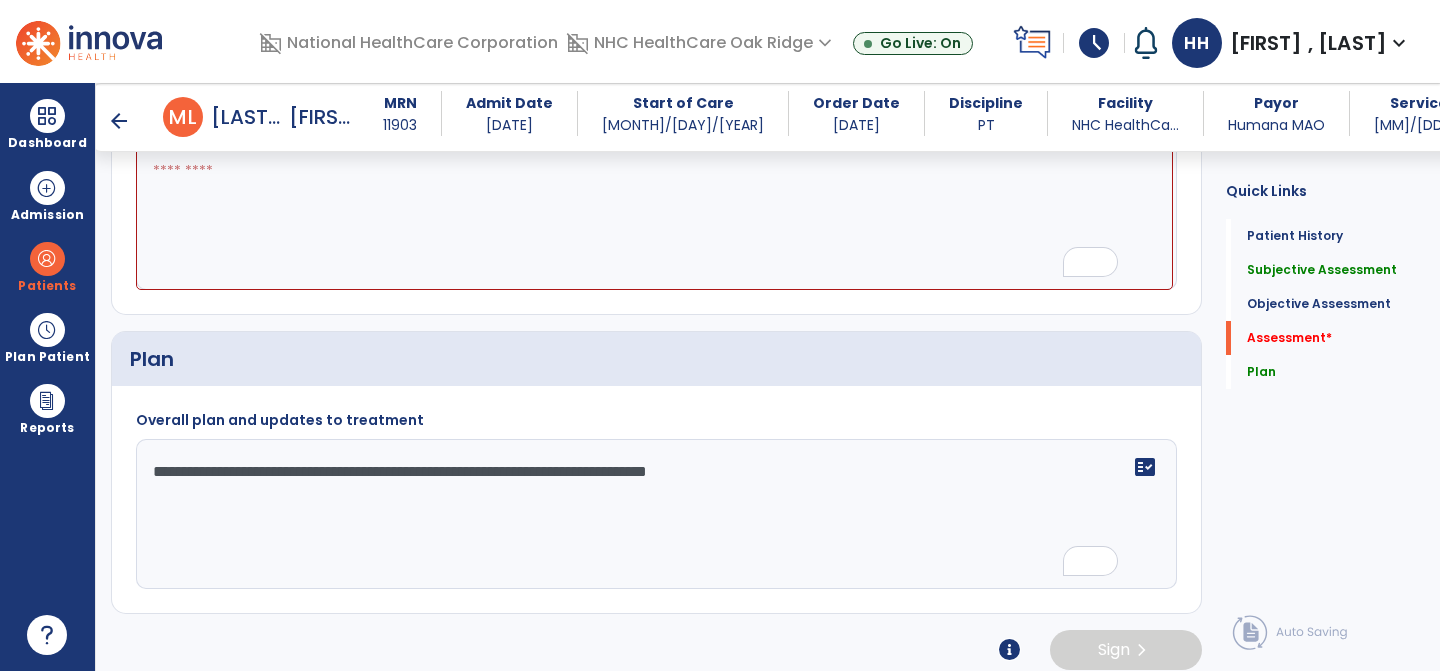 click on "**********" 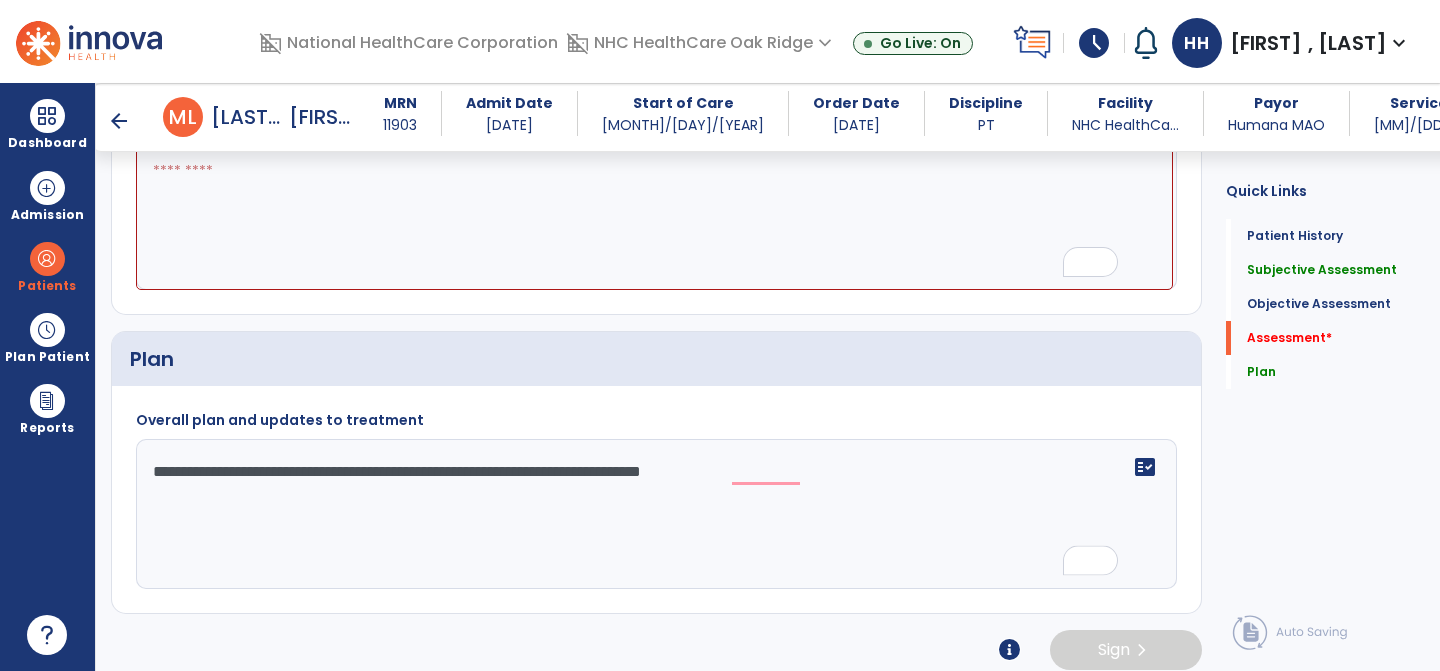 click on "**********" 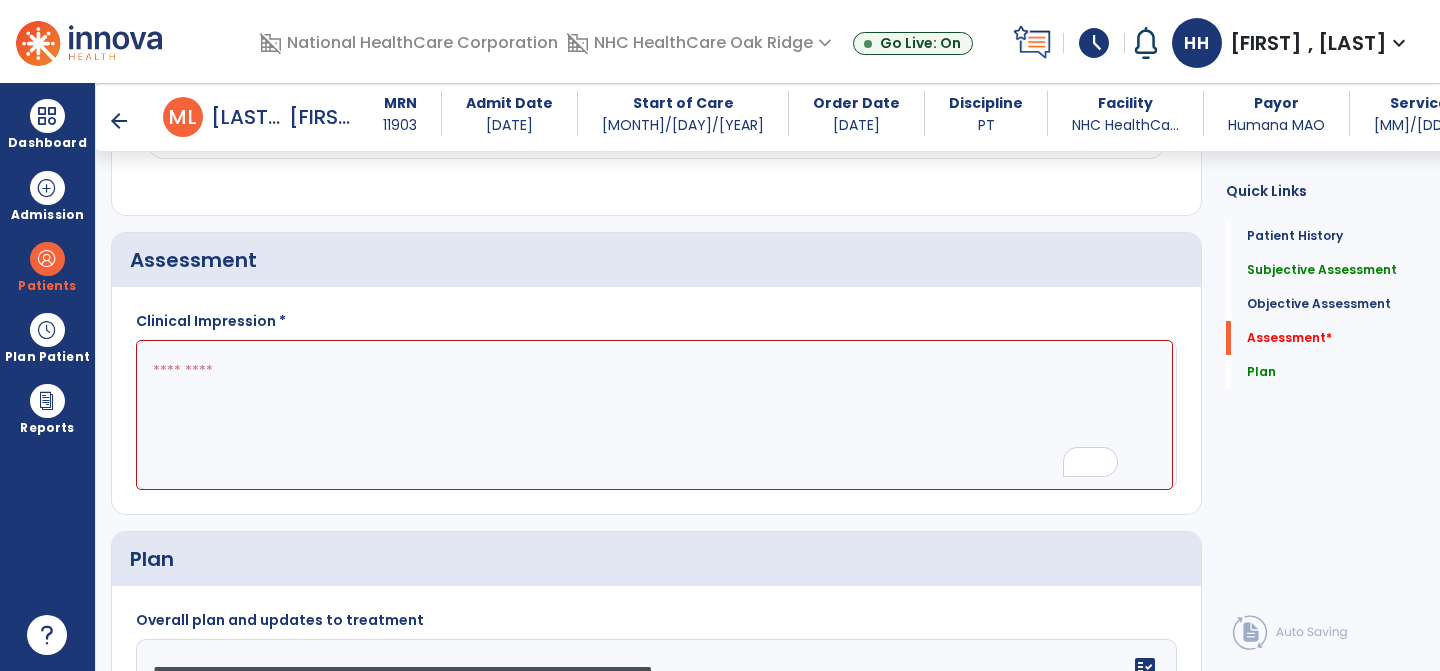 scroll, scrollTop: 2227, scrollLeft: 0, axis: vertical 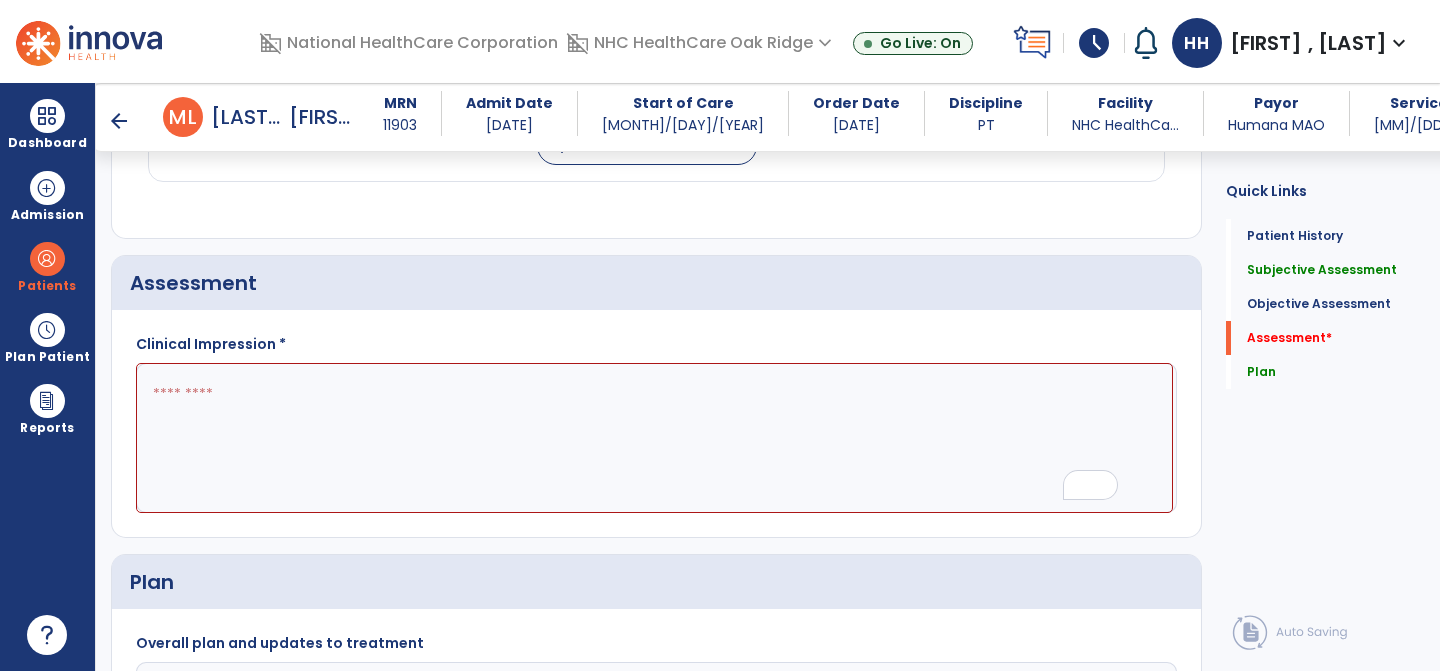 type on "**********" 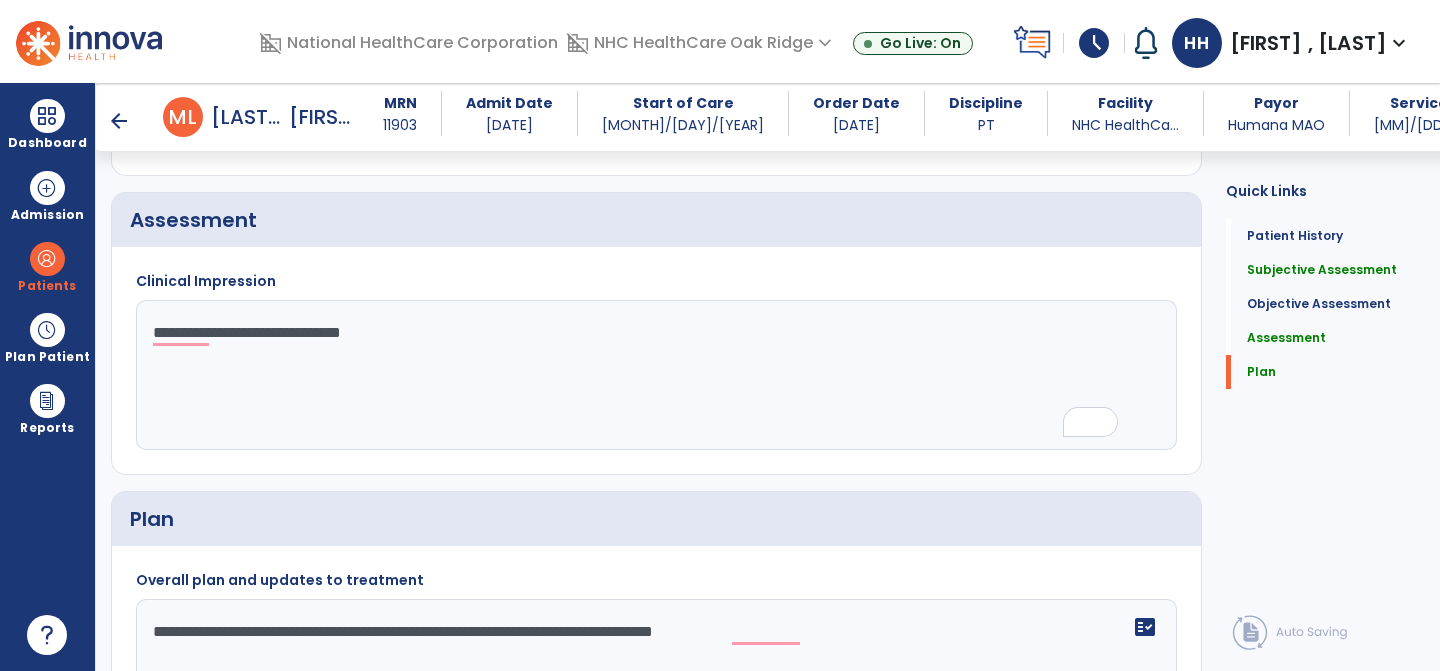 scroll, scrollTop: 2291, scrollLeft: 0, axis: vertical 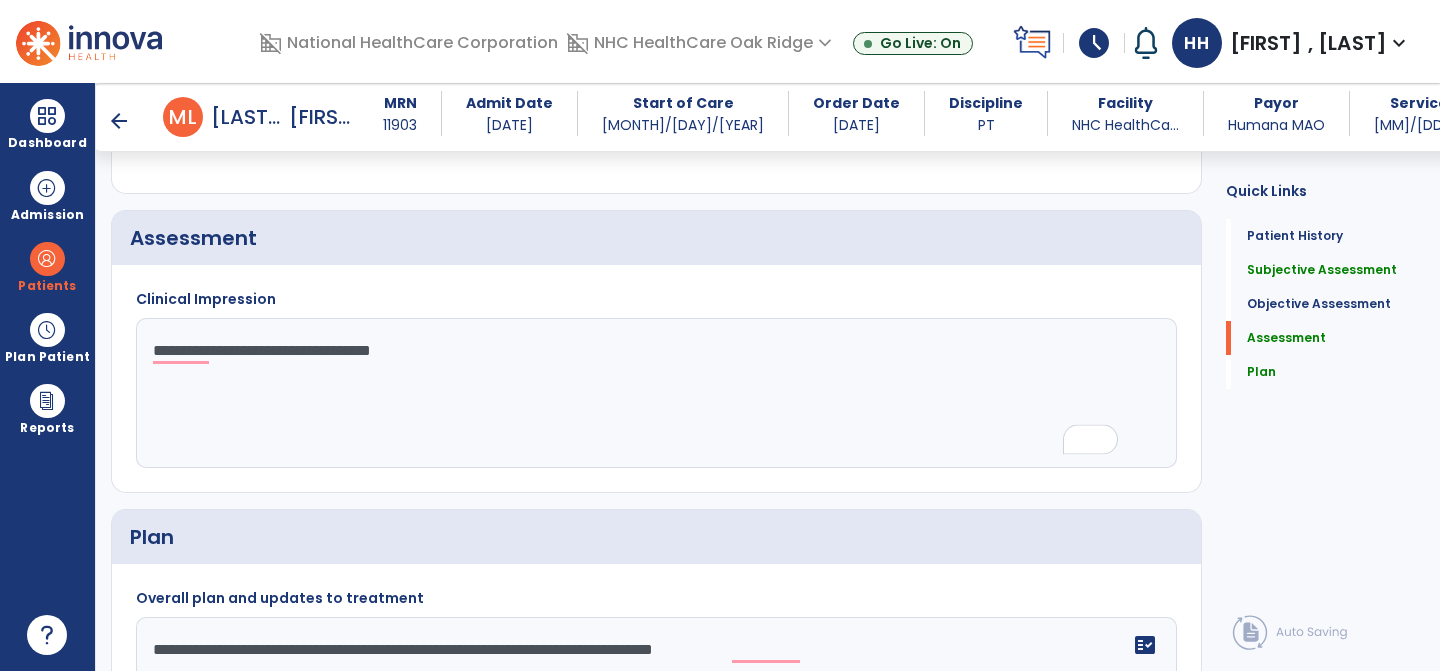 type on "**********" 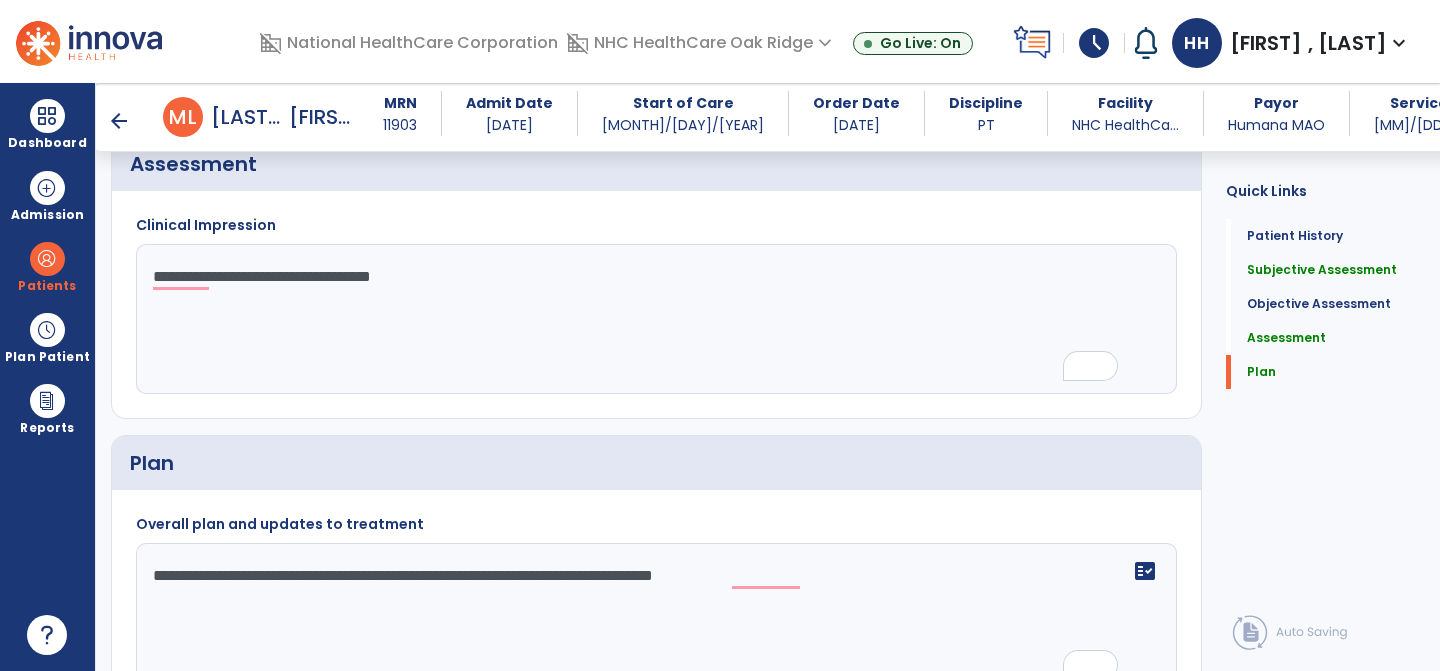 scroll, scrollTop: 2352, scrollLeft: 0, axis: vertical 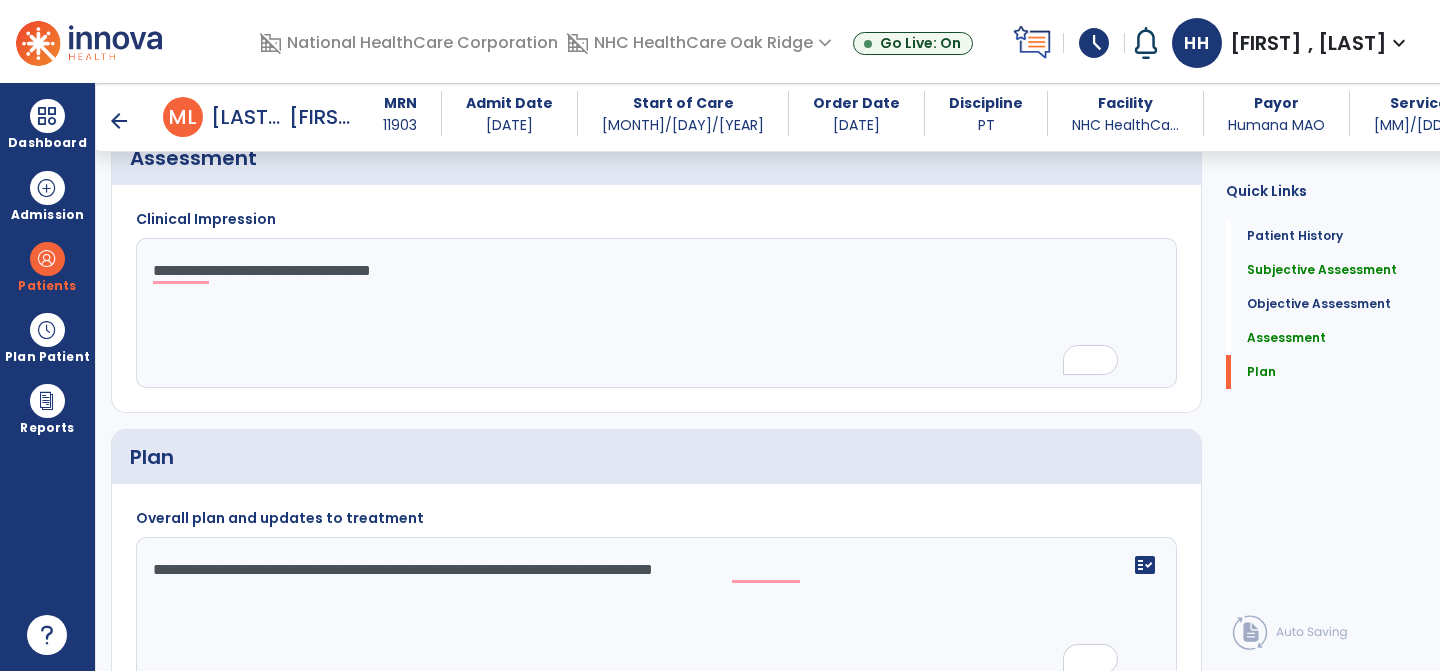 click on "**********" 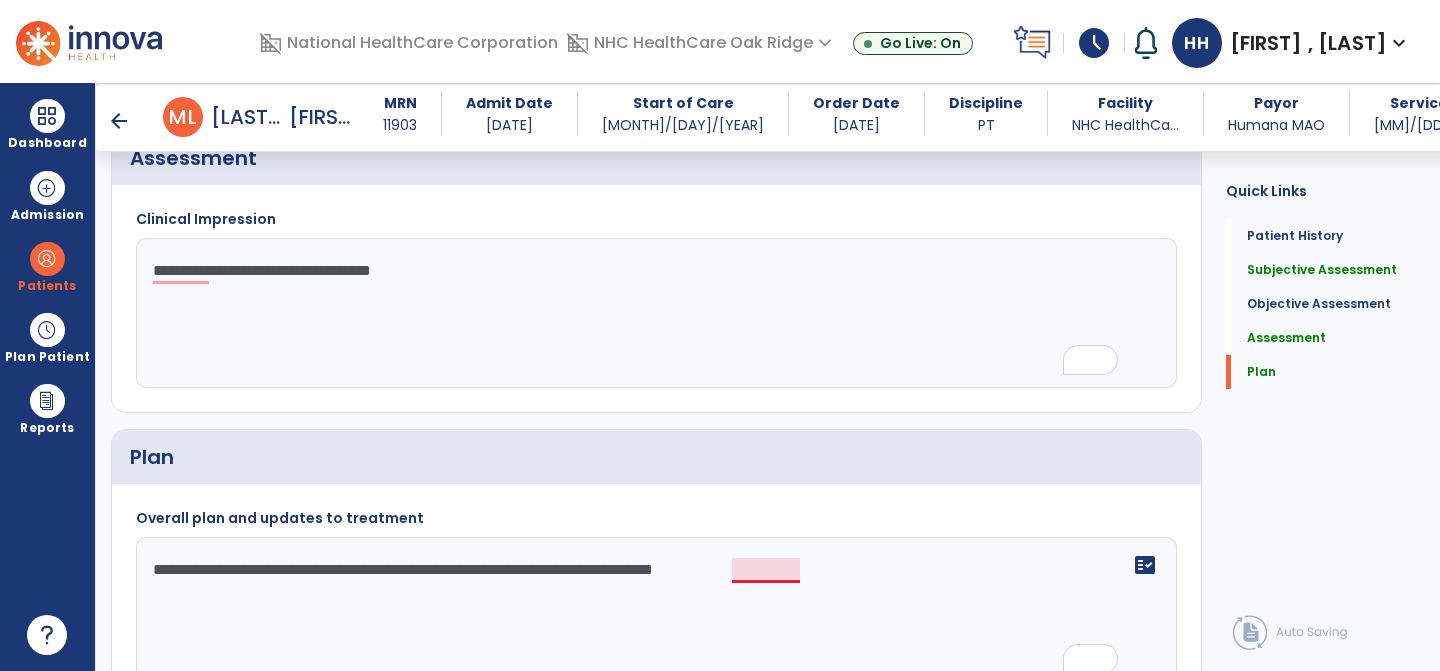 click on "**********" 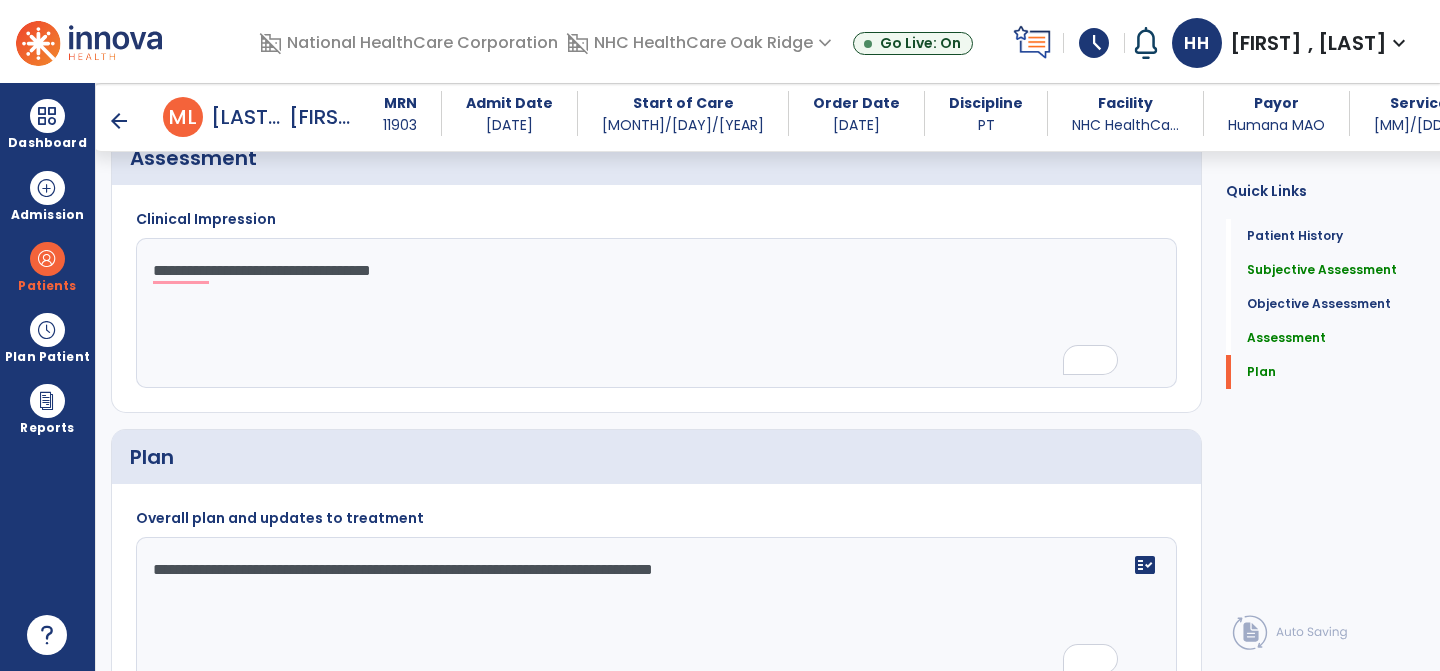 click on "**********" 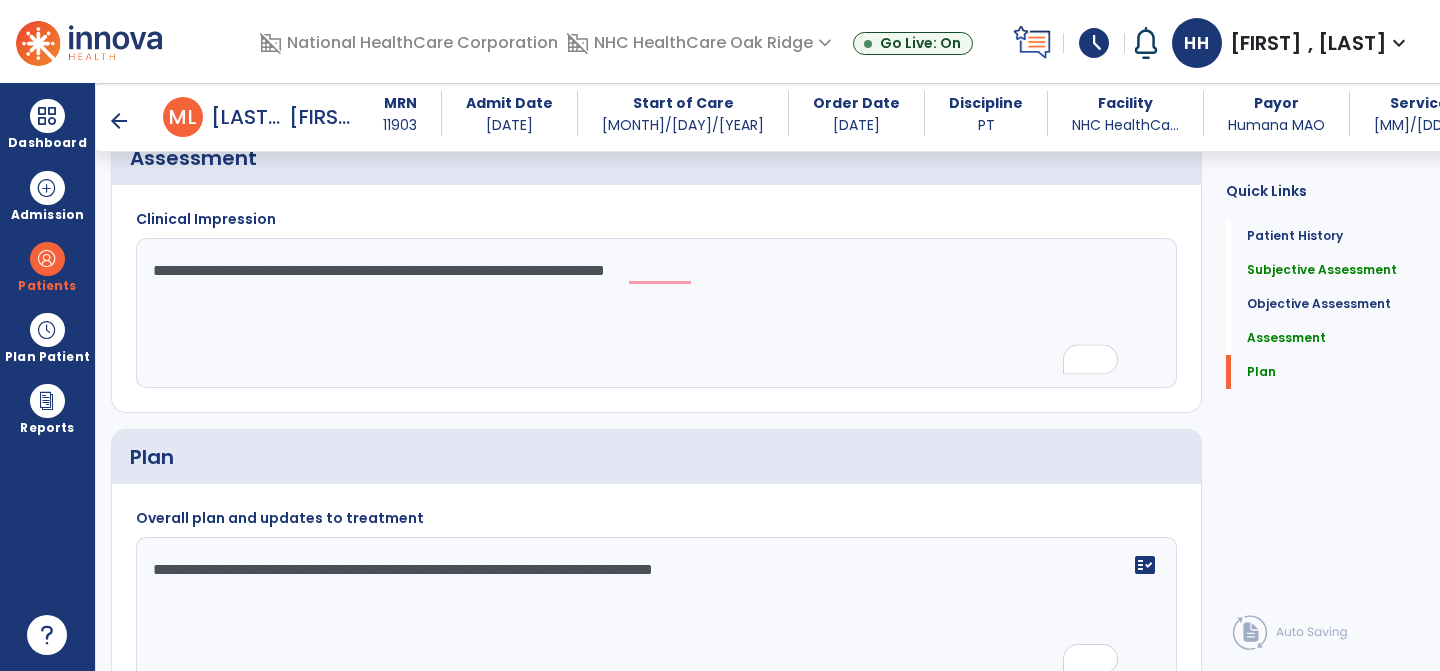 click on "**********" 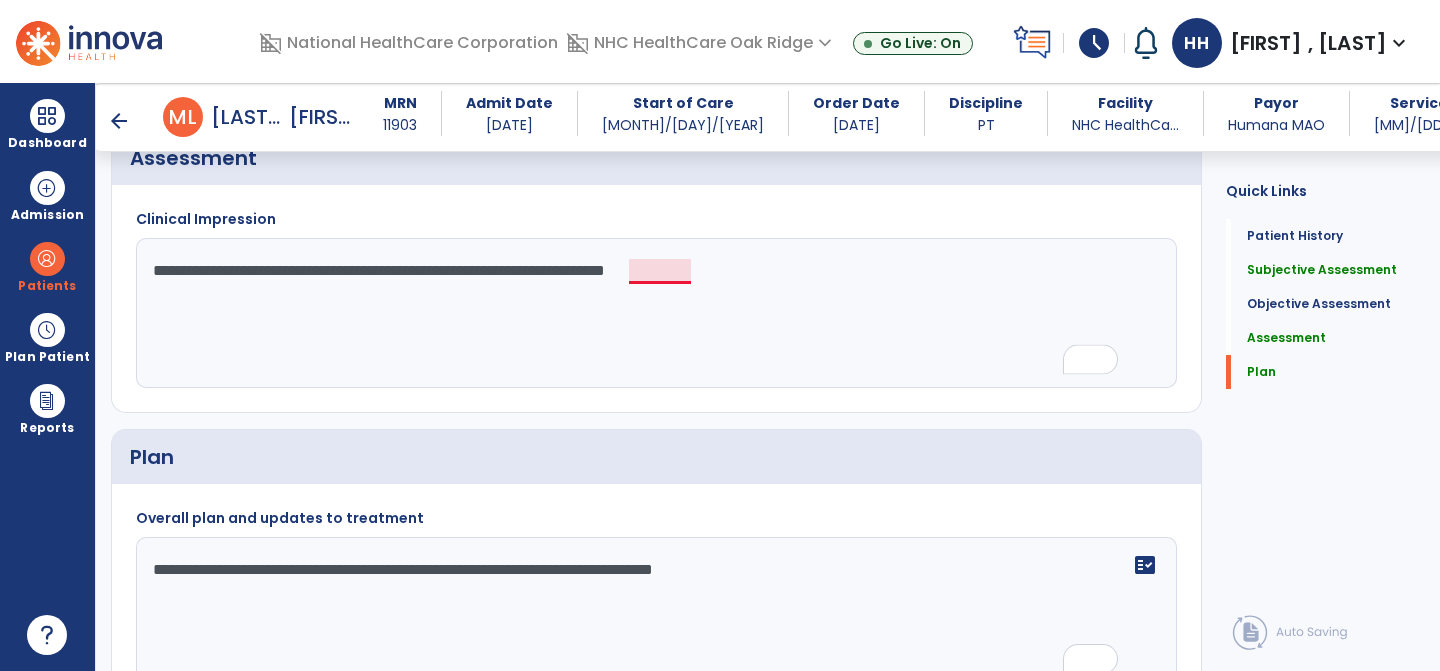 click on "**********" 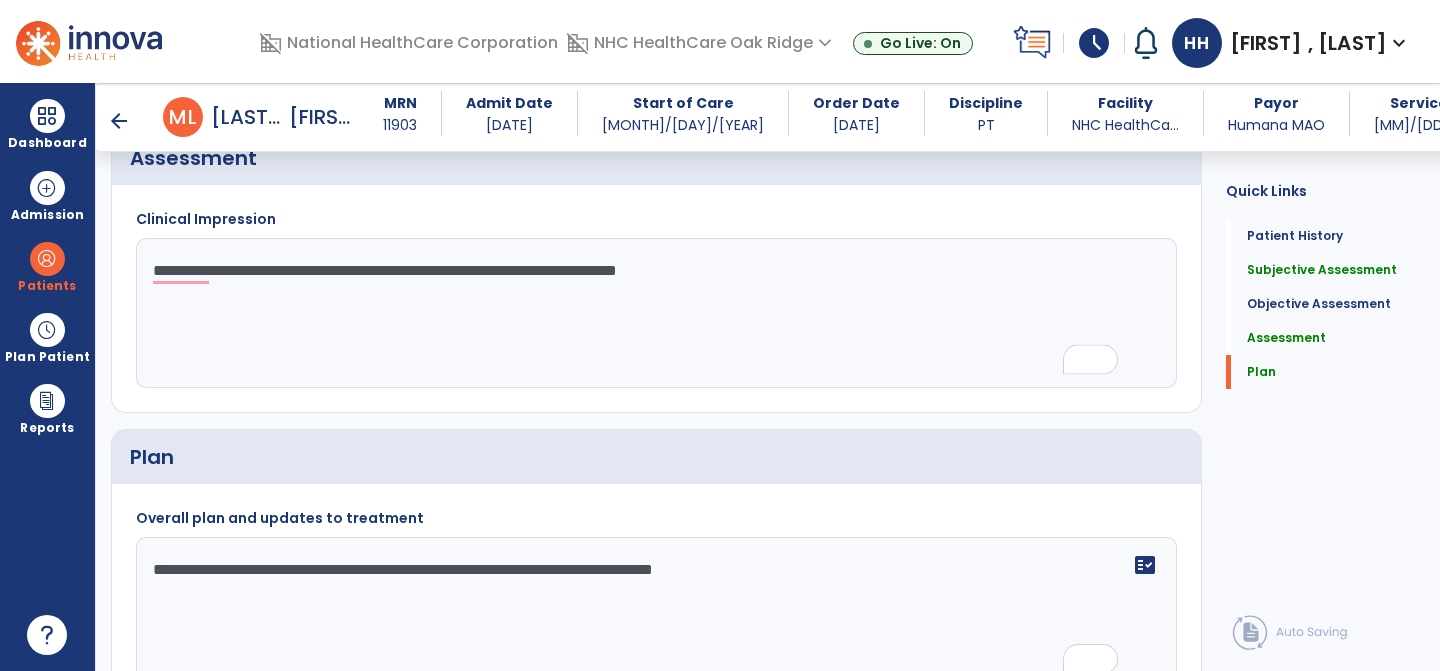 click on "**********" 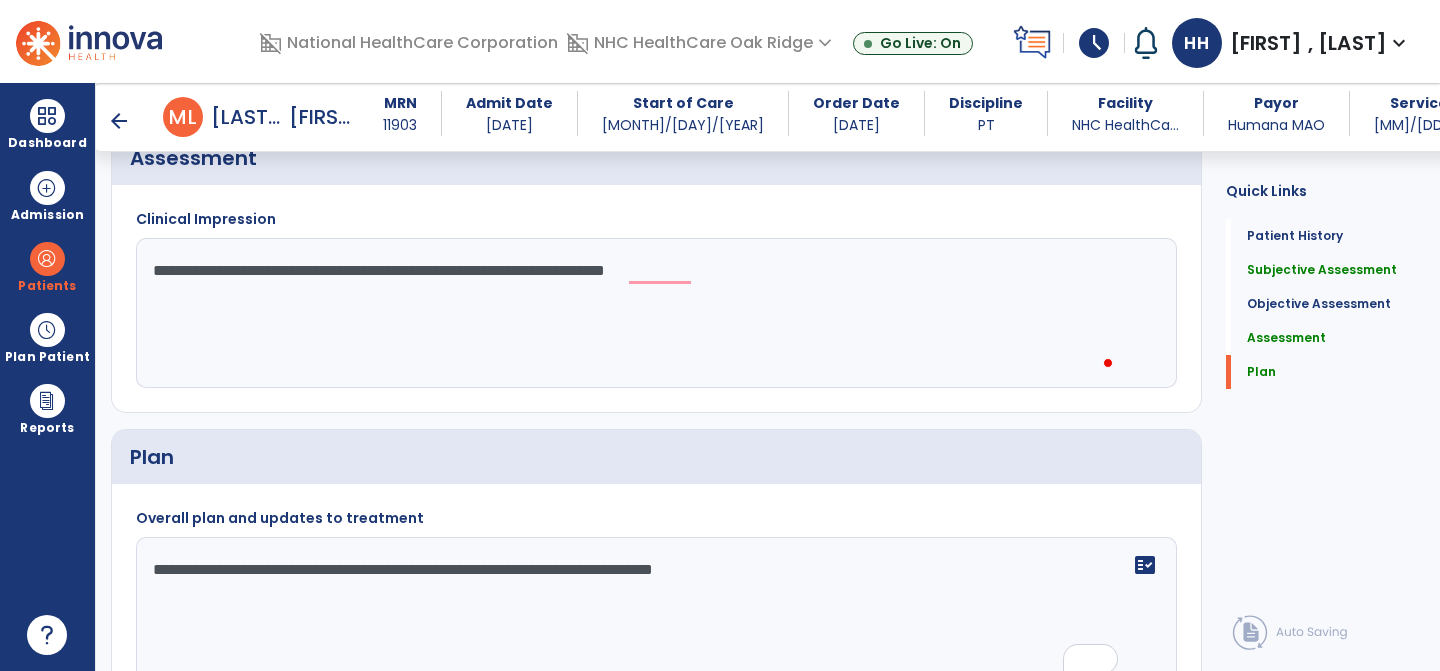 click on "**********" 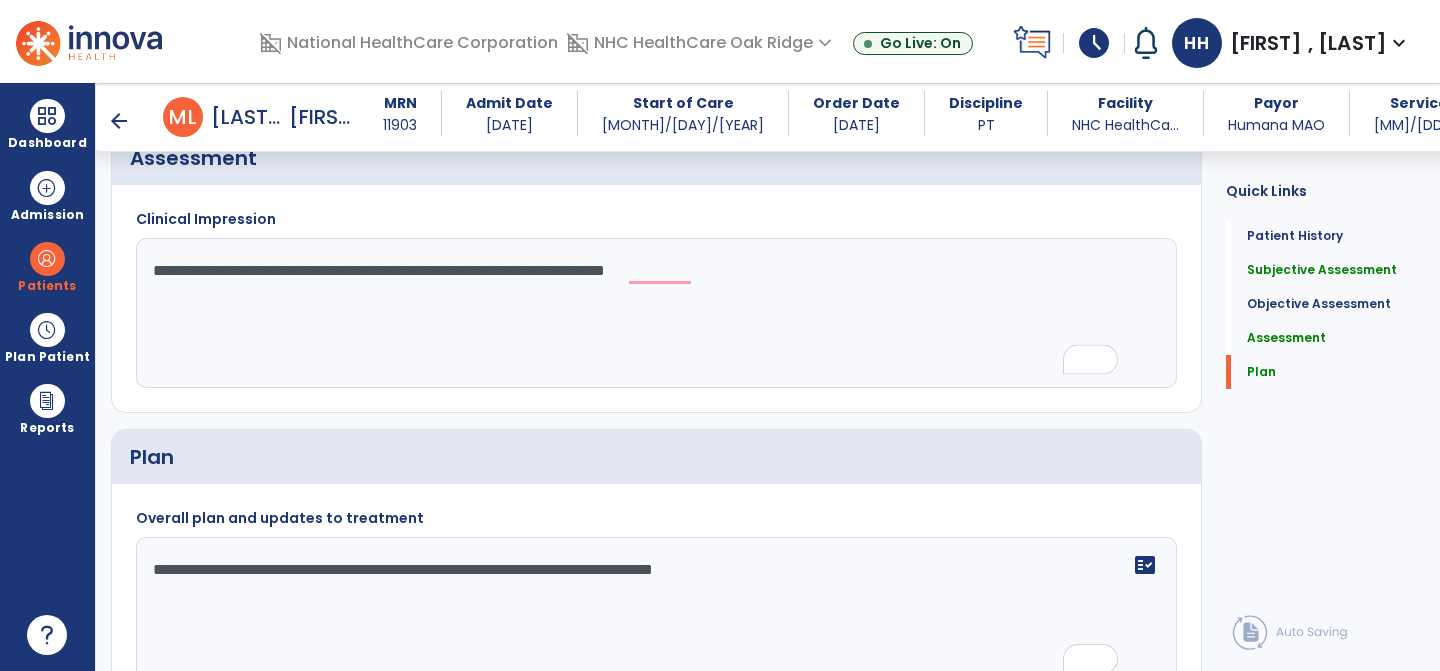 click on "**********" 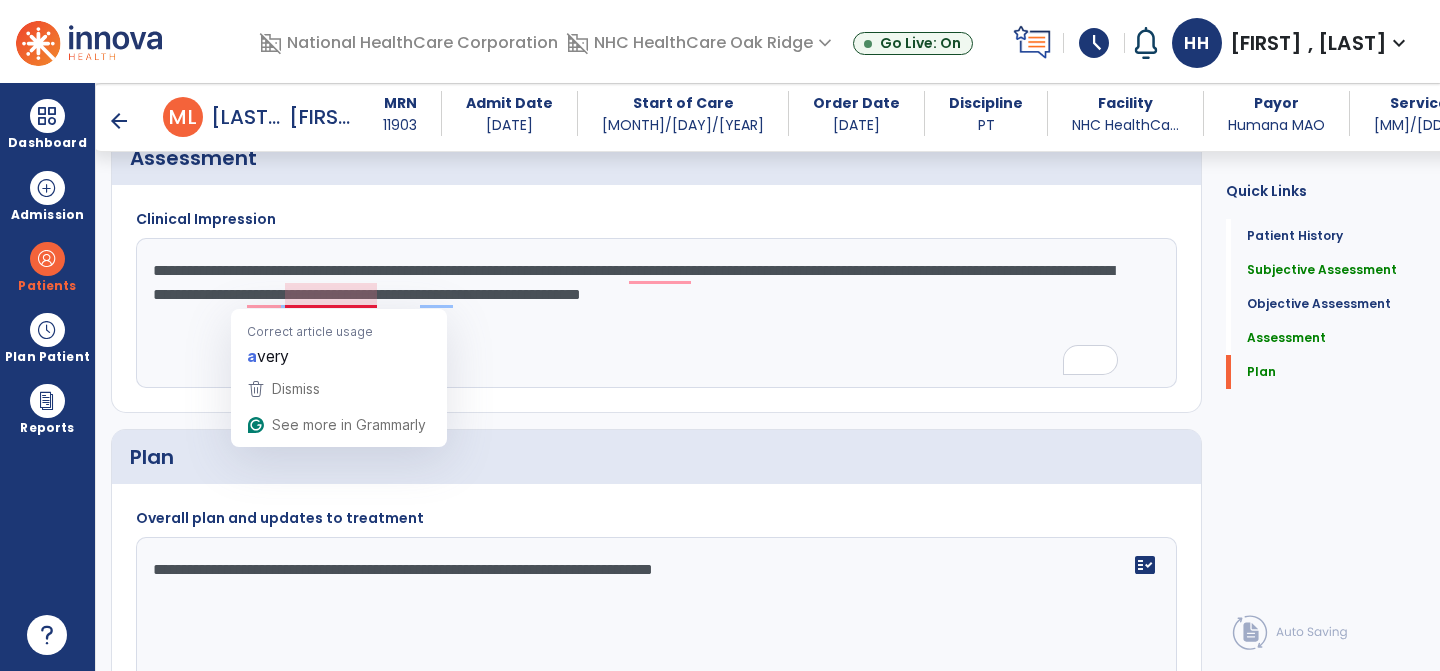 click on "**********" 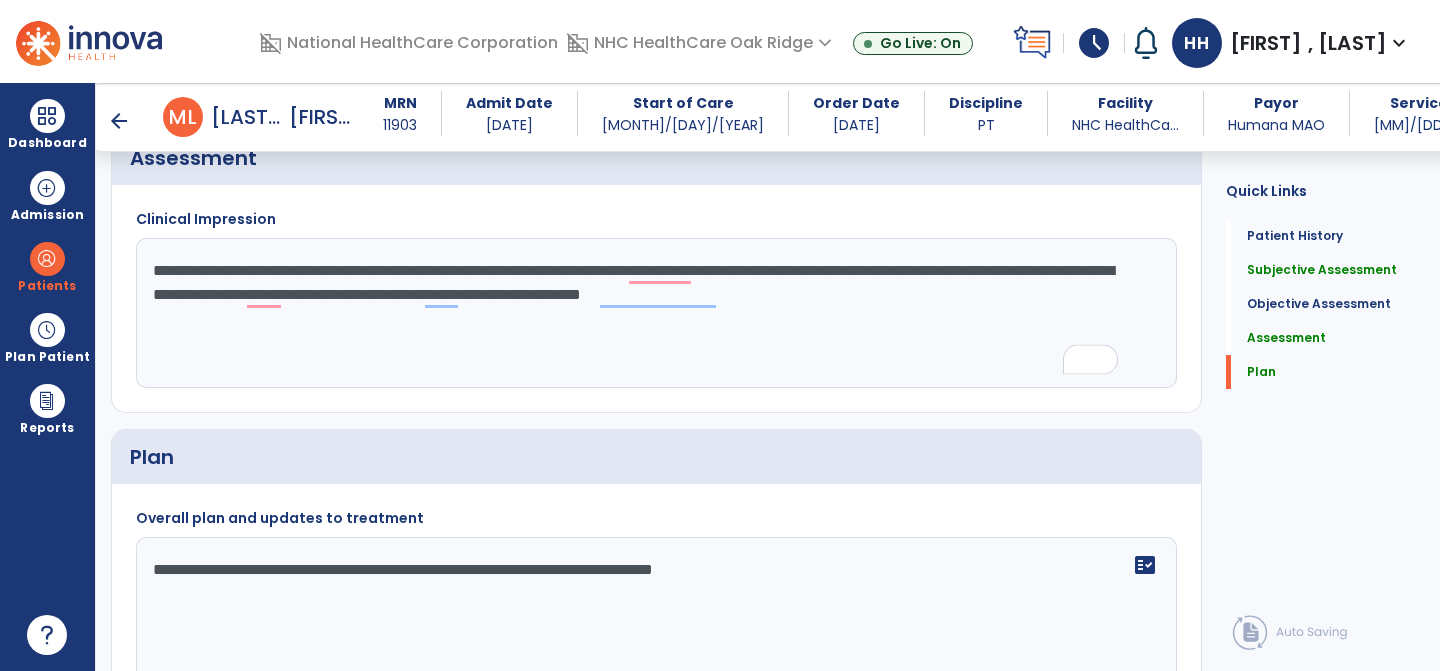 click on "**********" 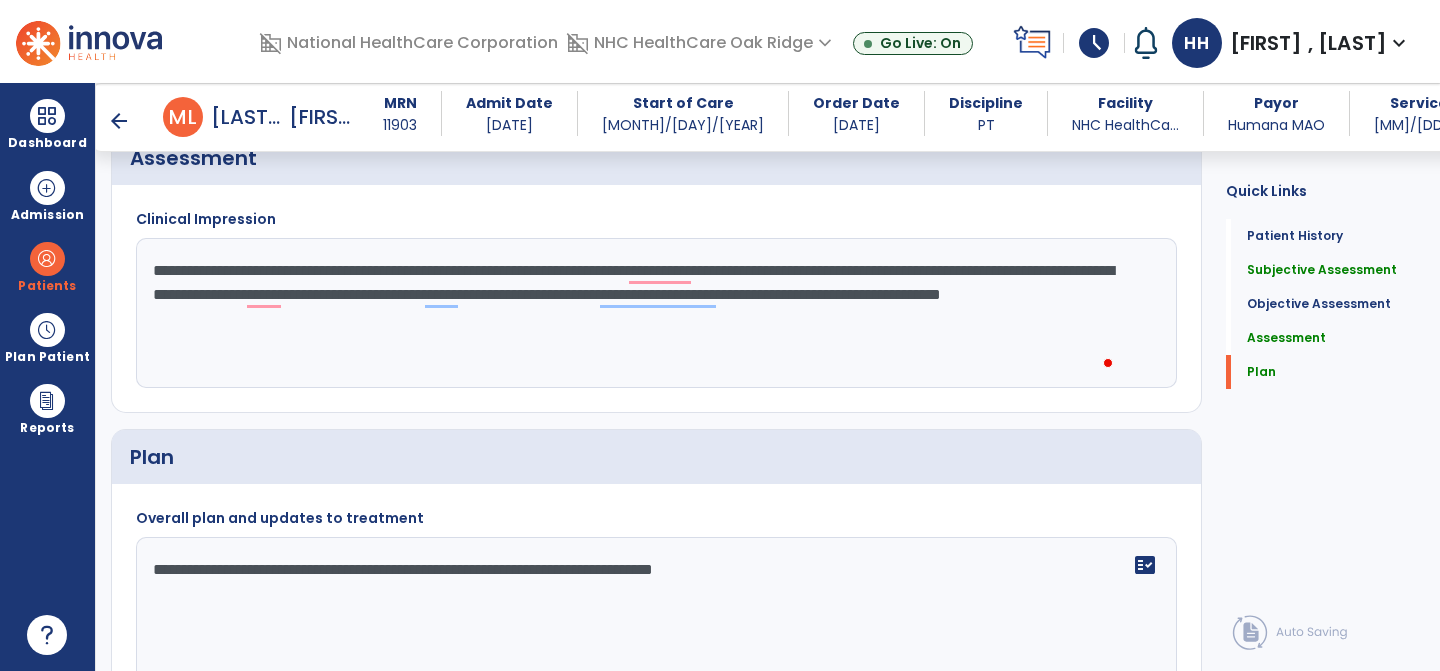 type on "**********" 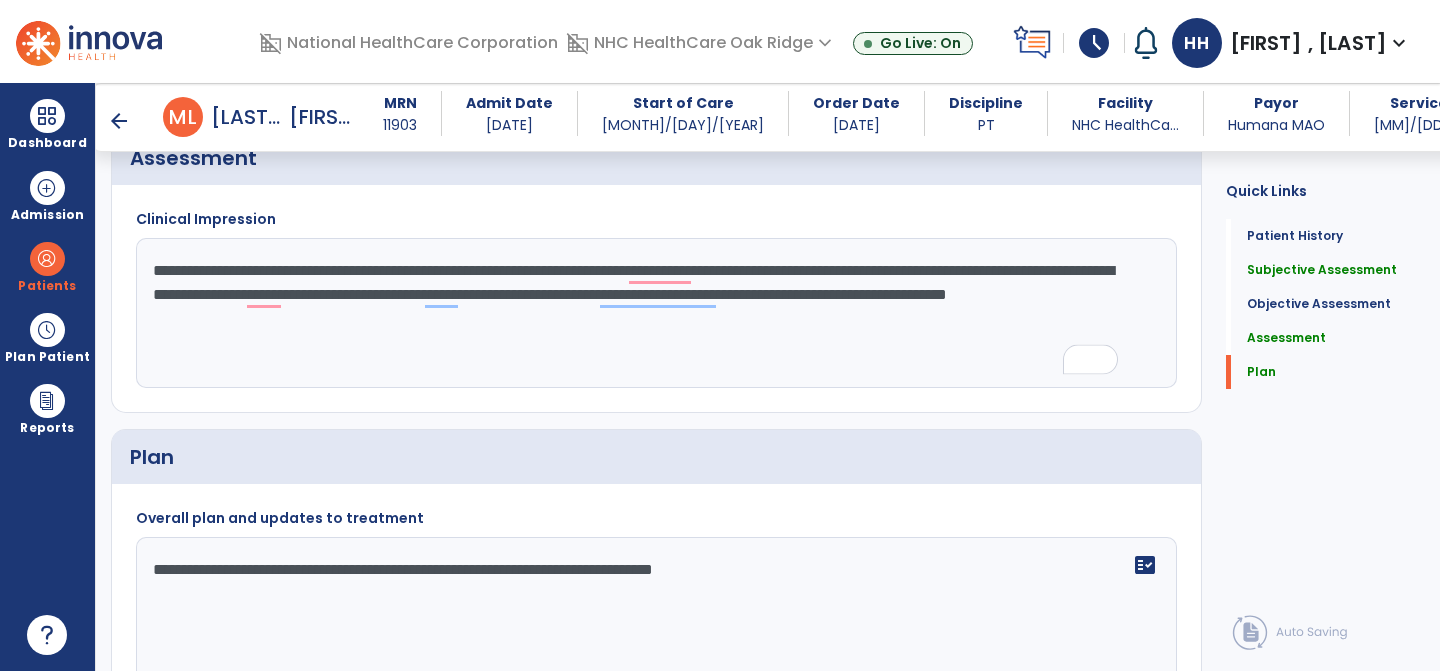 click on "**********" 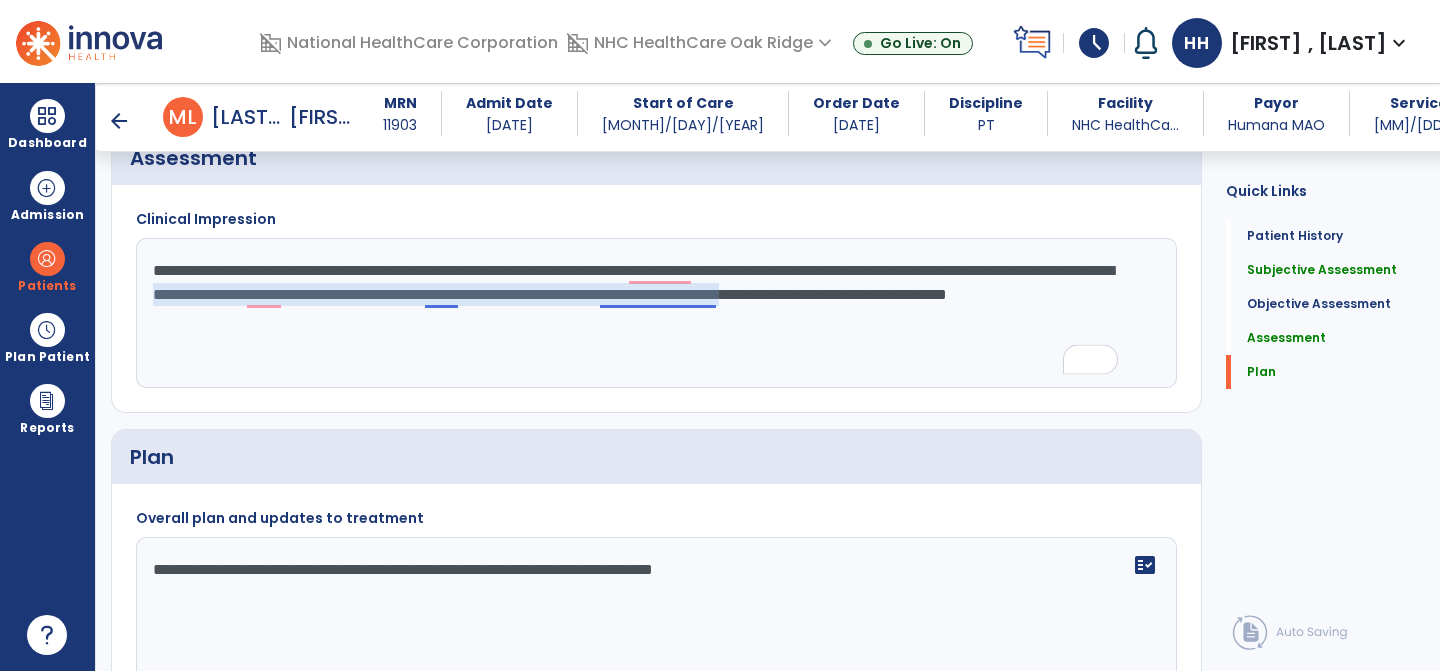 click on "**********" 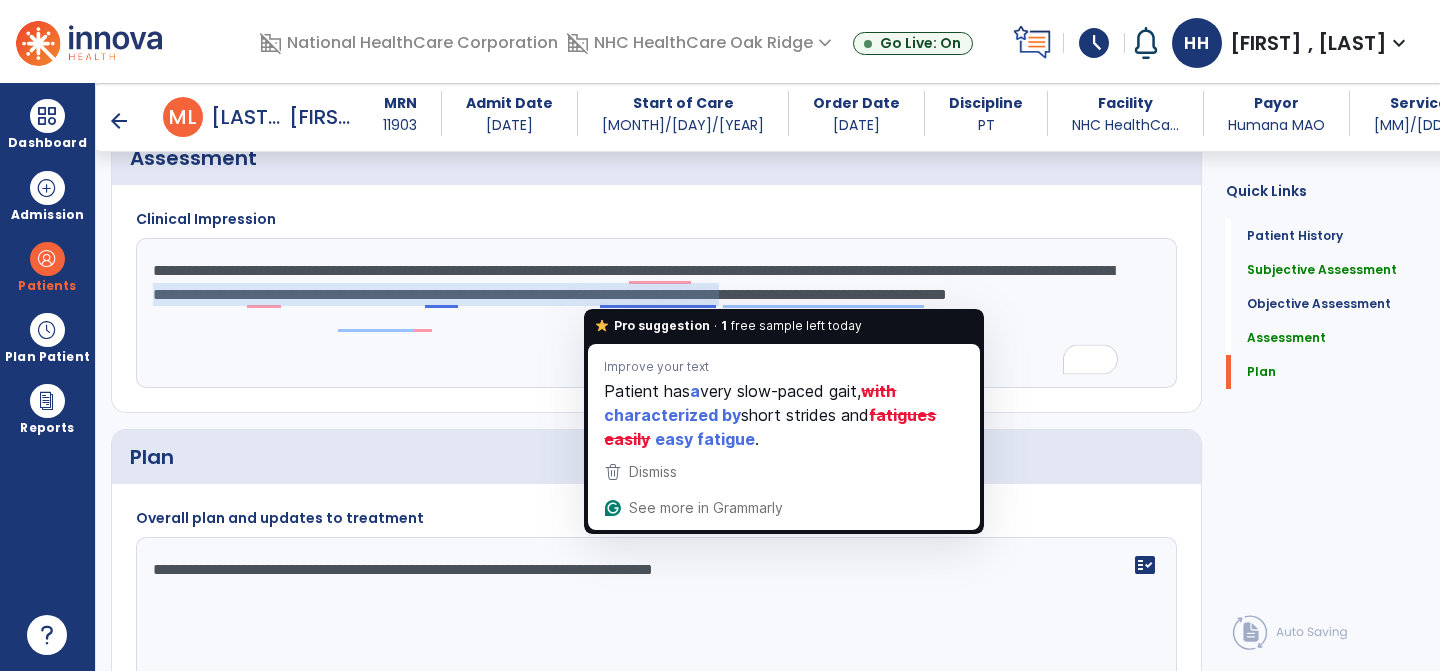 click on "**********" 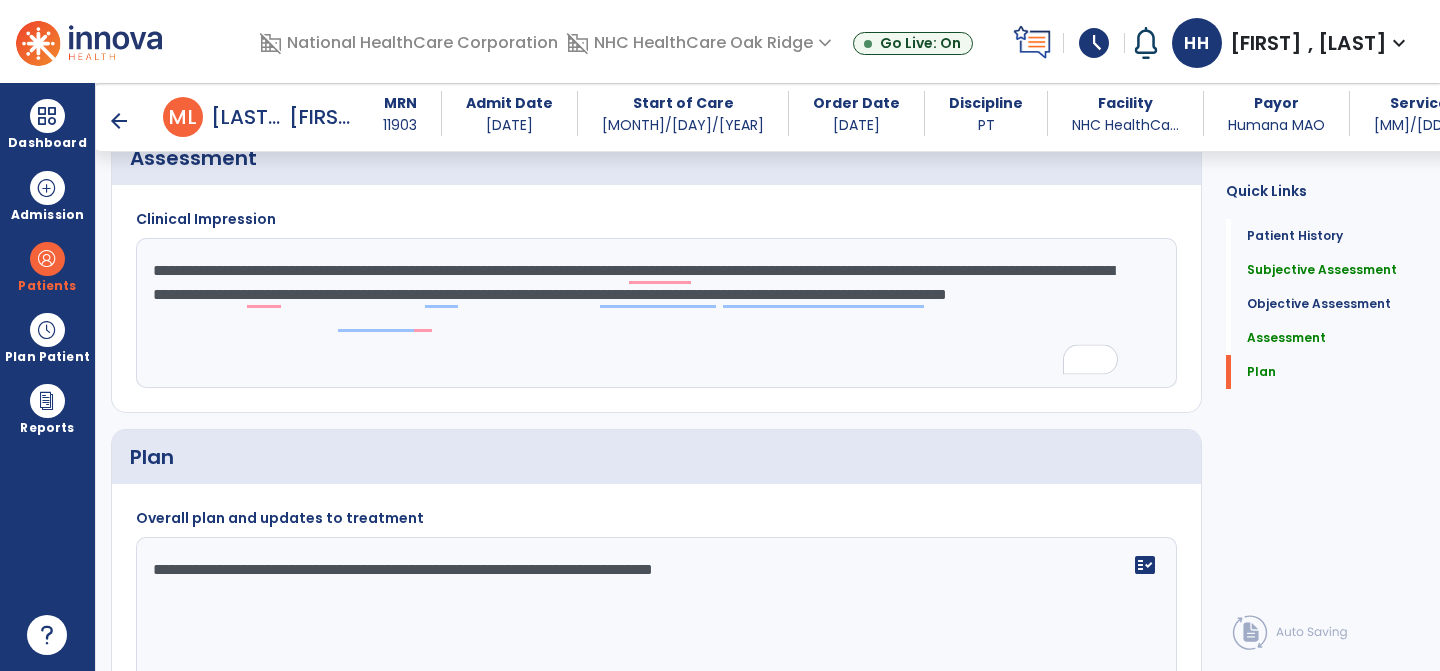 click on "**********" 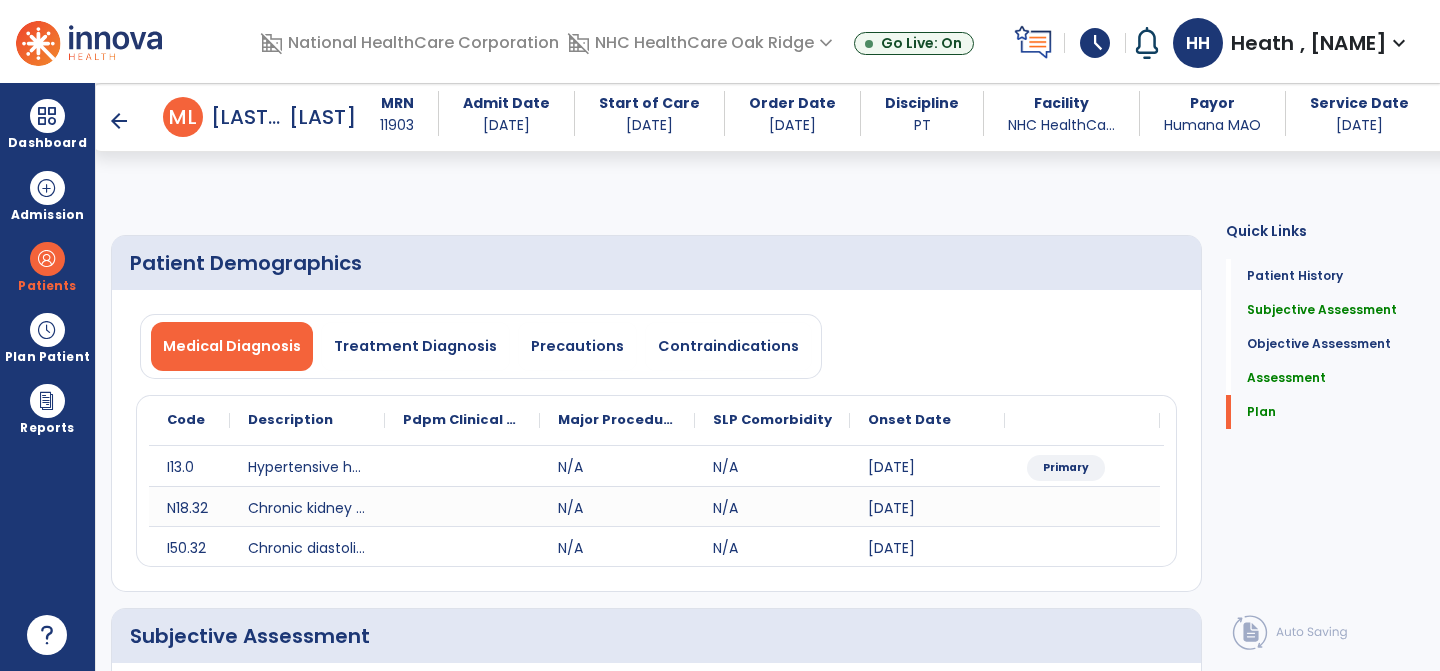 scroll, scrollTop: 0, scrollLeft: 0, axis: both 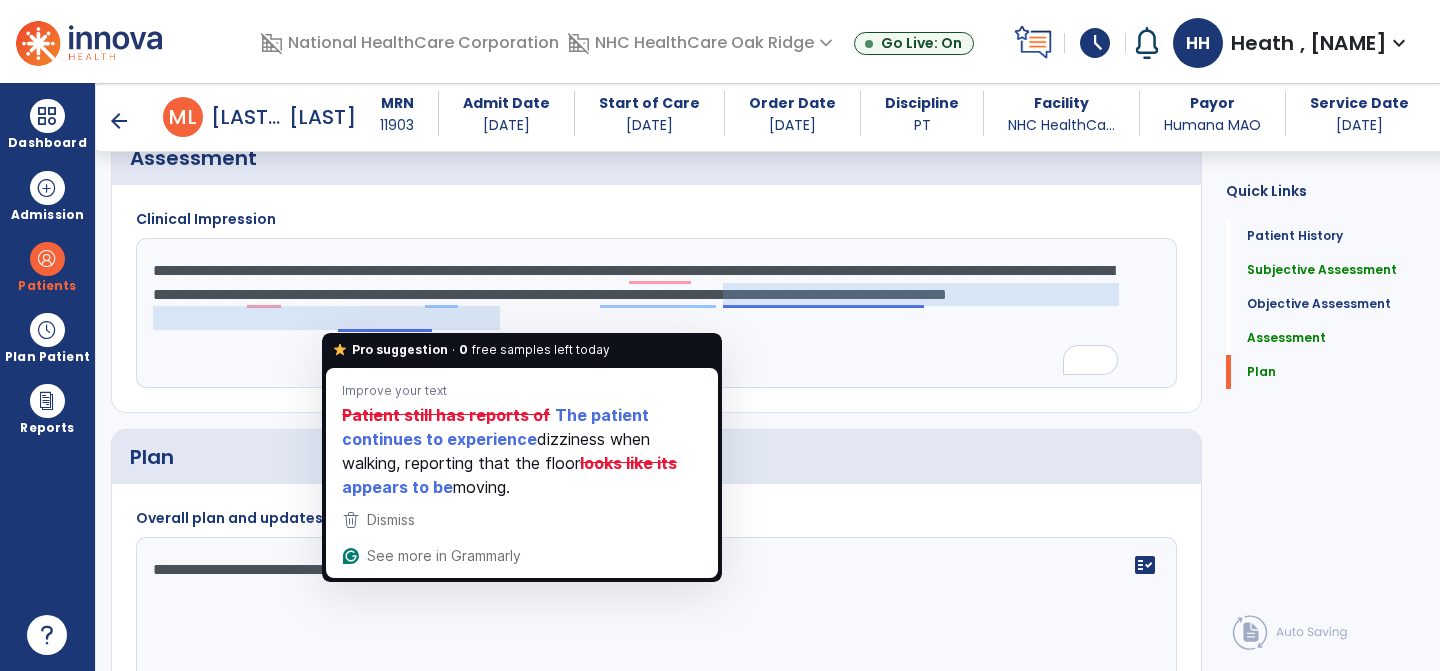 click on "**********" 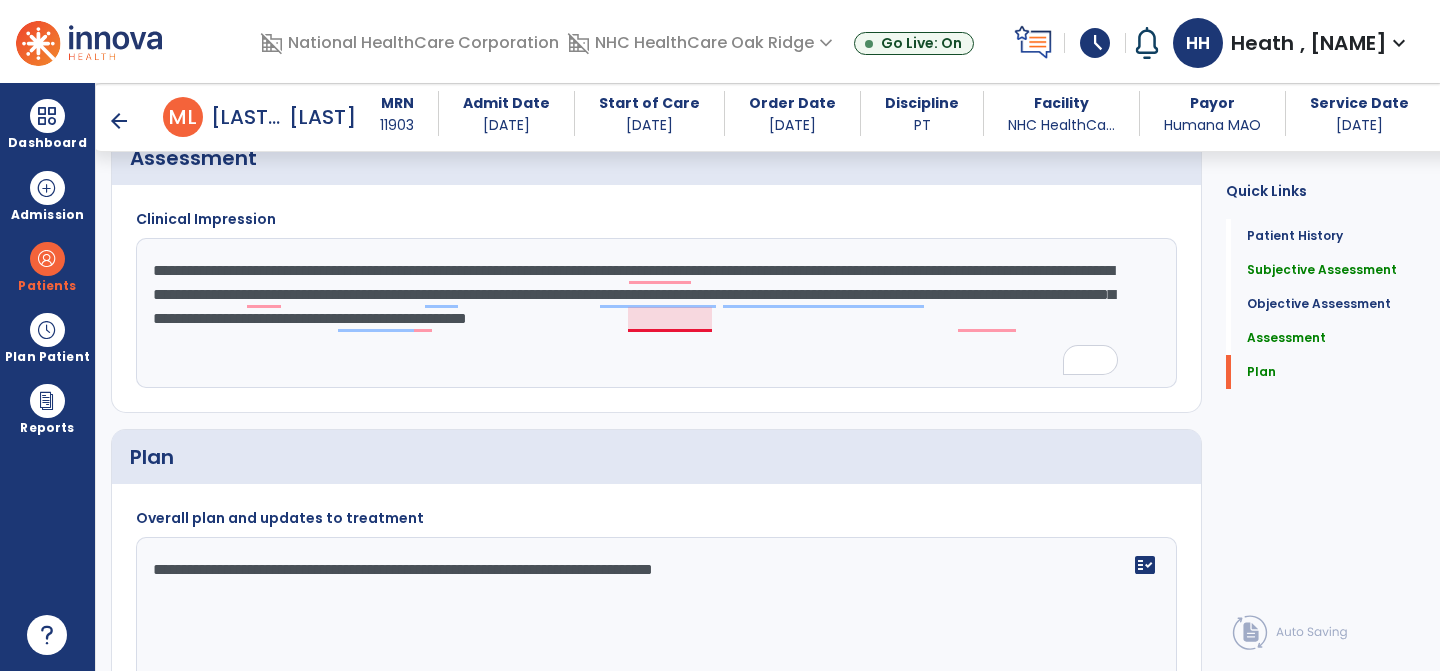 click on "**********" 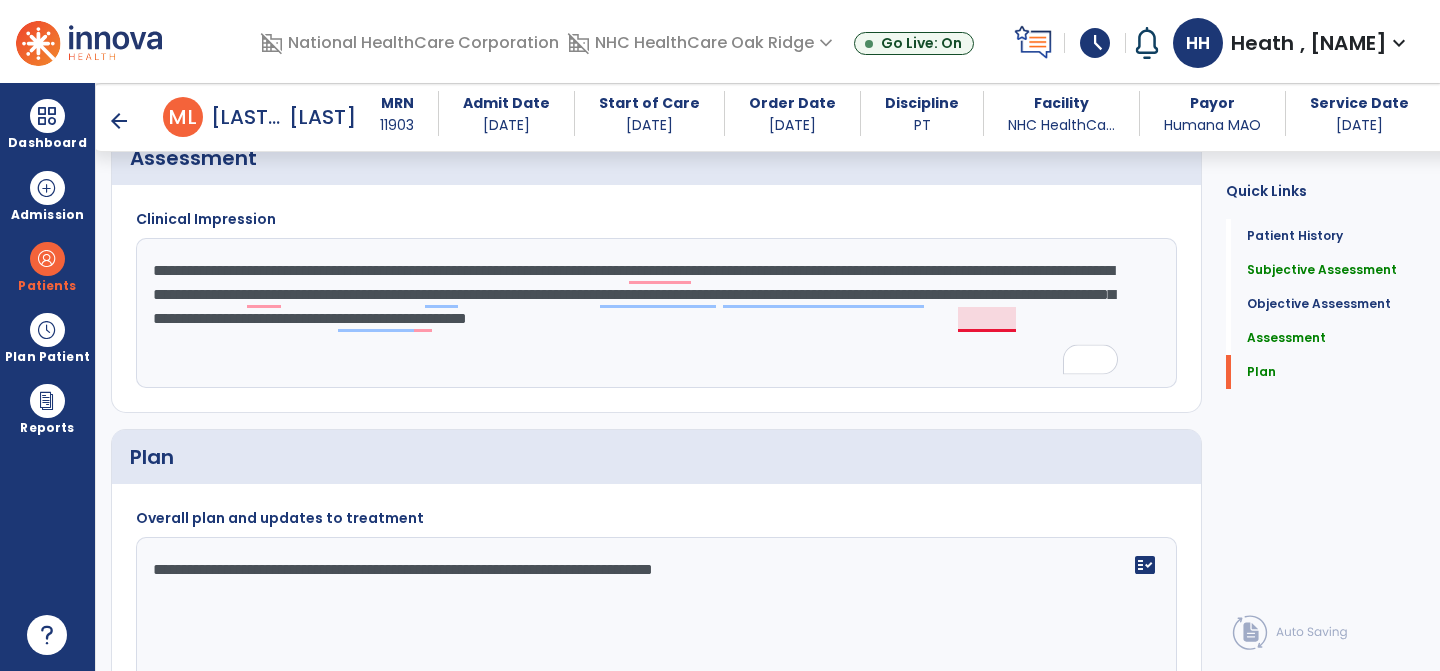 click on "**********" 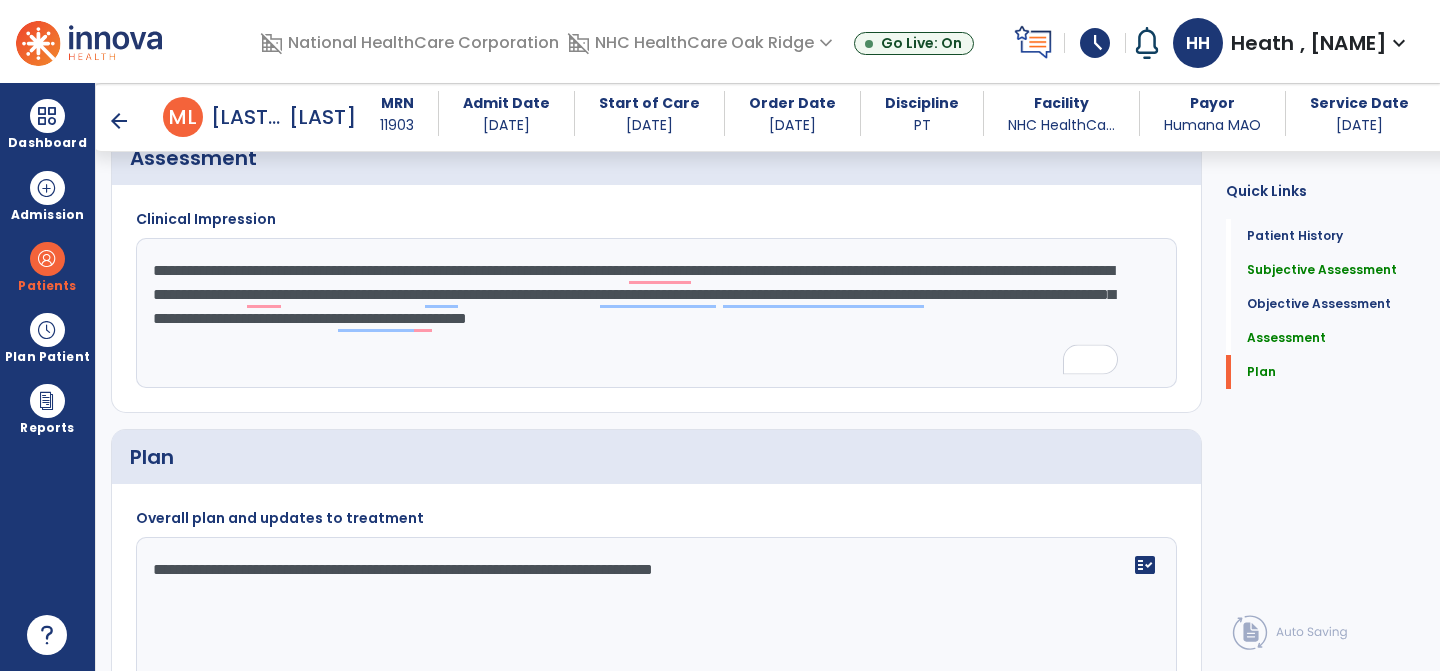 click on "**********" 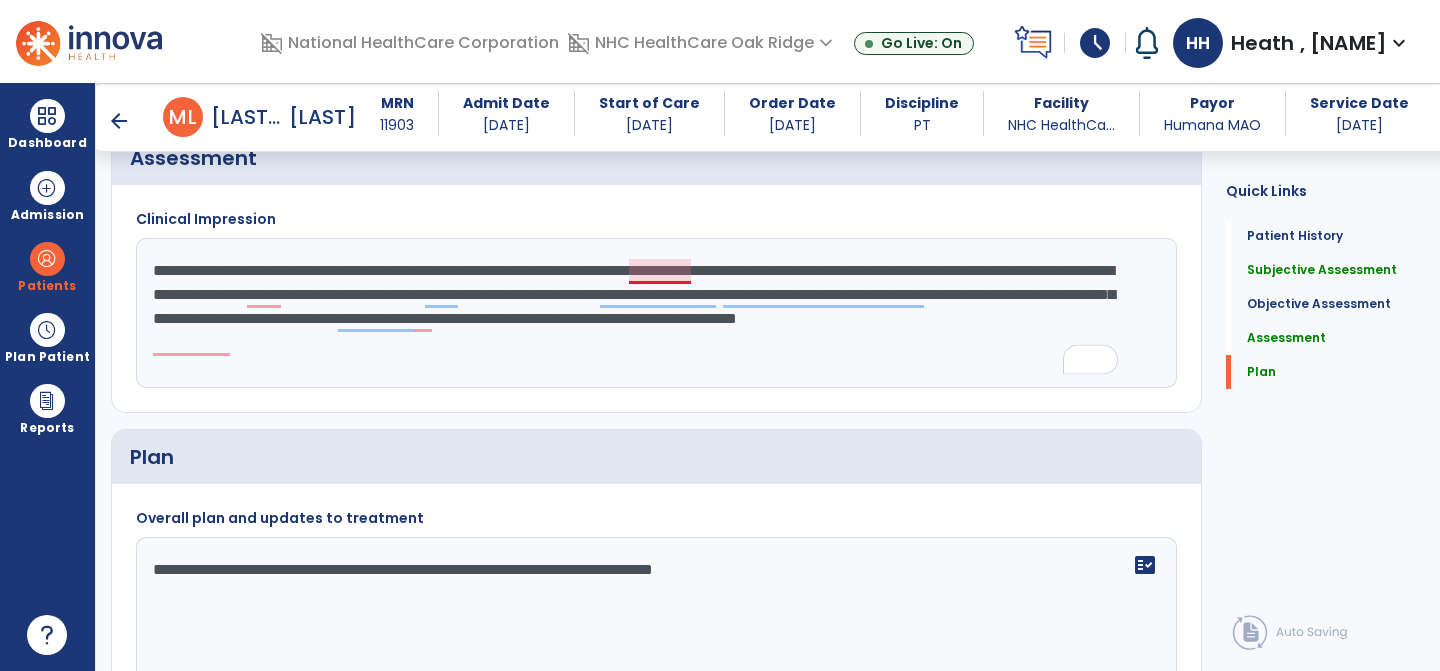 click on "**********" 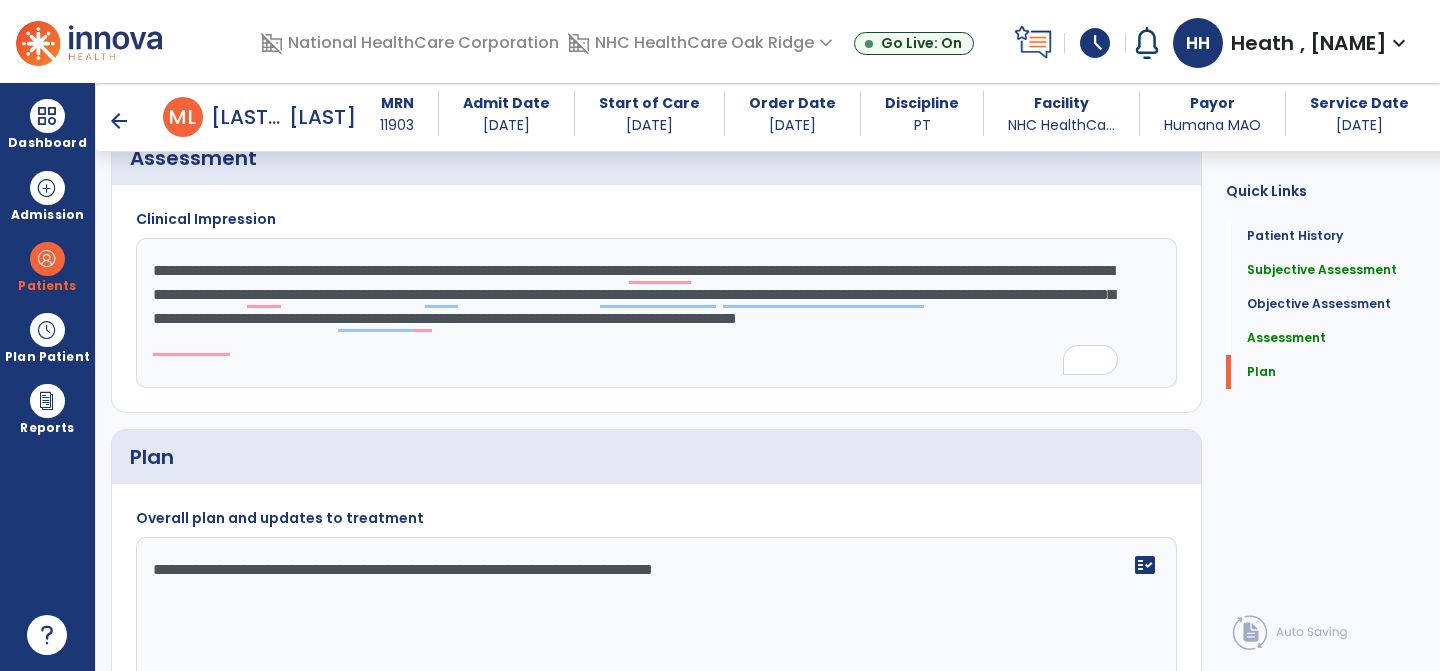 click on "**********" 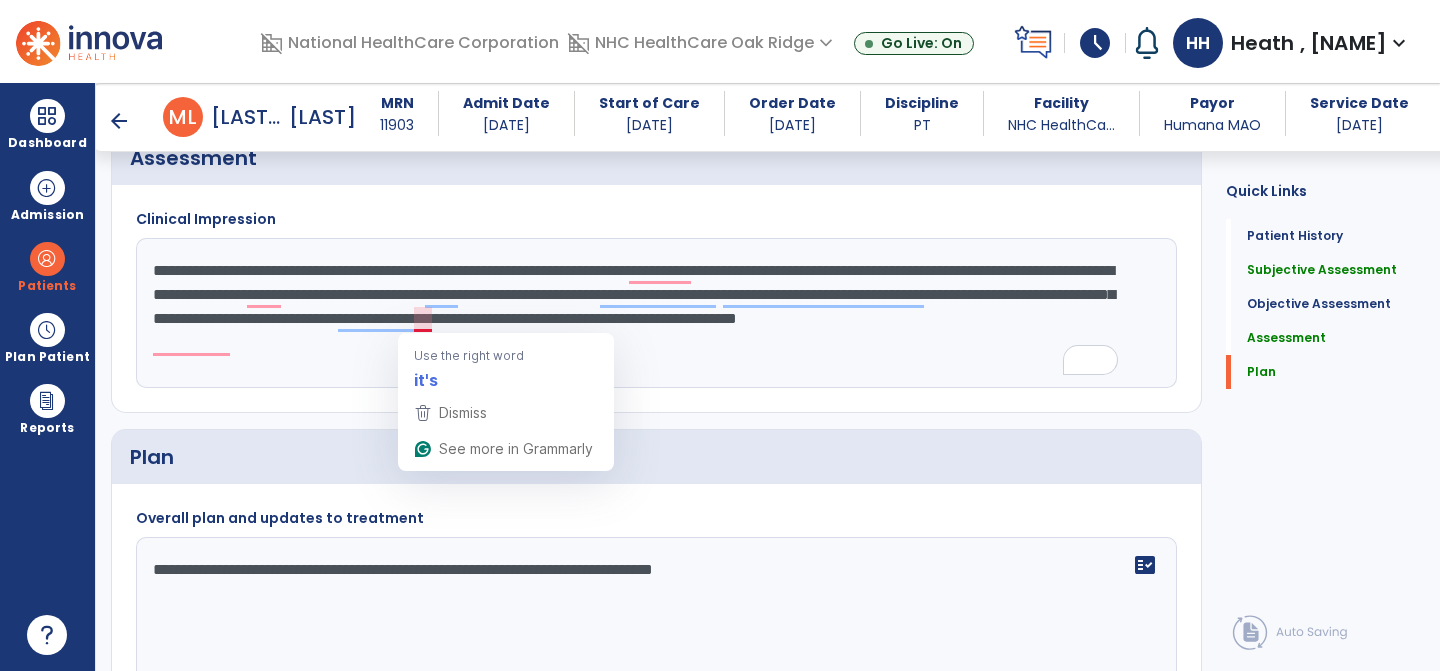 click on "**********" 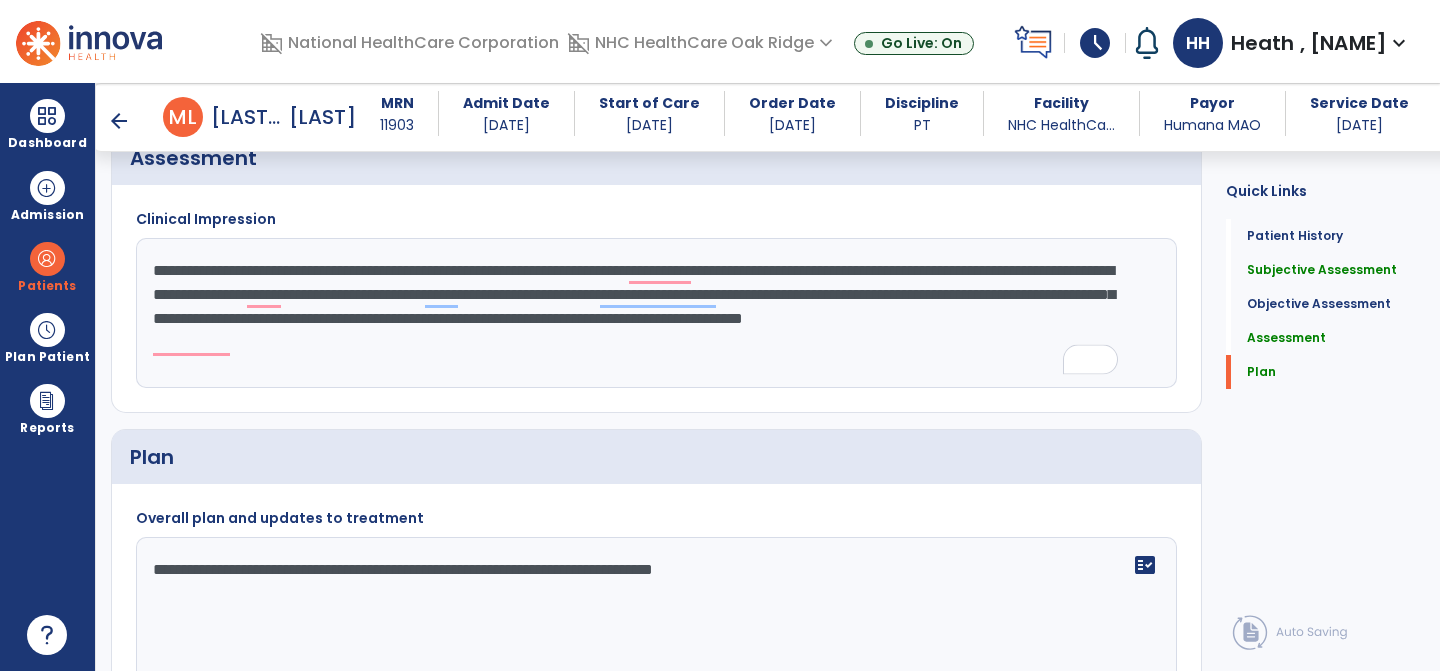 click on "**********" 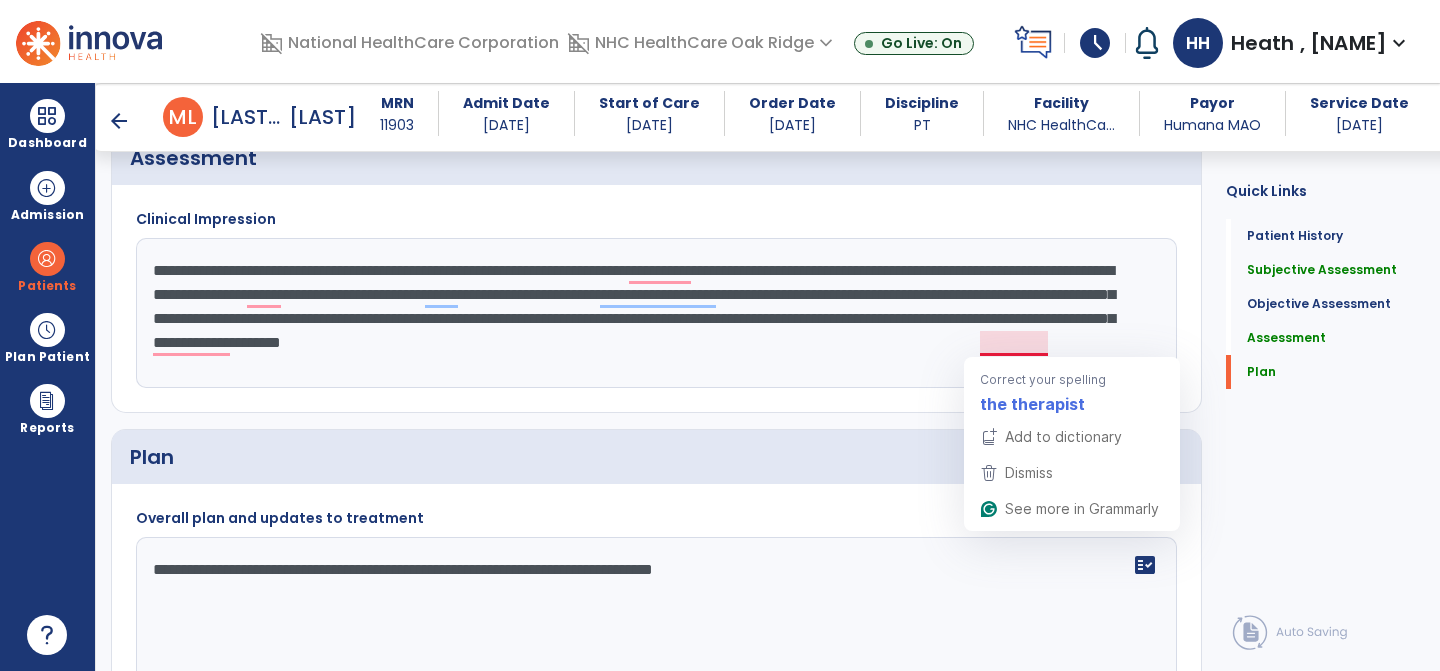 click on "**********" 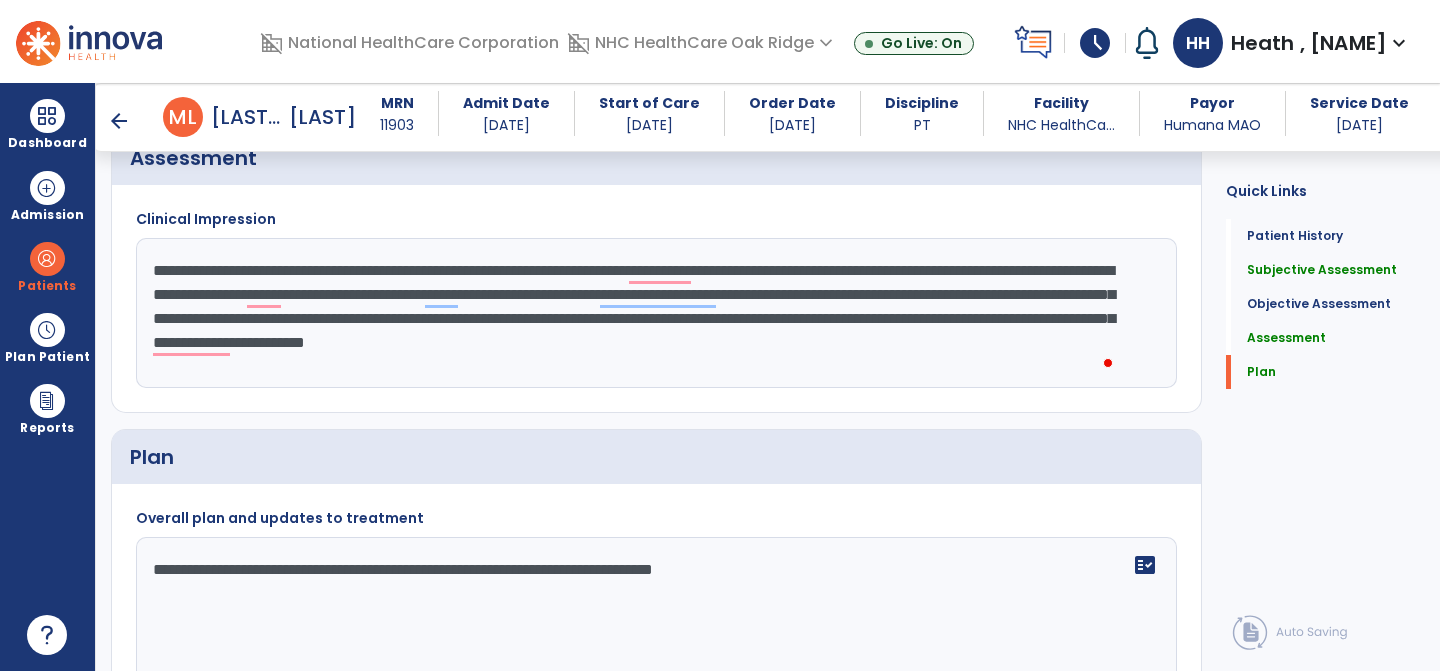 click on "**********" 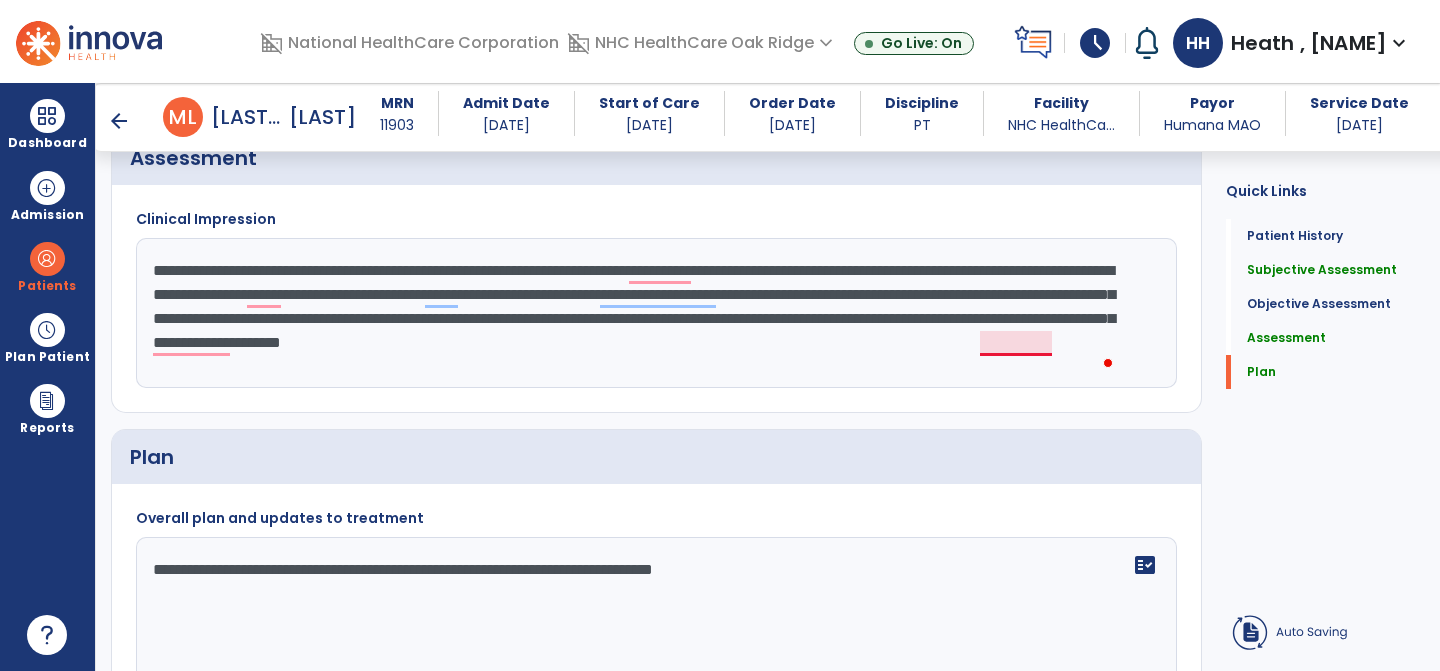 click on "**********" 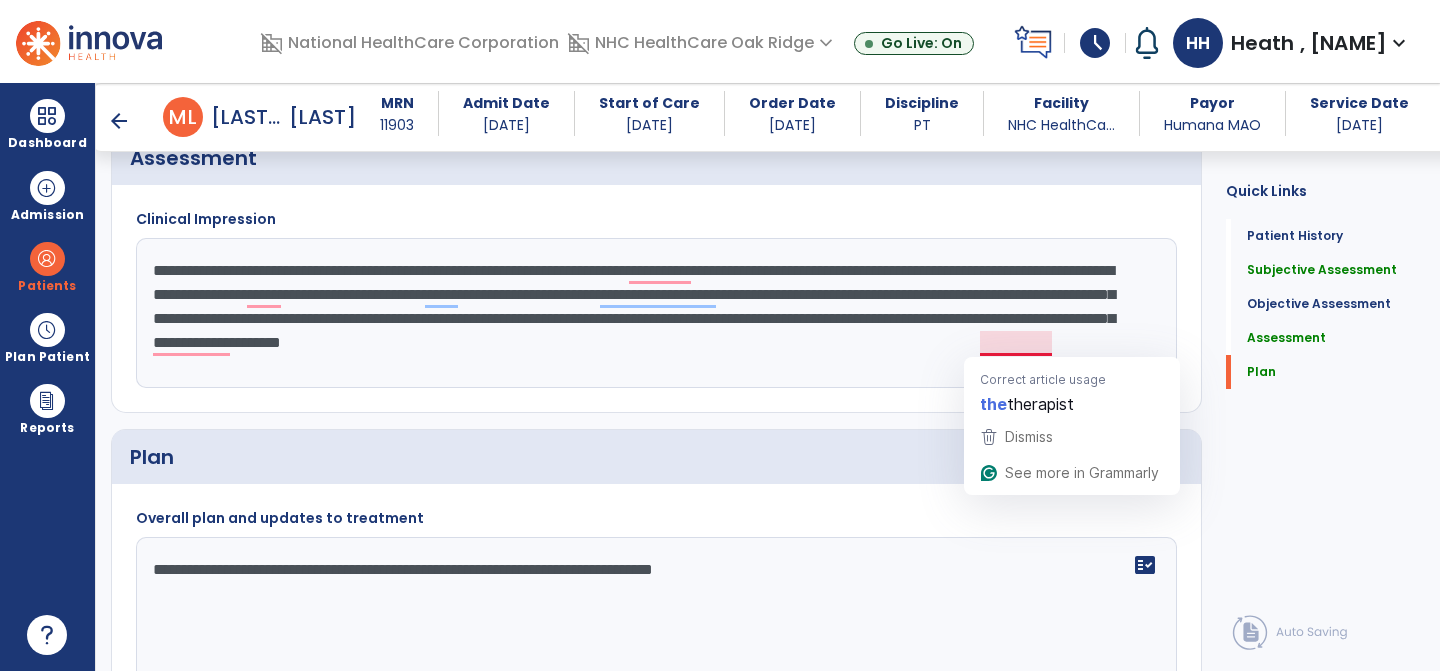 click on "**********" 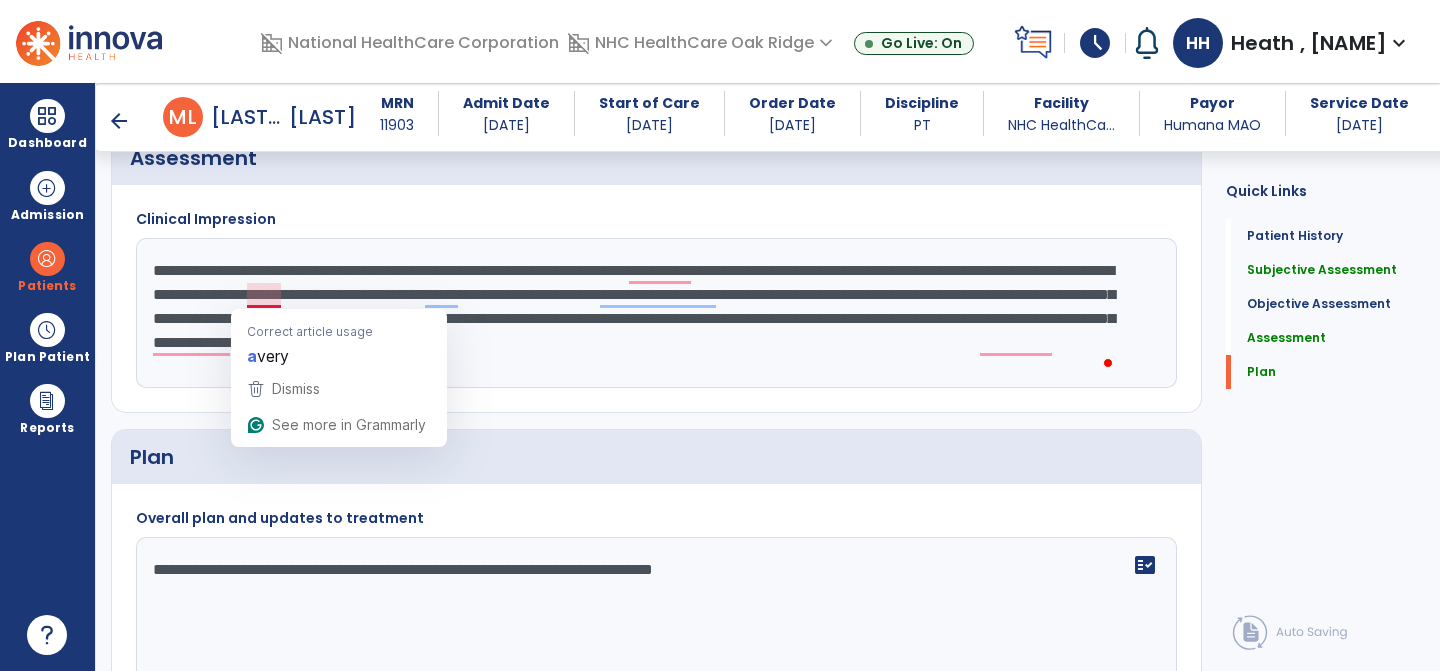 type on "**********" 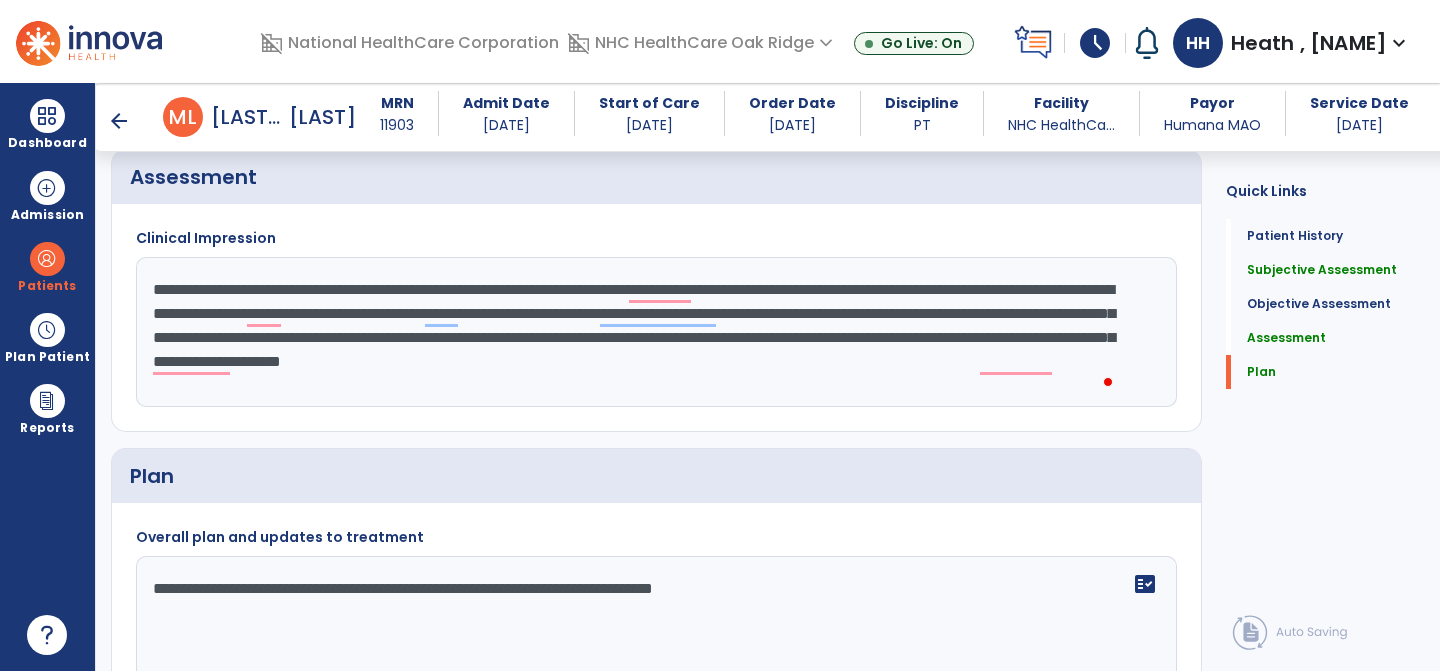 scroll, scrollTop: 2395, scrollLeft: 0, axis: vertical 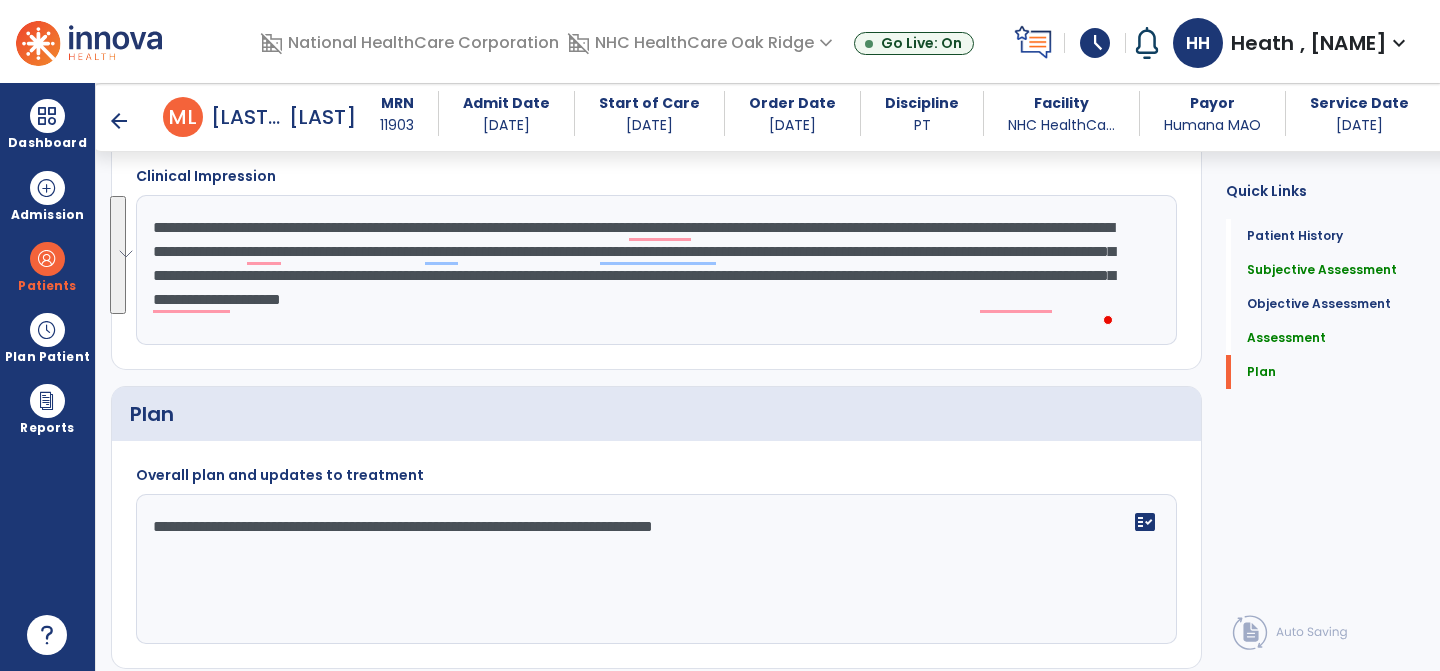drag, startPoint x: 155, startPoint y: 231, endPoint x: 268, endPoint y: 317, distance: 142.00352 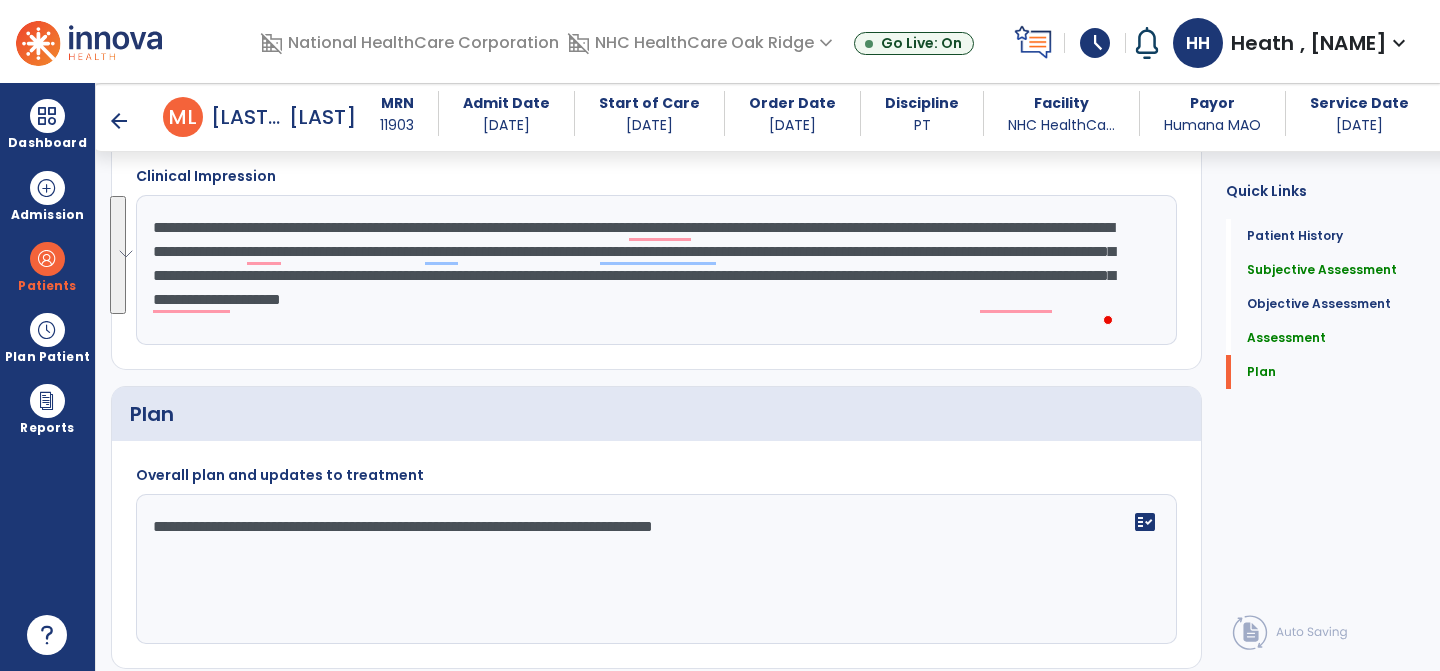 click on "**********" 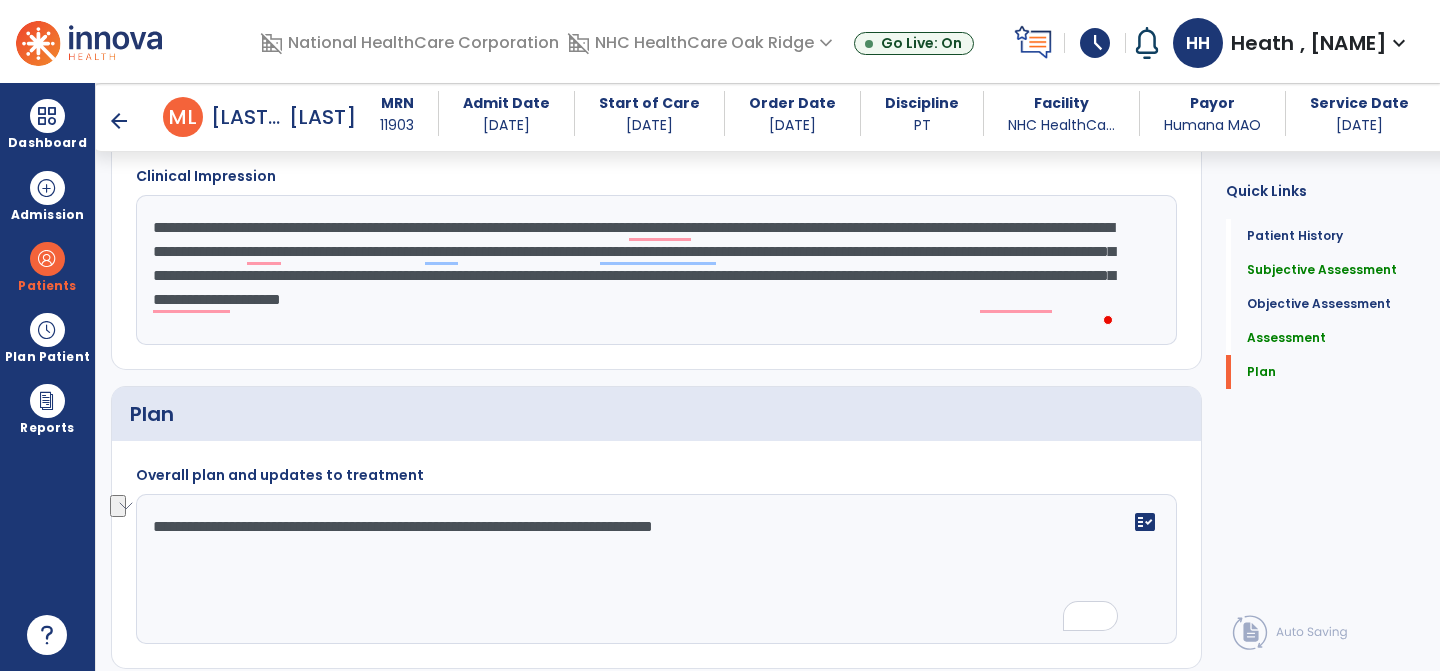 drag, startPoint x: 815, startPoint y: 528, endPoint x: 127, endPoint y: 531, distance: 688.00653 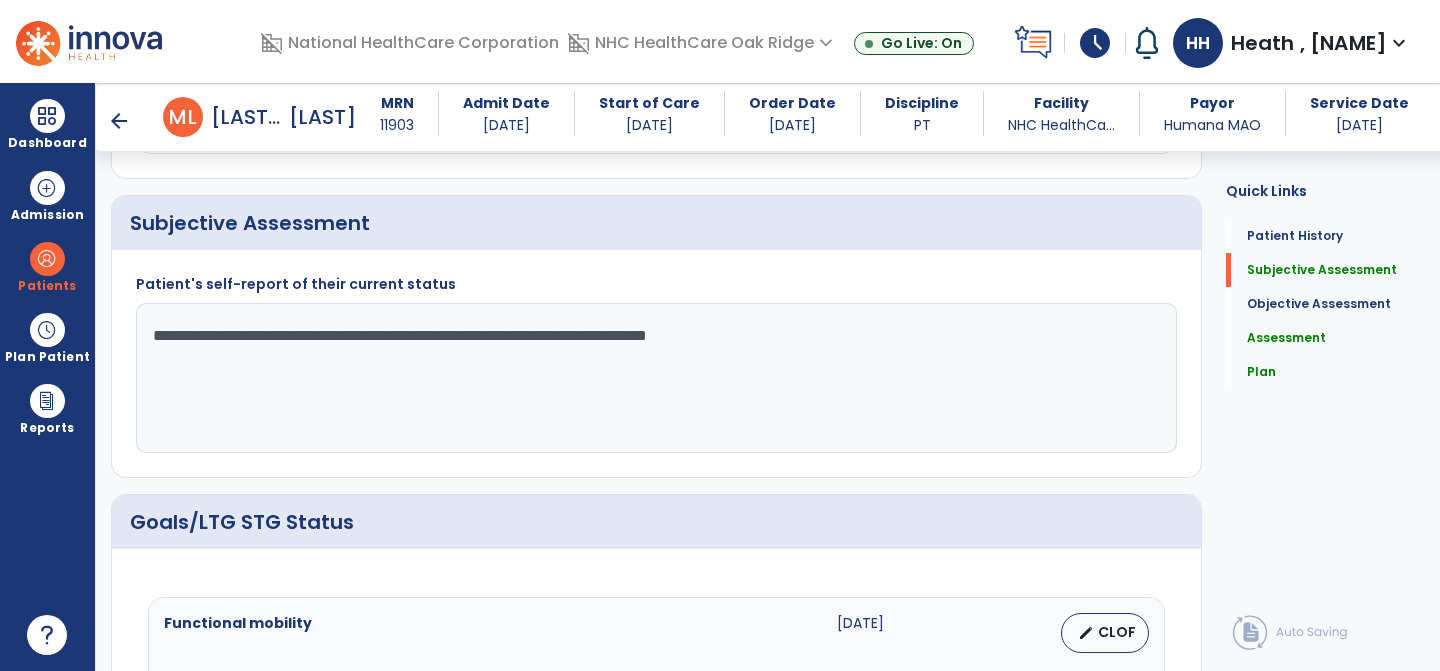 scroll, scrollTop: 397, scrollLeft: 0, axis: vertical 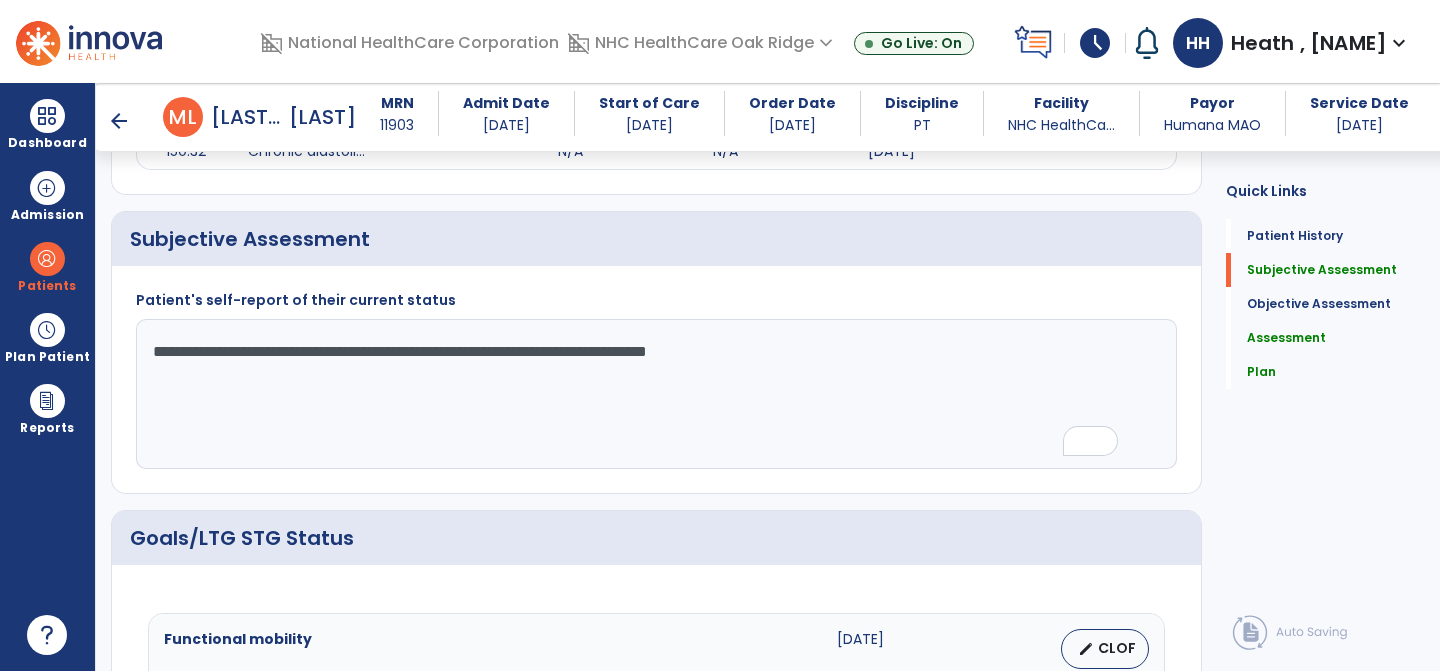 drag, startPoint x: 796, startPoint y: 356, endPoint x: 122, endPoint y: 336, distance: 674.2967 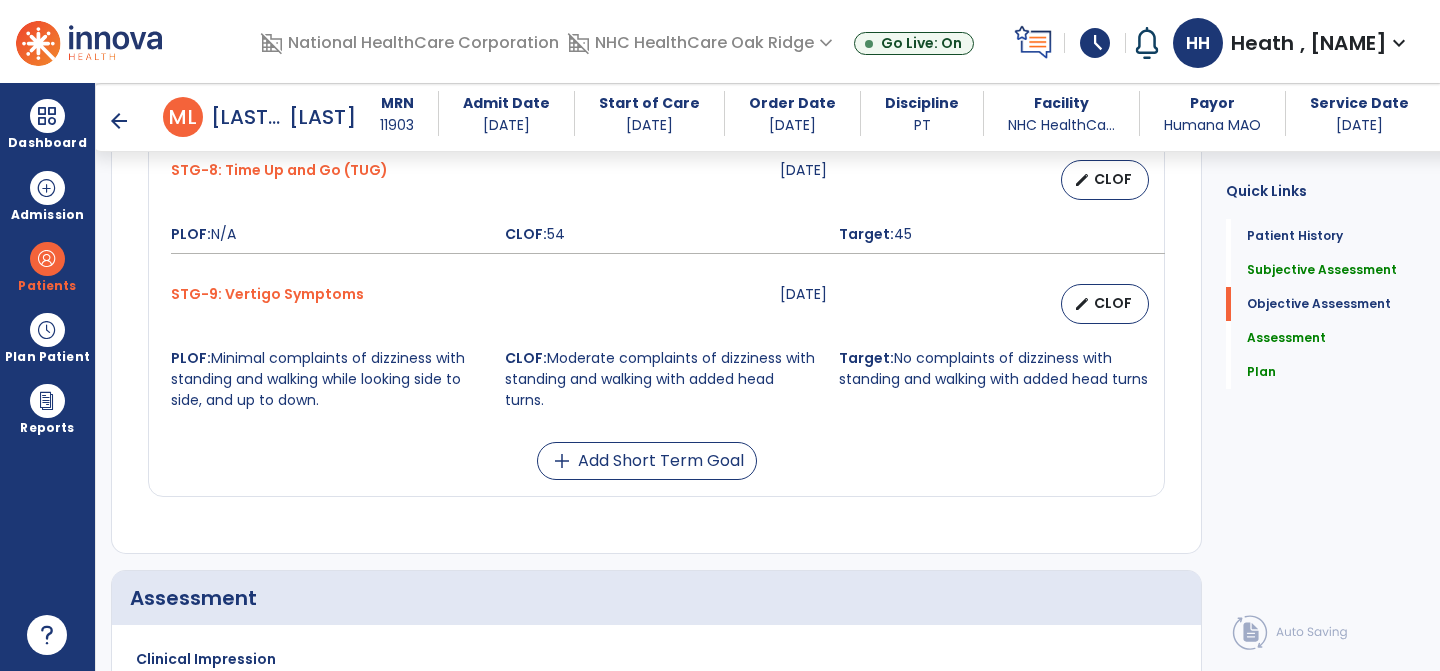 scroll, scrollTop: 2467, scrollLeft: 0, axis: vertical 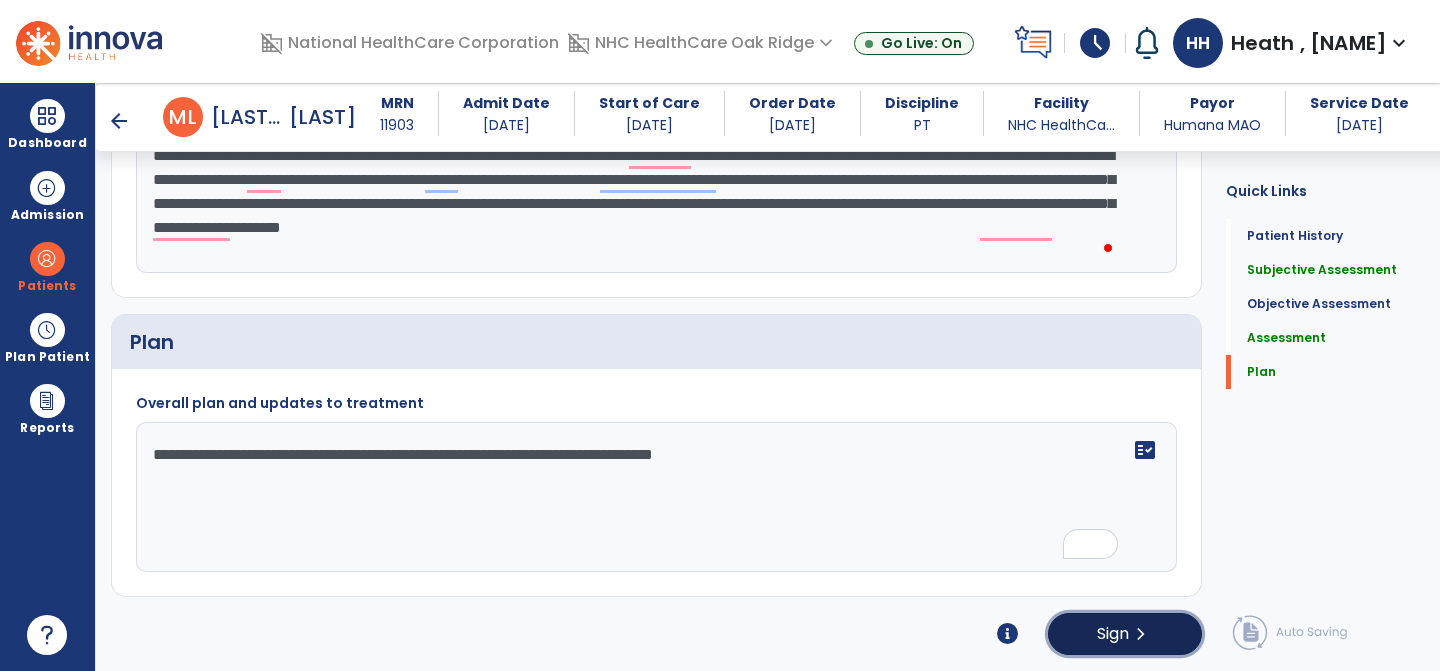 click on "Sign  chevron_right" 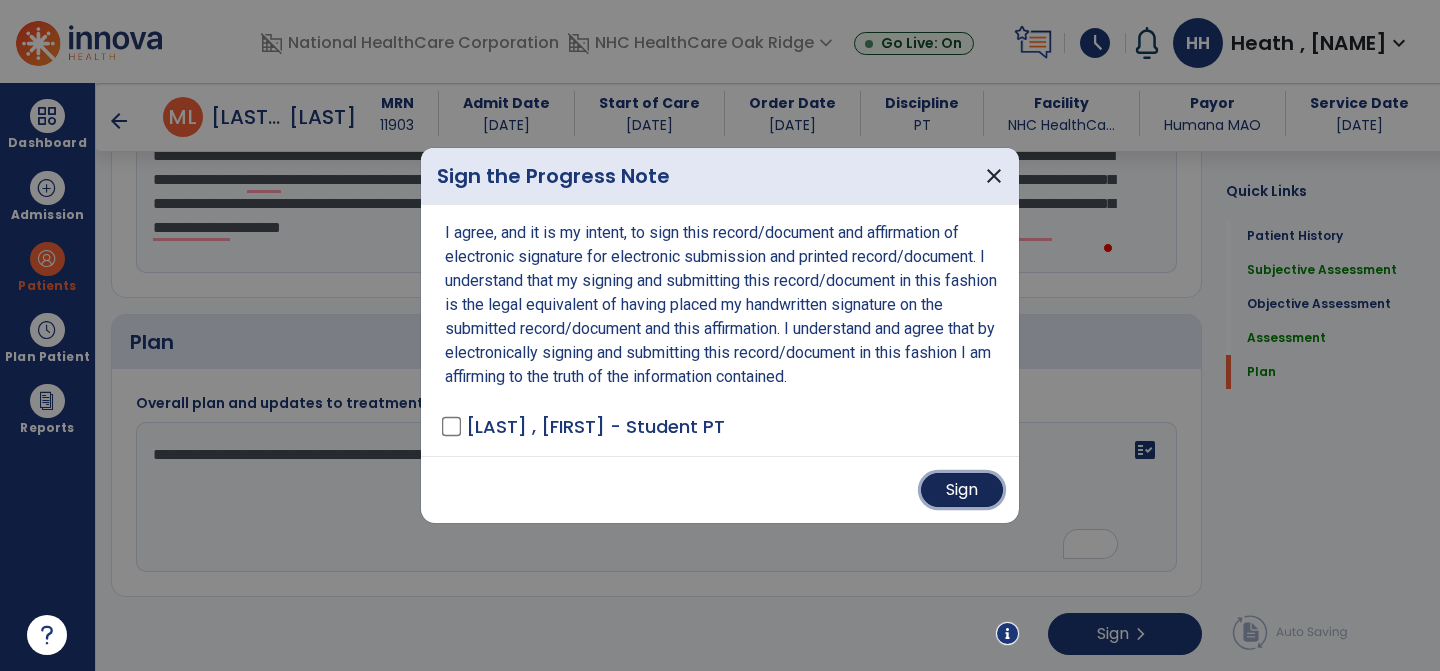 click on "Sign" at bounding box center [962, 490] 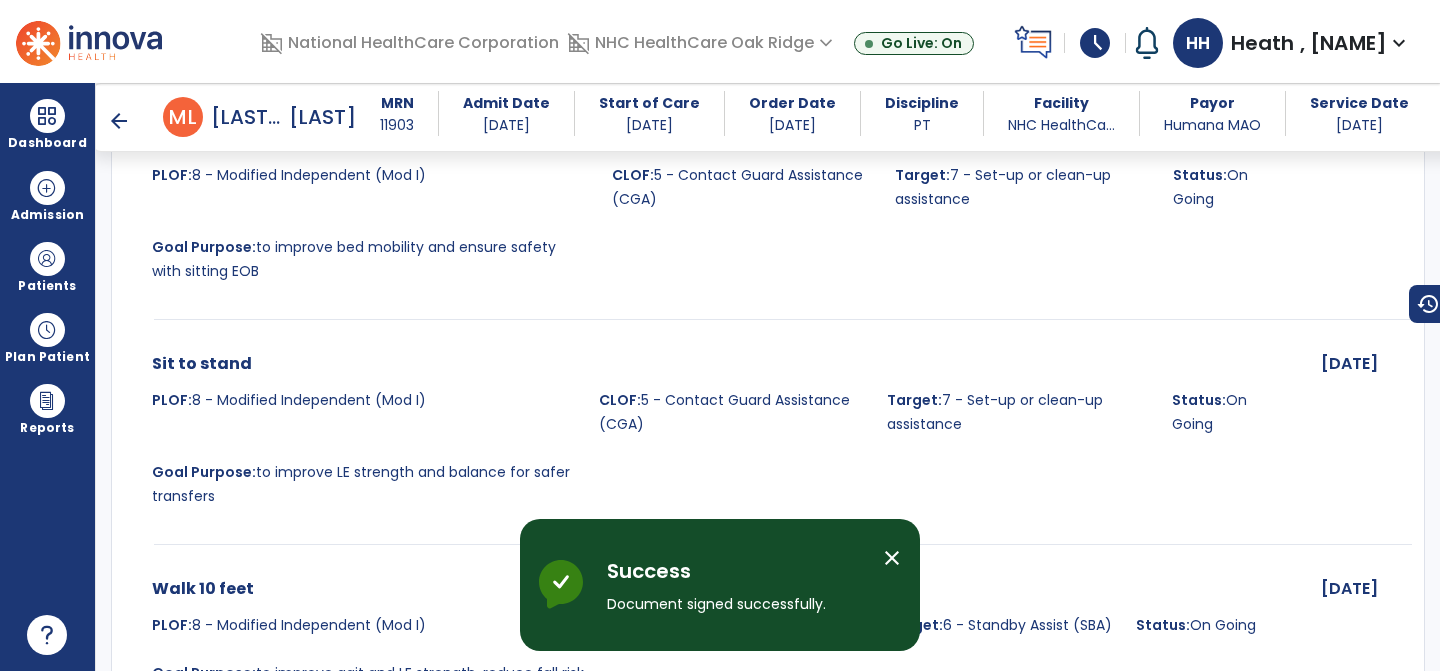 scroll, scrollTop: 1595, scrollLeft: 0, axis: vertical 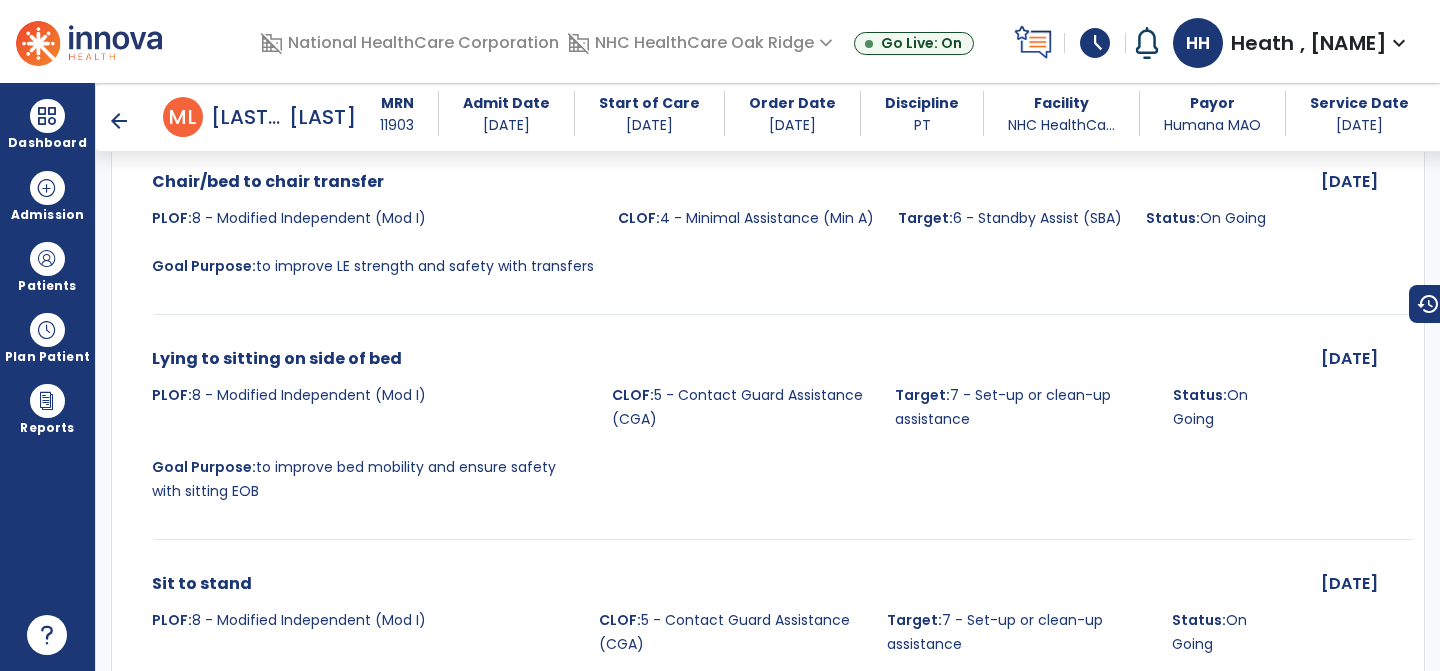 click on "arrow_back      M  L  Mills,   Louise  MRN 11903 Admit Date 06/30/2025 Start of Care 07/01/2025 Order Date 06/30/2025 Discipline PT Facility NHC HealthCa... Payor Humana MAO Service Date 07/14/2025" at bounding box center [794, 117] 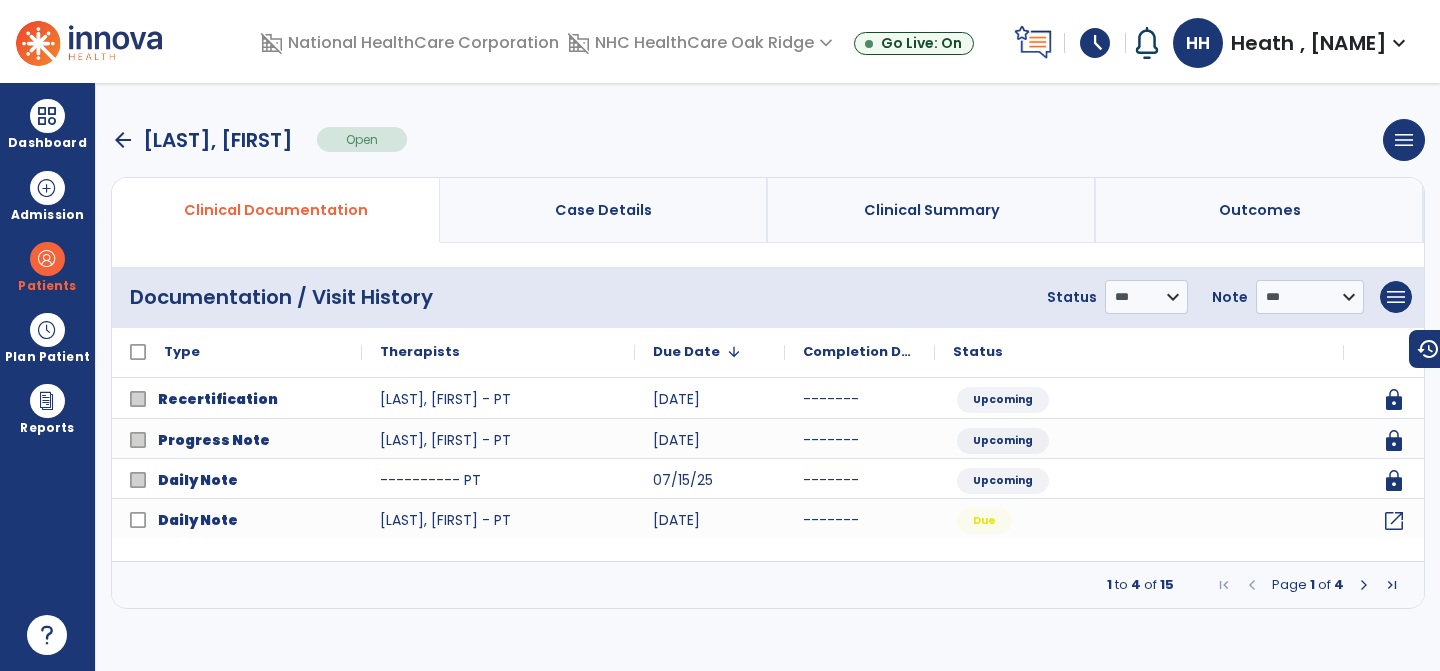 click on "arrow_back" at bounding box center (123, 140) 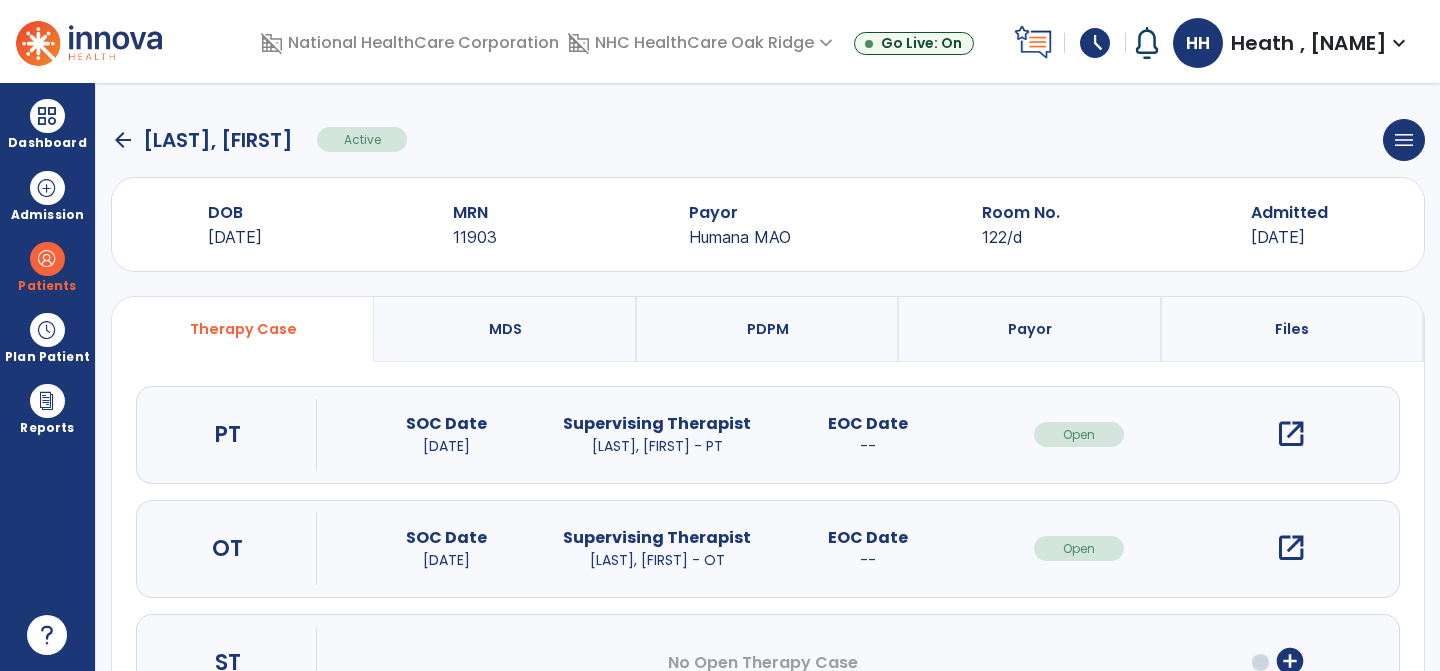 click on "arrow_back" 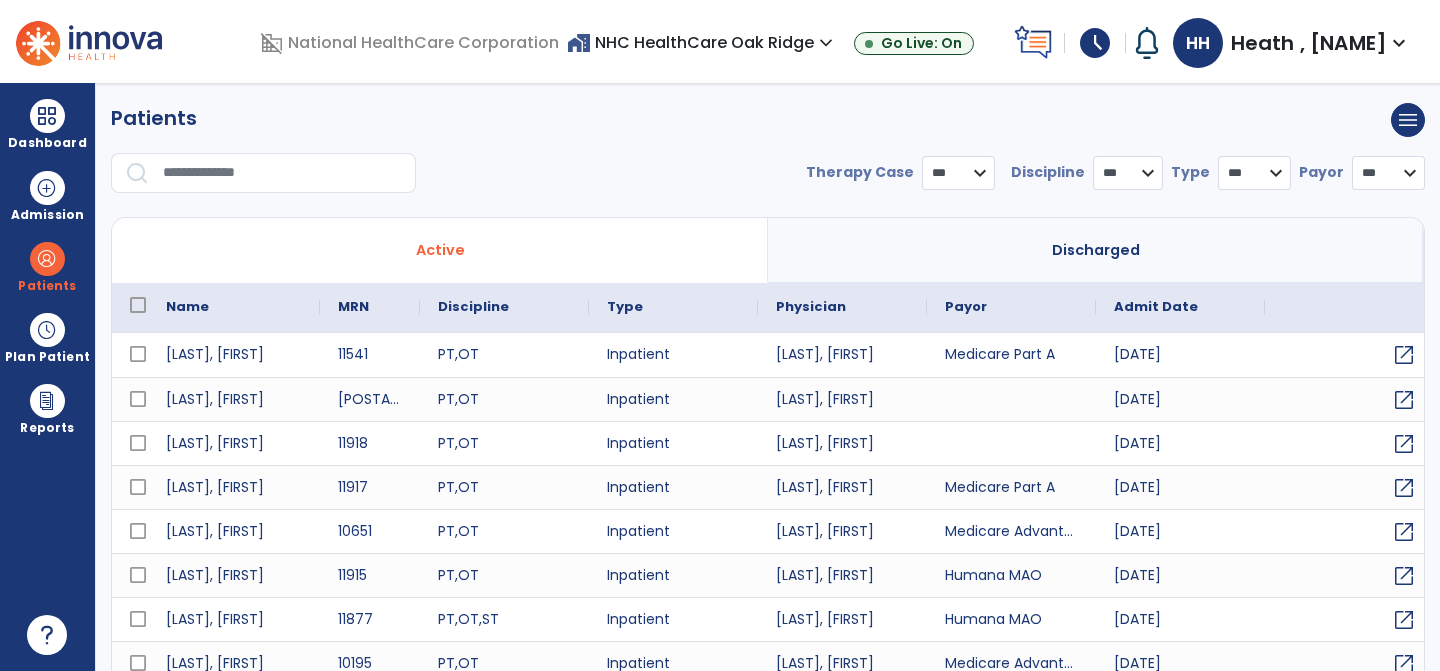 select on "***" 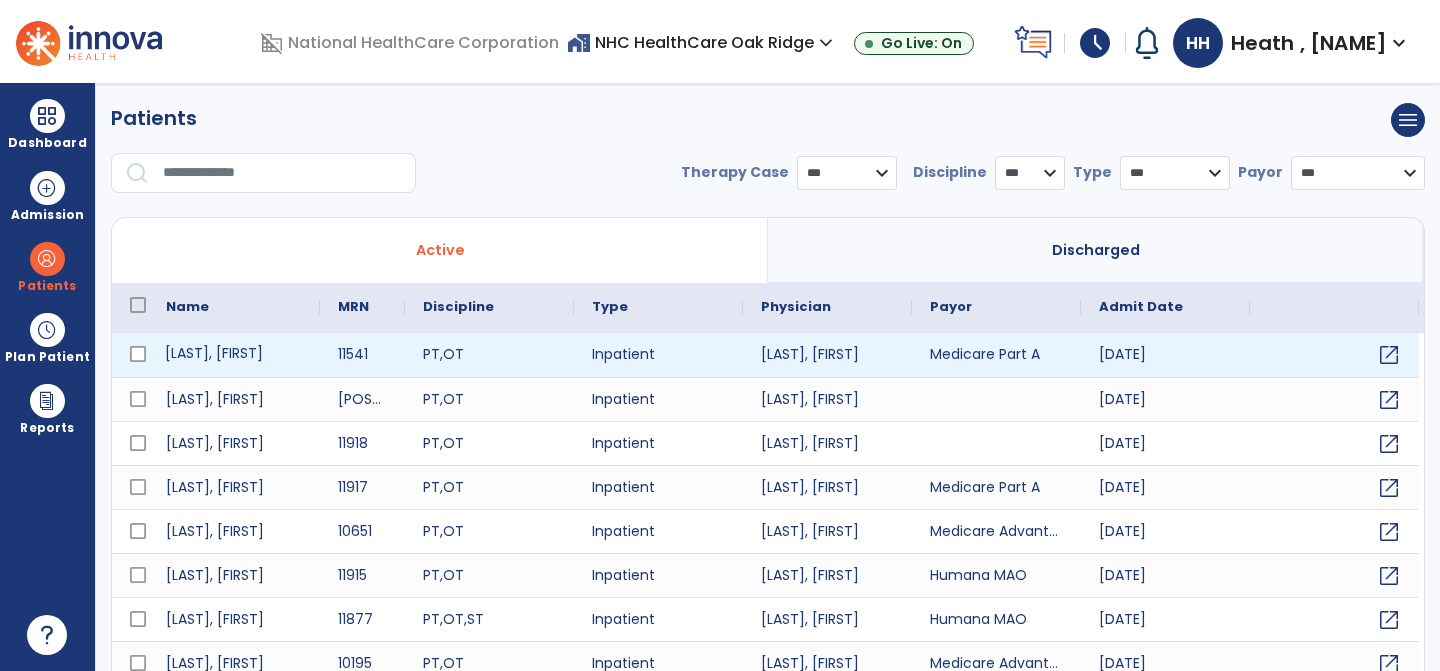 click on "Hester, Emily" at bounding box center (234, 355) 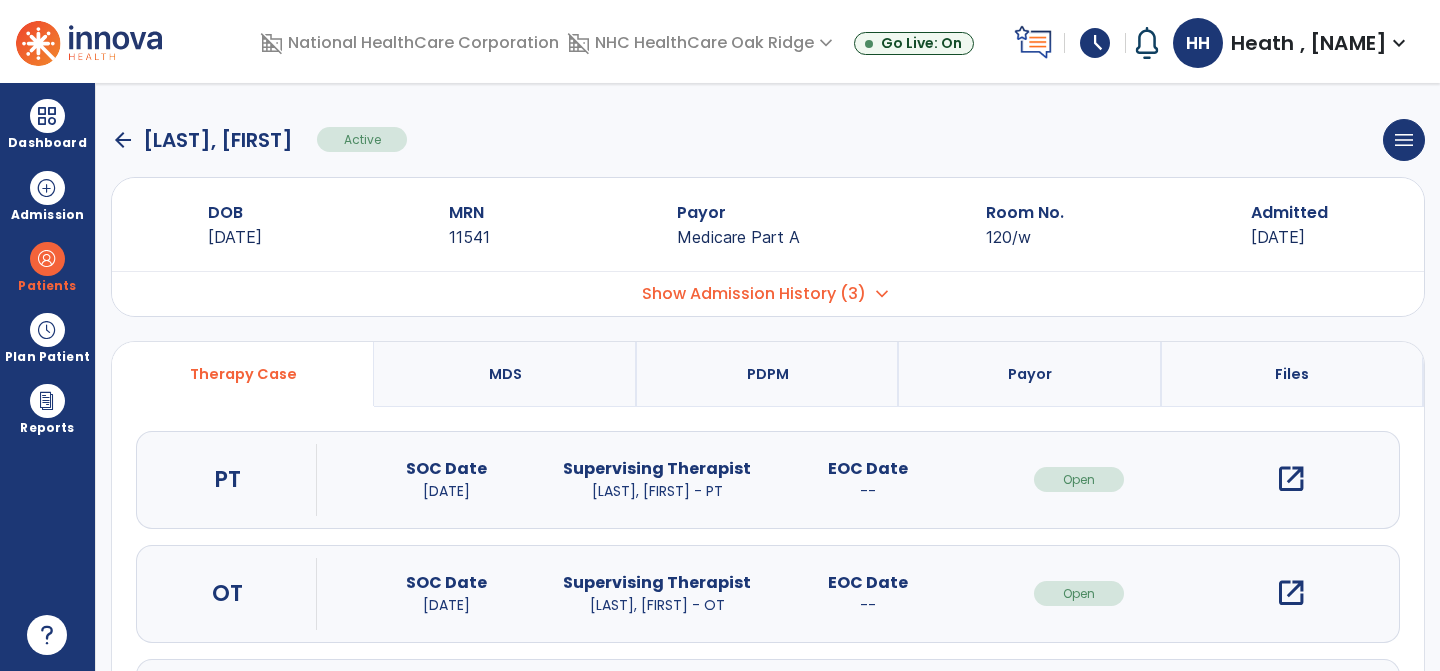 click on "open_in_new" at bounding box center [1291, 479] 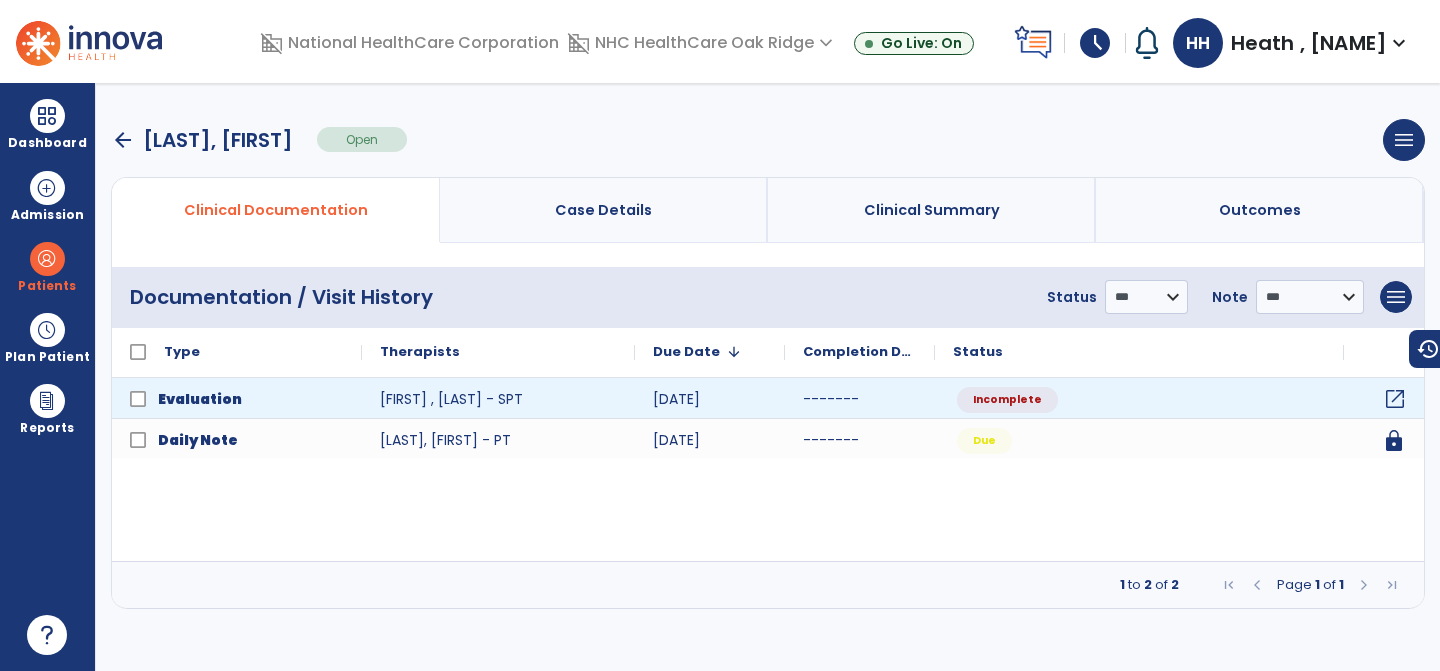 click on "open_in_new" 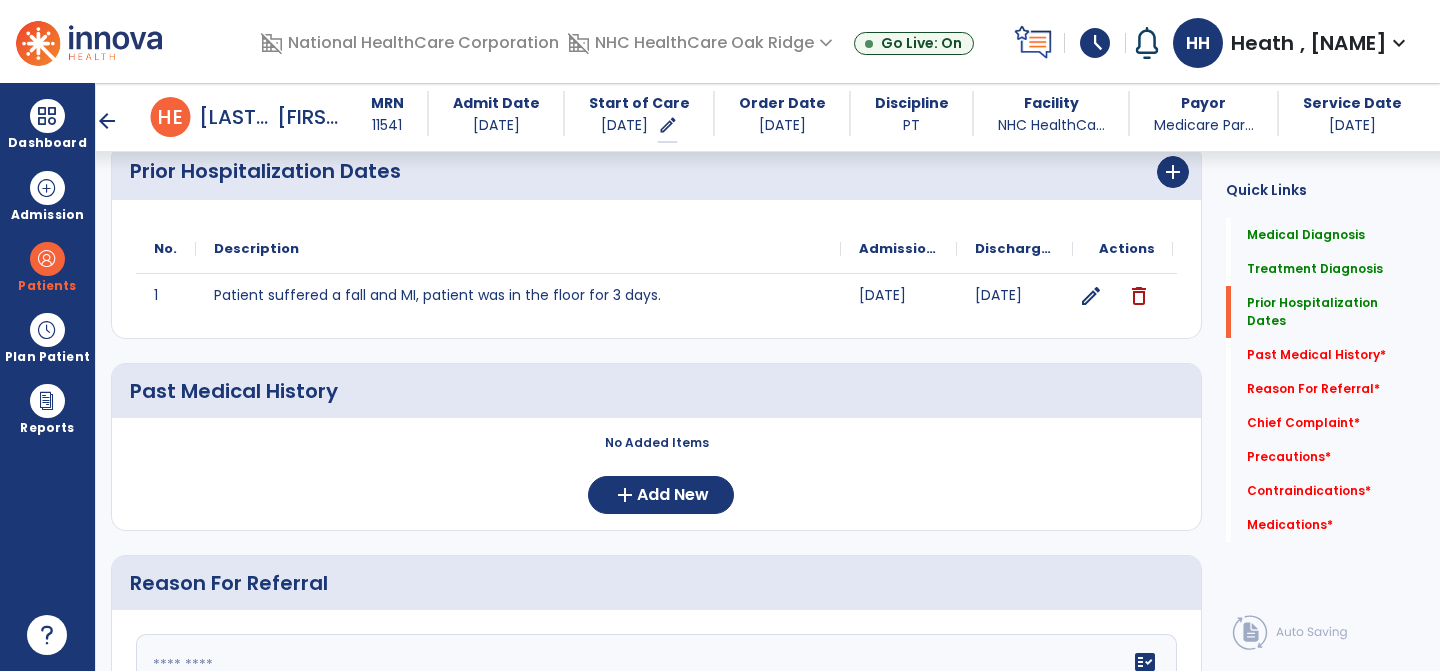 scroll, scrollTop: 560, scrollLeft: 0, axis: vertical 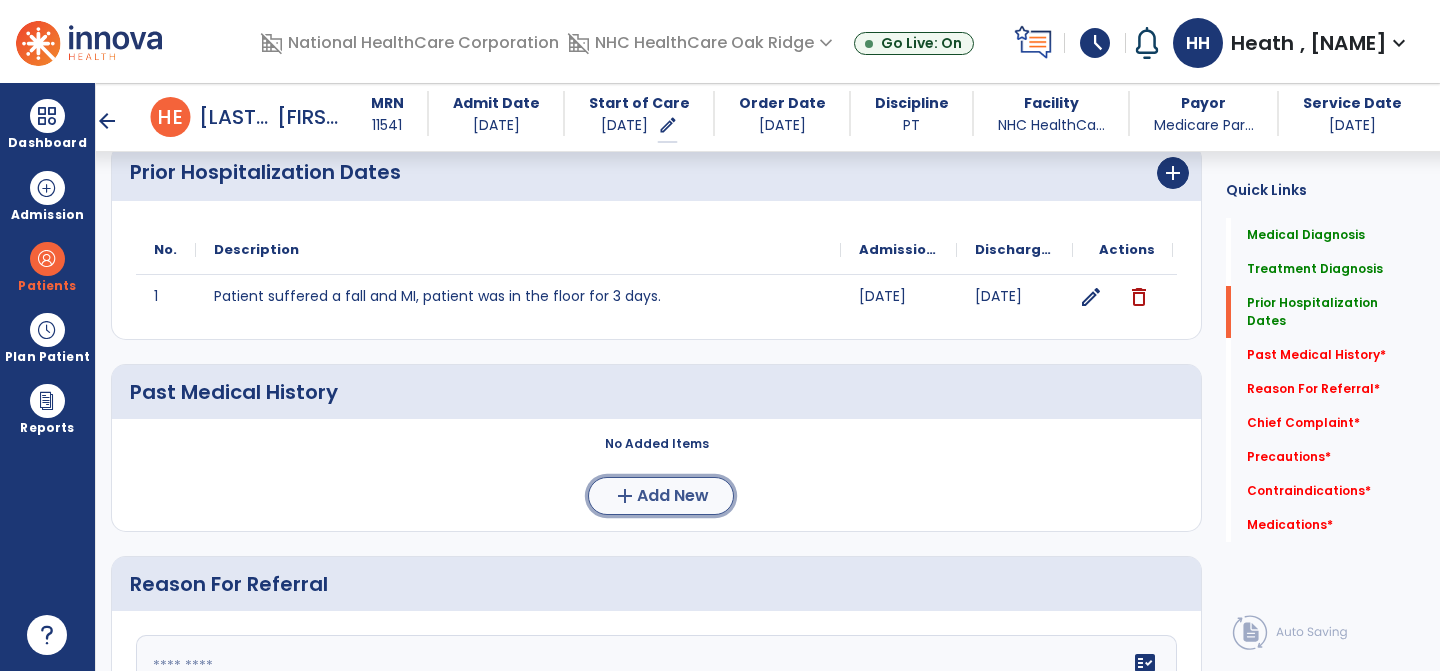 click on "Add New" 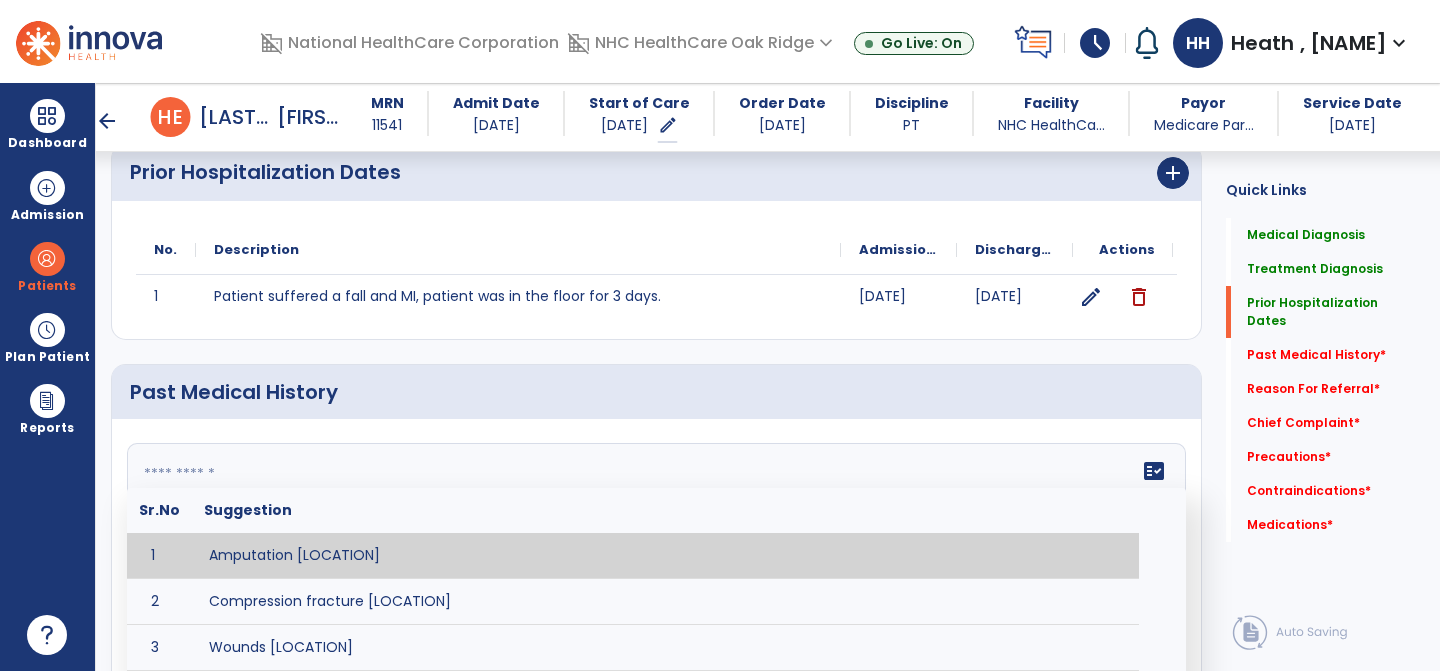 click on "fact_check  Sr.No Suggestion 1 Amputation [LOCATION] 2 Compression fracture [LOCATION] 3 Wounds [LOCATION] 4 Tendinosis [LOCATION] 5 Venous stasis ulcer [LOCATION] 6 Achilles tendon tear [LOCATION] 7 ACL tear surgically repaired [LOCATION] 8 Above knee amputation (AKA) [LOCATION] 9 Below knee amputation (BKE) [LOCATION] 10 Cancer (SITE/TYPE) 11 Surgery (TYPE) 12 AAA (Abdominal Aortic Aneurysm) 13 Achilles tendon tear [LOCATION] 14 Acute Renal Failure 15 AIDS (Acquired Immune Deficiency Syndrome) 16 Alzheimer's Disease 17 Anemia 18 Angina 19 Anxiety 20 ASHD (Arteriosclerotic Heart Disease) 21 Atrial Fibrillation 22 Bipolar Disorder 23 Bowel Obstruction 24 C-Diff 25 Coronary Artery Bypass Graft (CABG) 26 CAD (Coronary Artery Disease) 27 Carpal tunnel syndrome 28 Chronic bronchitis 29 Chronic renal failure 30 Colostomy 31 COPD (Chronic Obstructive Pulmonary Disease) 32 CRPS (Complex Regional Pain Syndrome) 33 CVA (Cerebrovascular Accident) 34 CVI (Chronic Venous Insufficiency) 35 DDD (Degenerative Disc Disease)" 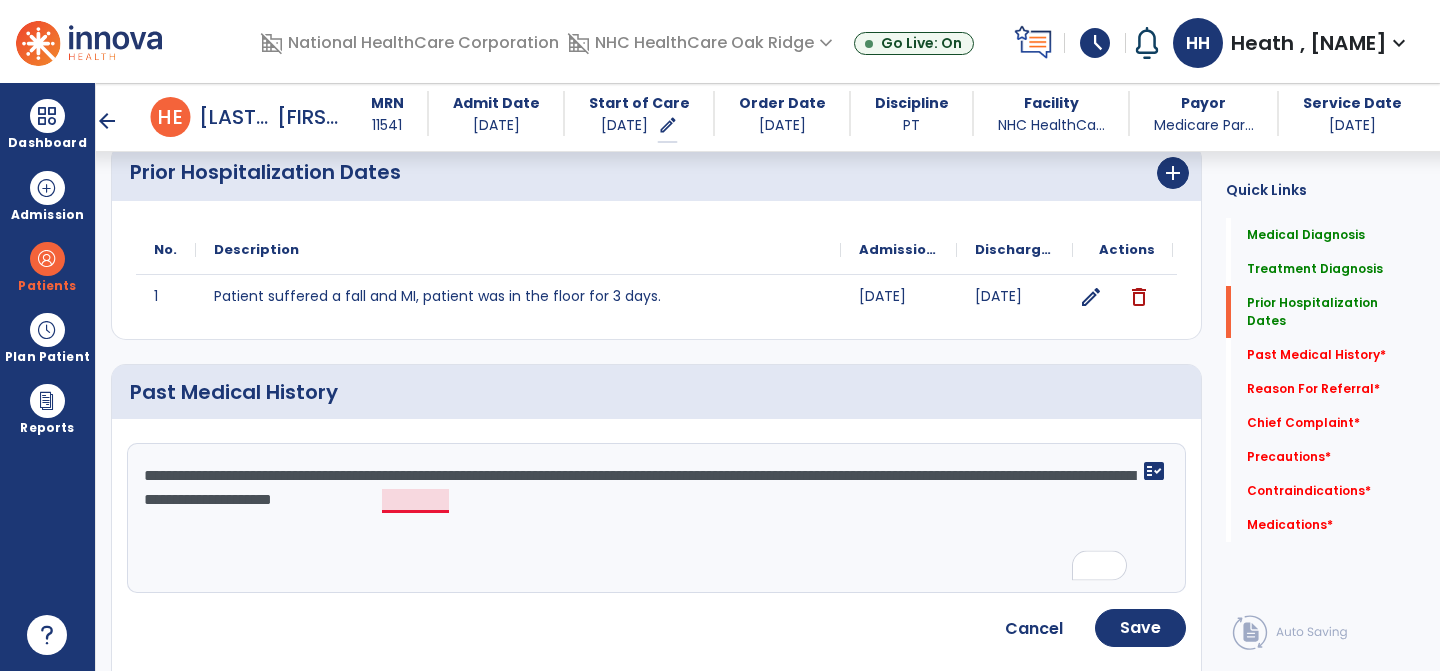 click on "**********" 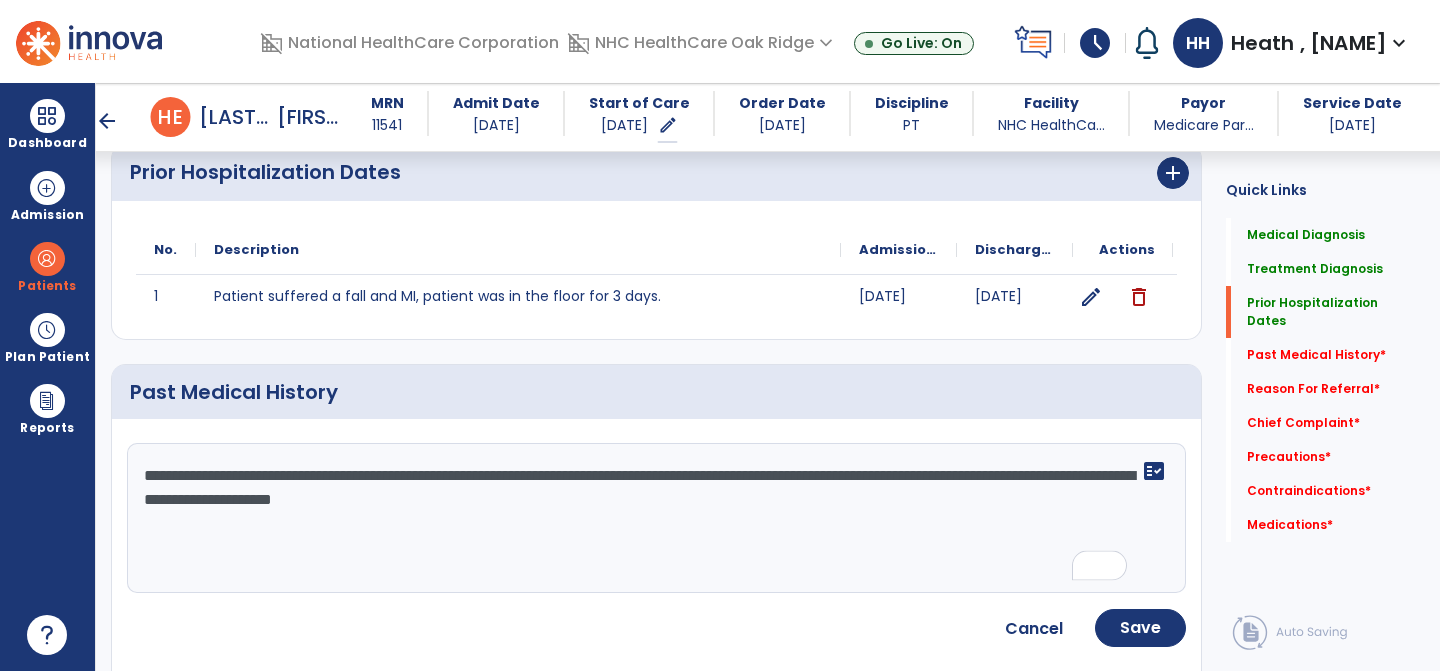 click on "**********" 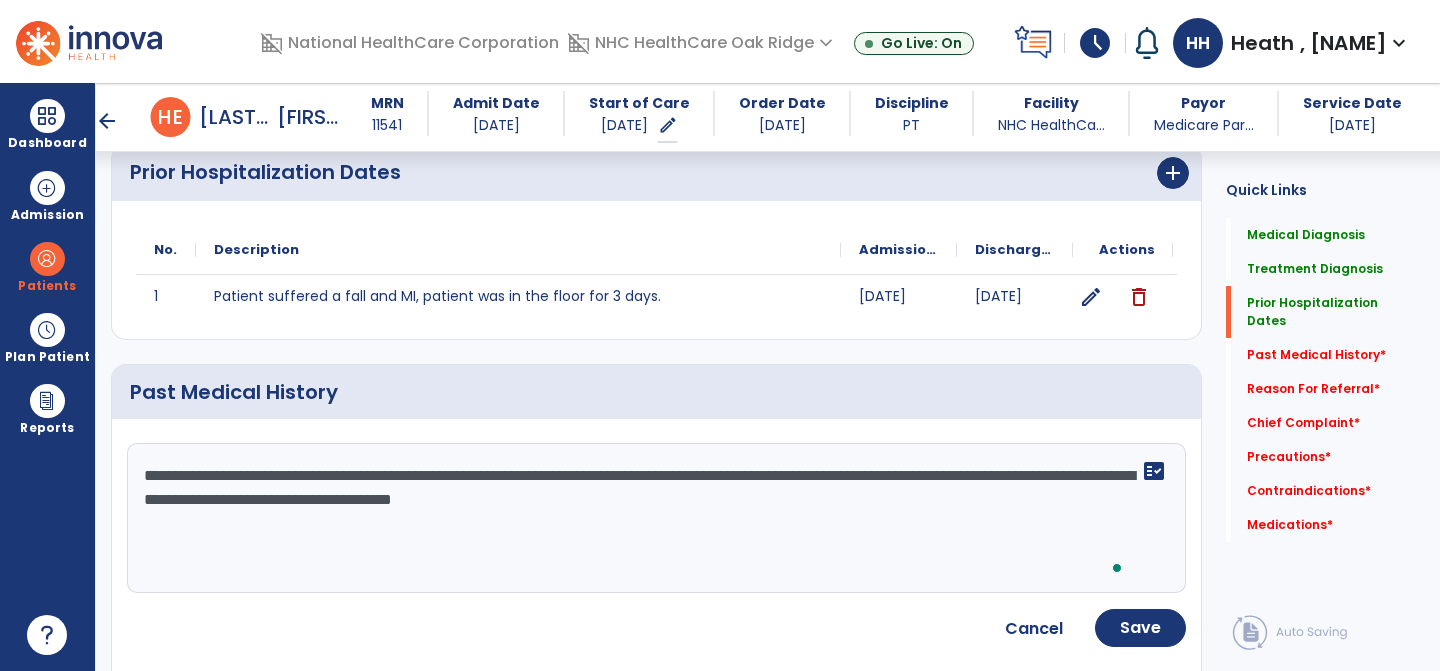 type on "**********" 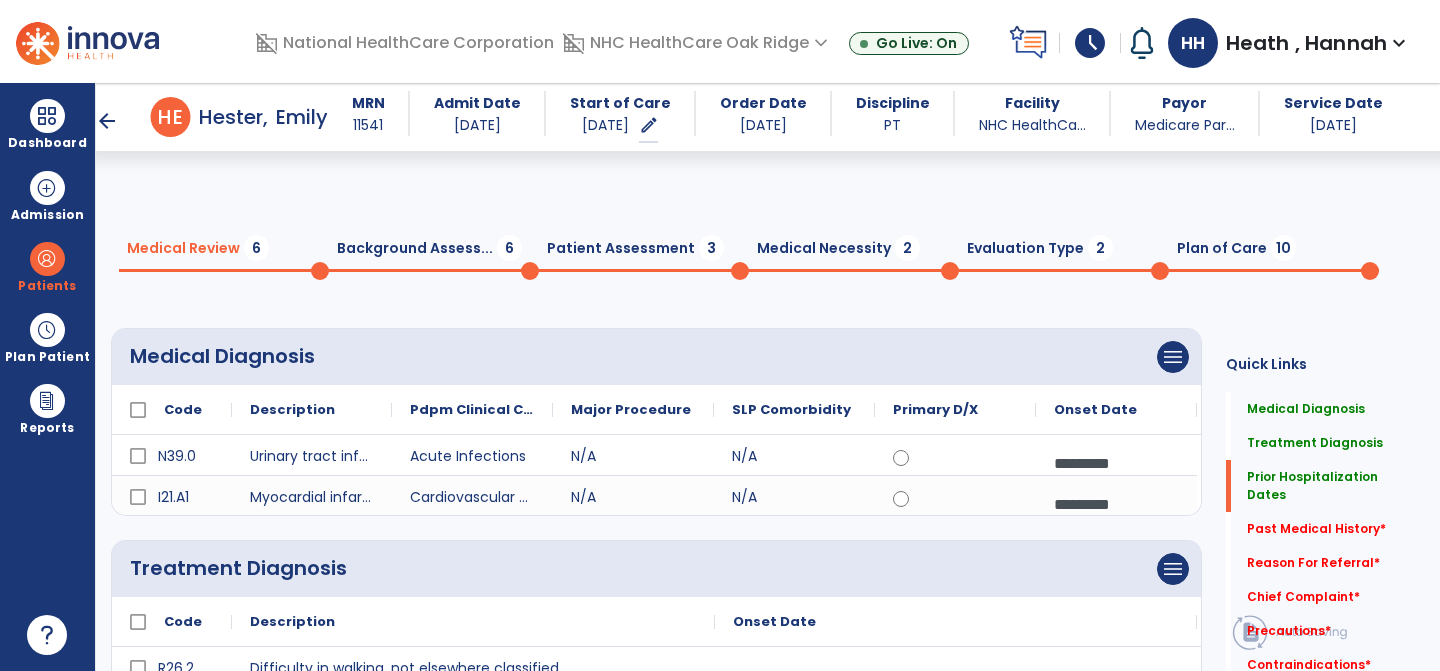 scroll, scrollTop: 0, scrollLeft: 0, axis: both 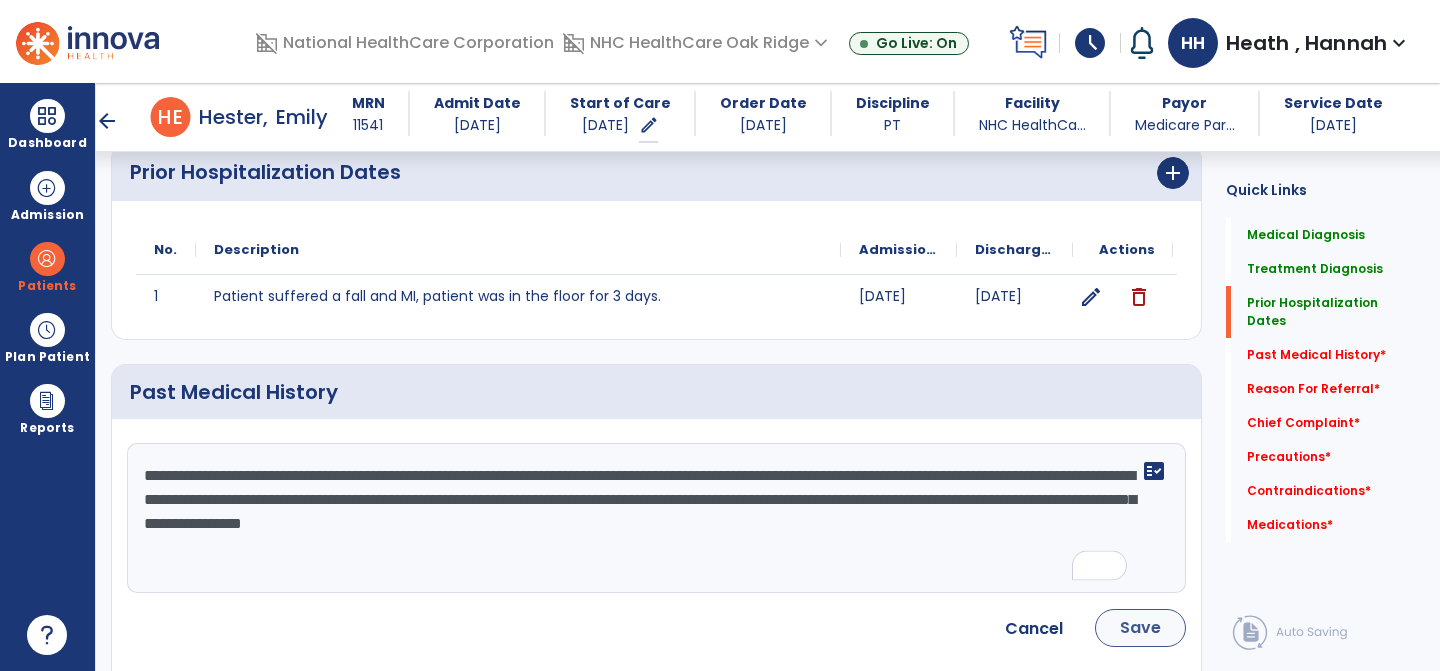 type on "**********" 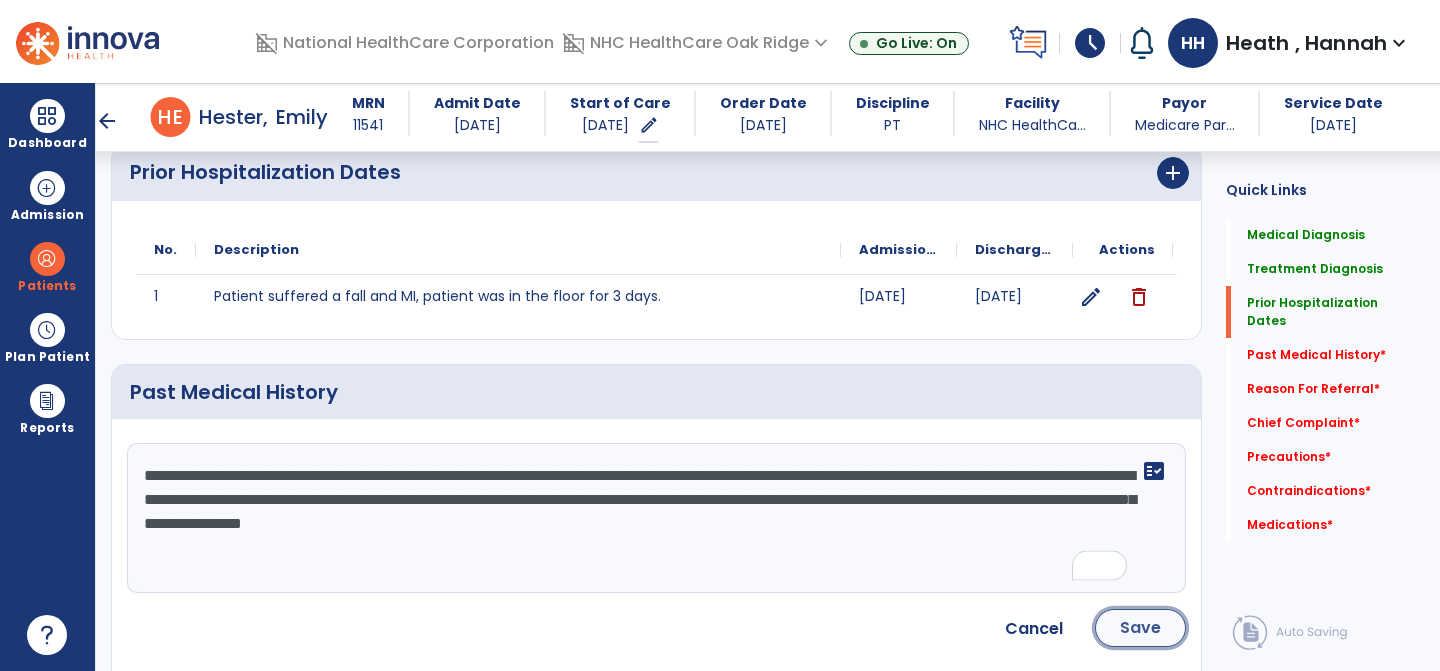 click on "Save" 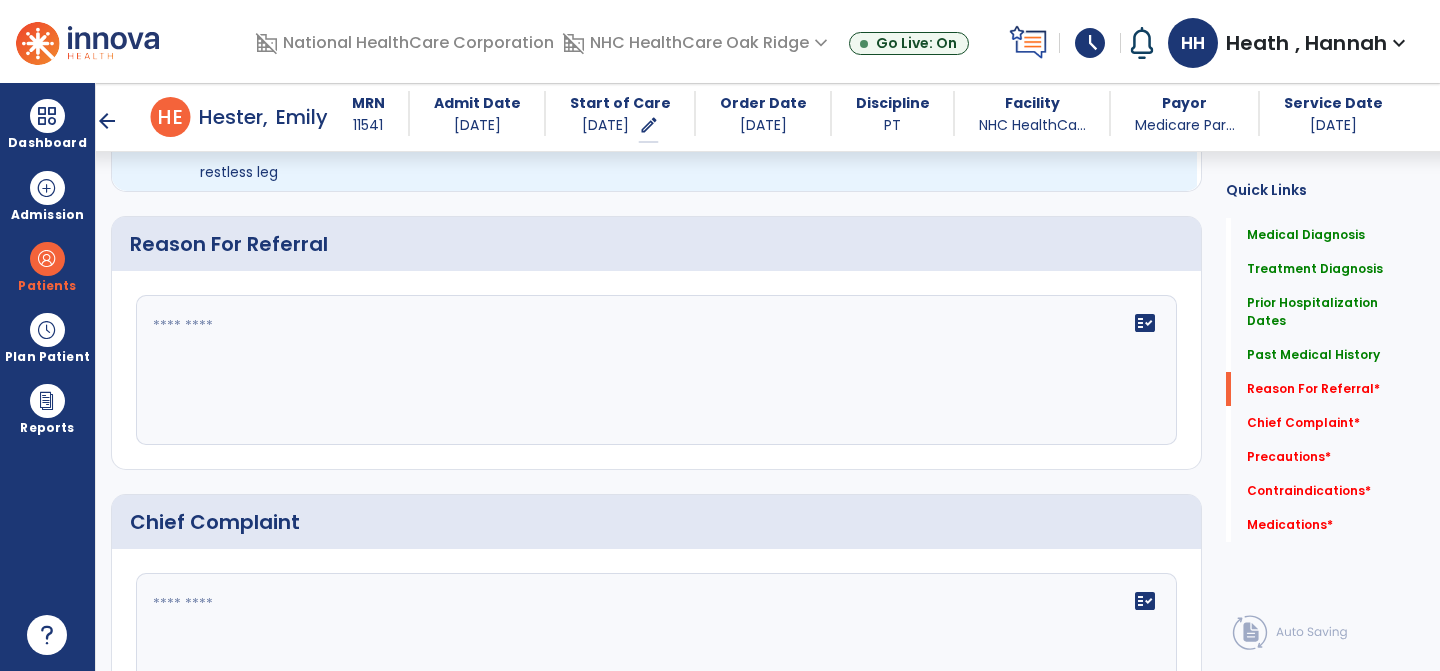 scroll, scrollTop: 1025, scrollLeft: 0, axis: vertical 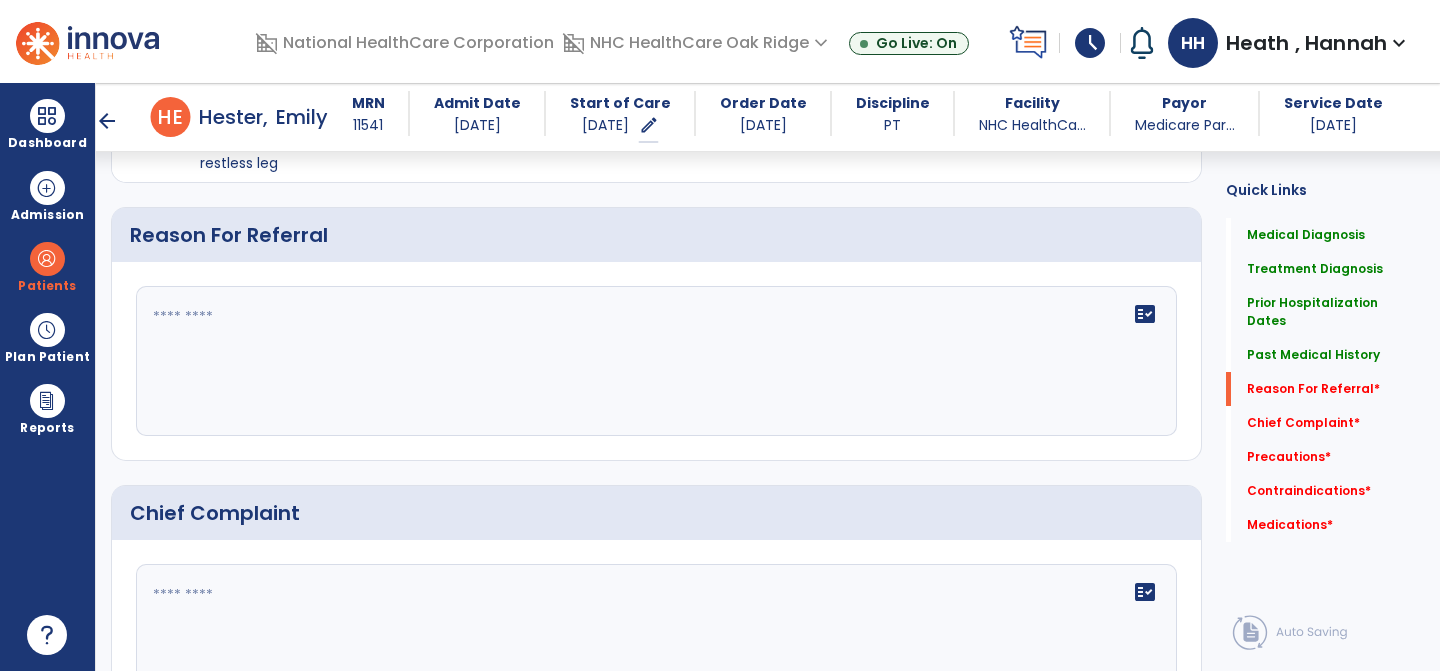 click on "fact_check" 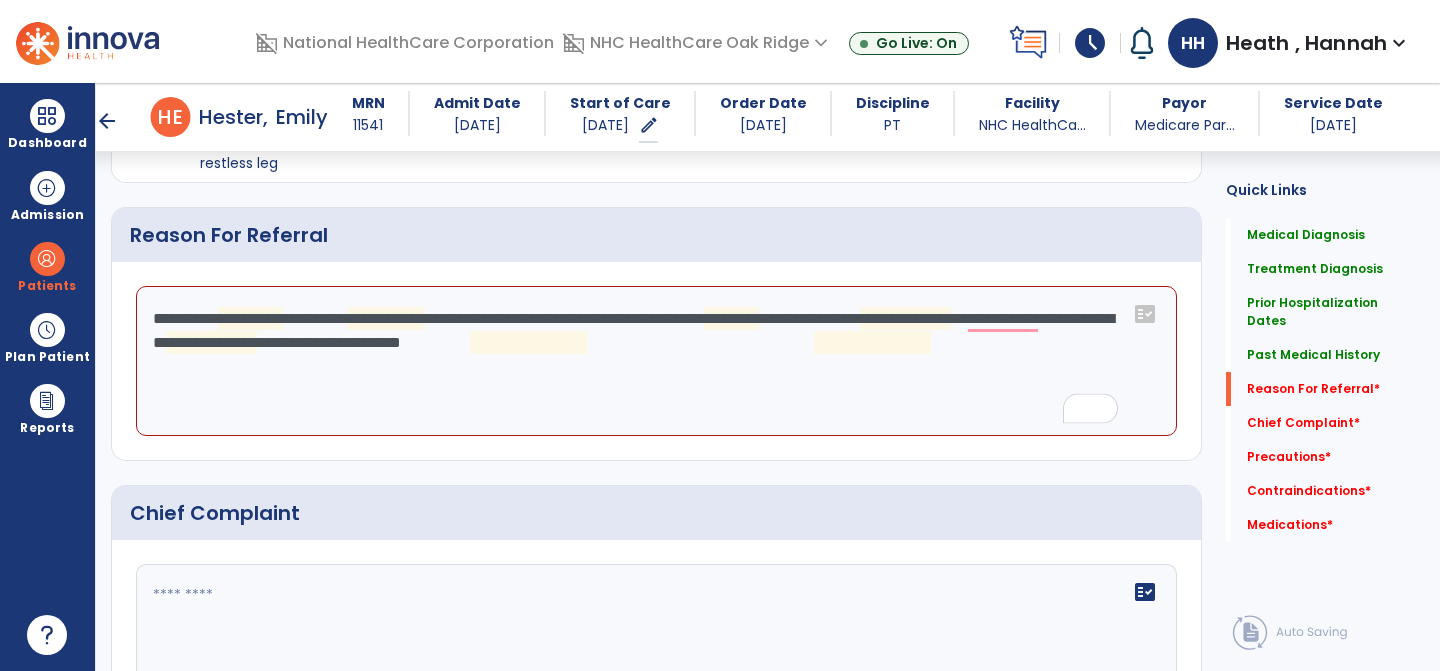 click on "**********" 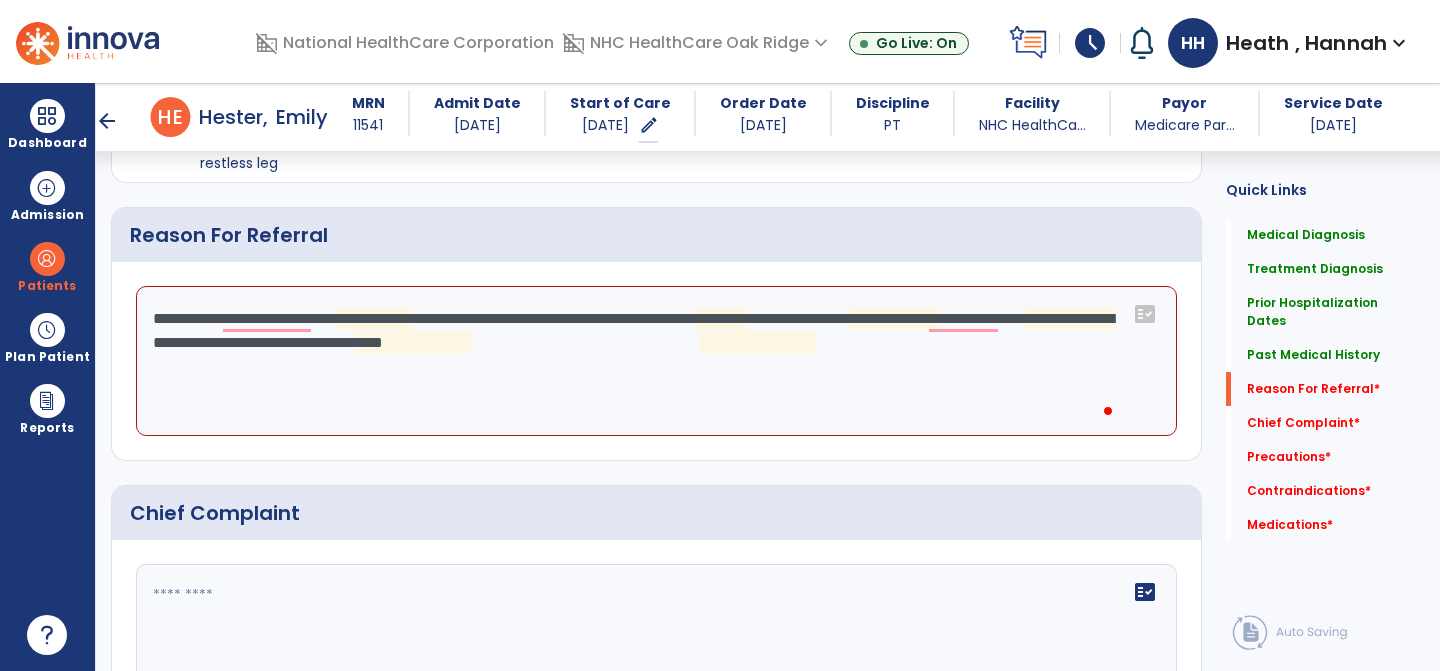 click on "**********" 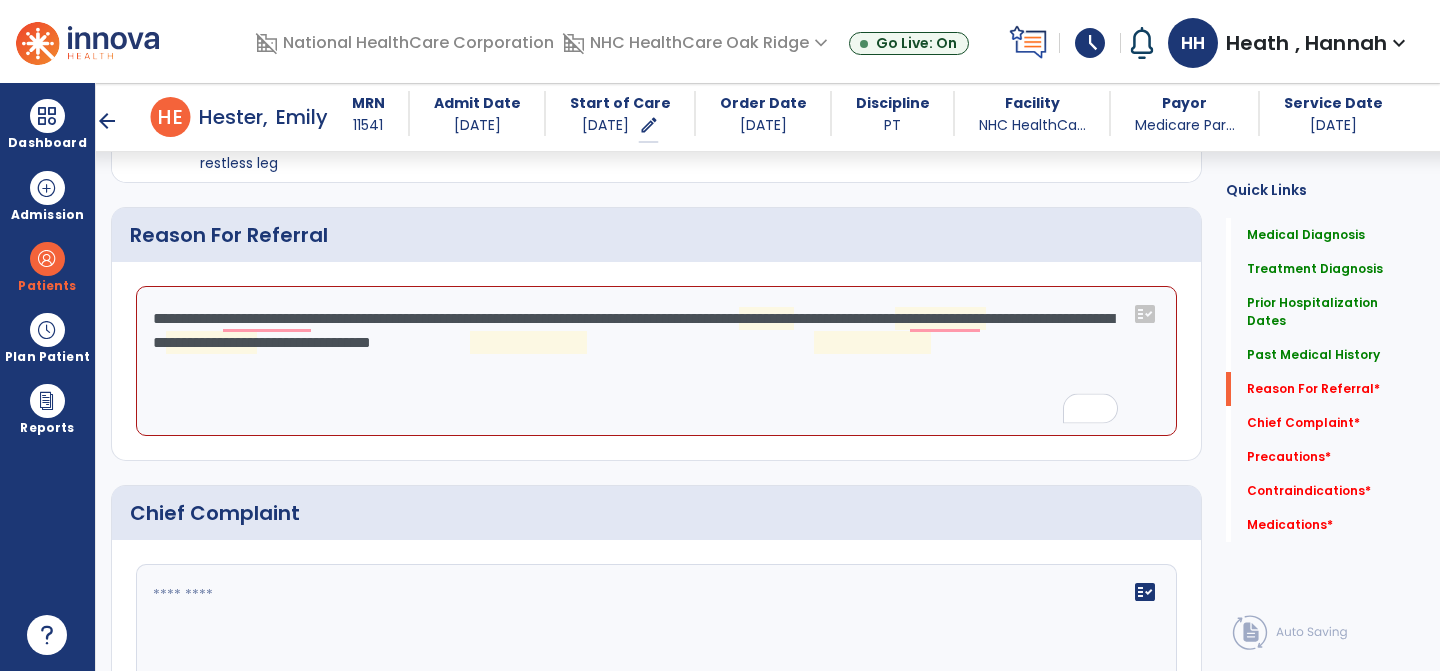click on "**********" 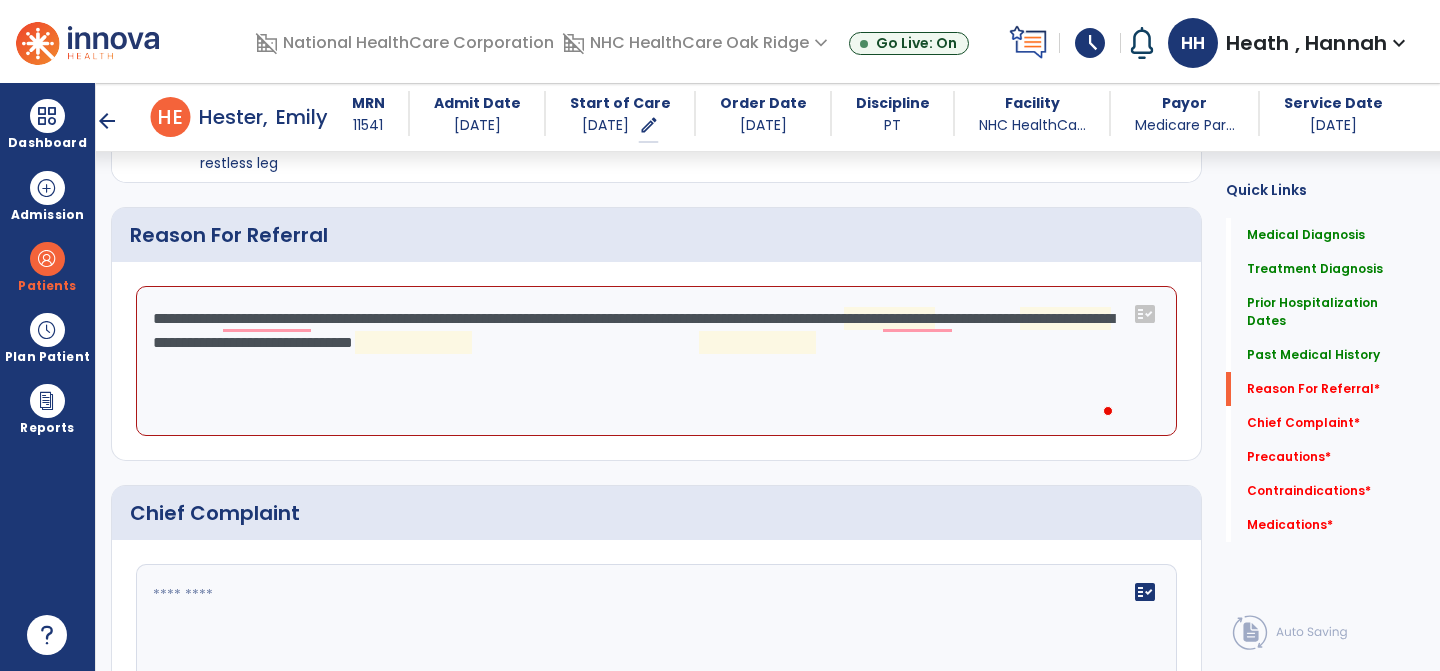 click on "**********" 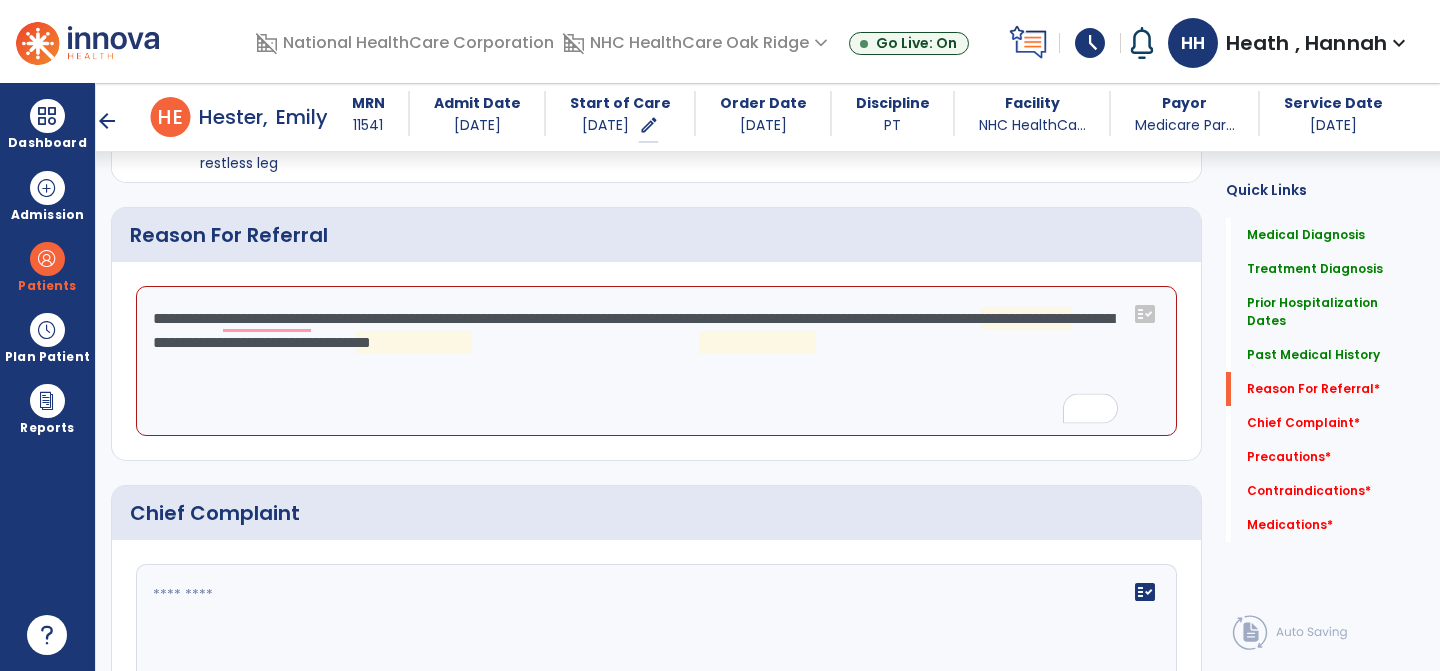 click on "**********" 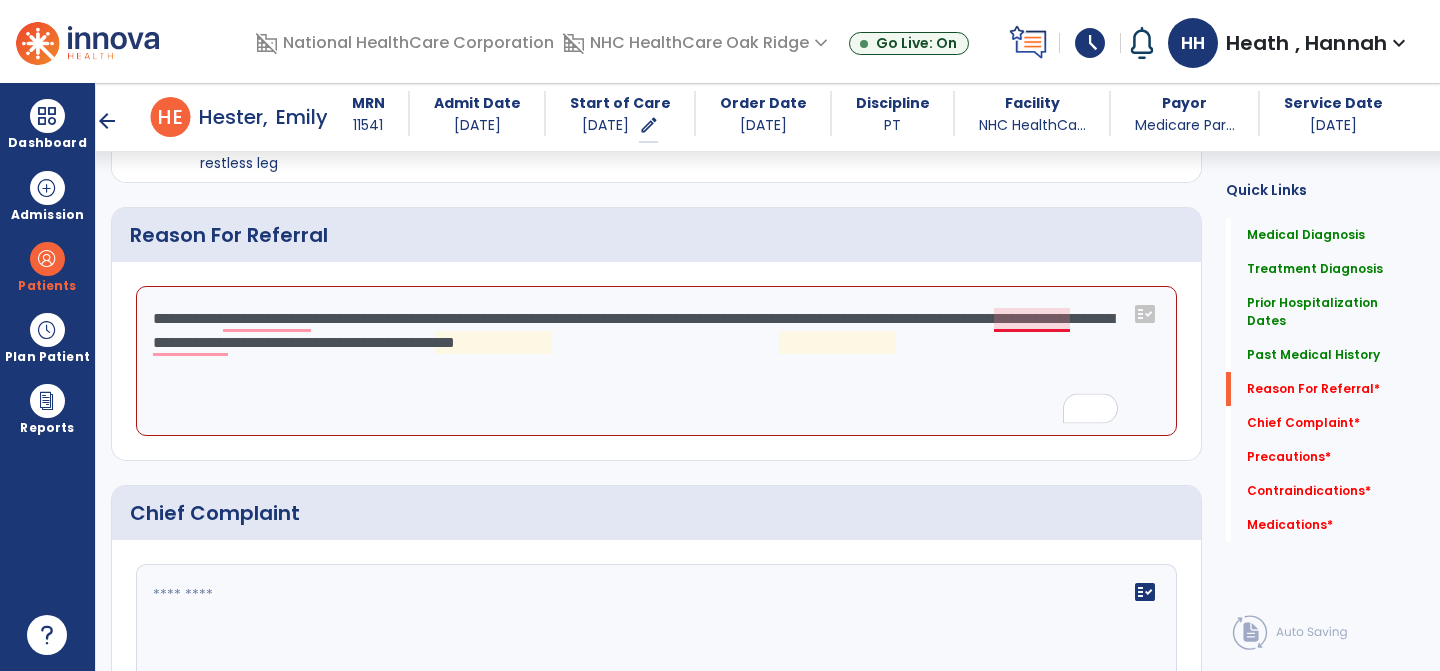 click on "**********" 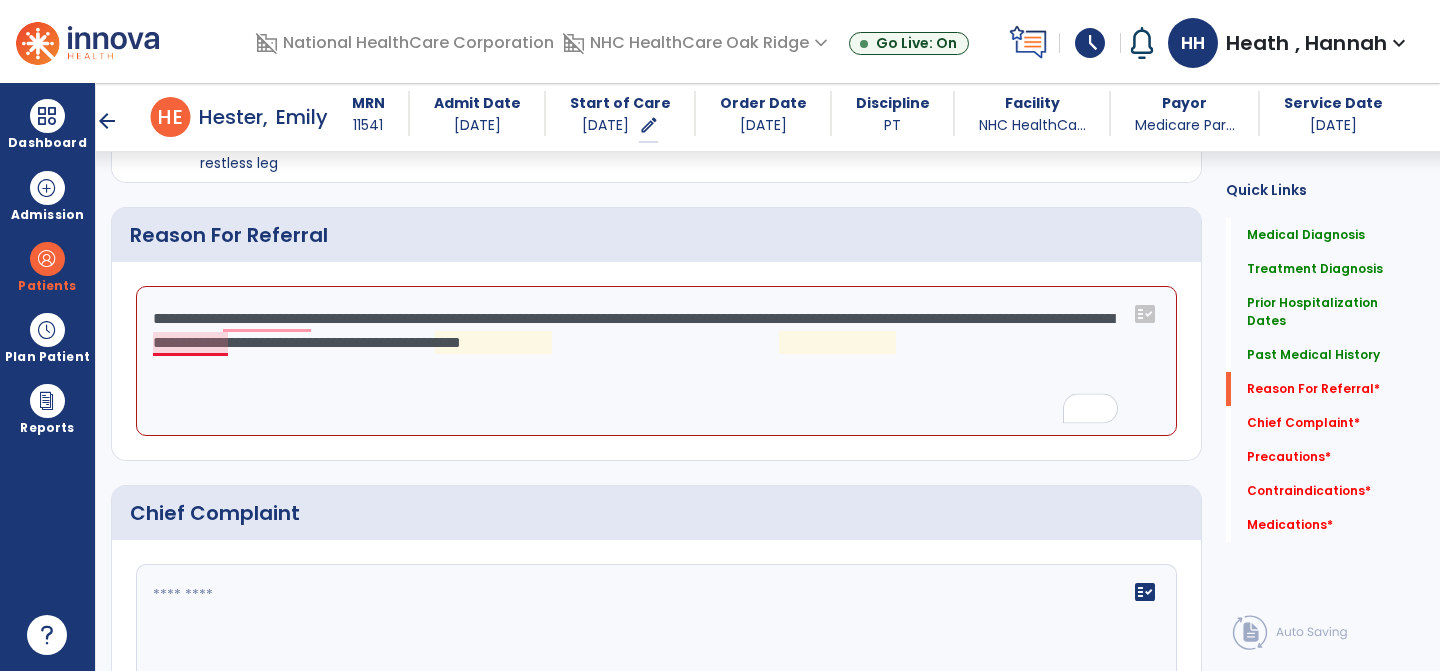 click on "**********" 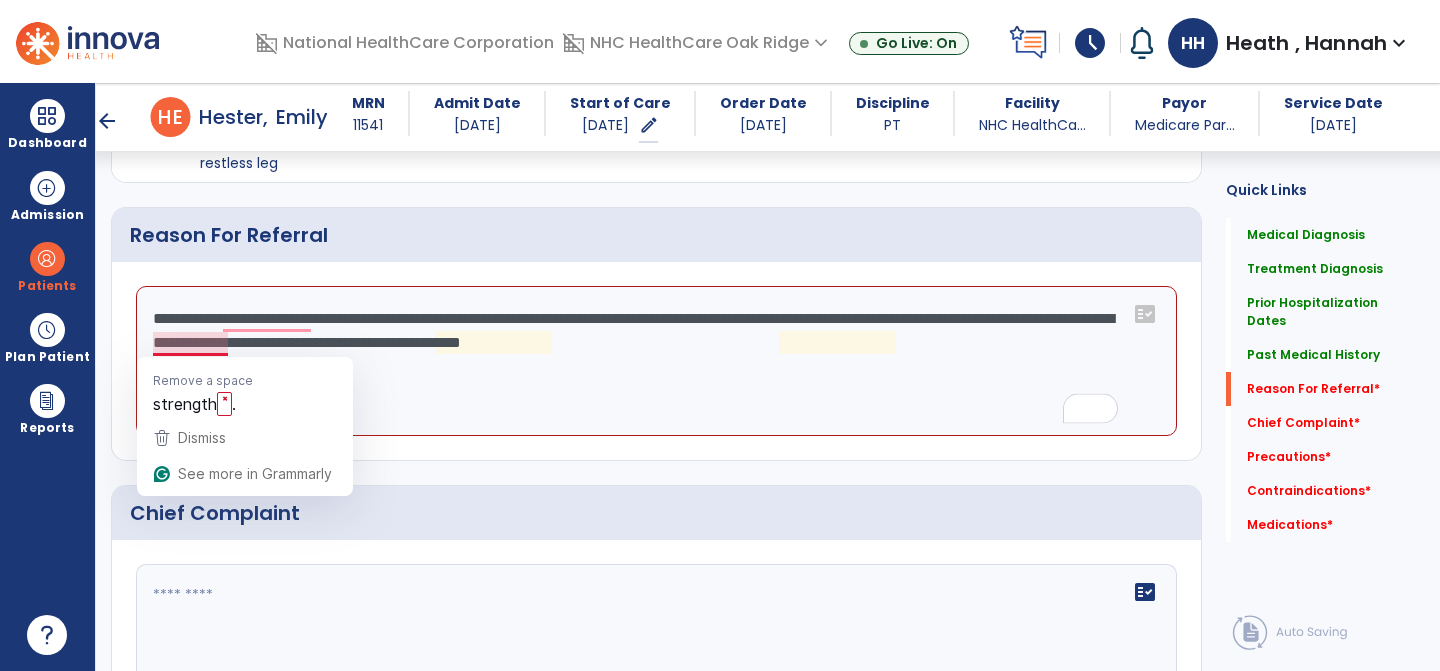 click on "**********" 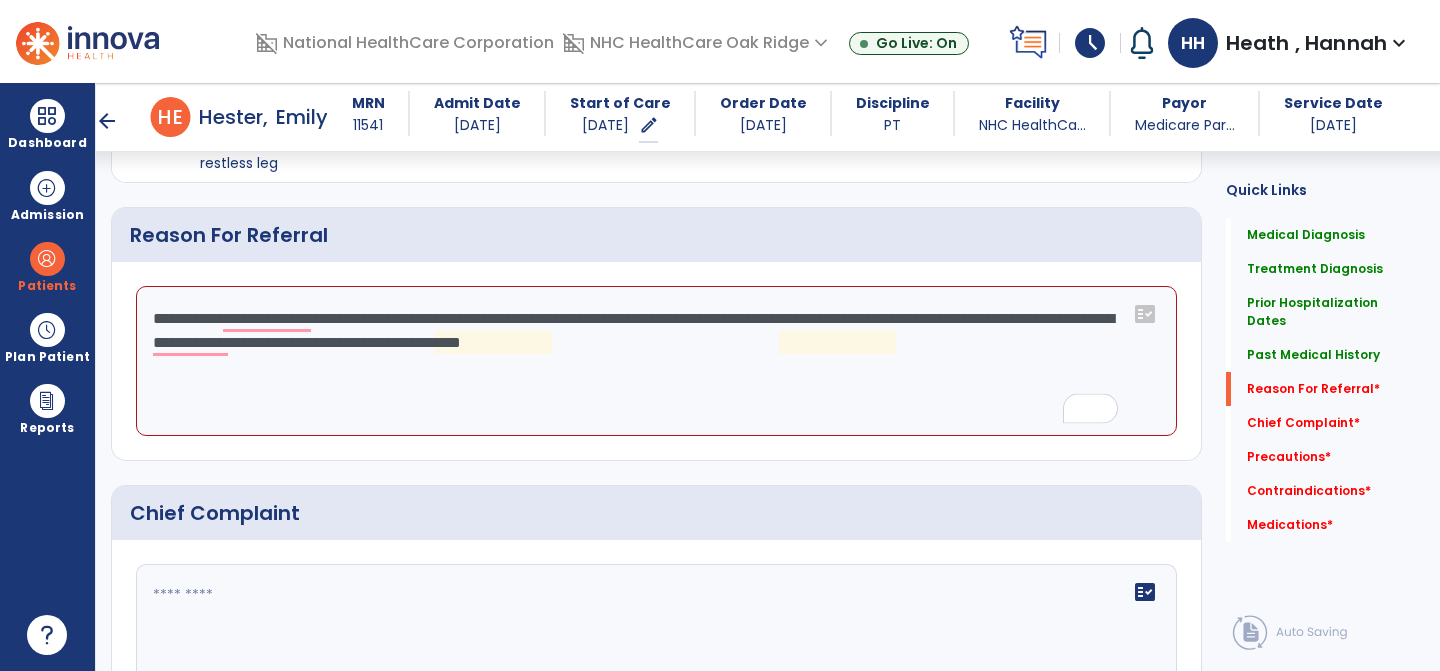 click on "**********" 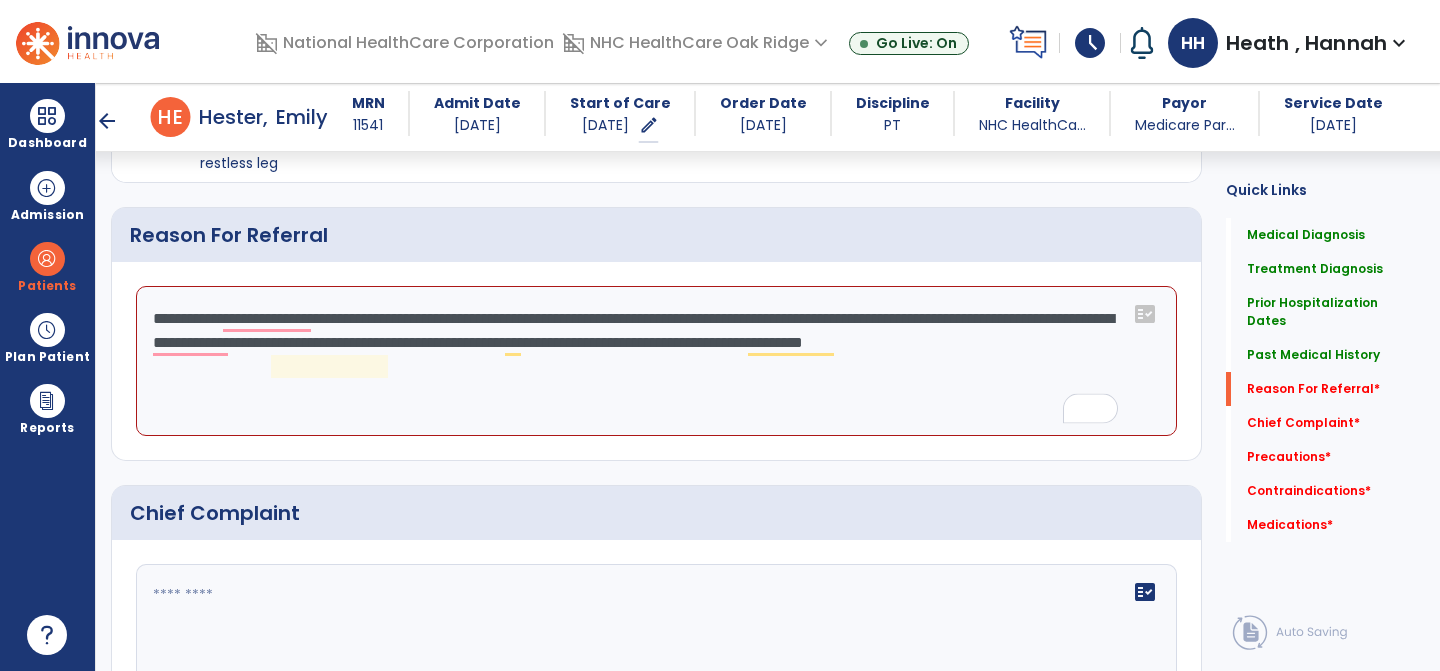 click on "**********" 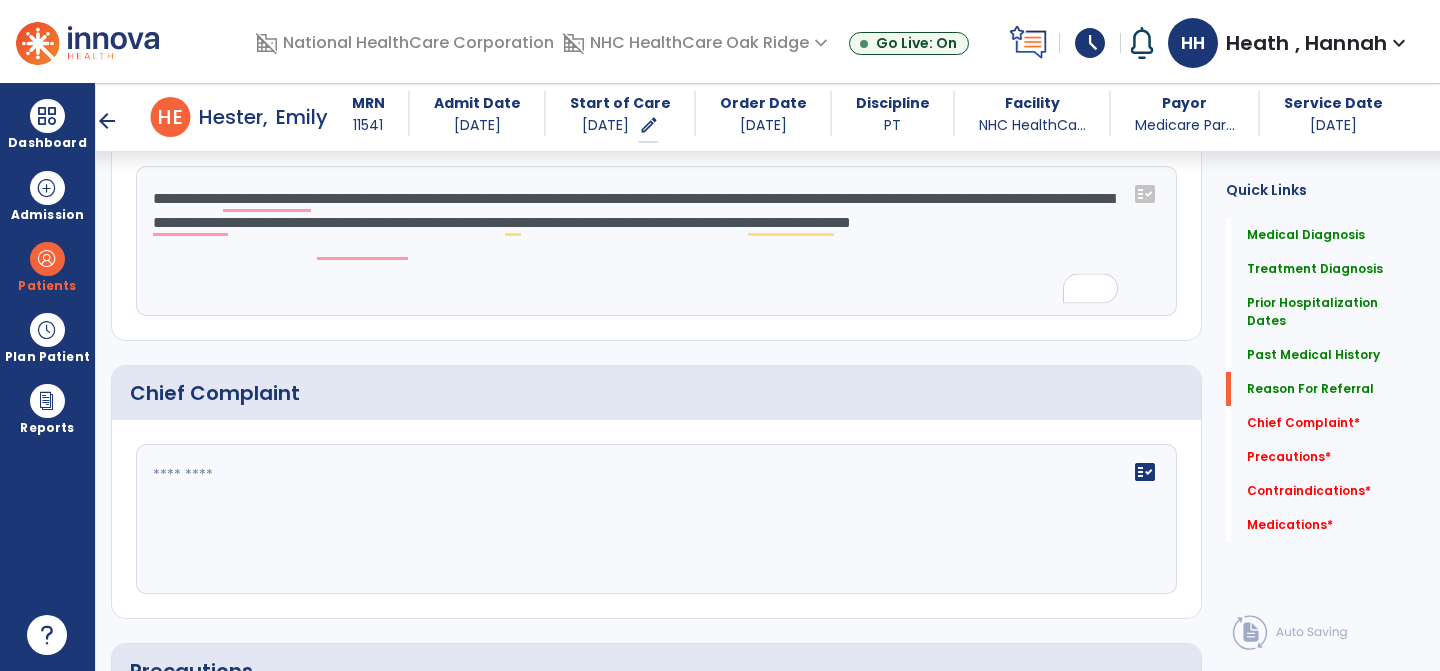 scroll, scrollTop: 1145, scrollLeft: 0, axis: vertical 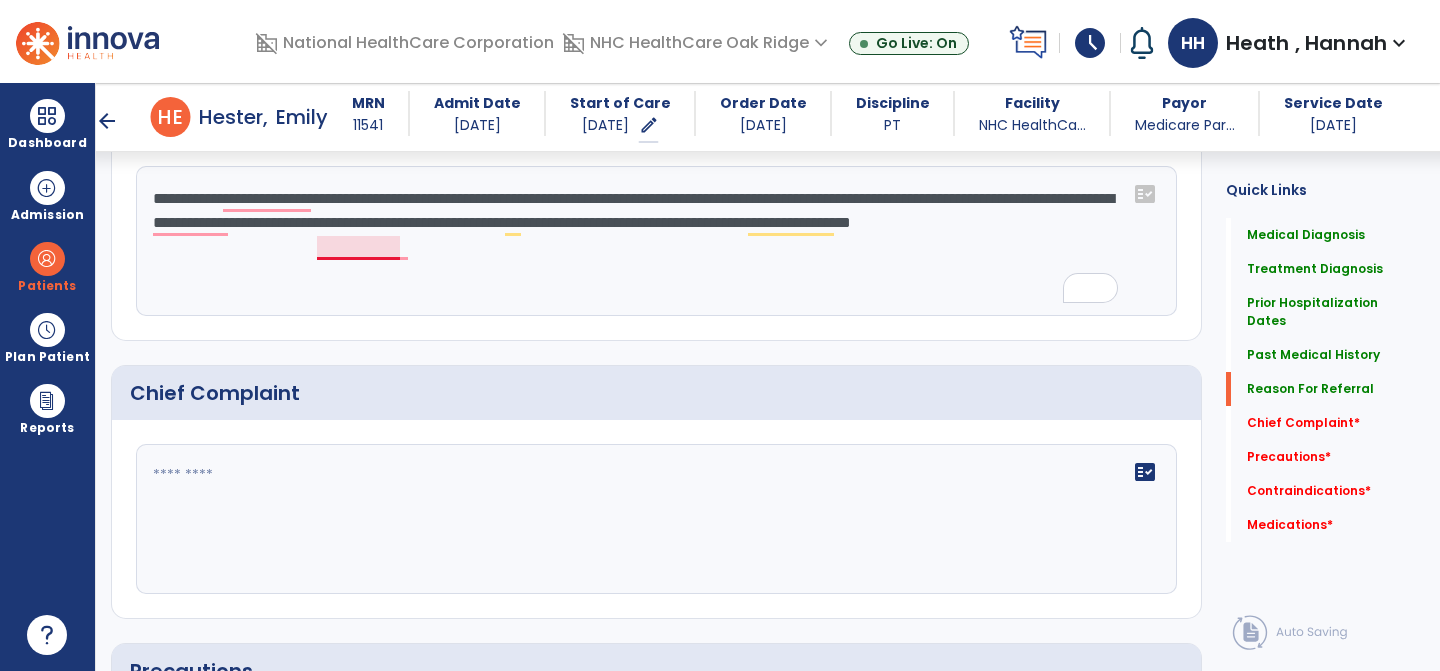 click on "**********" 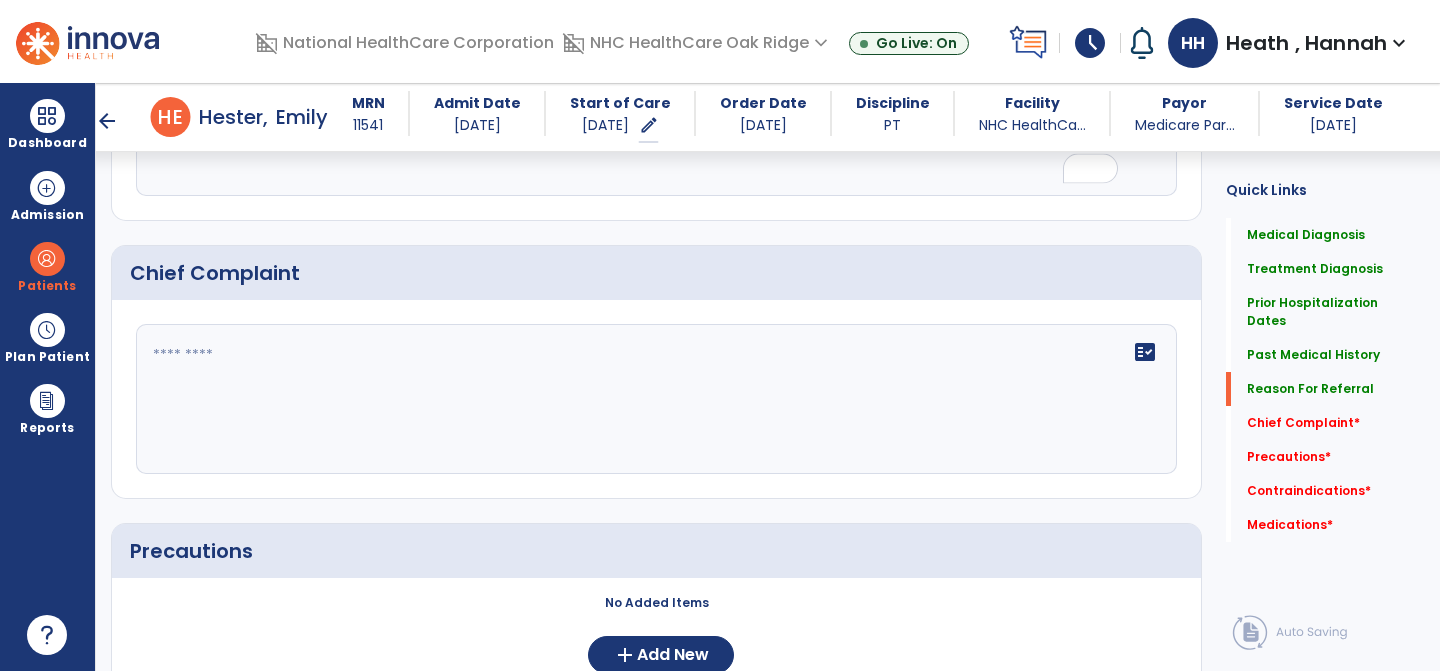 scroll, scrollTop: 1145, scrollLeft: 0, axis: vertical 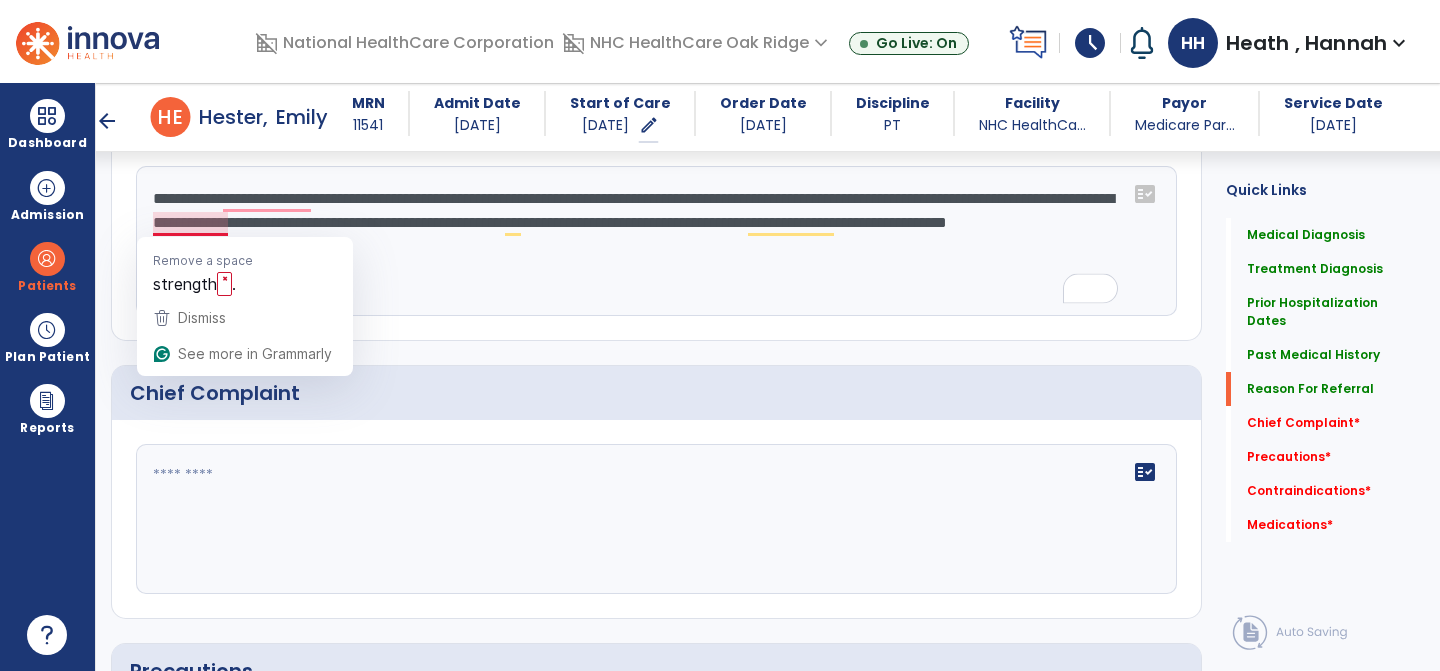 click on "**********" 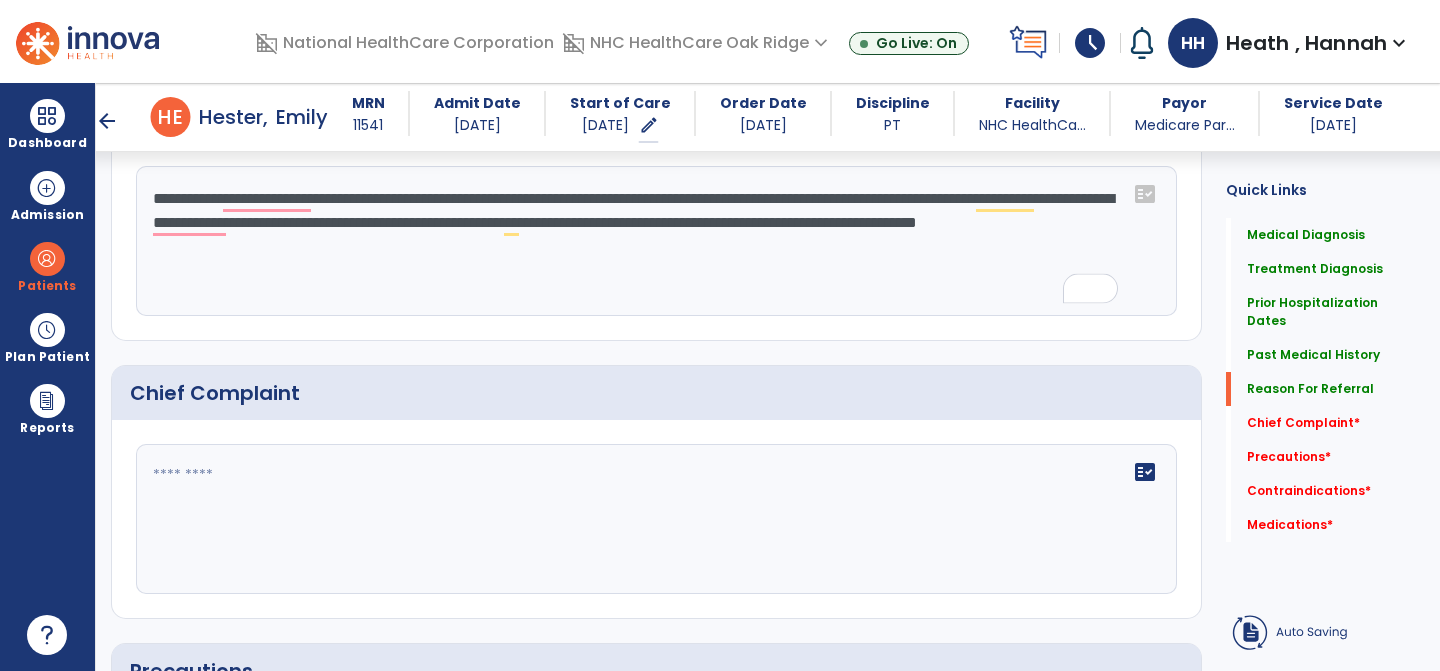 scroll, scrollTop: 1145, scrollLeft: 0, axis: vertical 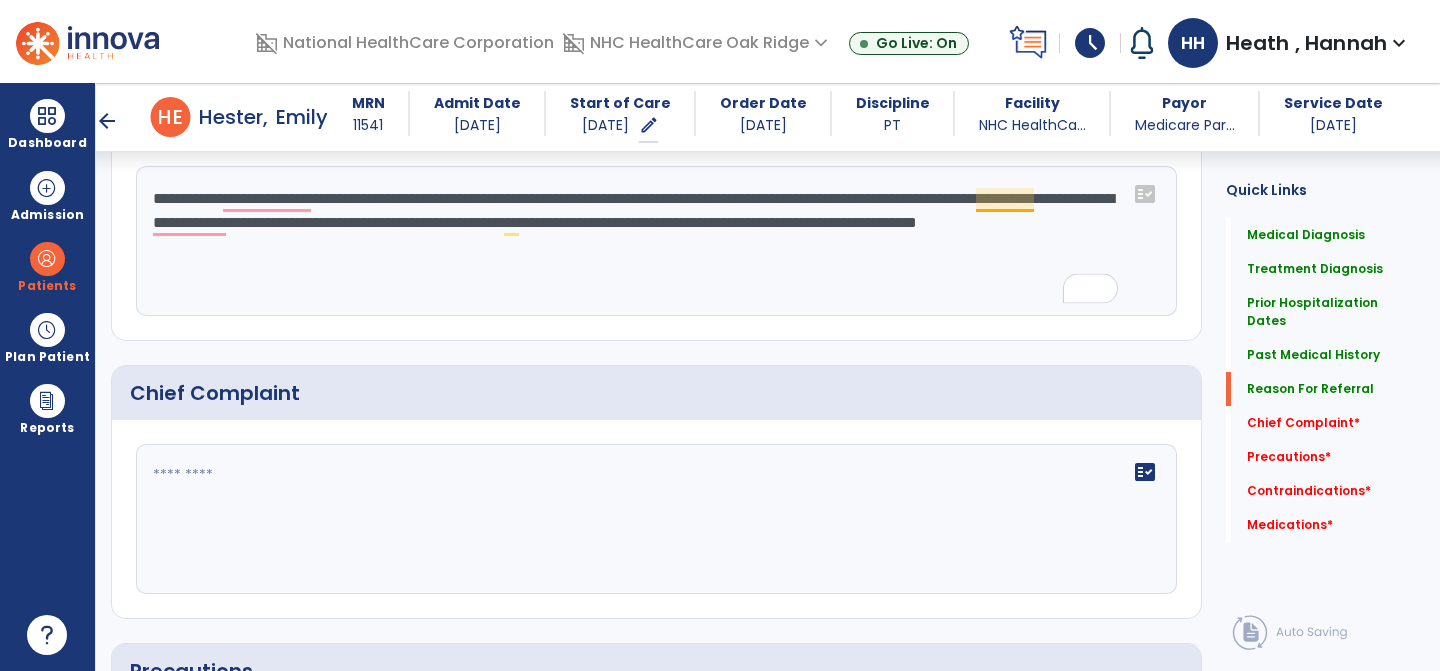 click on "**********" 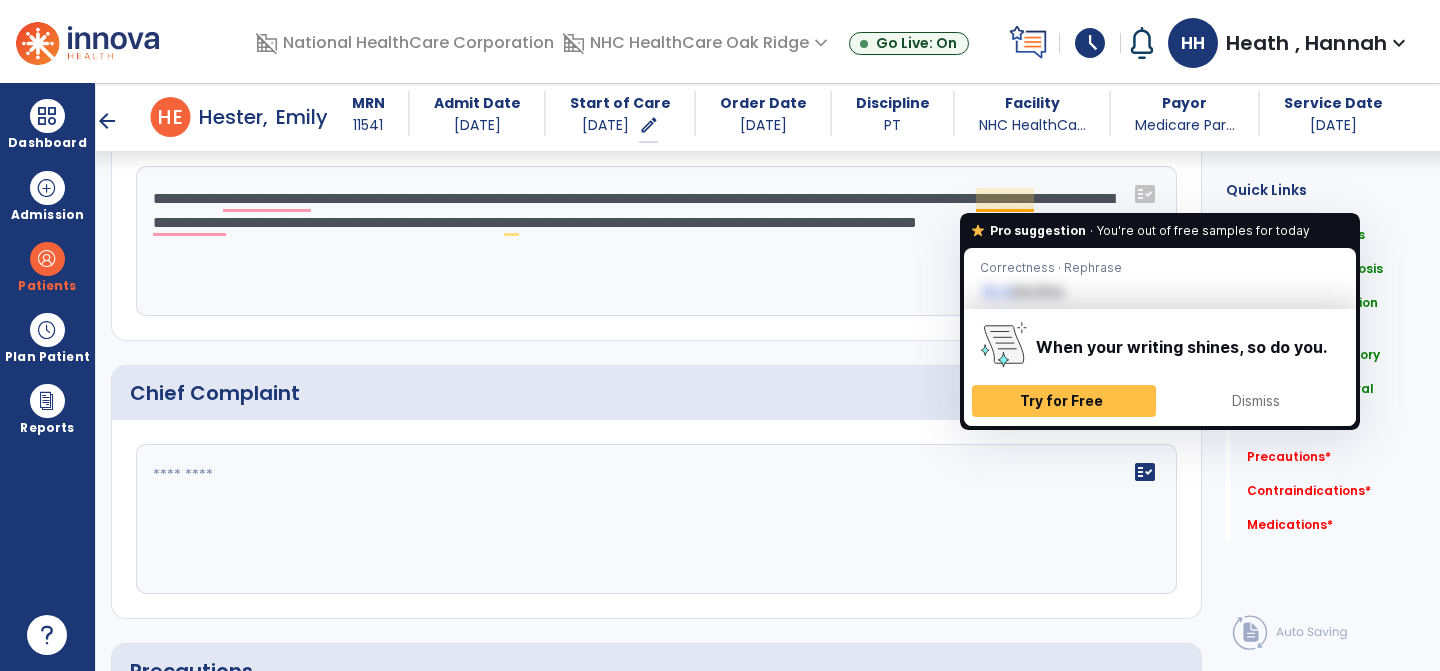 click on "**********" 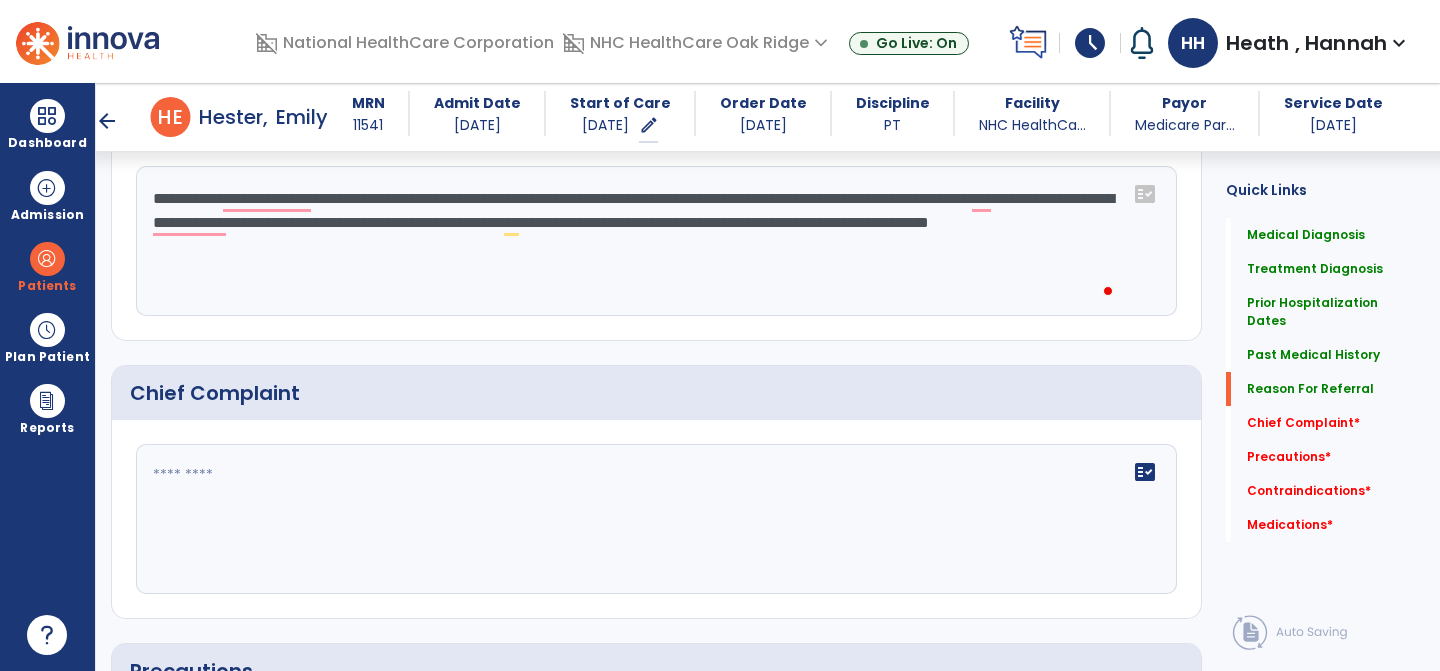 click on "**********" 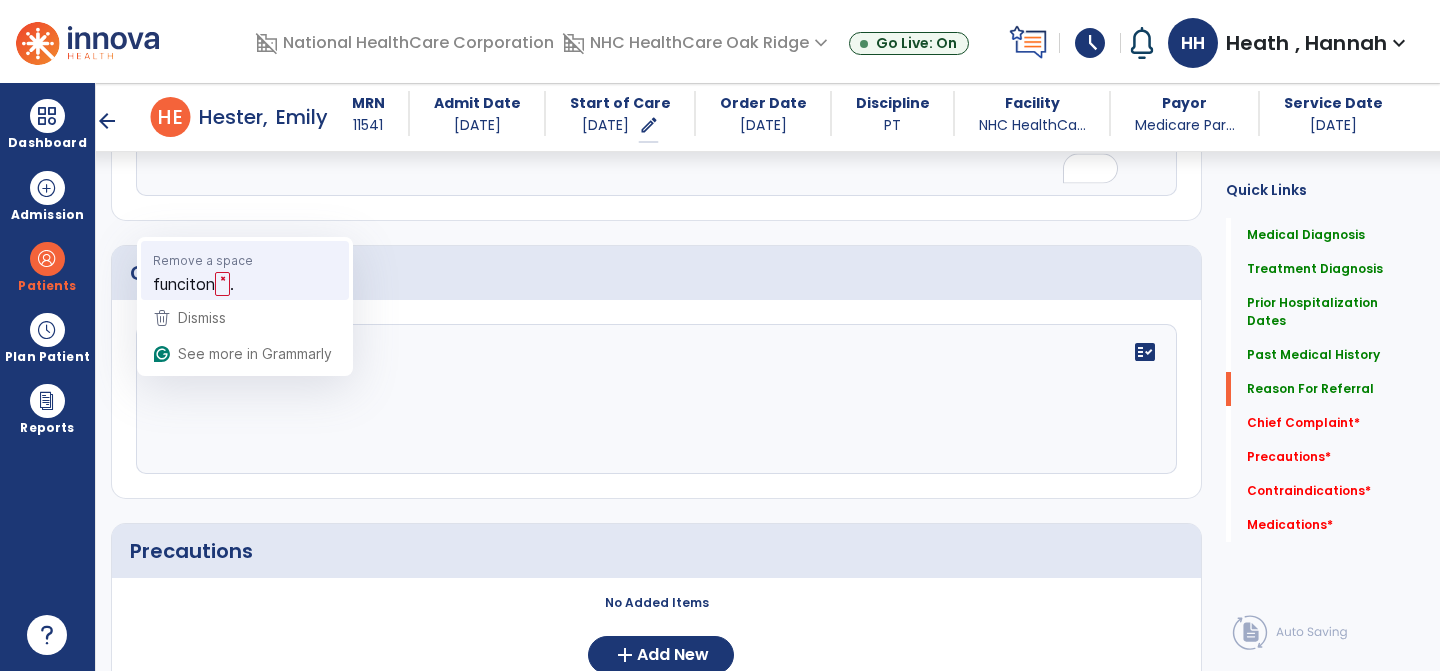 scroll, scrollTop: 1145, scrollLeft: 0, axis: vertical 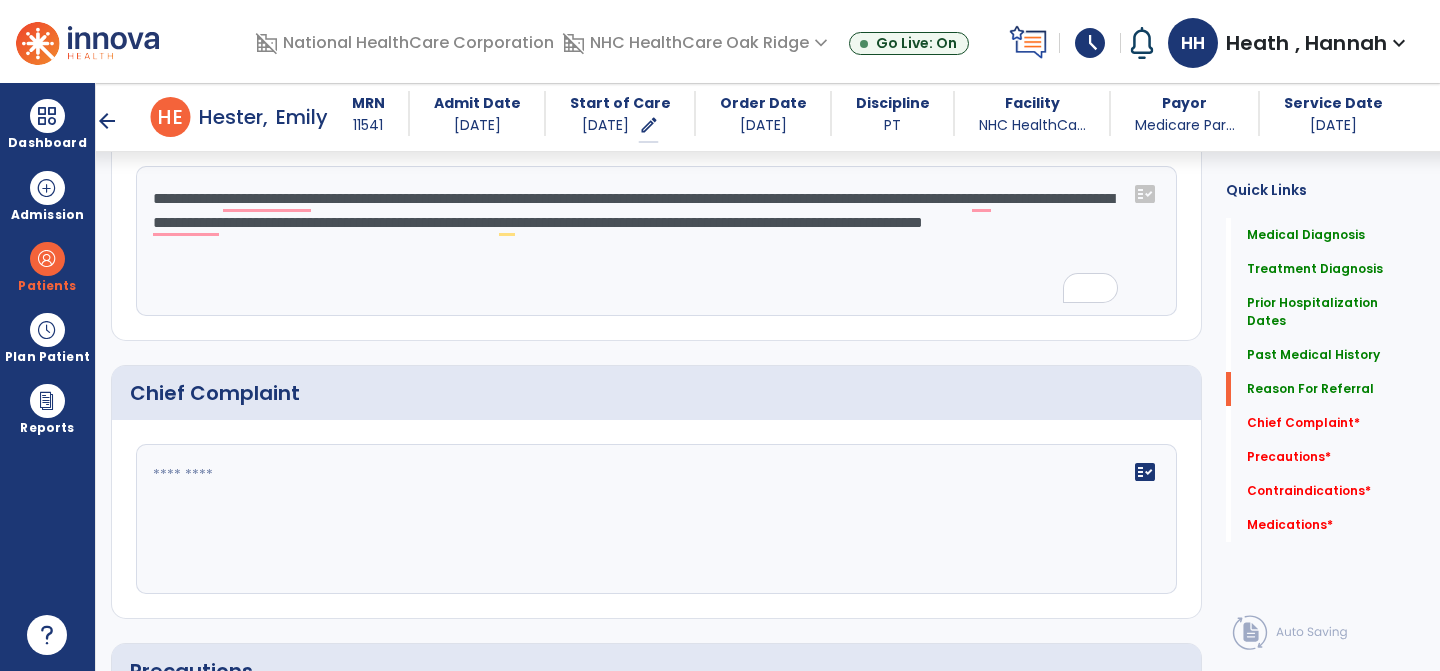 click on "**********" 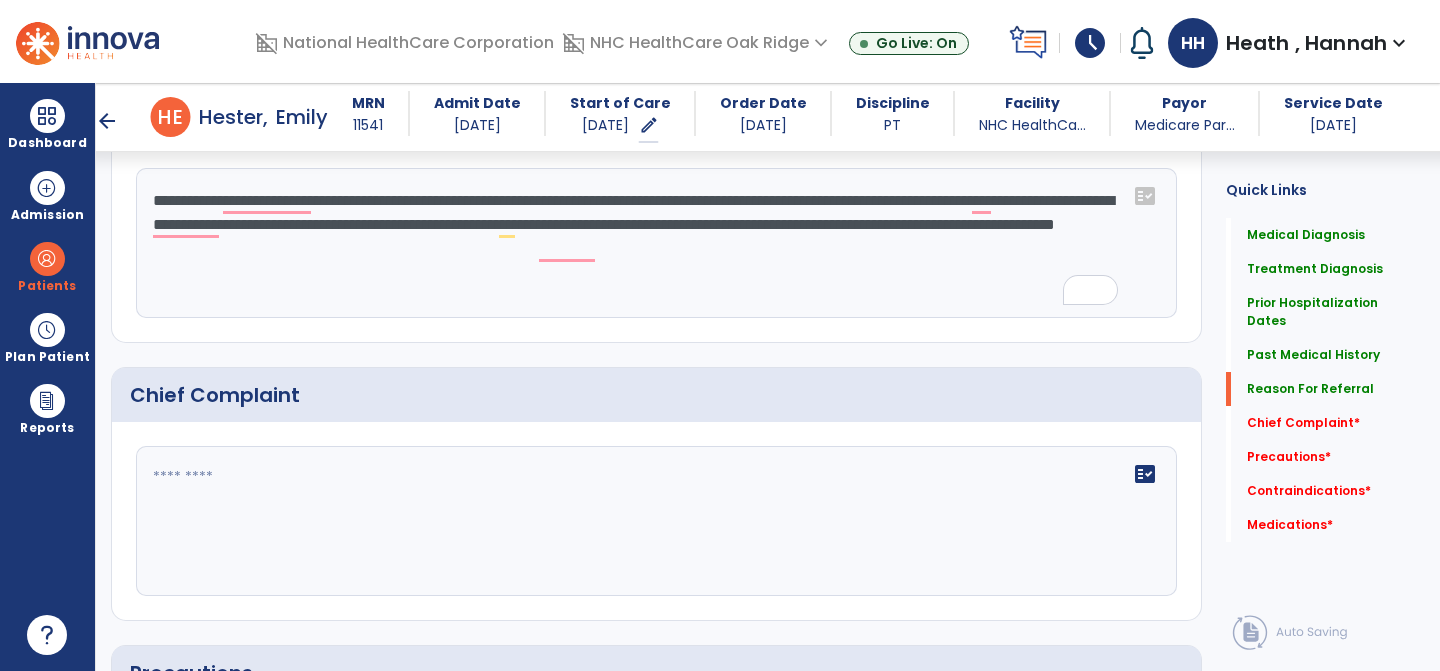 scroll, scrollTop: 1143, scrollLeft: 0, axis: vertical 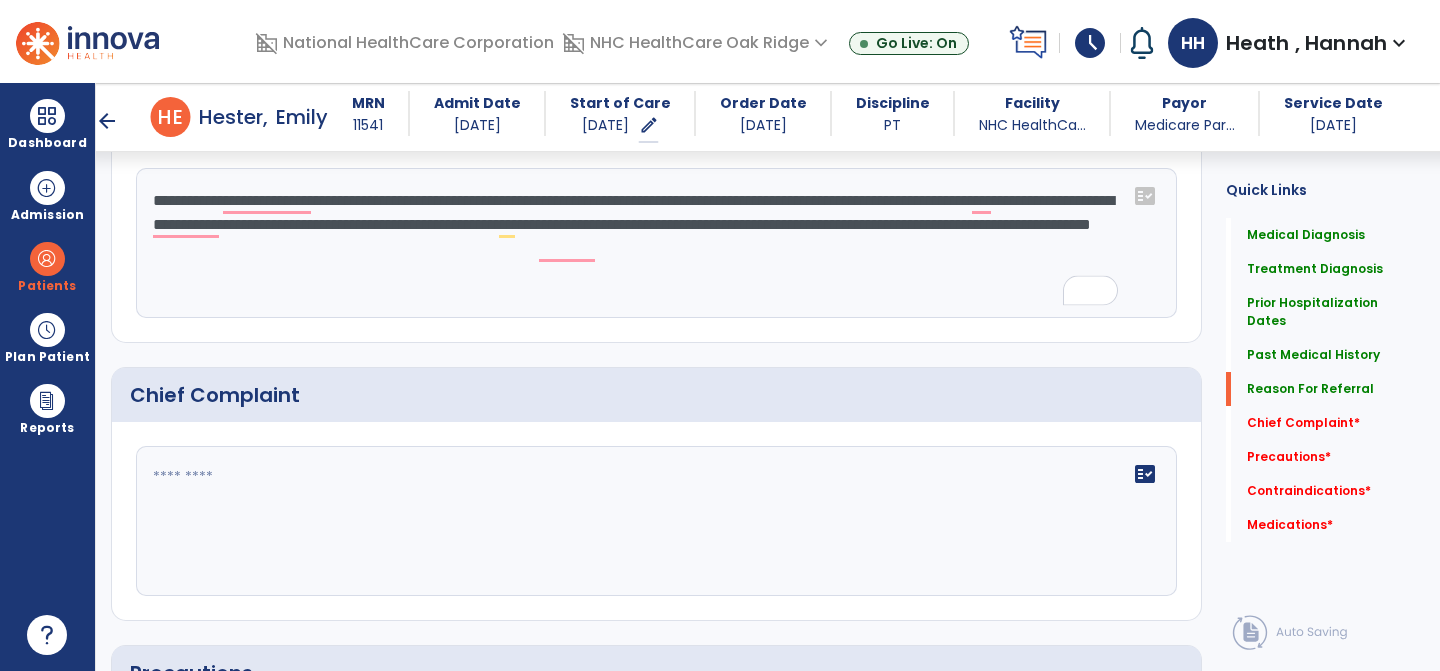 click on "**********" 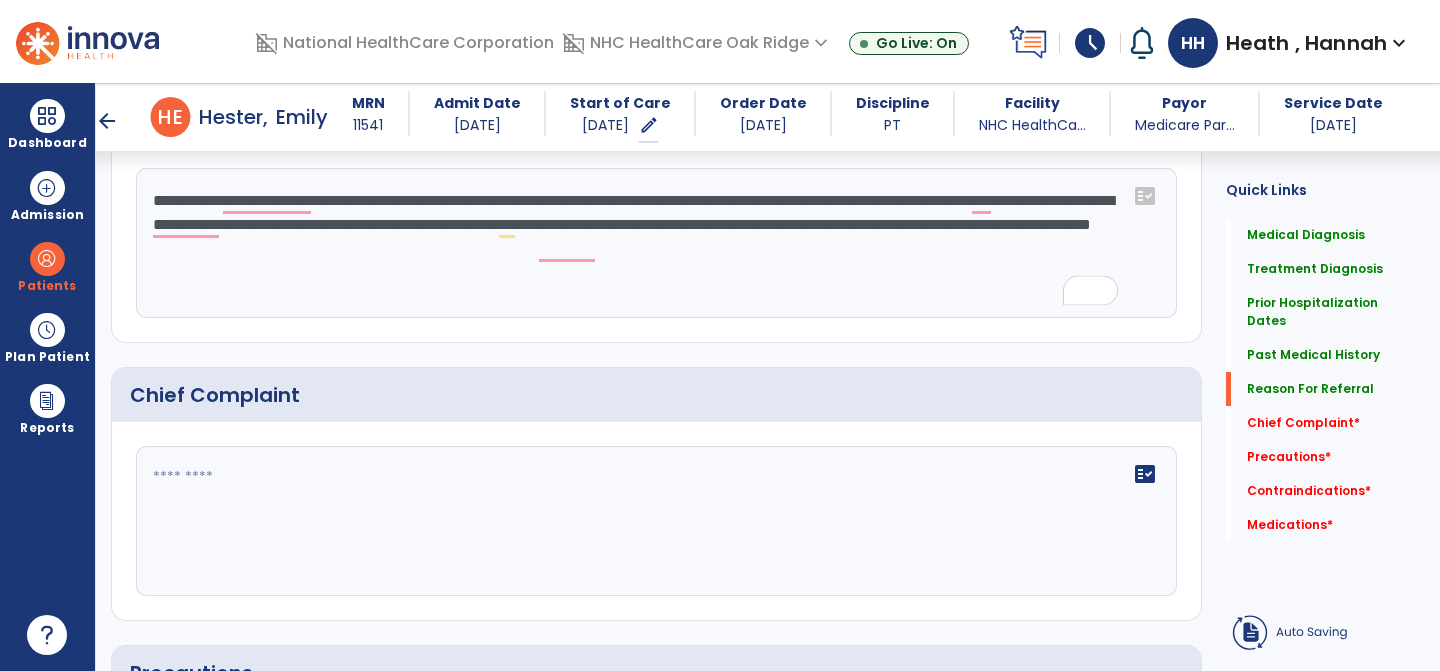 scroll, scrollTop: 1143, scrollLeft: 0, axis: vertical 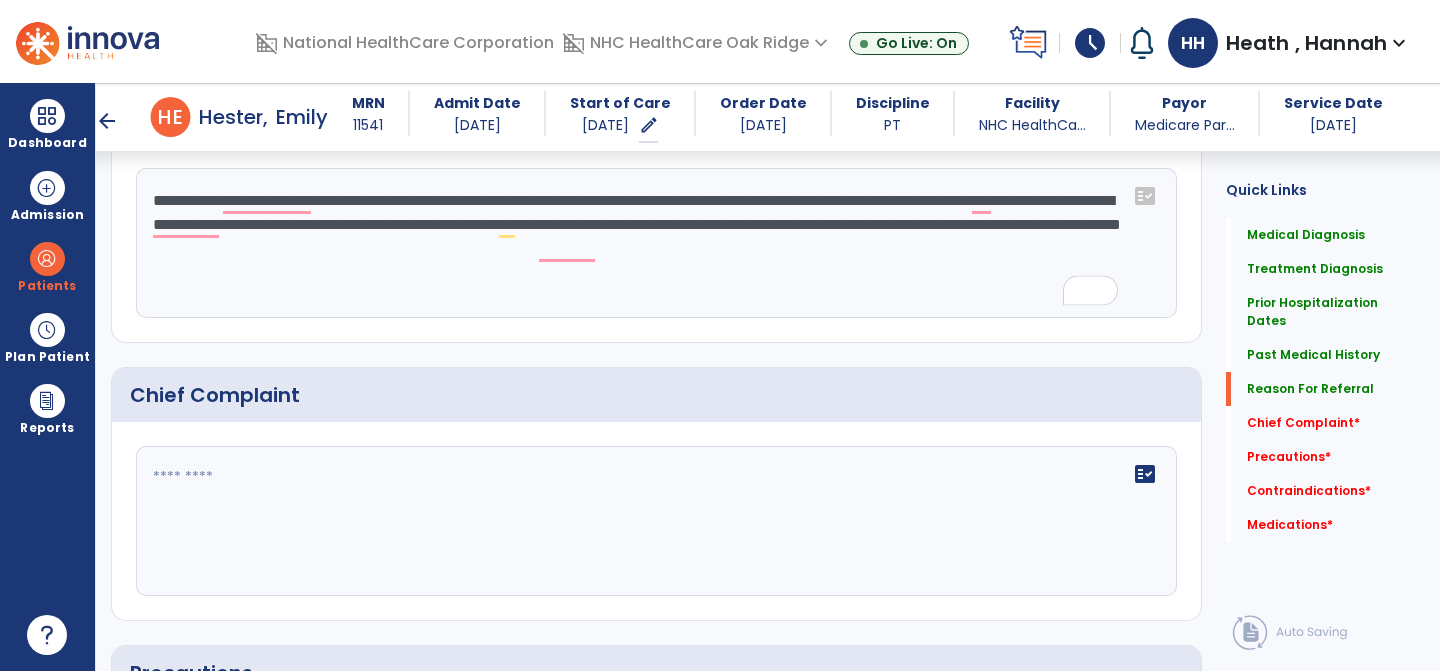 click on "**********" 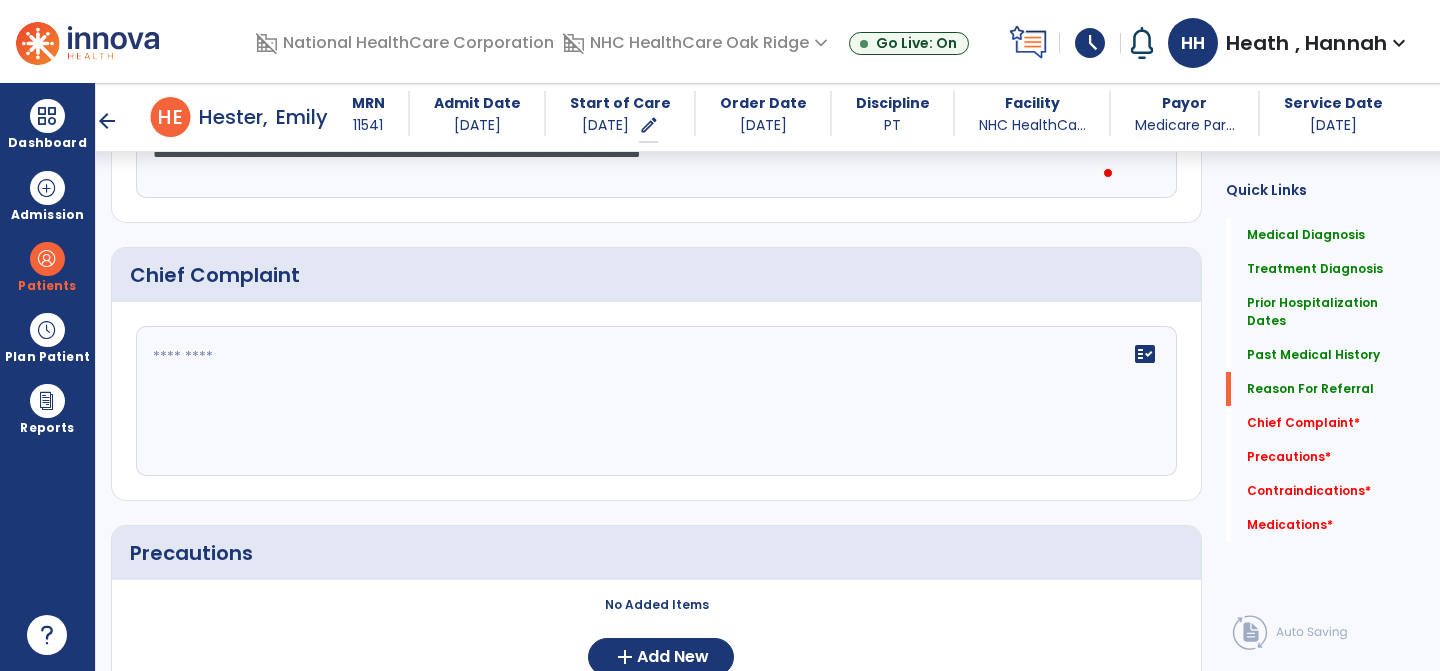 scroll, scrollTop: 1143, scrollLeft: 0, axis: vertical 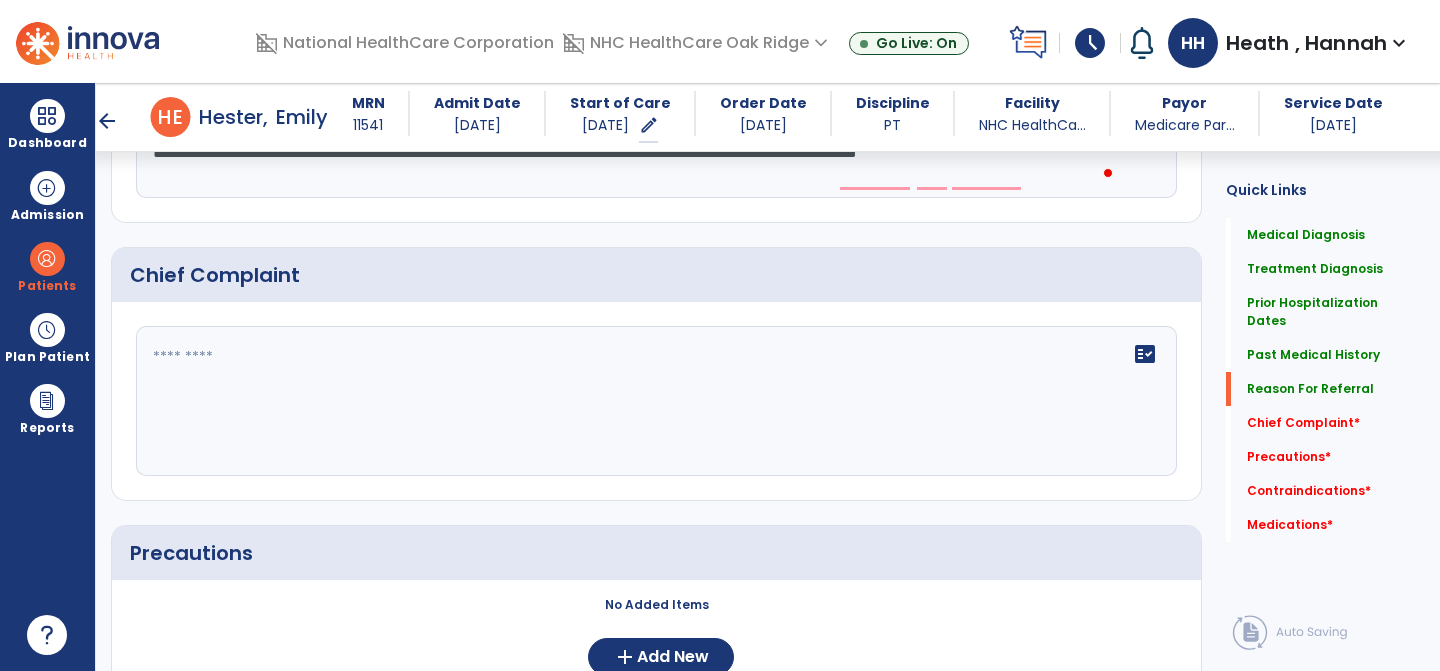 type on "**********" 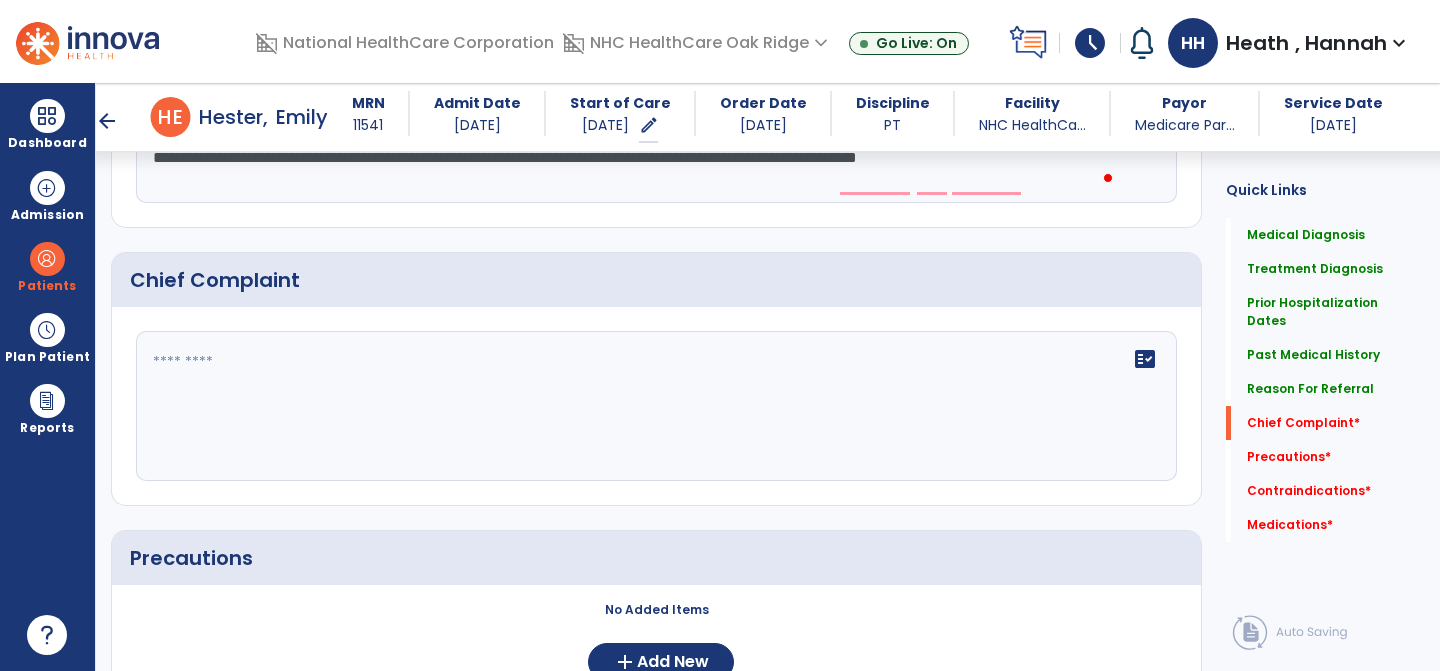 scroll, scrollTop: 1257, scrollLeft: 0, axis: vertical 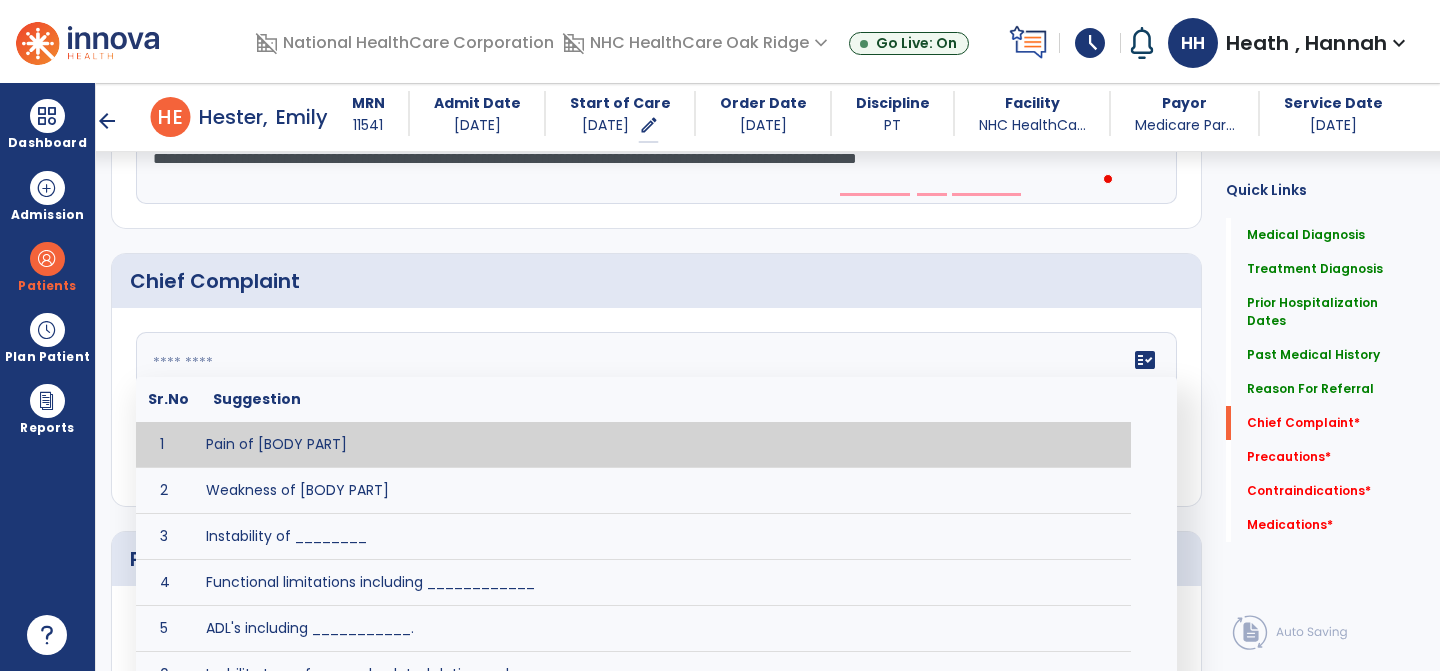 click on "fact_check  Sr.No Suggestion 1 Pain of [BODY PART] 2 Weakness of [BODY PART] 3 Instability of ________ 4 Functional limitations including ____________ 5 ADL's including ___________. 6 Inability to perform work related duties such as _________ 7 Inability to perform house hold duties such as __________. 8 Loss of balance. 9 Problems with gait including _________." 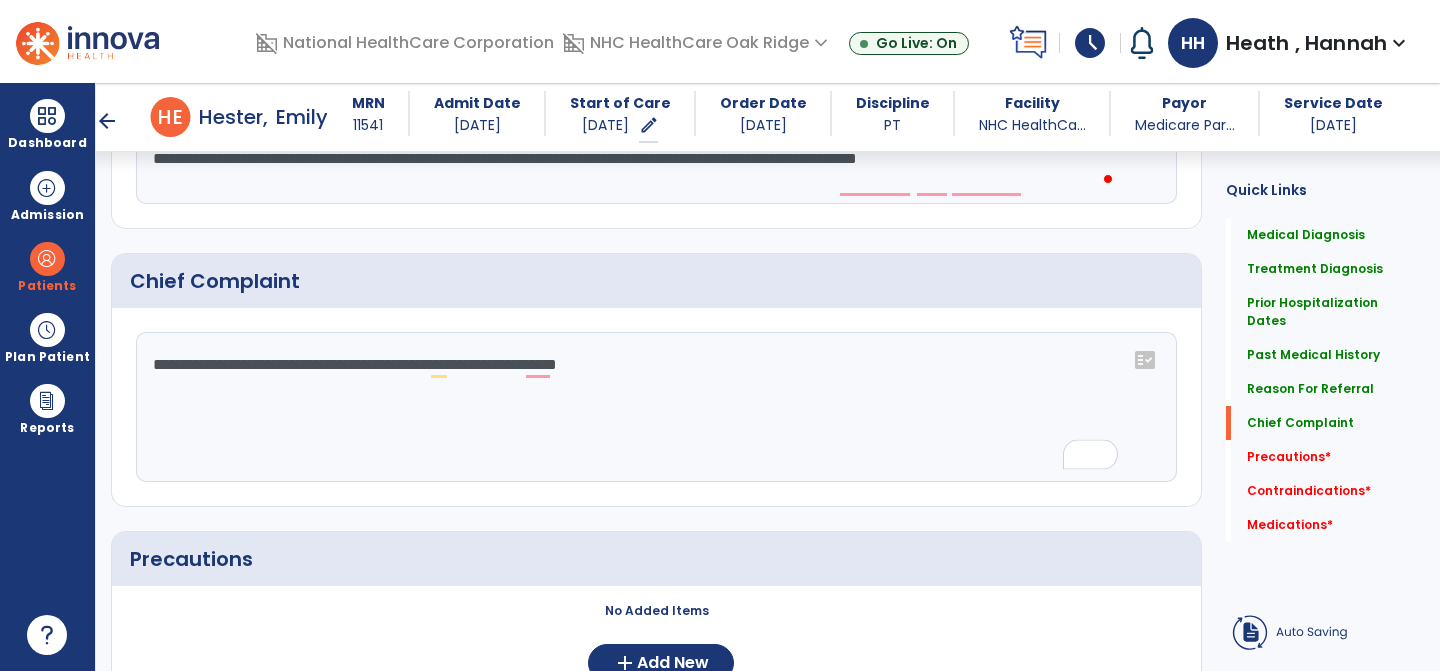 scroll, scrollTop: 1257, scrollLeft: 0, axis: vertical 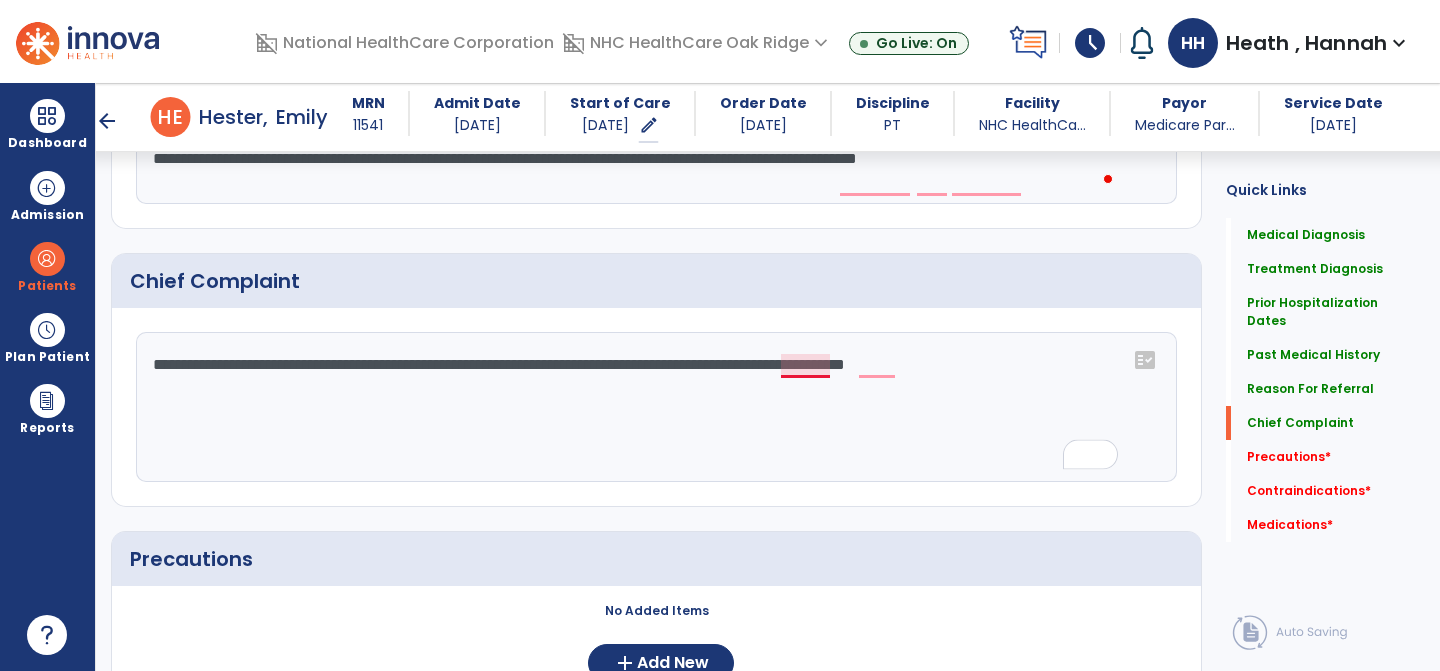 click on "**********" 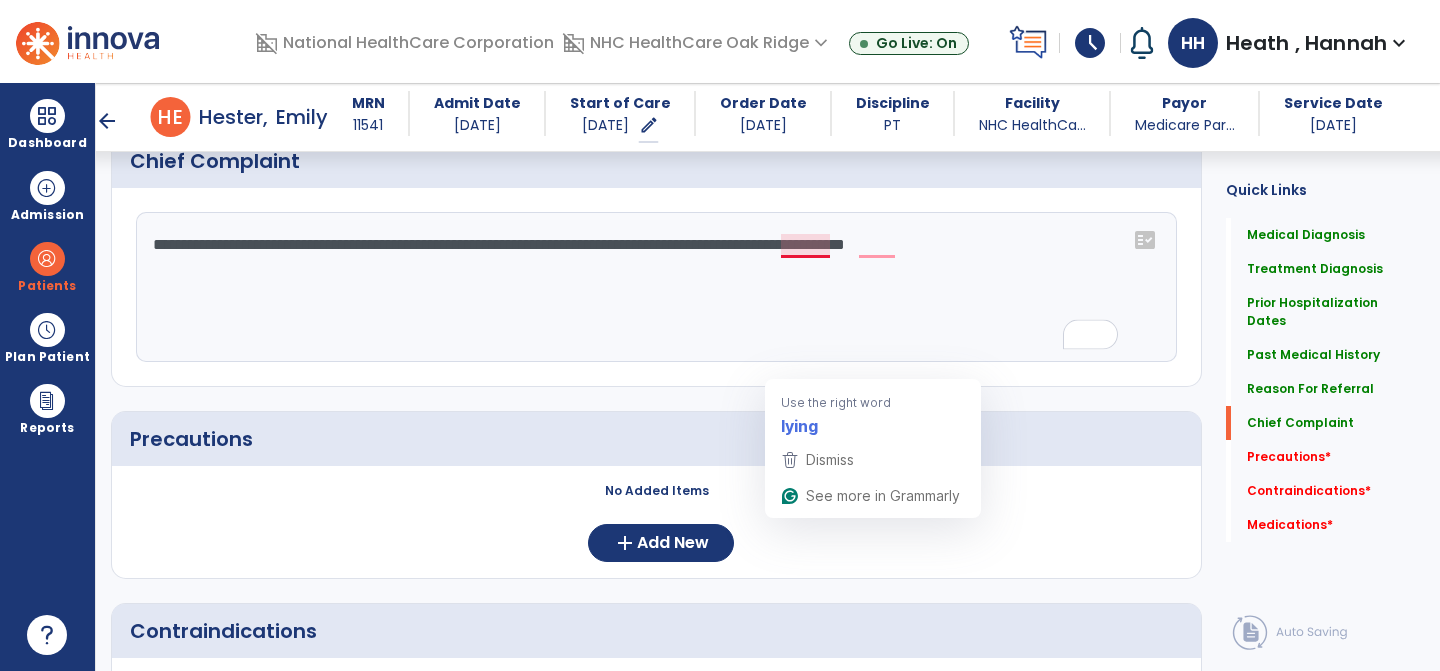scroll, scrollTop: 1257, scrollLeft: 0, axis: vertical 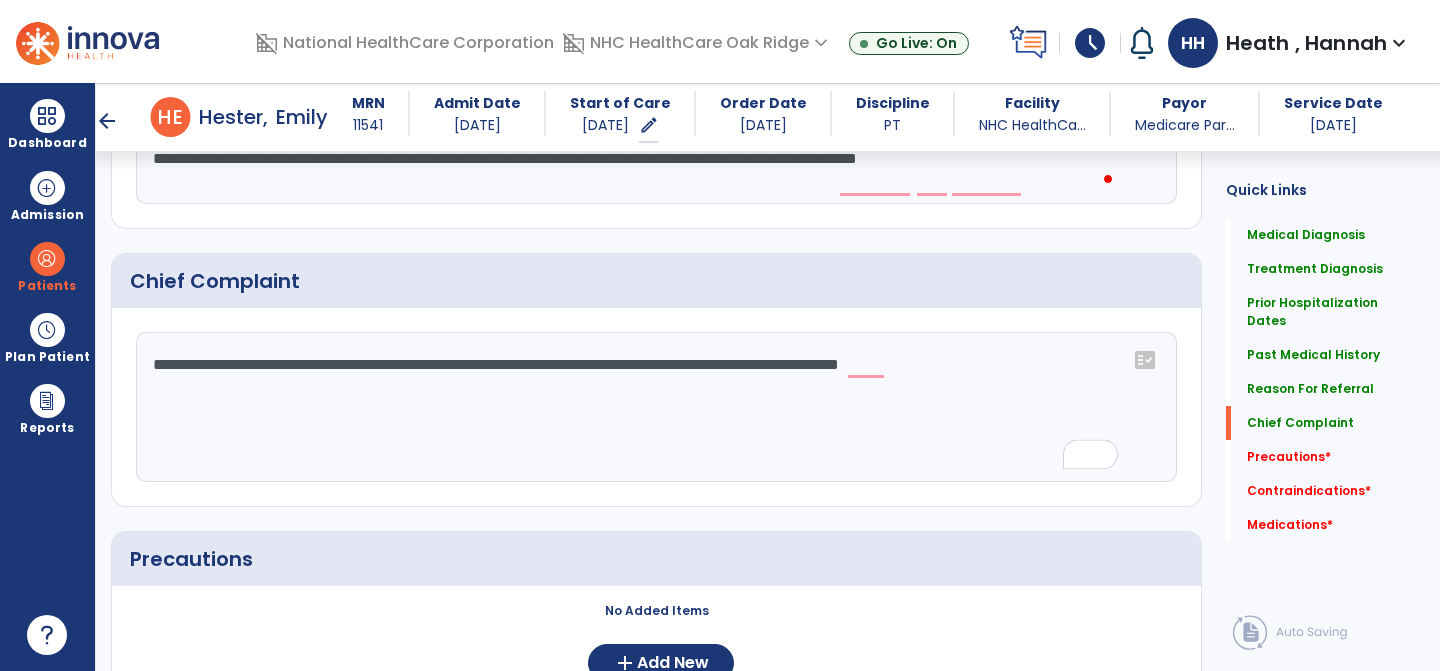 click on "**********" 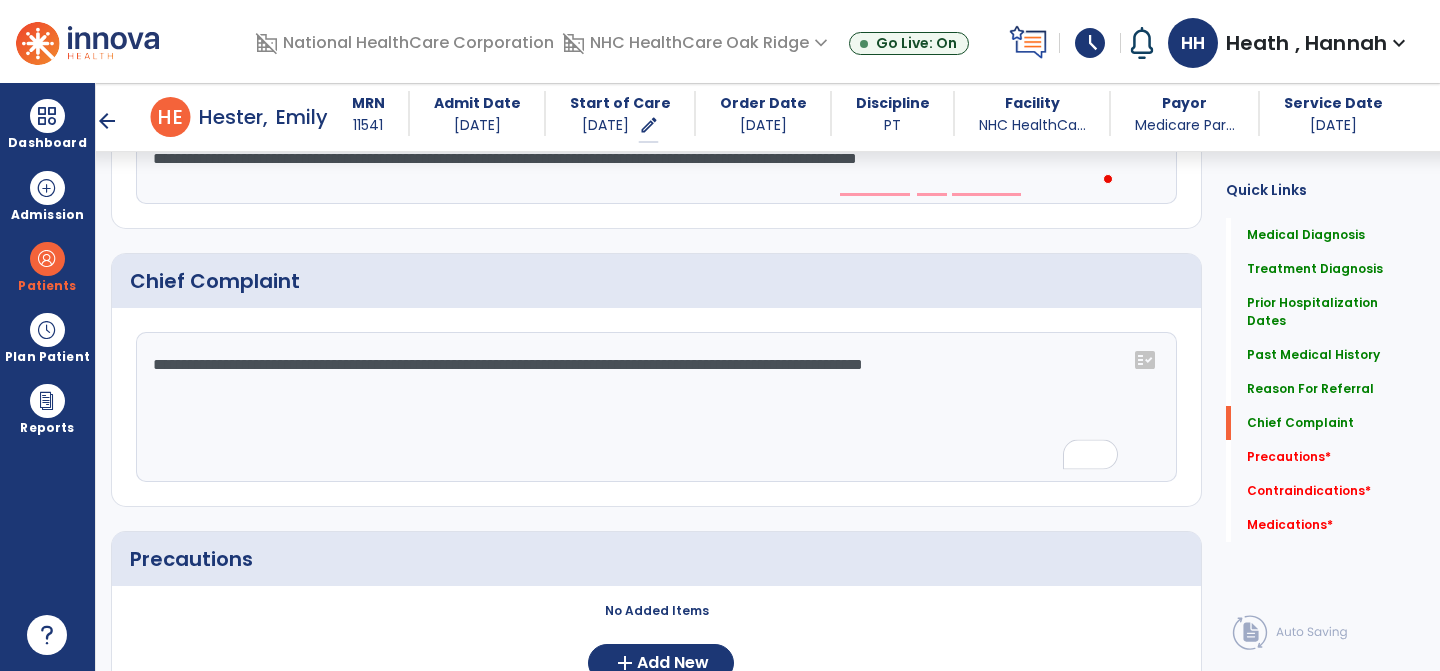 click on "**********" 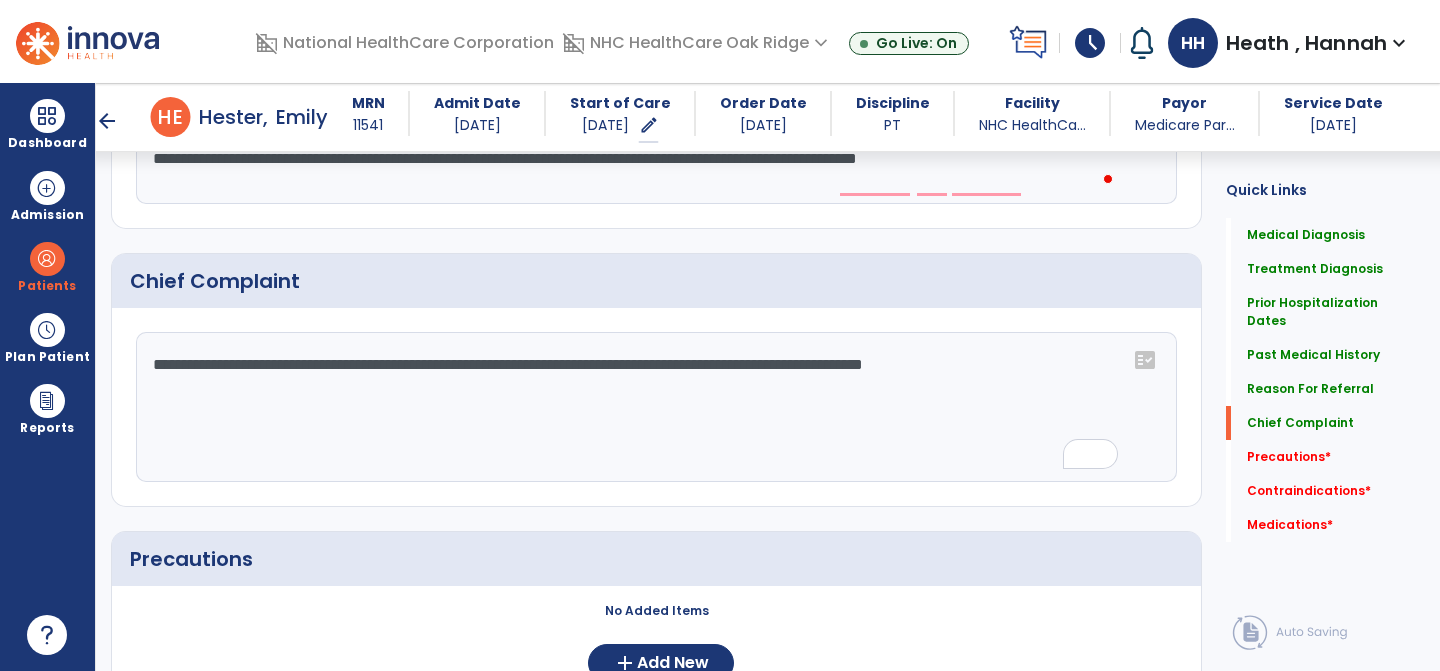 click on "Medical Diagnosis      menu   Add Medical Diagnosis   Delete Medical Diagnosis
Code
Description
Pdpm Clinical Category" 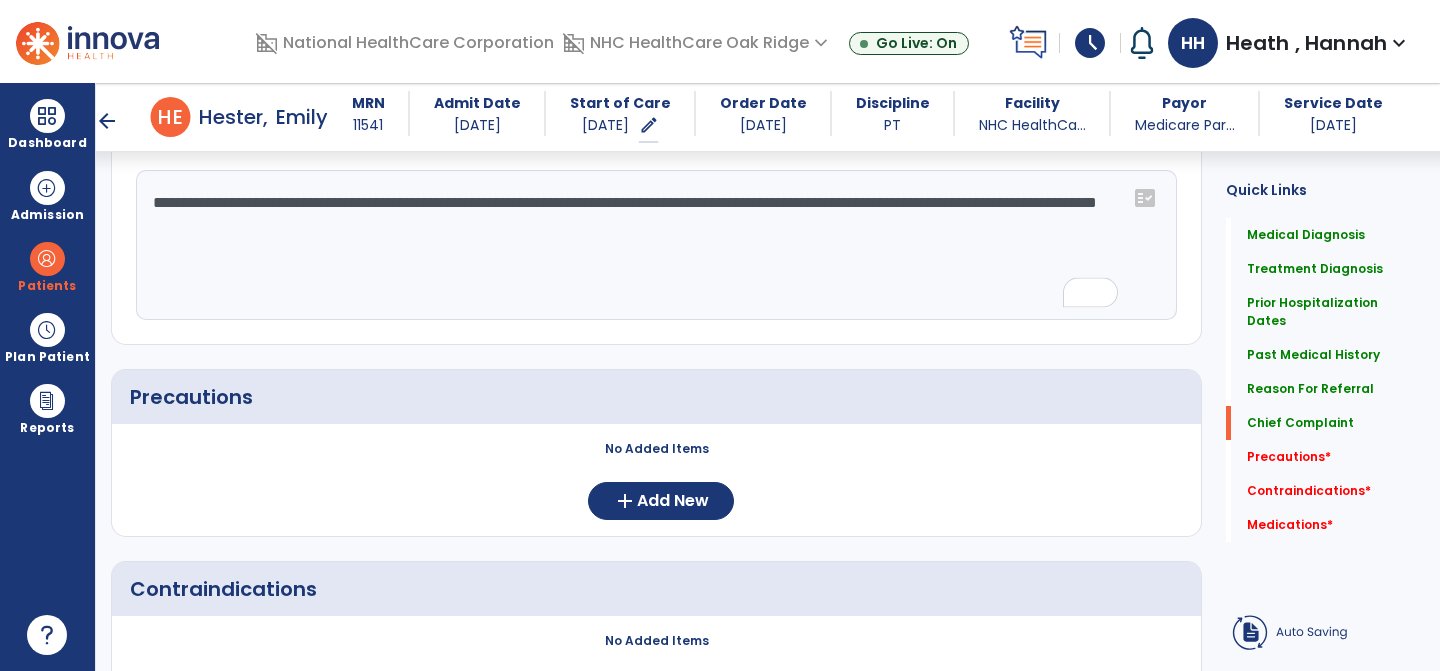 scroll, scrollTop: 1419, scrollLeft: 0, axis: vertical 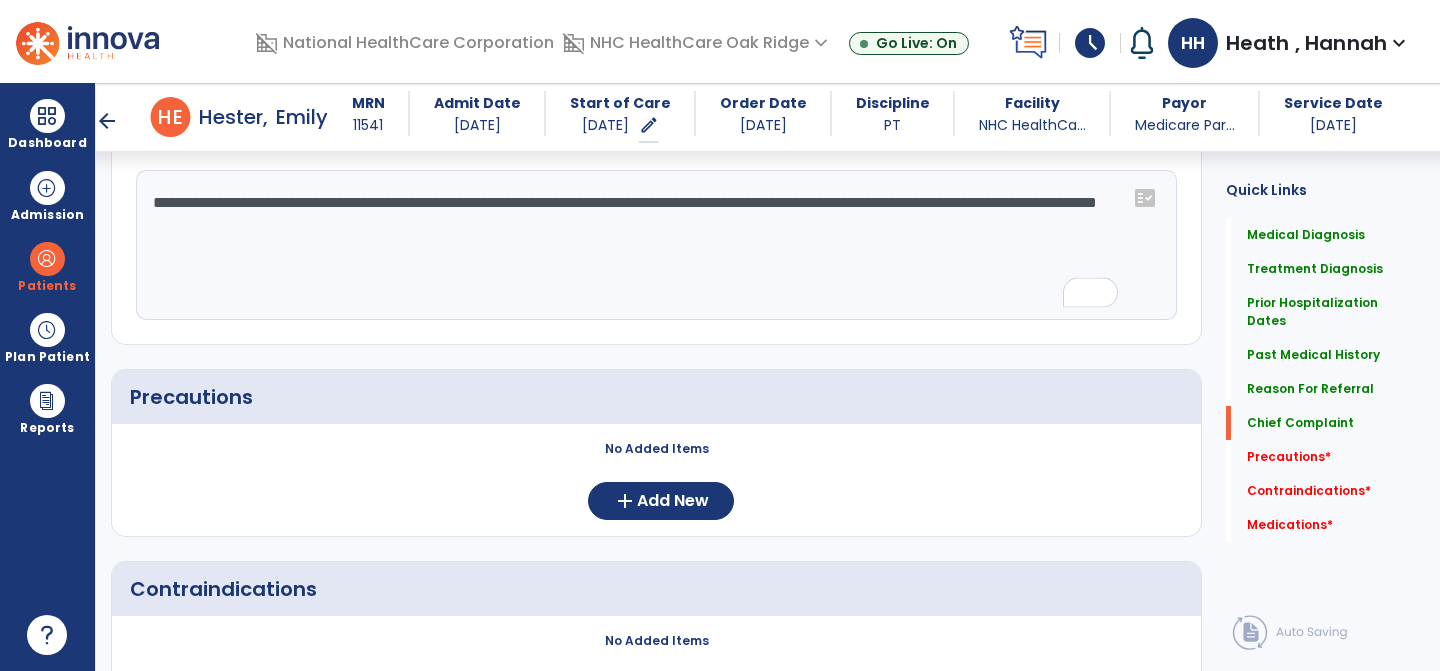 type on "**********" 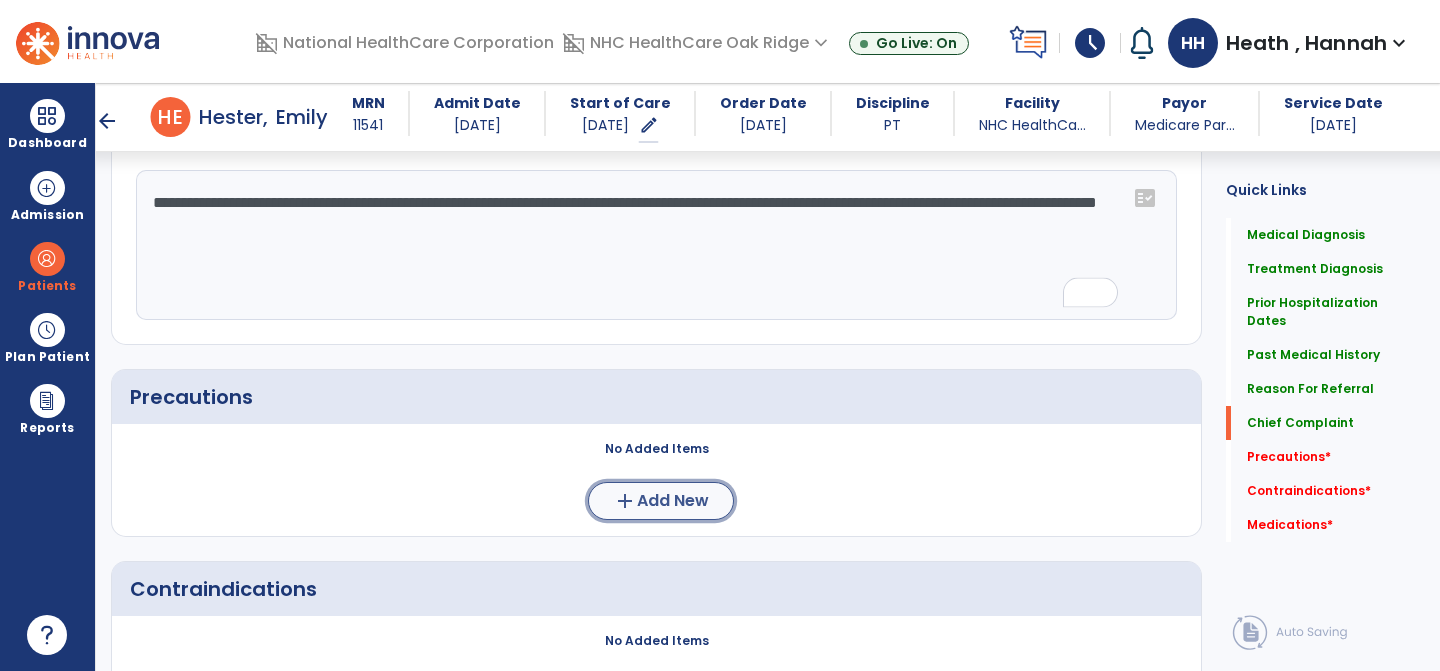 click on "Add New" 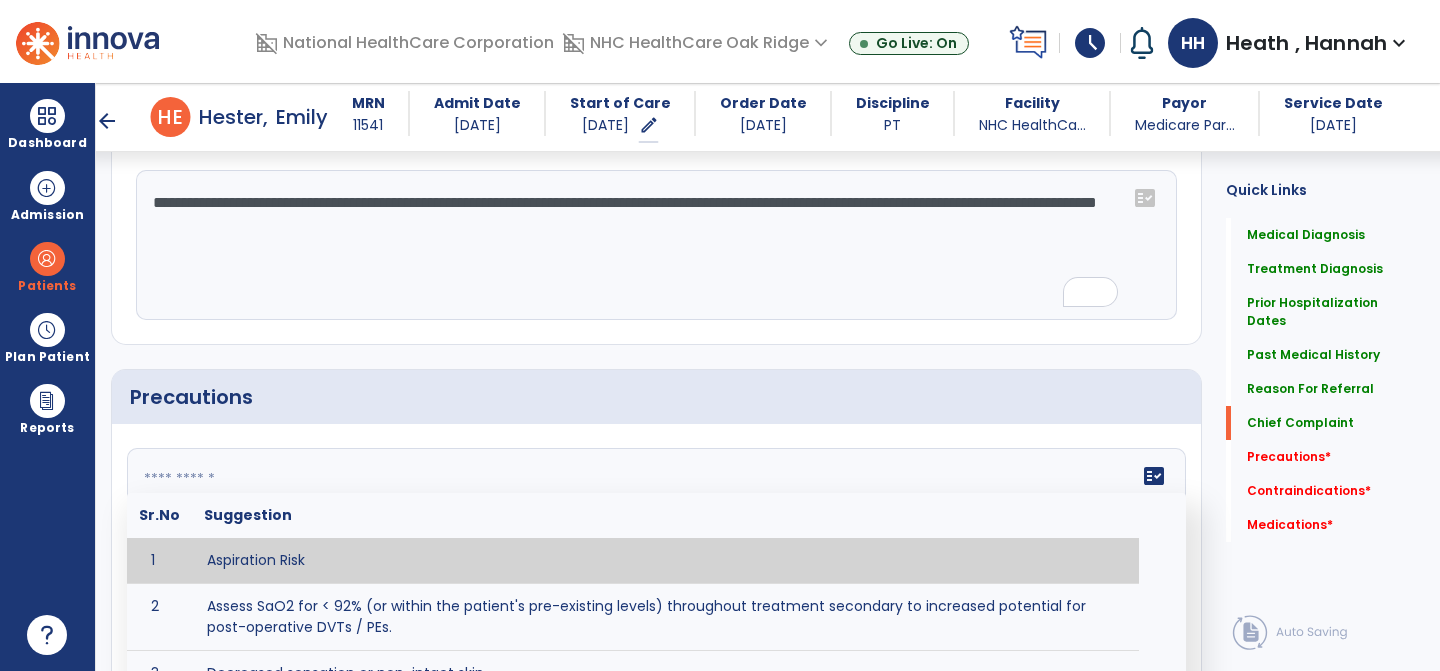 click on "fact_check Sr.No Suggestion 1 Aspiration Risk 2 Assess SaO2 for < 92% (or within the patient's pre-existing levels) throughout treatment secondary to increased potential for post-operative DVTs / PEs. 3 Decreased sensation or non-intact skin. 4 Cardiac 5 Cease exercise/activity SpO2 < 88 - 90%, RPE > 16, RR > 45 6 Check for modified diet / oral intake restrictions related to swallowing impairments. Consult ST as appropriate. 7 Check INR lab results prior to activity if patient on blood thinners. 8 Closely monitor anxiety or stress due to increased SOB/dyspnea and cease activity/exercise until patient is able to control this response 9 Code Status: 10 Confirm surgical approach and discoloration or other precautions. 11 Confirm surgical procedure and specific precautions based on procedure (e.g., no twisting/bending/lifting, need for post-op brace, limiting time in sitting, etc.). 12 Confirm weight bearing status as defined by the surgeon. 13 14 Precautions for exercise include: 15 Depression 16 17 18 19 20" 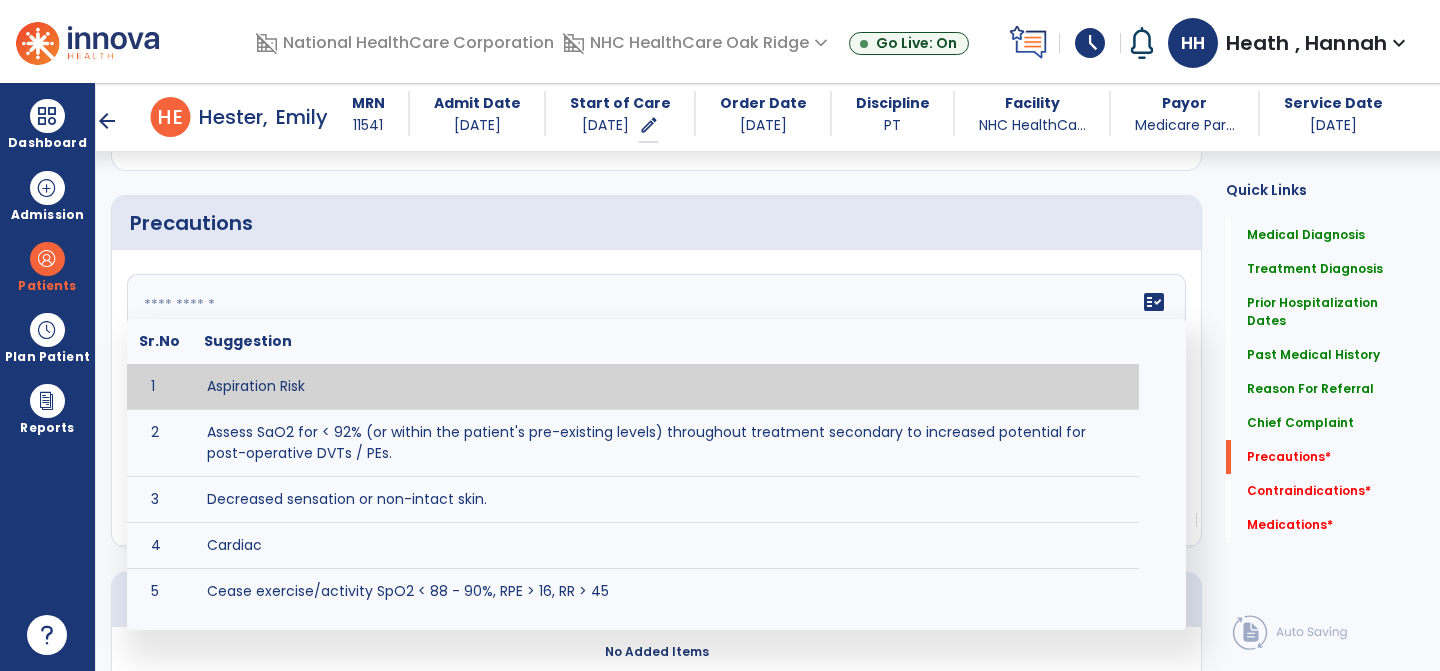 scroll, scrollTop: 1608, scrollLeft: 0, axis: vertical 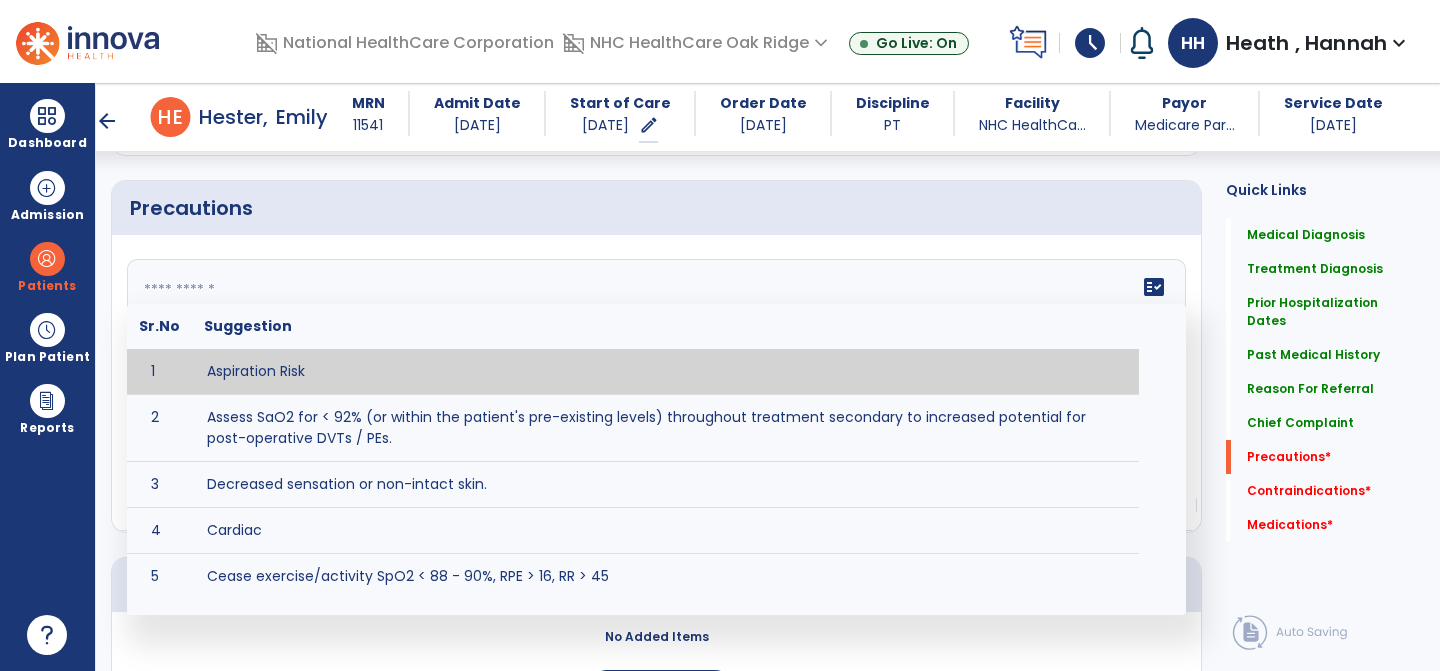 click 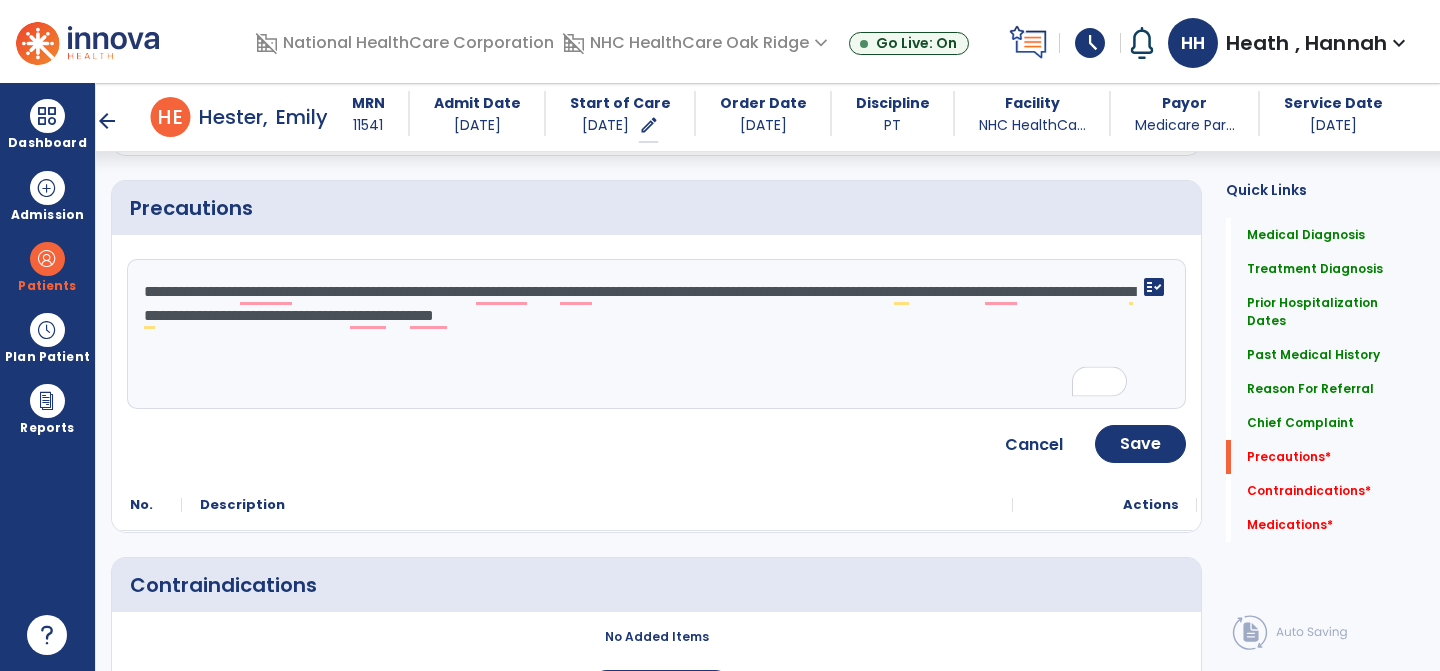 click on "**********" 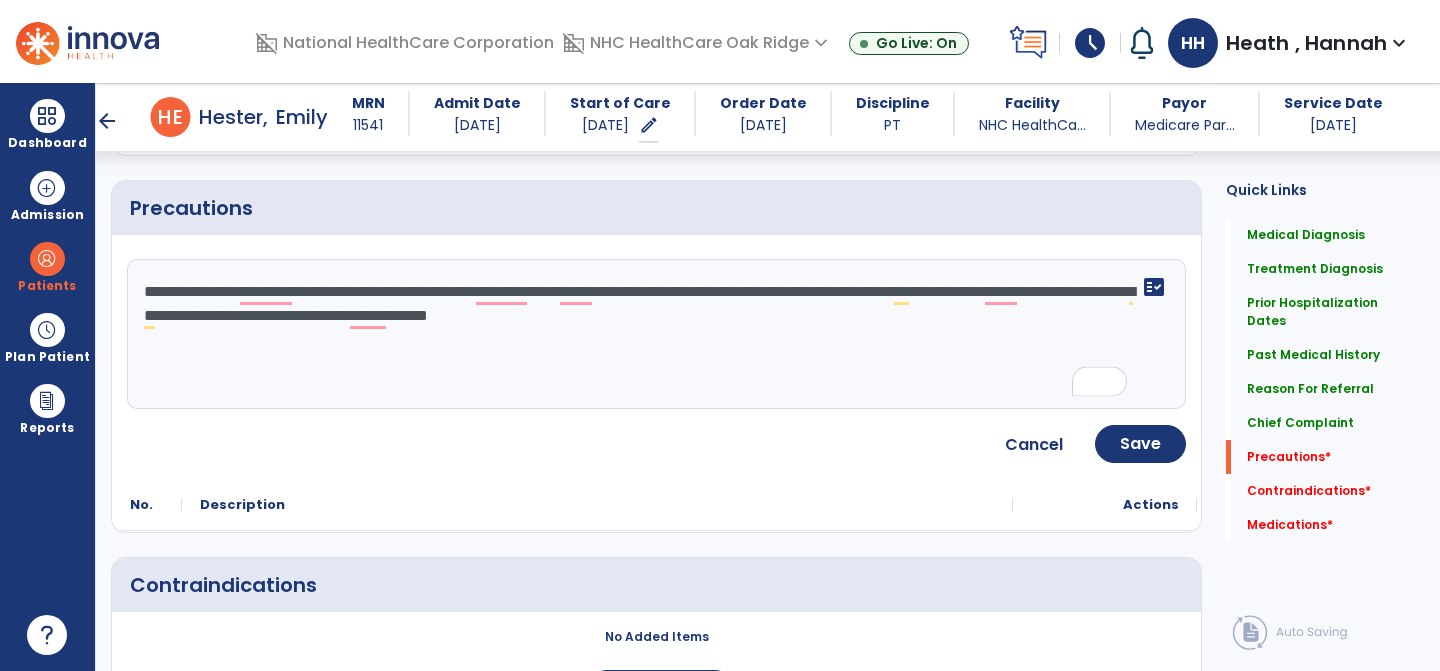 click on "**********" 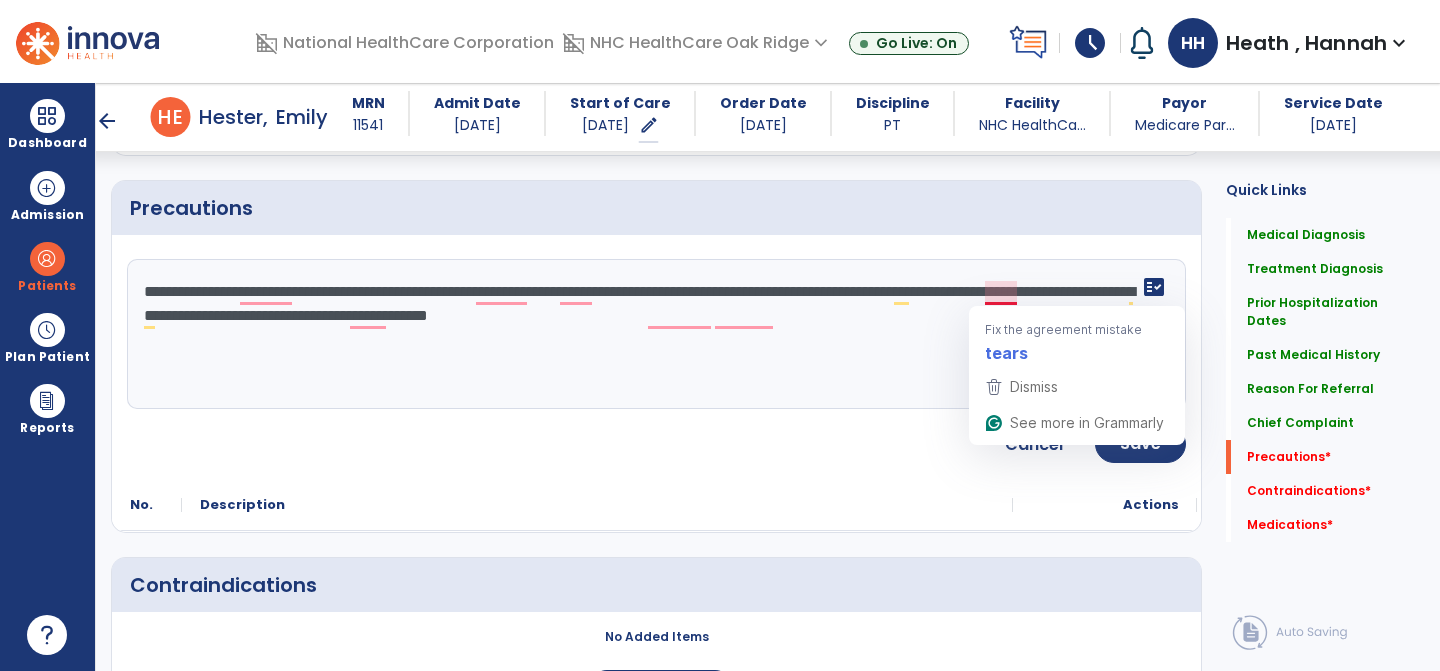 click on "**********" 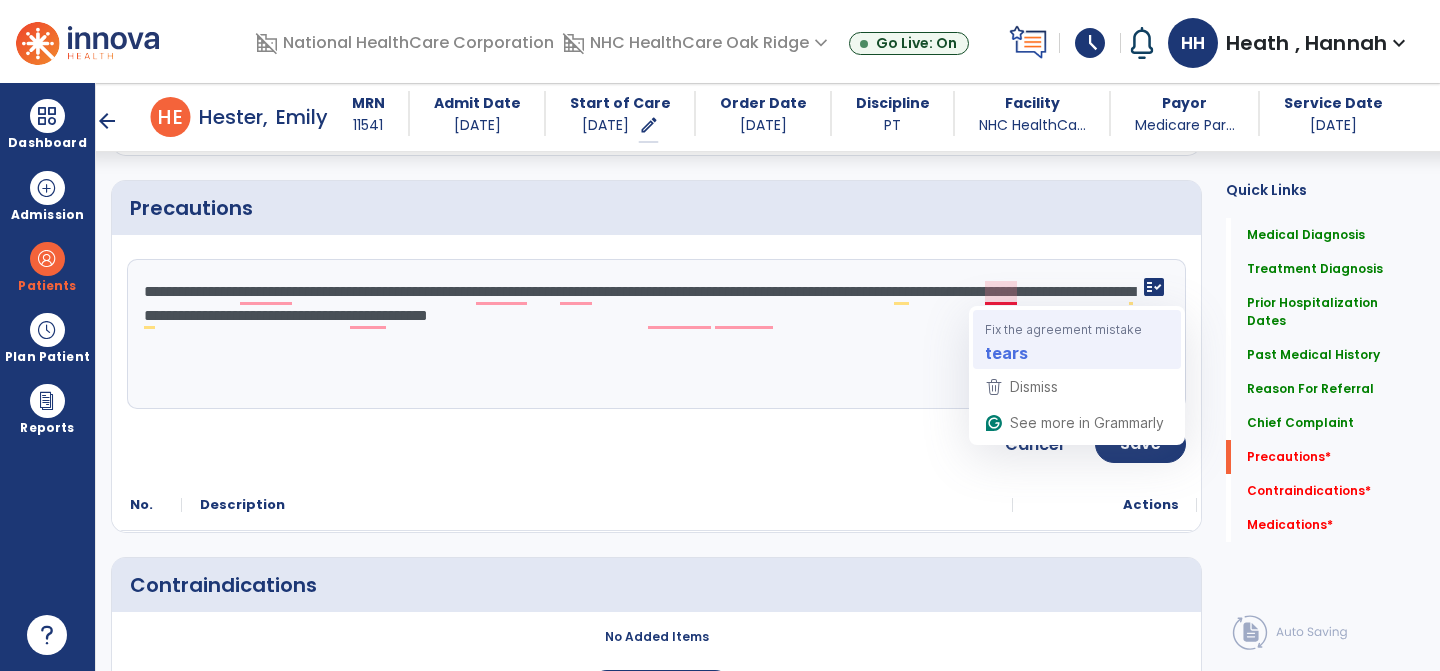 type on "**********" 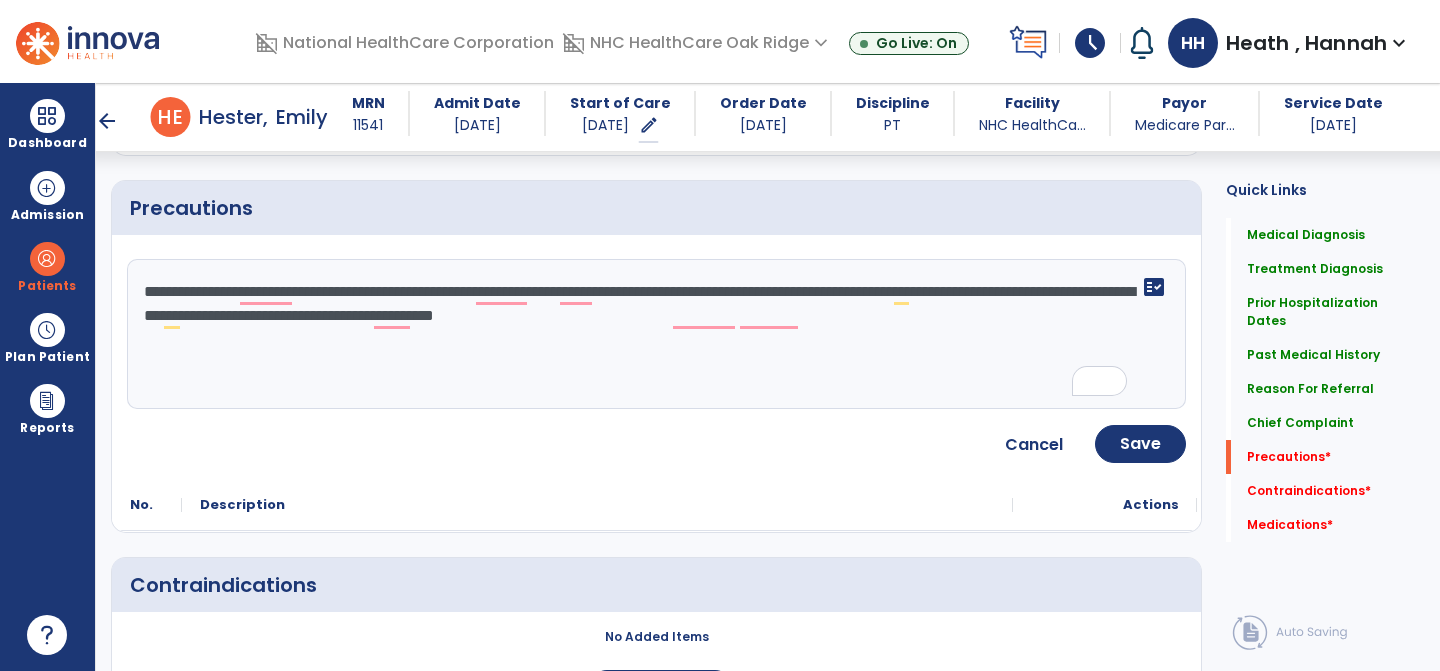click on "**********" 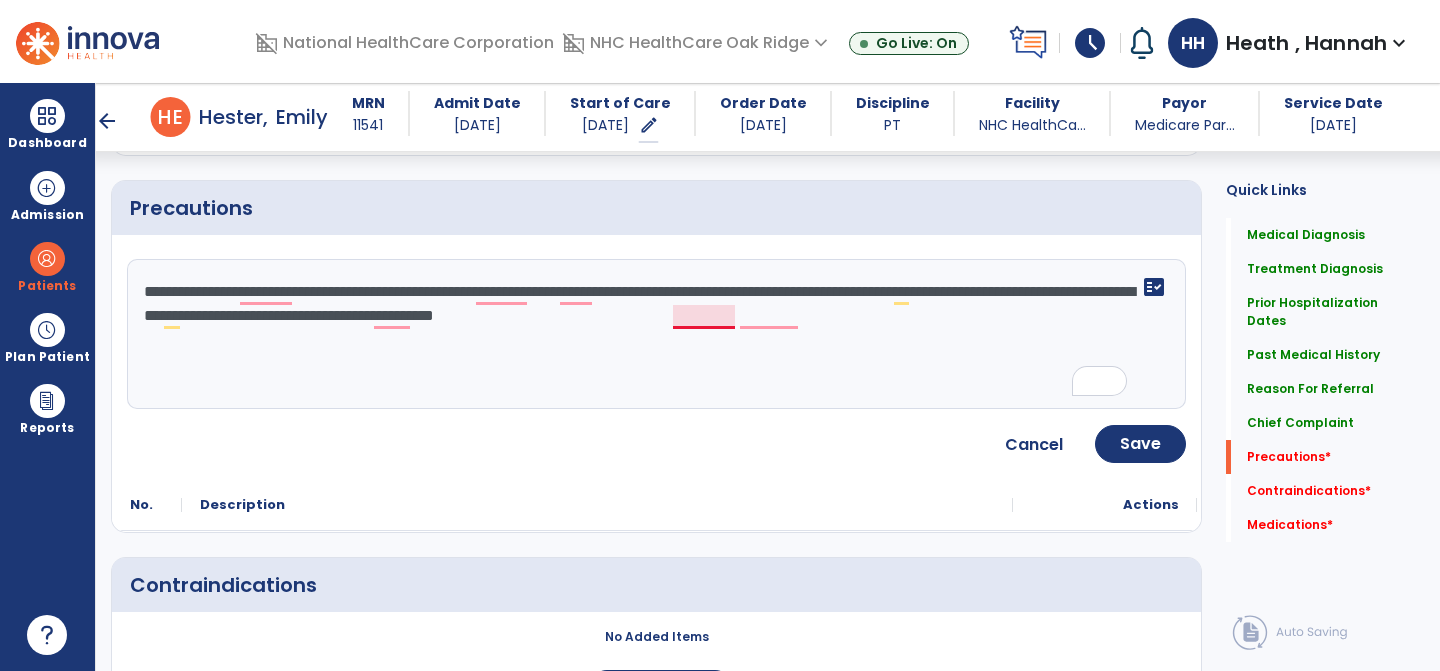click on "**********" 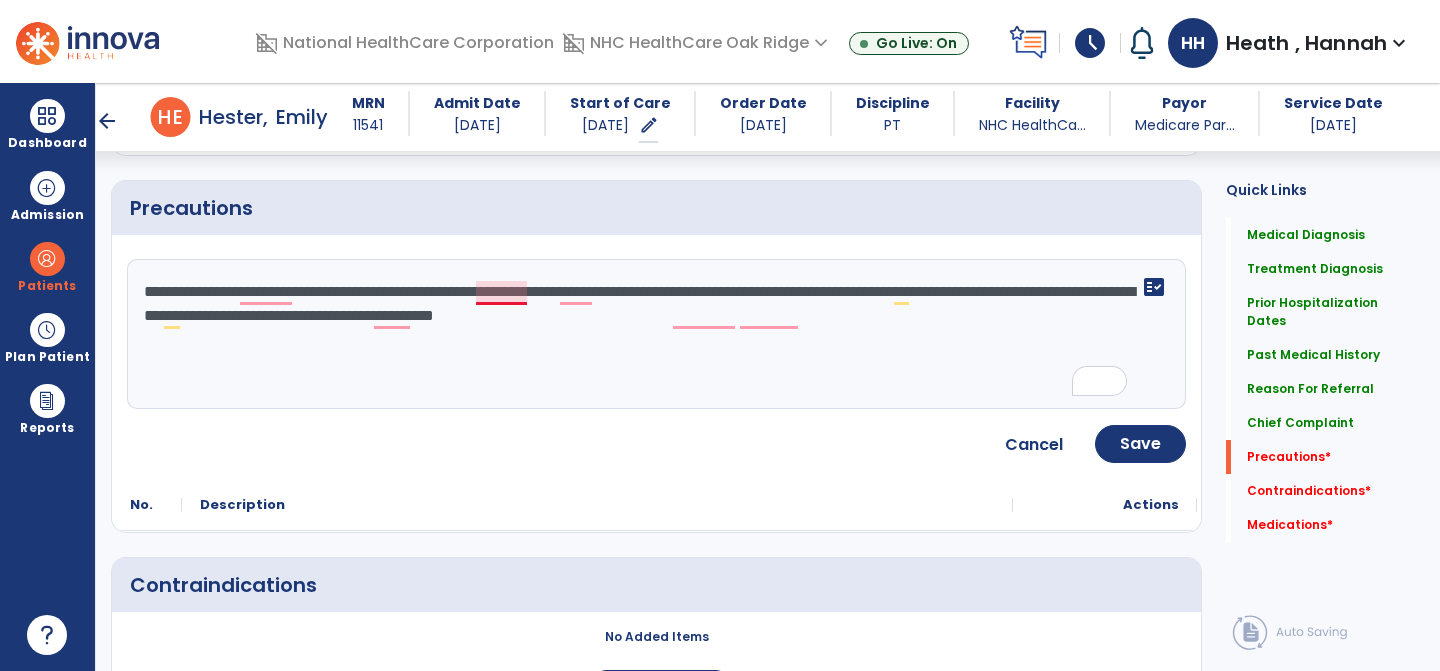 click on "**********" 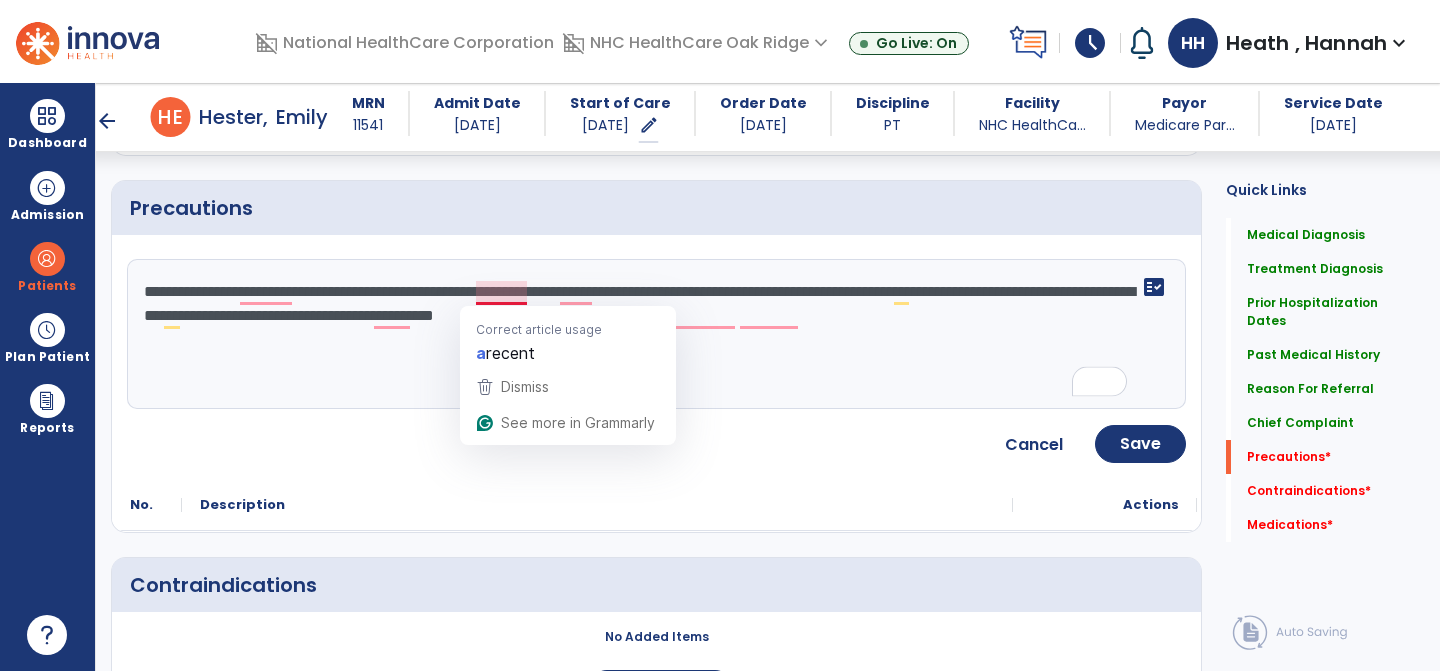 click on "**********" 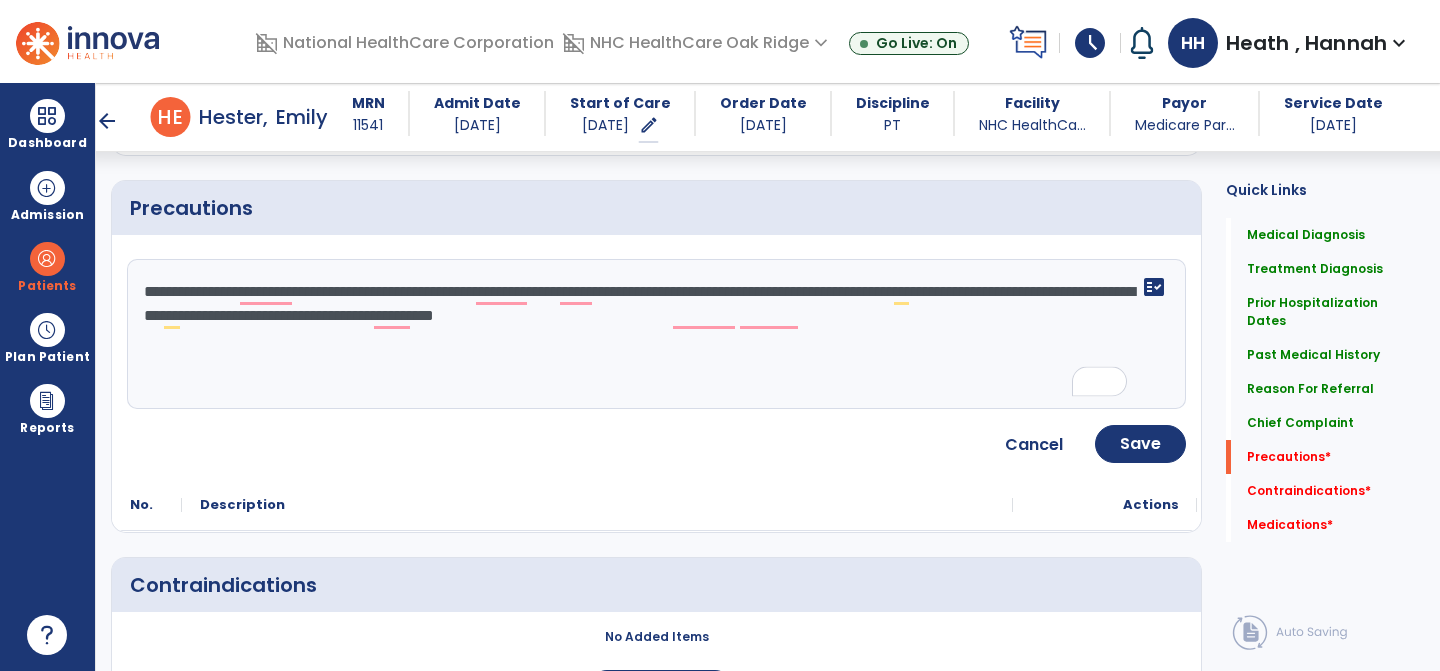 click on "**********" 